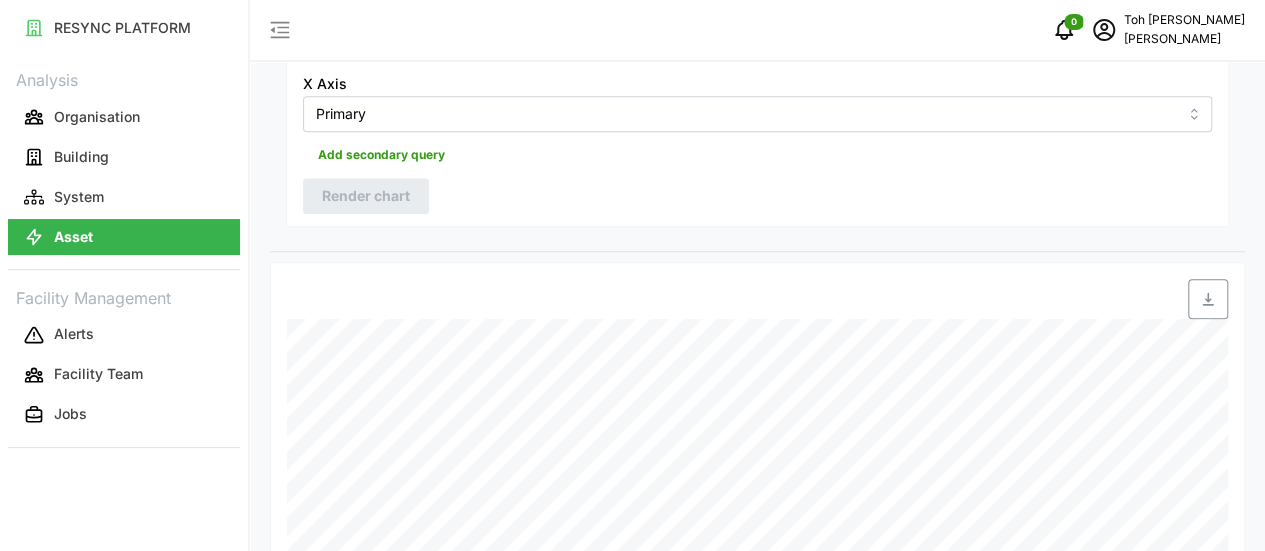 scroll, scrollTop: 697, scrollLeft: 0, axis: vertical 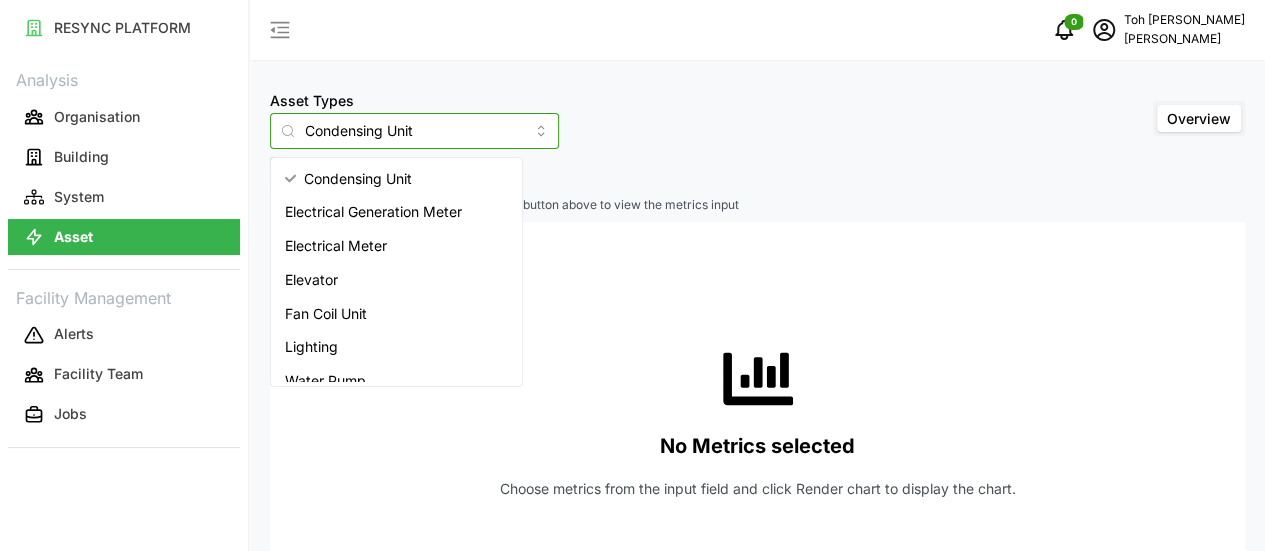 click on "Condensing Unit" at bounding box center (414, 131) 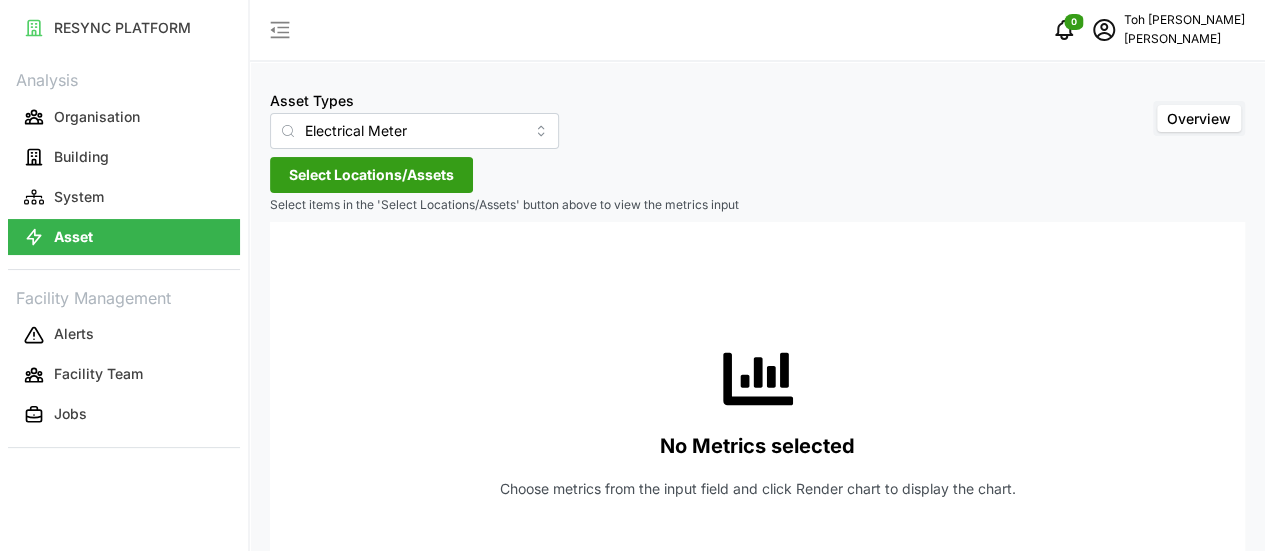 click on "Select Locations/Assets" at bounding box center [371, 175] 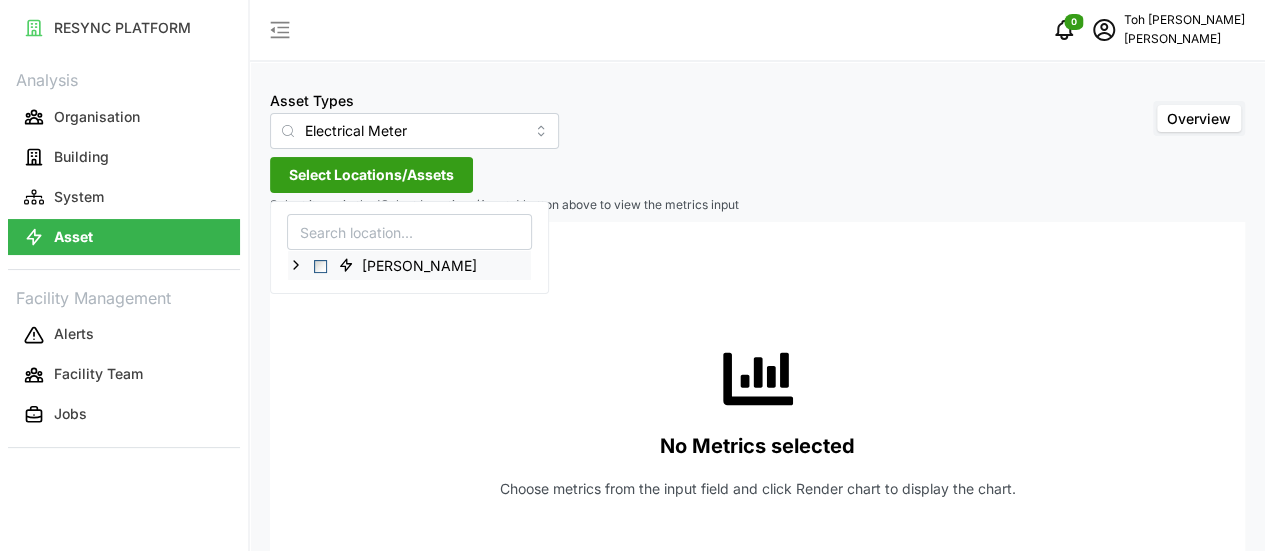 click 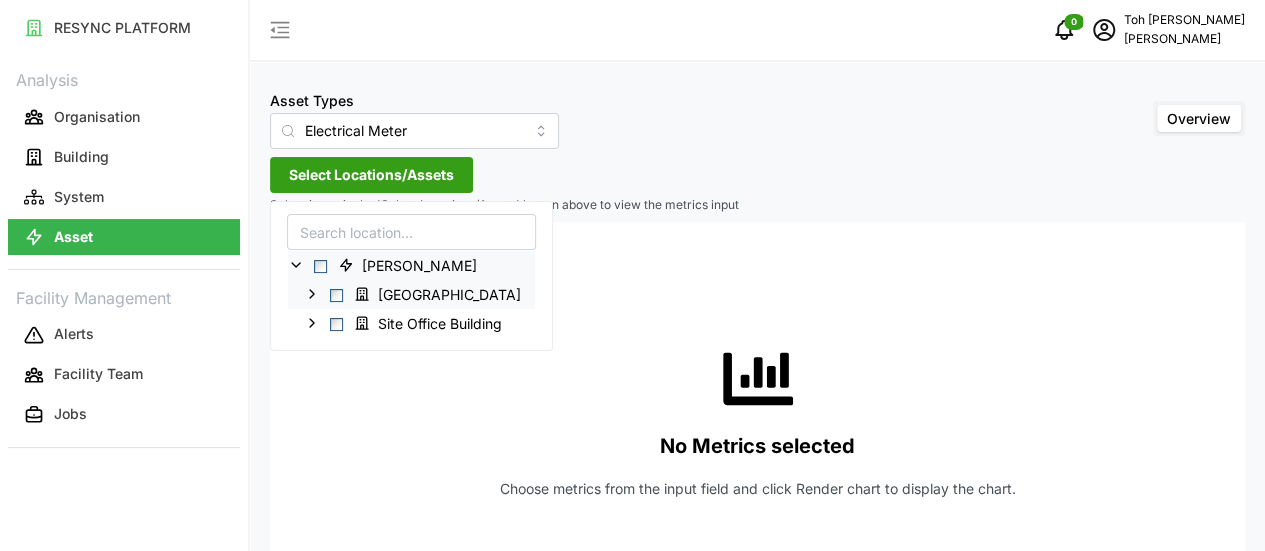 click 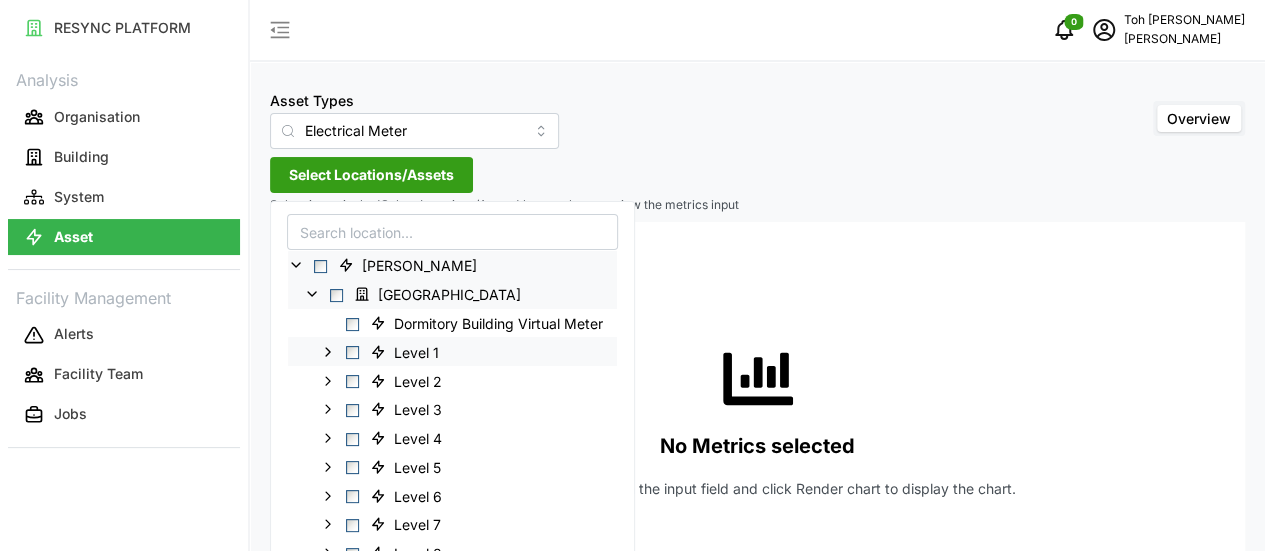 scroll, scrollTop: 22, scrollLeft: 0, axis: vertical 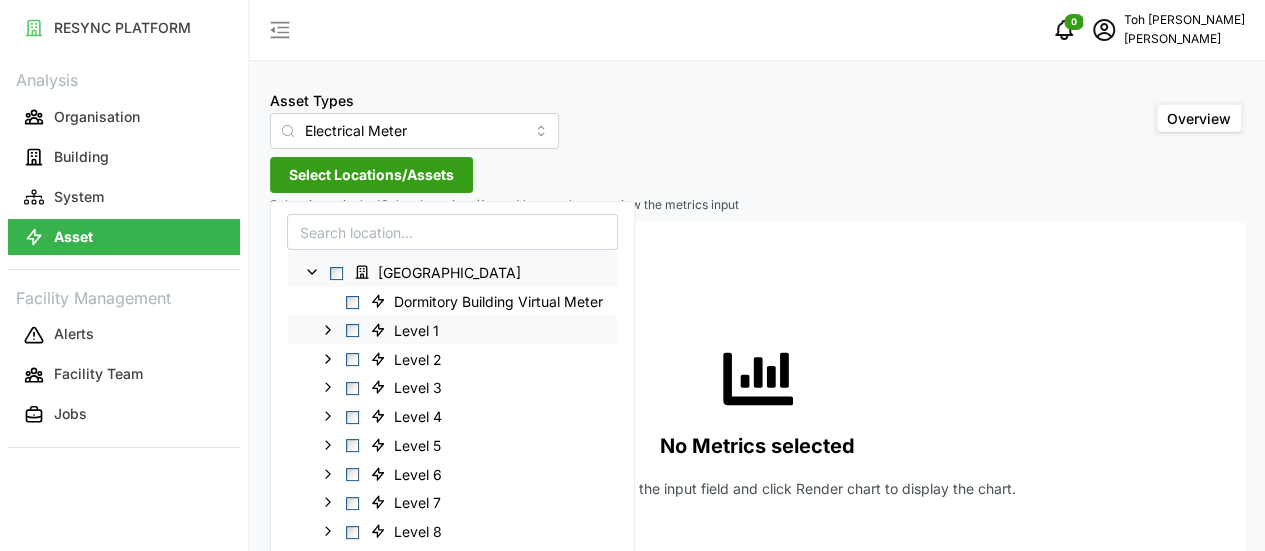 click 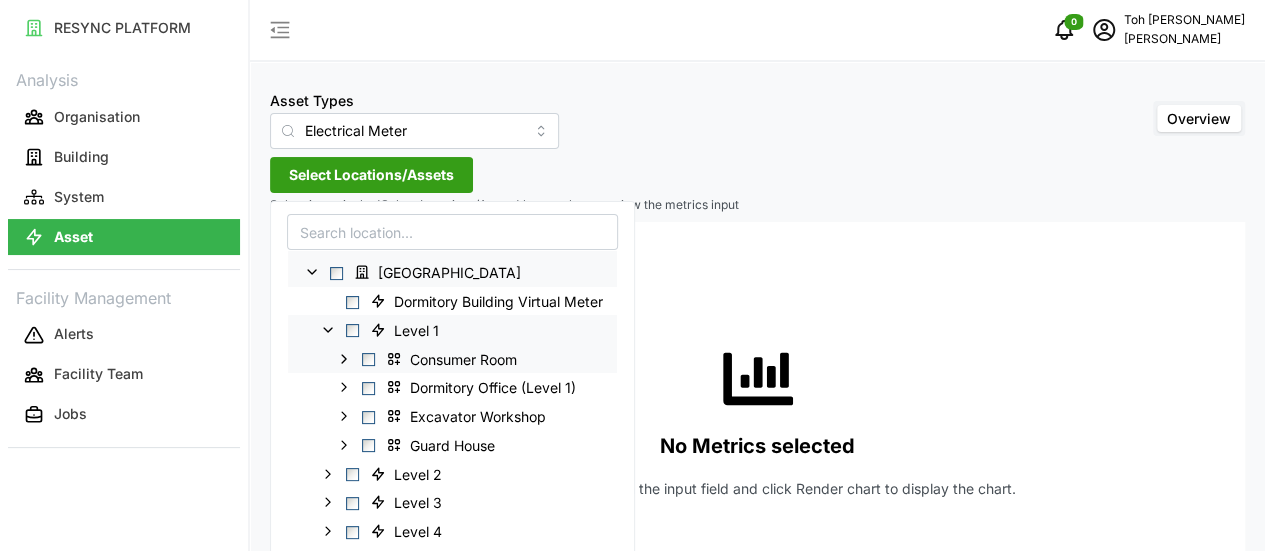 click on "Consumer Room" at bounding box center (452, 358) 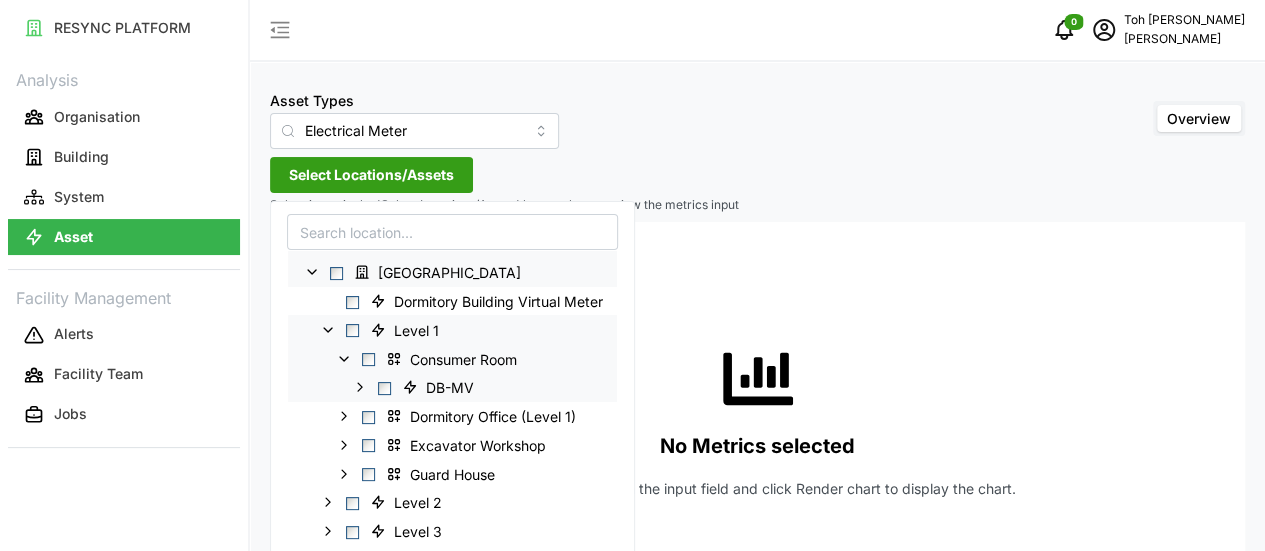 click 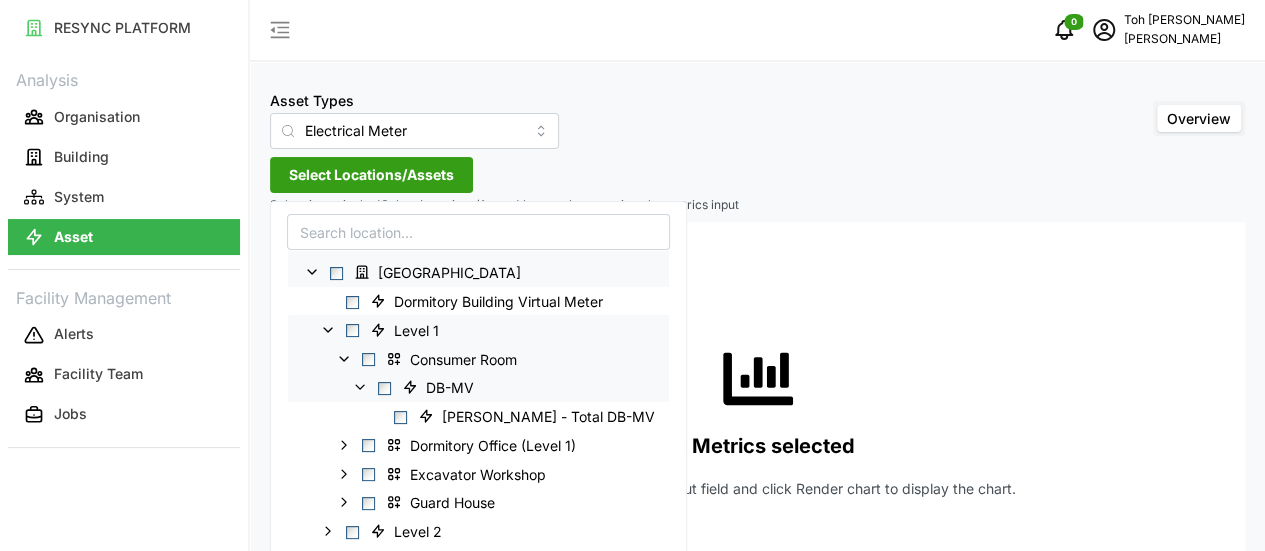 click 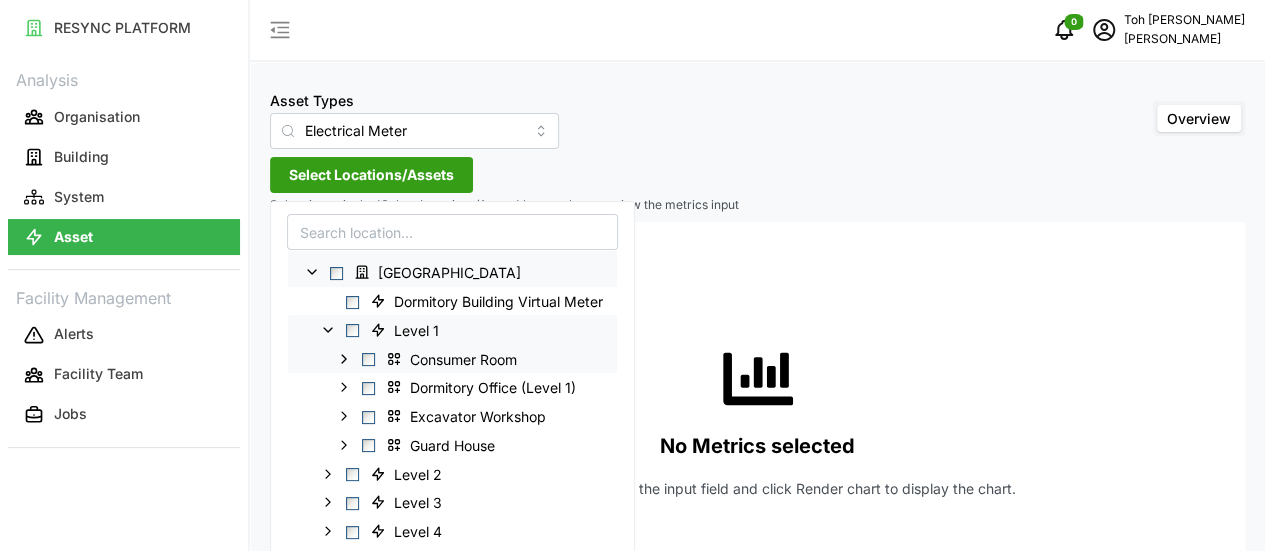 click 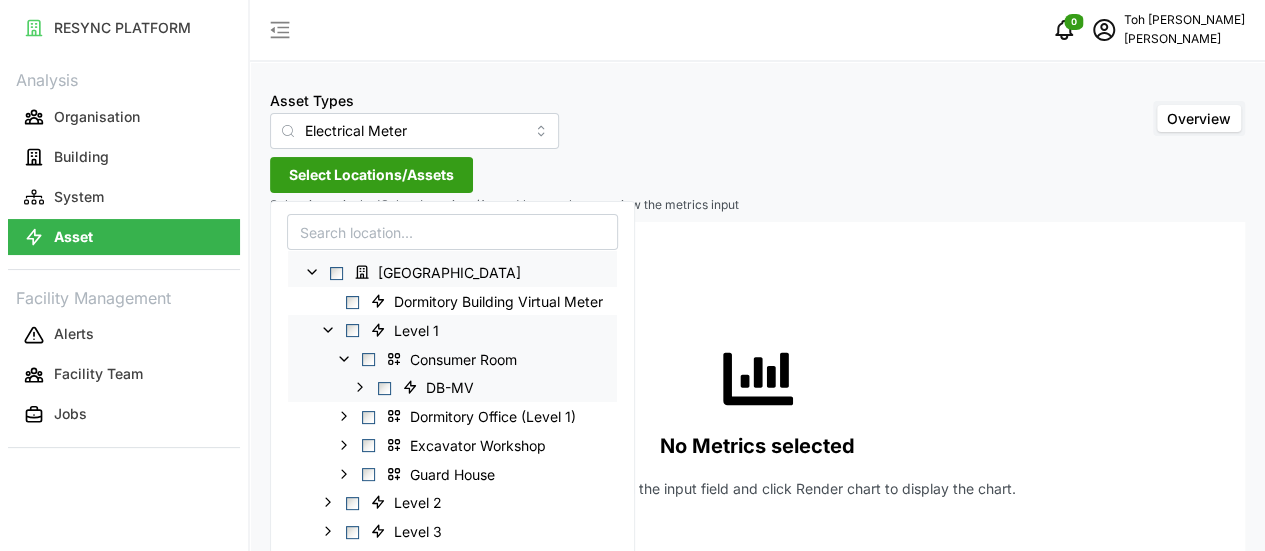 click 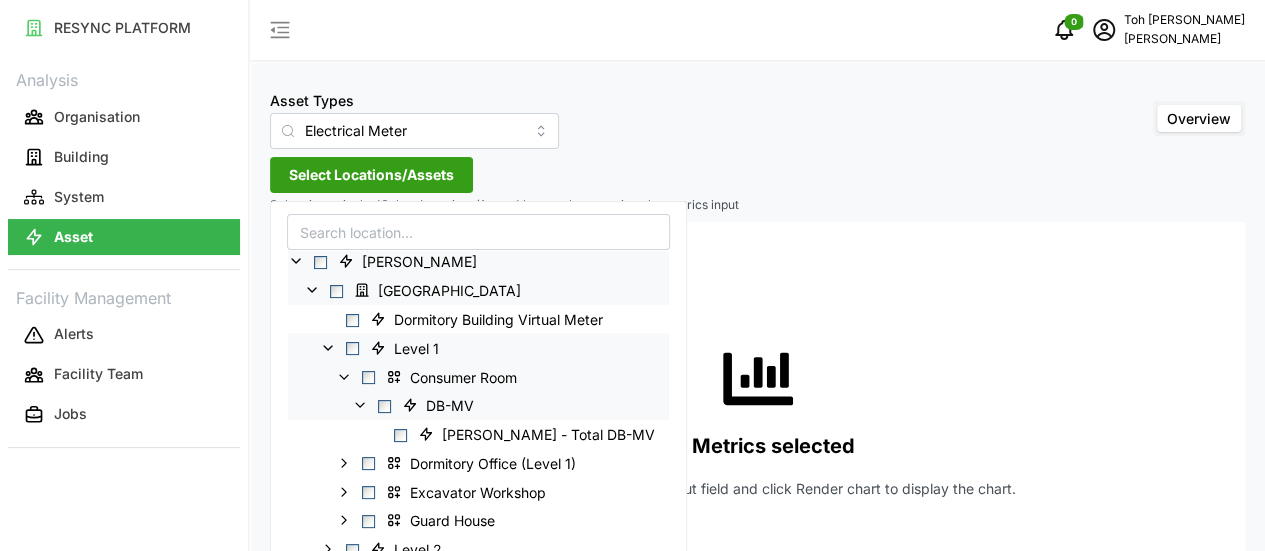 scroll, scrollTop: 0, scrollLeft: 0, axis: both 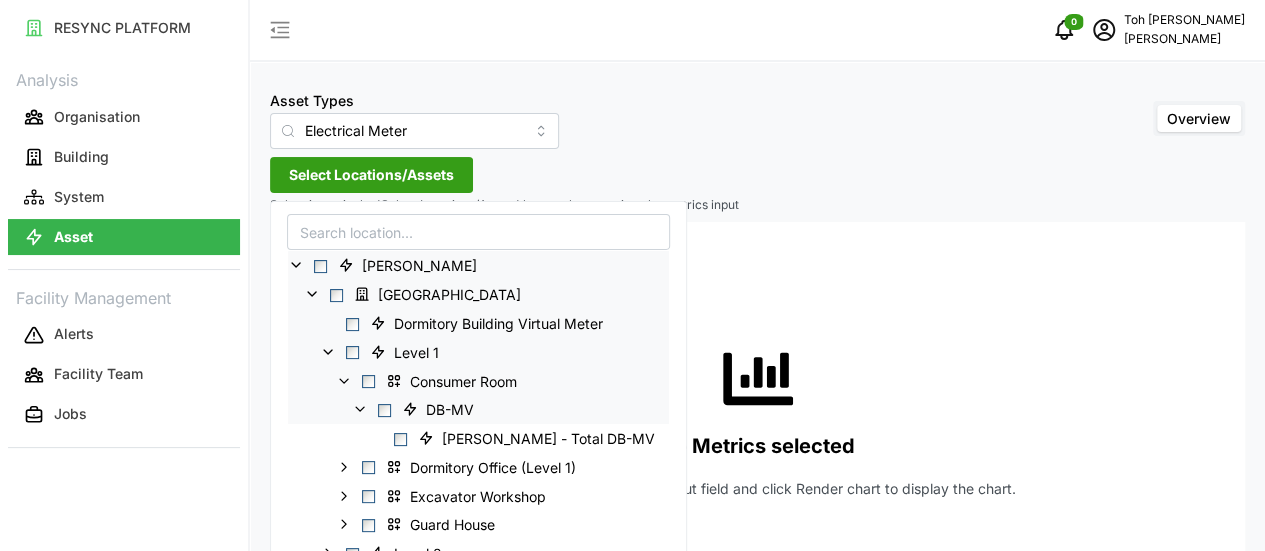 click at bounding box center [328, 323] 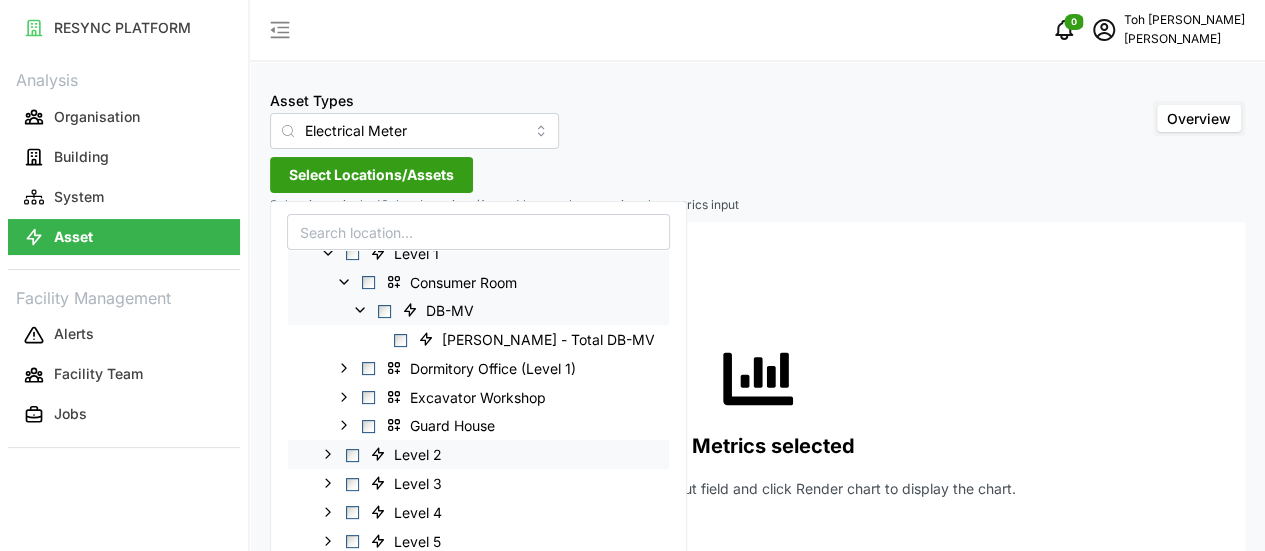 scroll, scrollTop: 68, scrollLeft: 0, axis: vertical 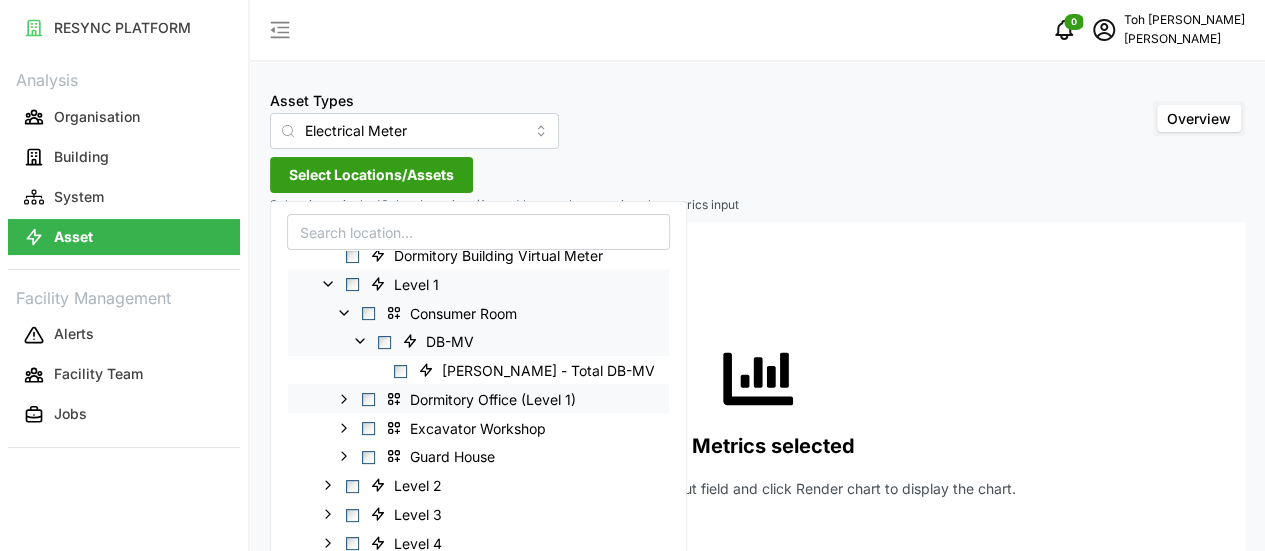 click 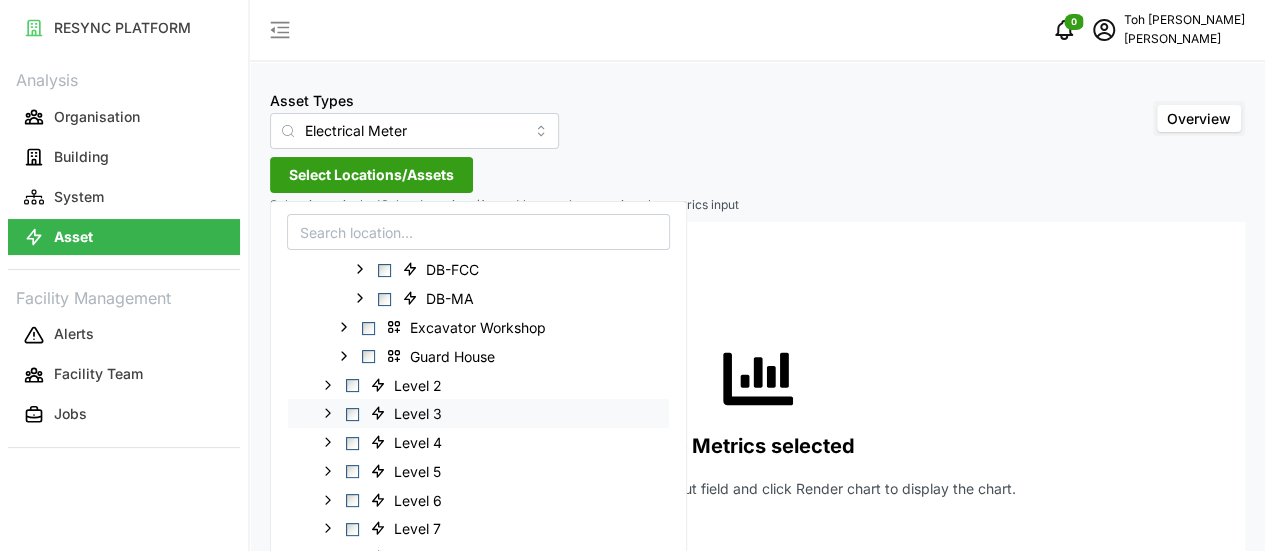 scroll, scrollTop: 55, scrollLeft: 0, axis: vertical 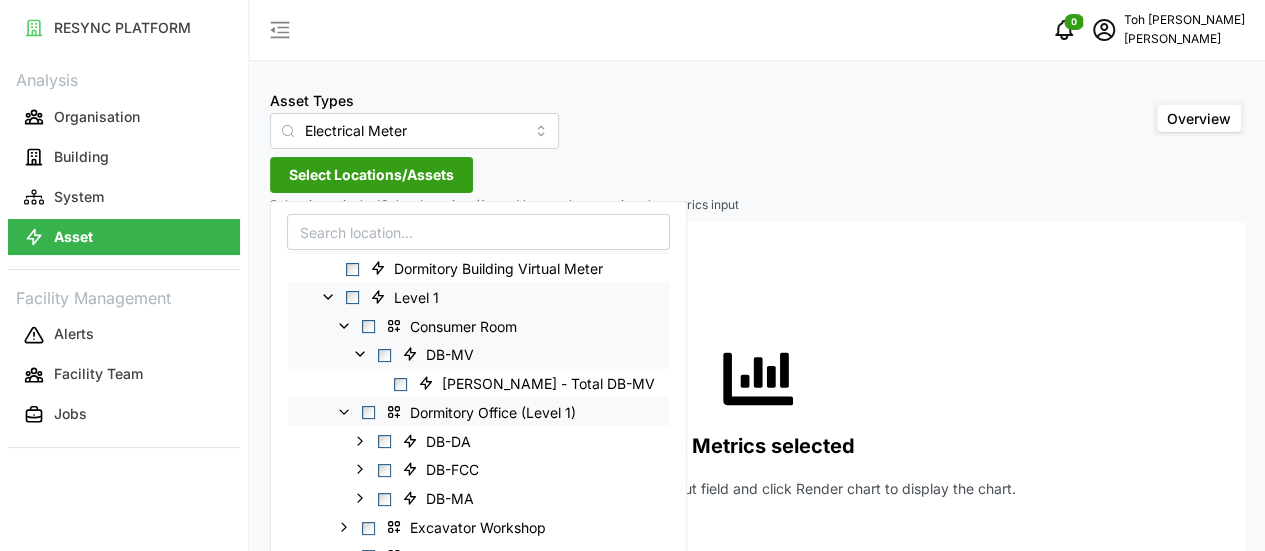 click 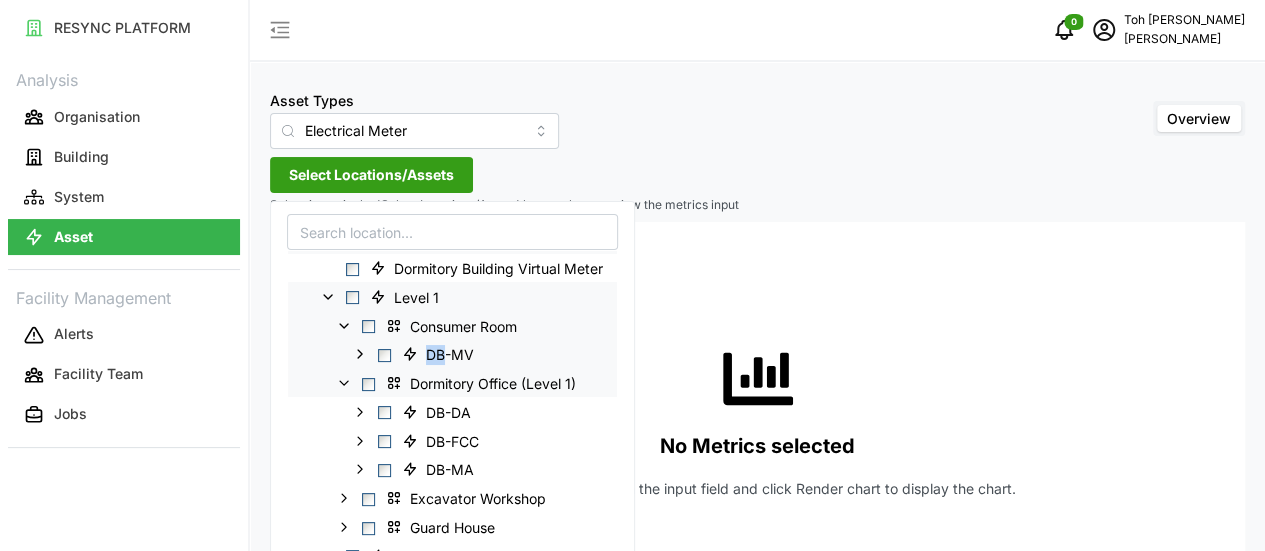 click 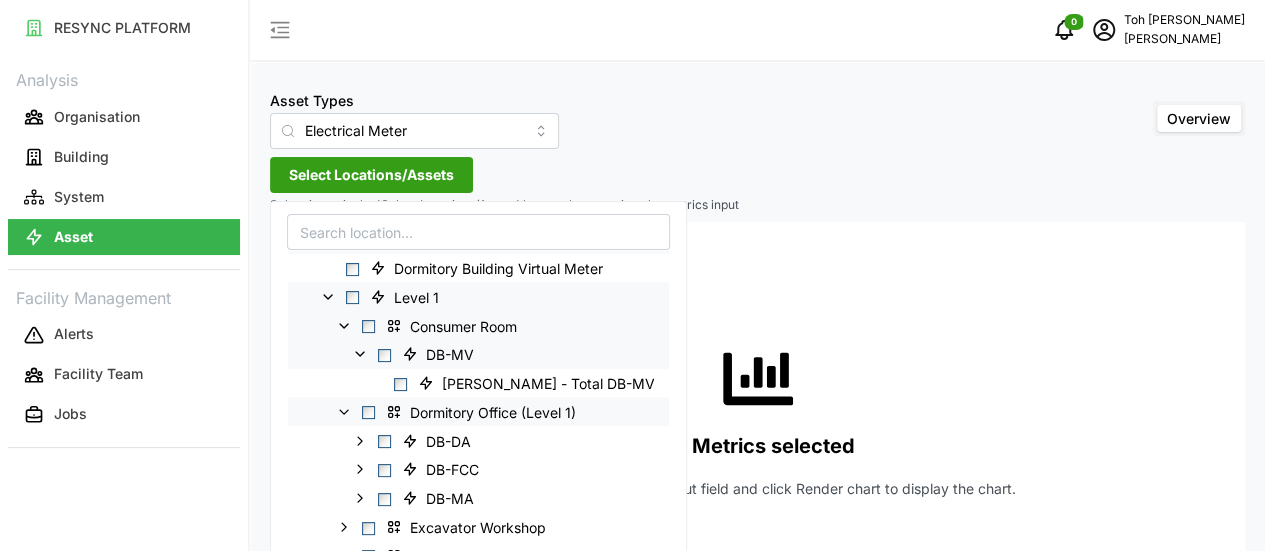 click on "Dormitory Office (Level 1)" at bounding box center (478, 411) 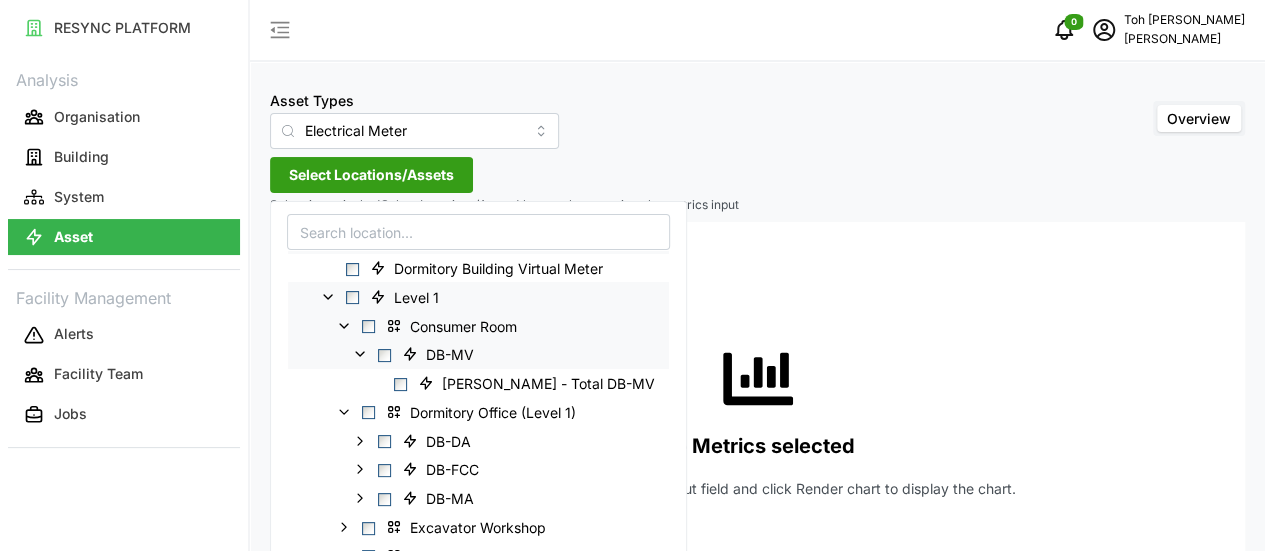 scroll, scrollTop: 0, scrollLeft: 0, axis: both 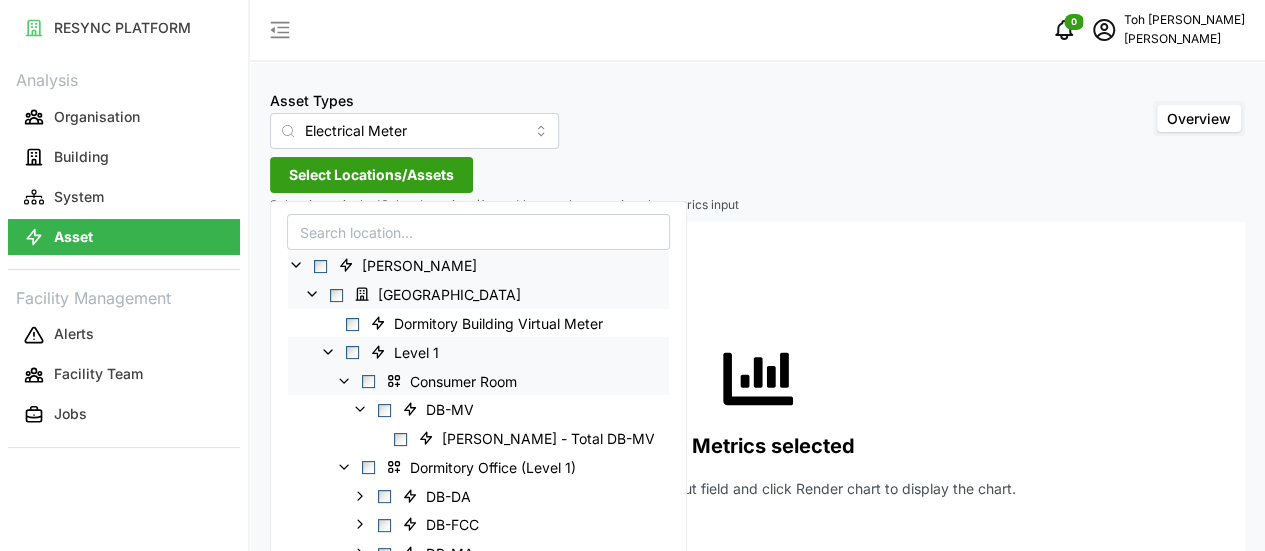 click on "Asset Types Electrical Meter Overview Select Locations/Assets Select items in the 'Select Locations/Assets' button above to view the metrics input No Metrics selected Choose metrics from the input field and click Render chart to display the chart." at bounding box center (757, 321) 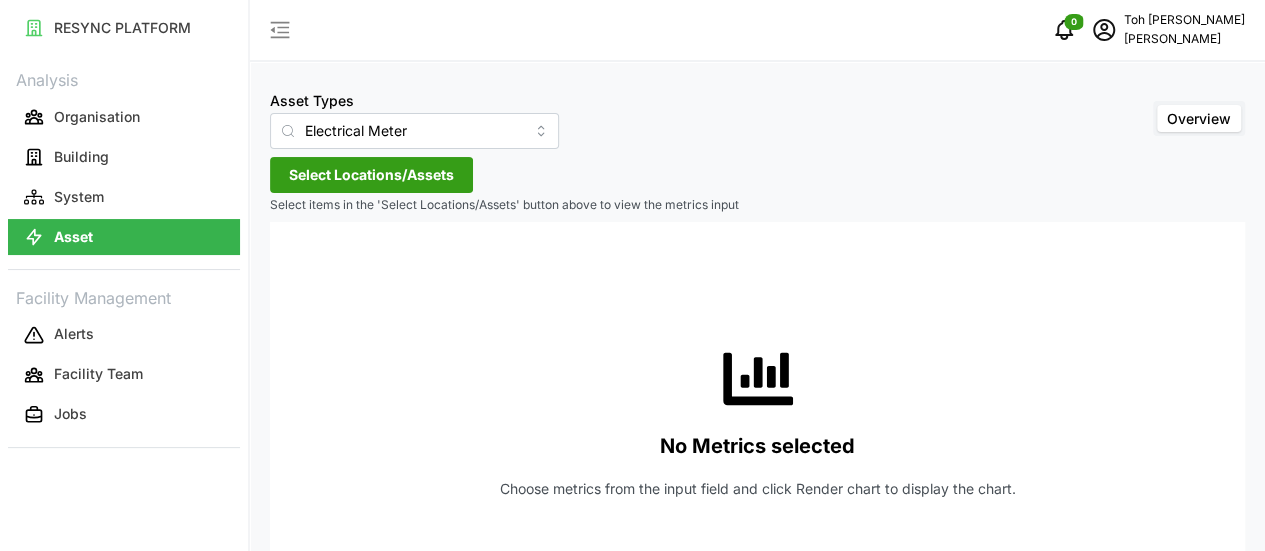 click on "Select Locations/Assets" at bounding box center (371, 175) 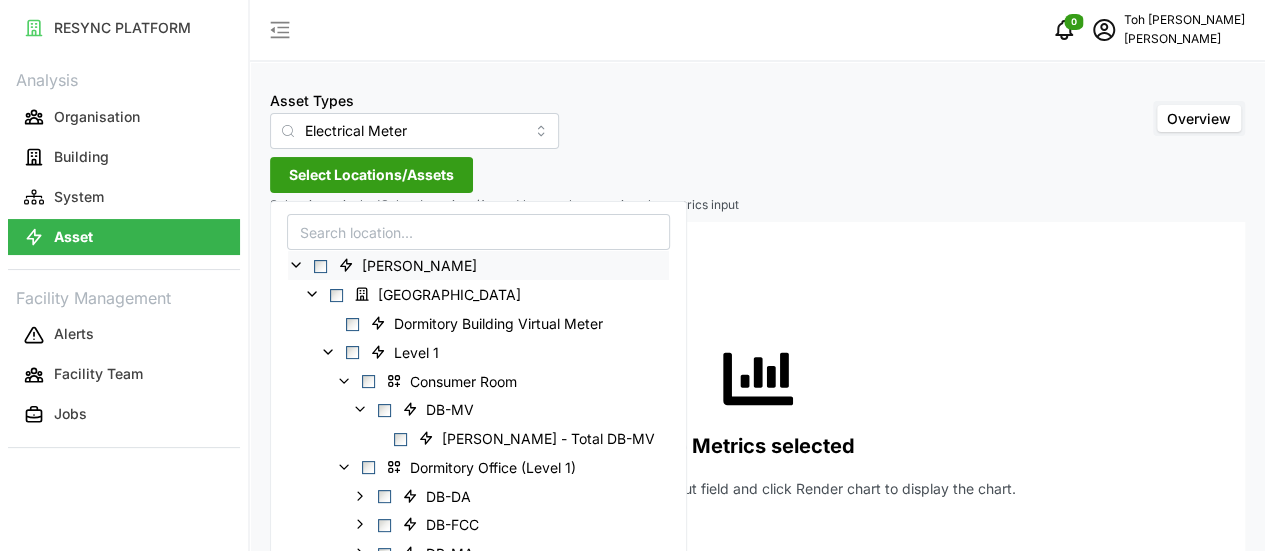 click 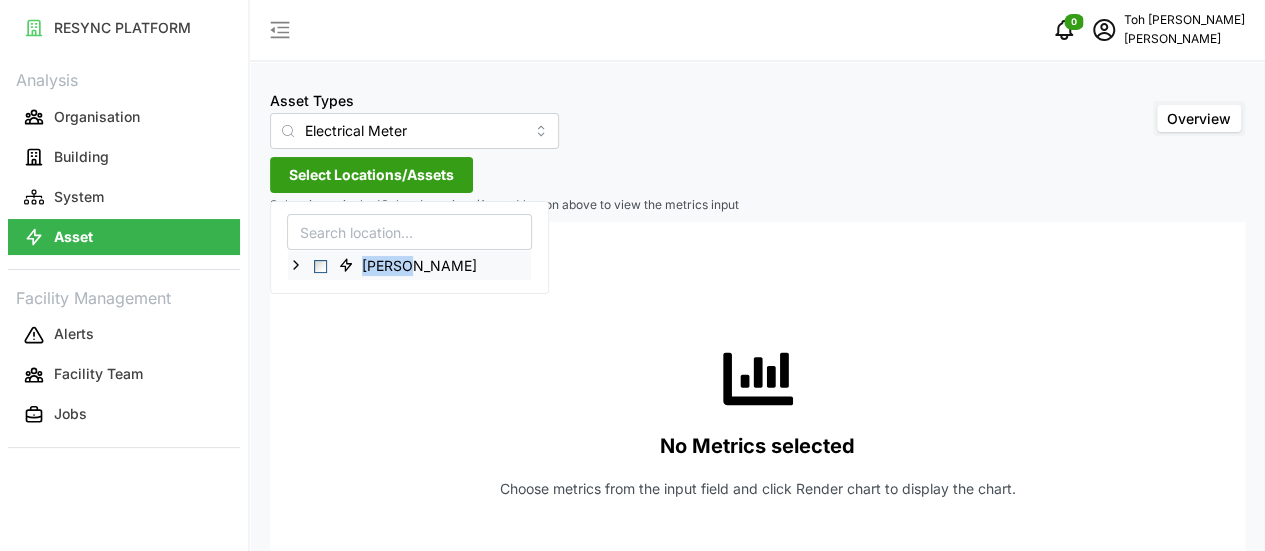 click 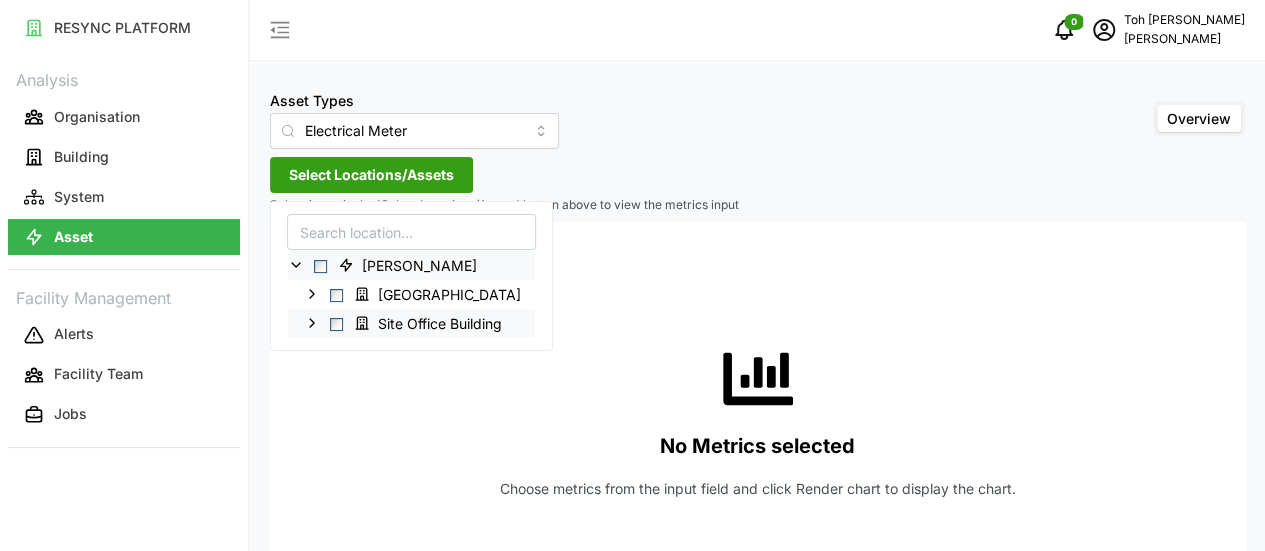 click 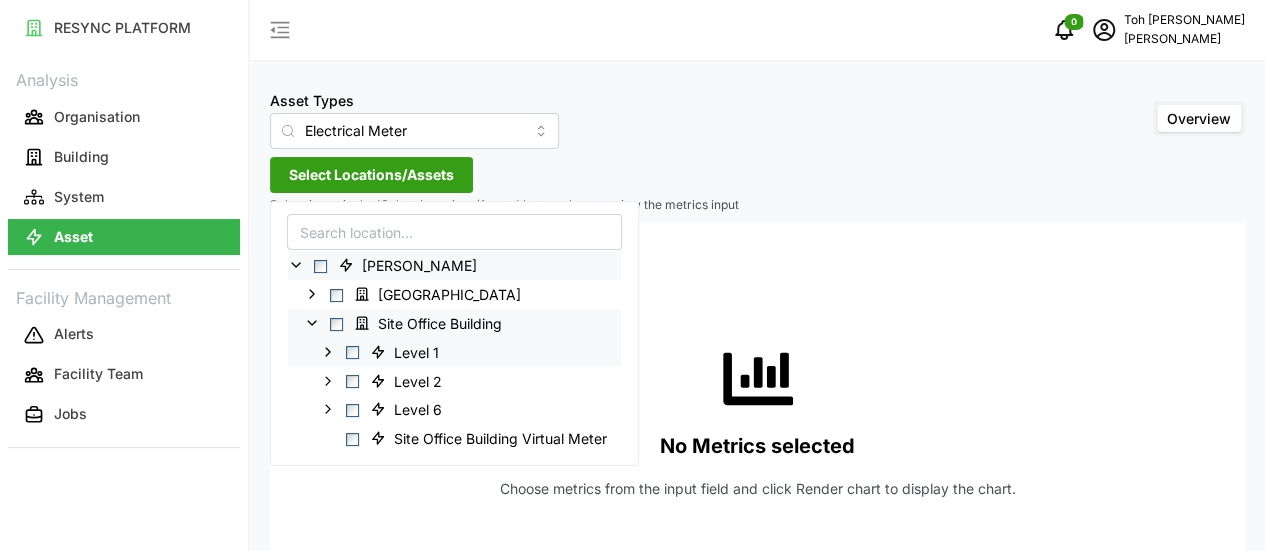 click on "Level 1" at bounding box center [454, 351] 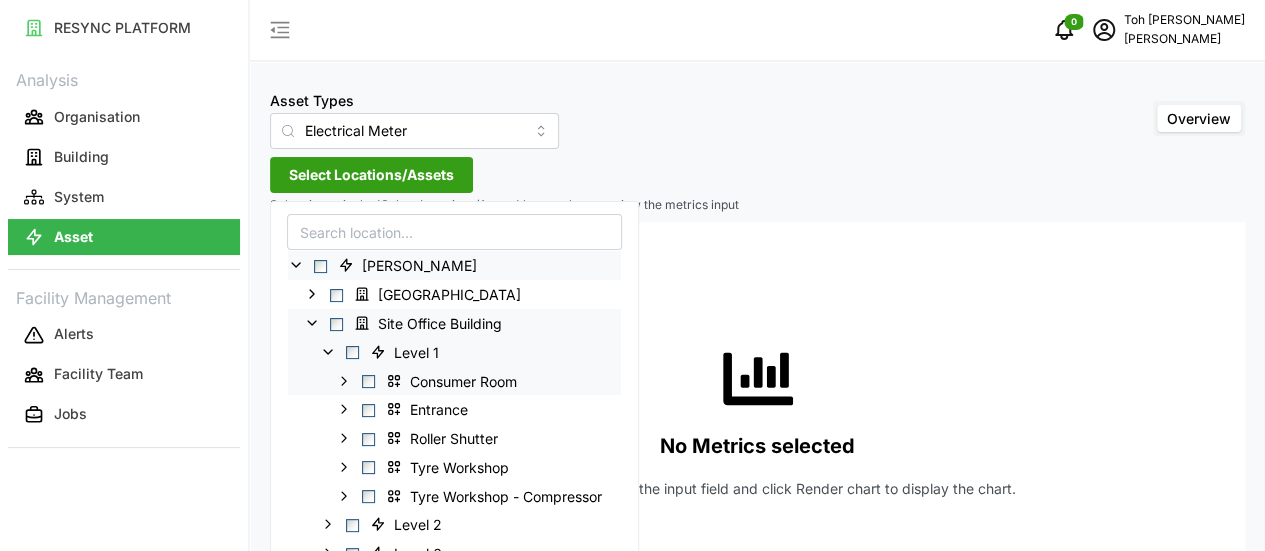 click 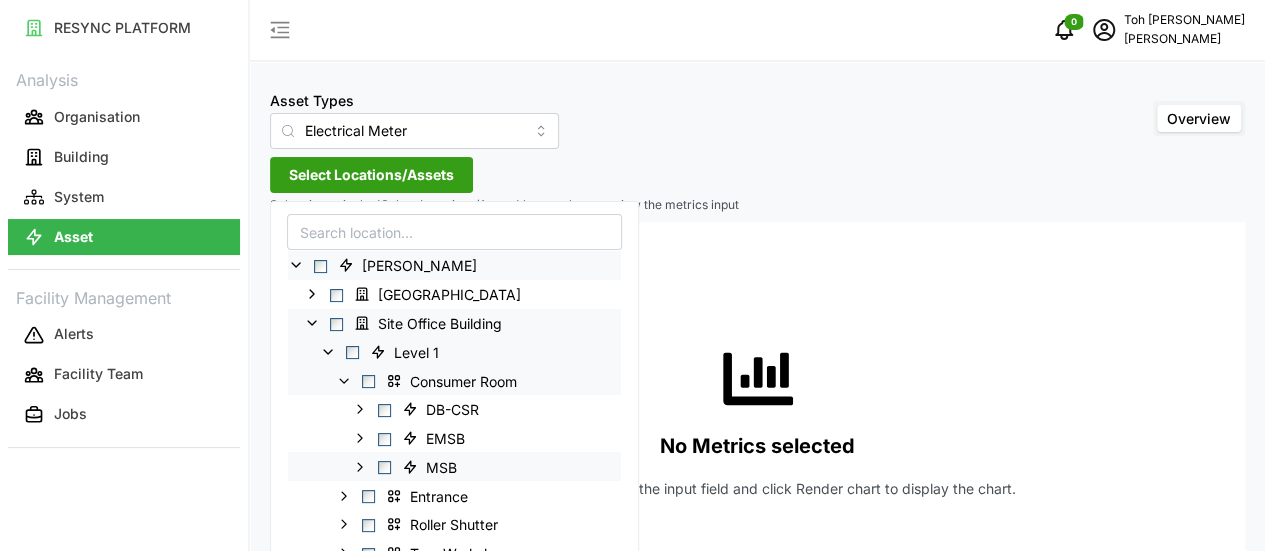 click 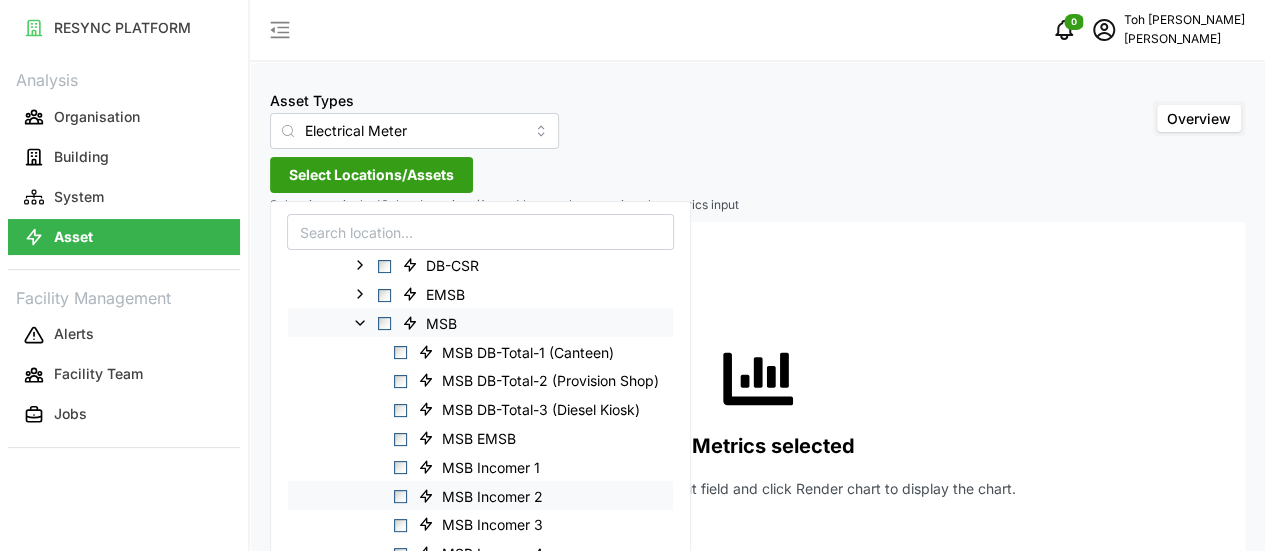 scroll, scrollTop: 200, scrollLeft: 0, axis: vertical 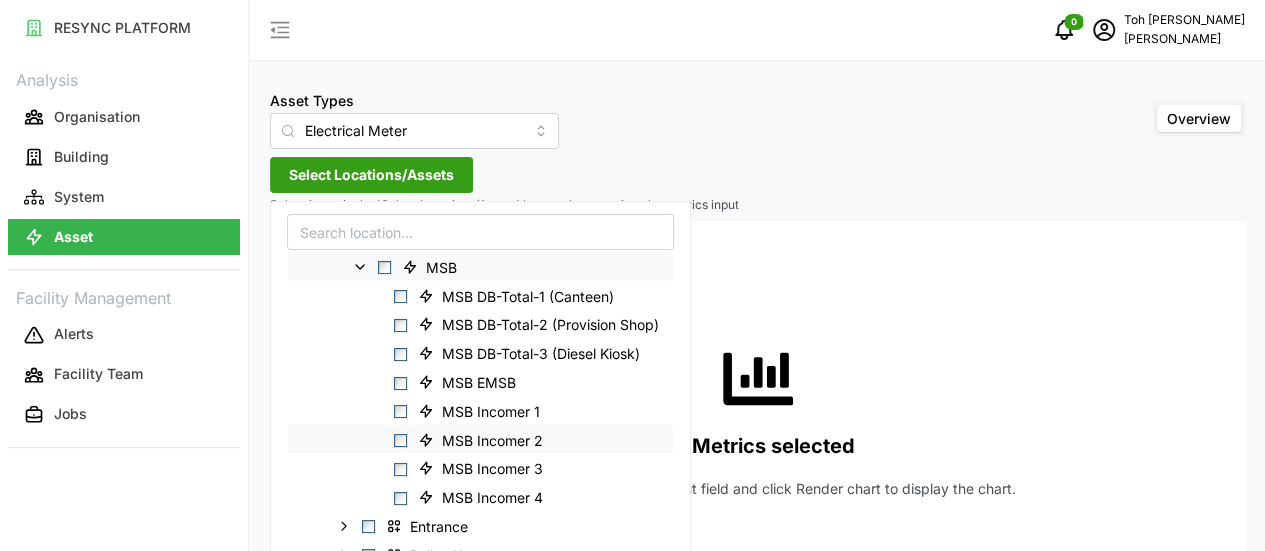 drag, startPoint x: 405, startPoint y: 404, endPoint x: 413, endPoint y: 439, distance: 35.902645 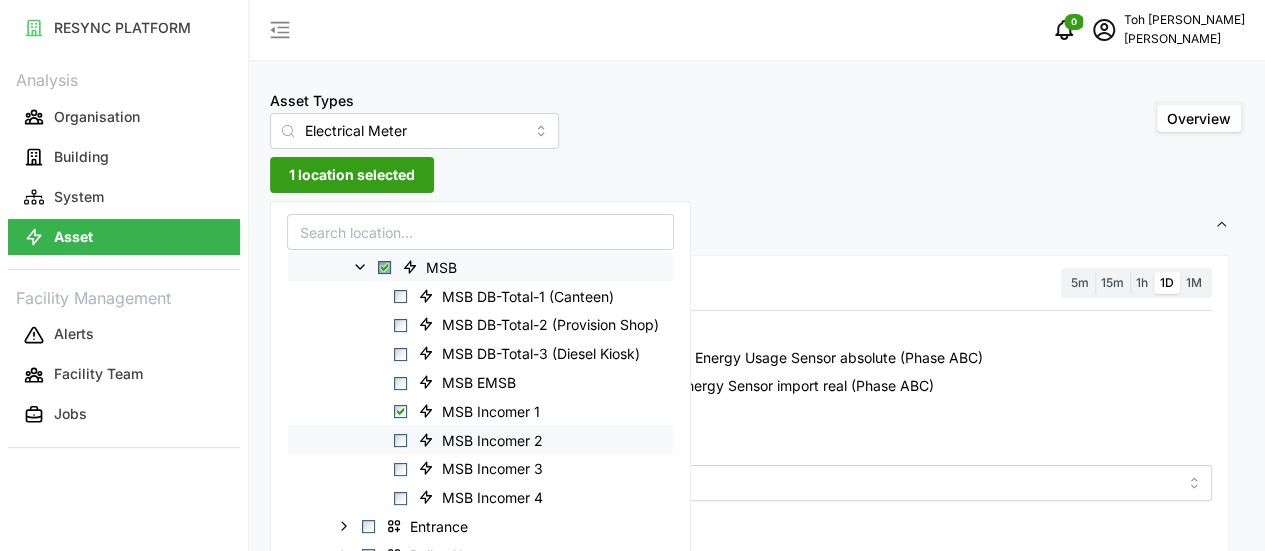 click on "MSB Incomer 2" at bounding box center (480, 439) 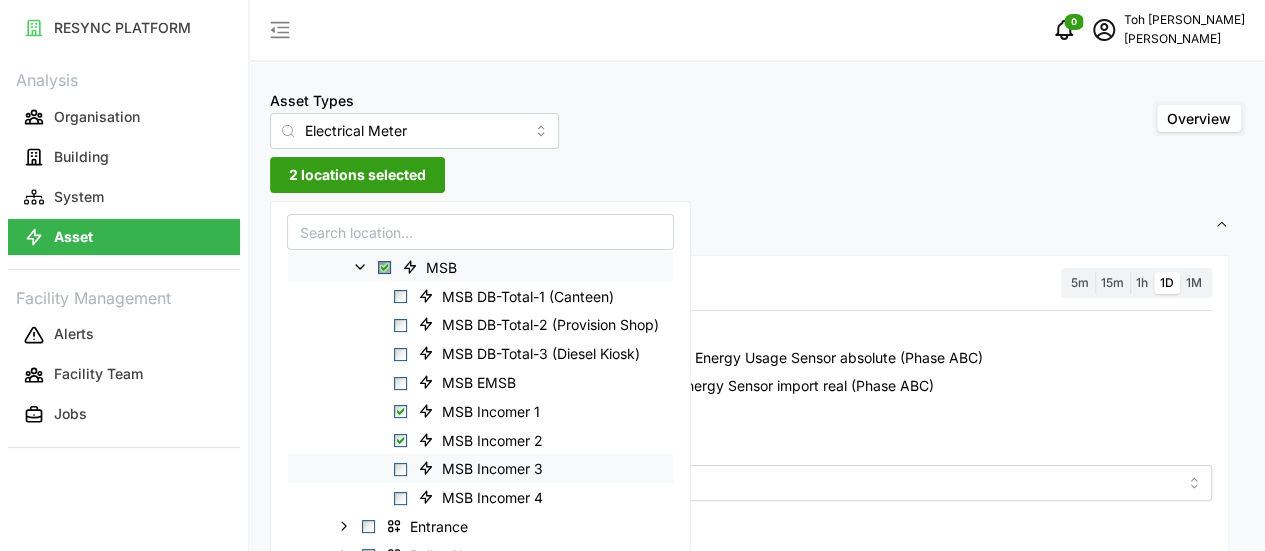 click at bounding box center (400, 469) 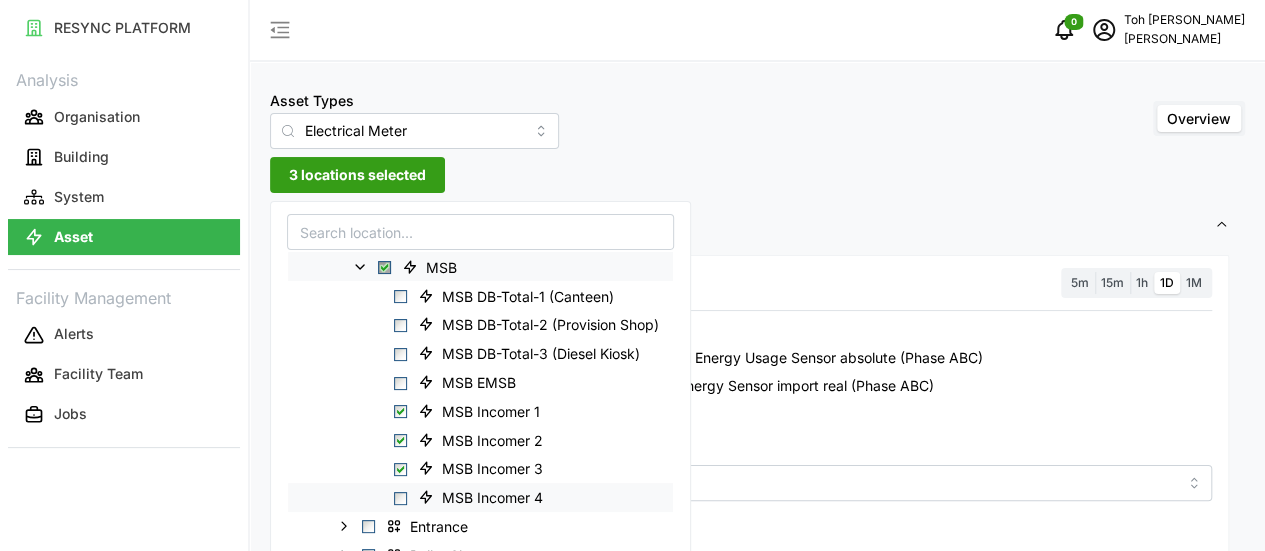 click on "MSB Incomer 4" at bounding box center (480, 497) 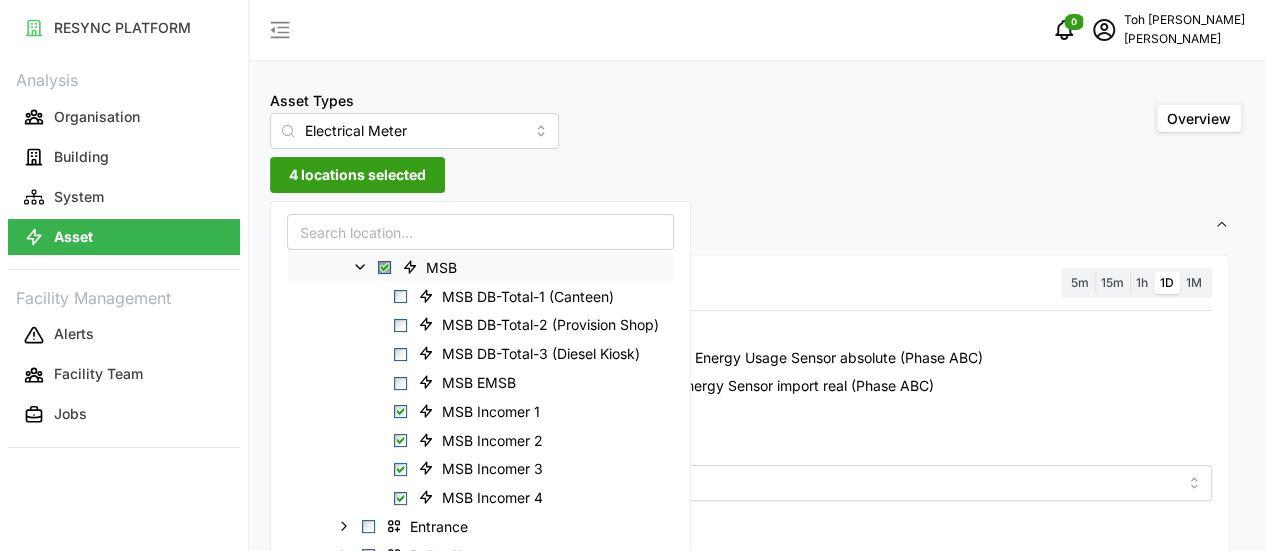 click on "Settings" at bounding box center (750, 225) 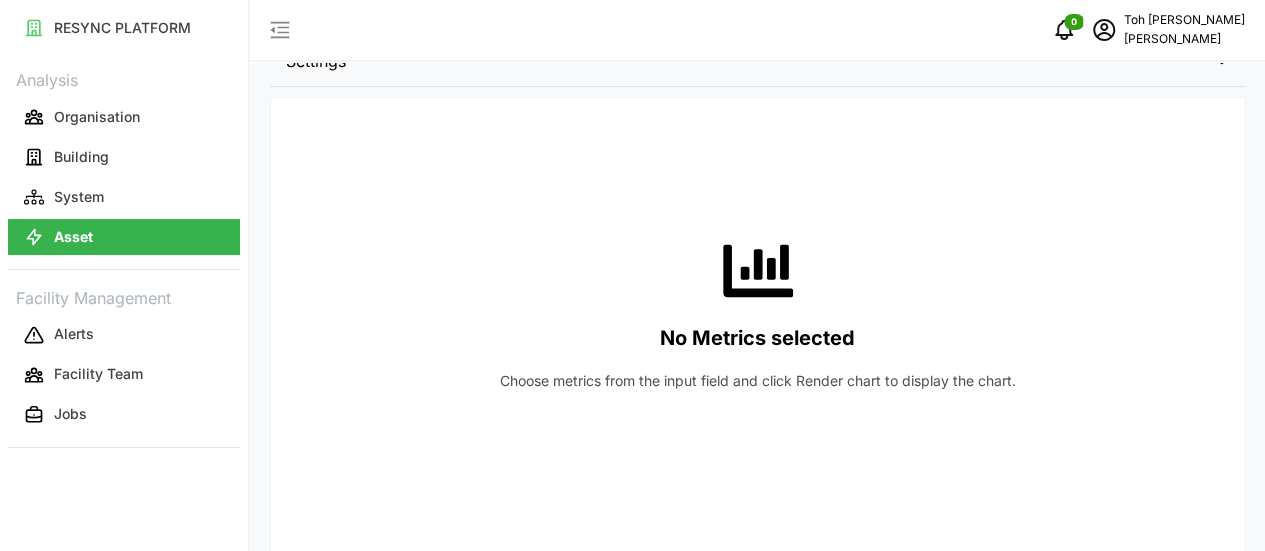 scroll, scrollTop: 13, scrollLeft: 0, axis: vertical 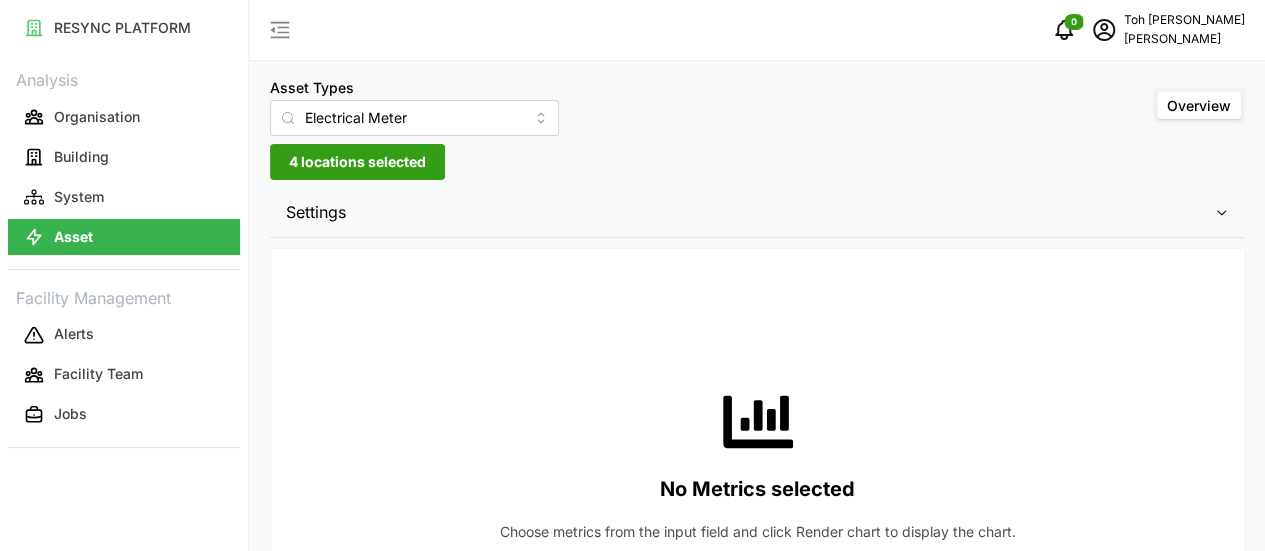click on "No Metrics selected Choose metrics from the input field and click Render chart to display the chart." at bounding box center [757, 465] 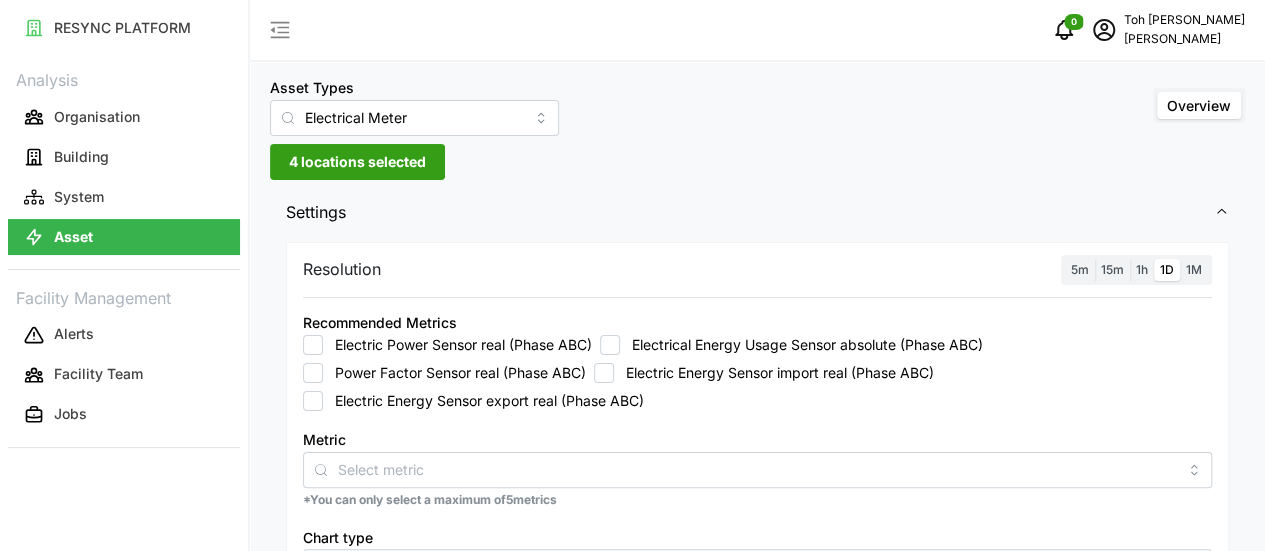 click on "Electric Energy Sensor import real (Phase ABC)" at bounding box center [604, 373] 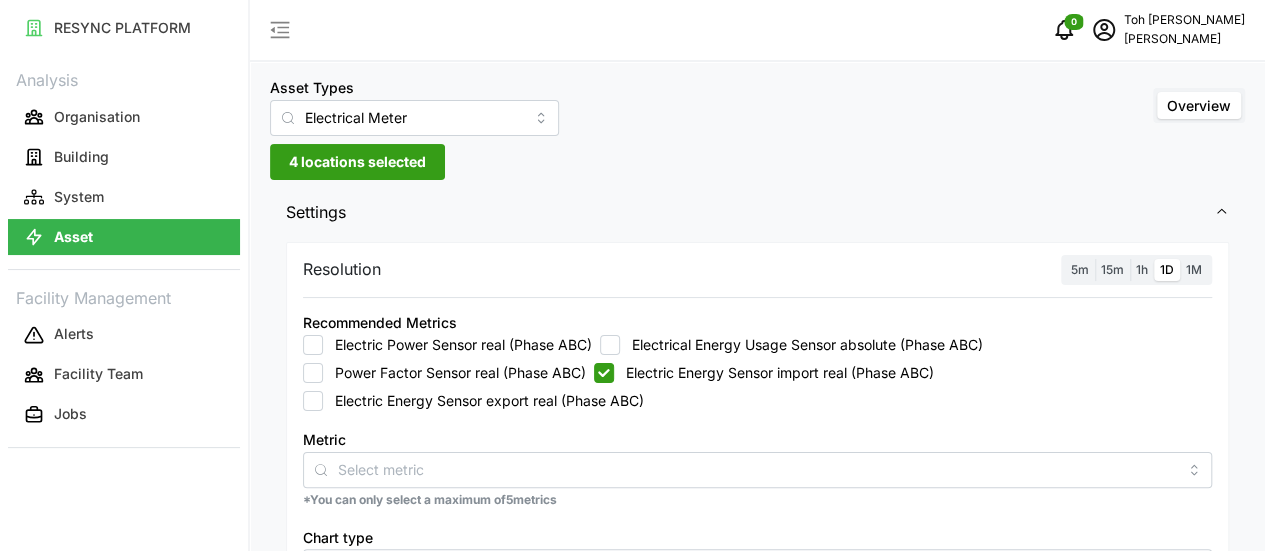 checkbox on "true" 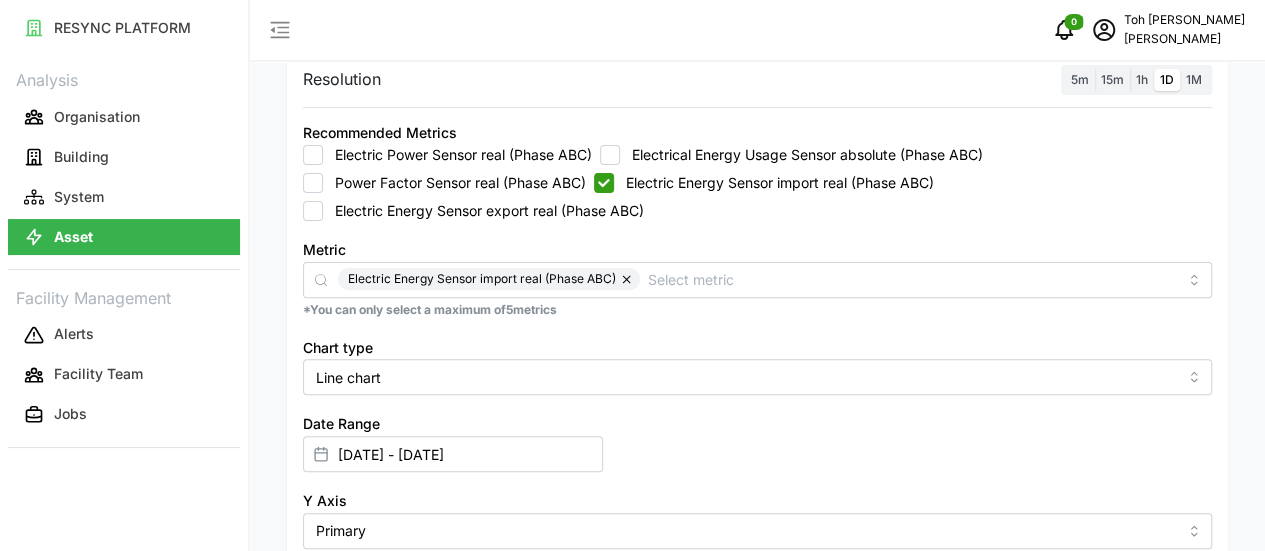 scroll, scrollTop: 313, scrollLeft: 0, axis: vertical 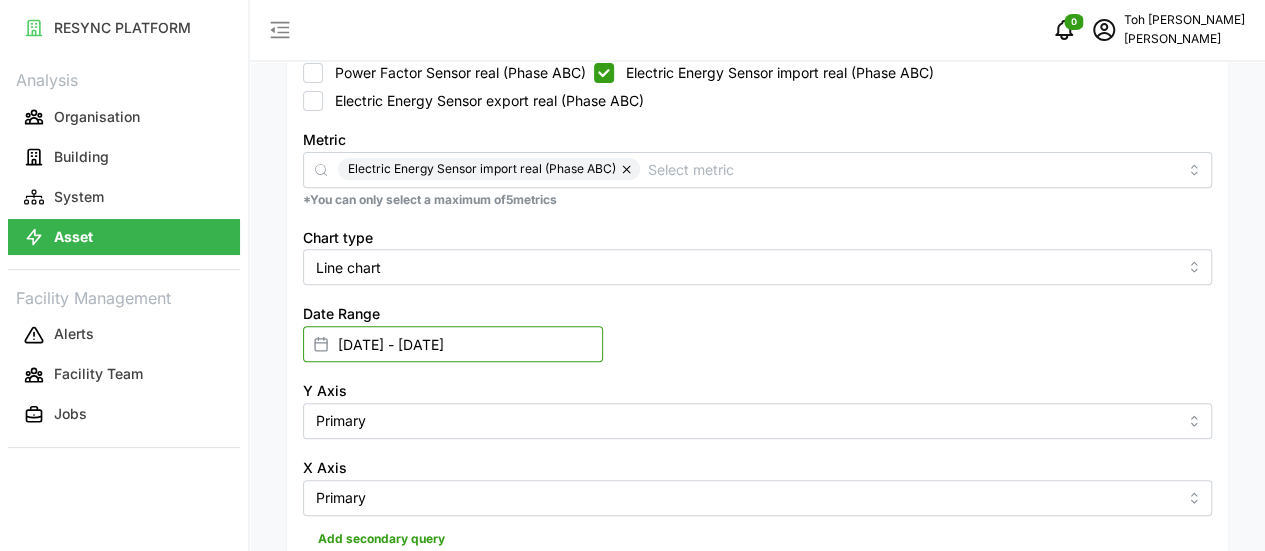 click on "25 Jun 2025 - 25 Jun 2025" at bounding box center (453, 344) 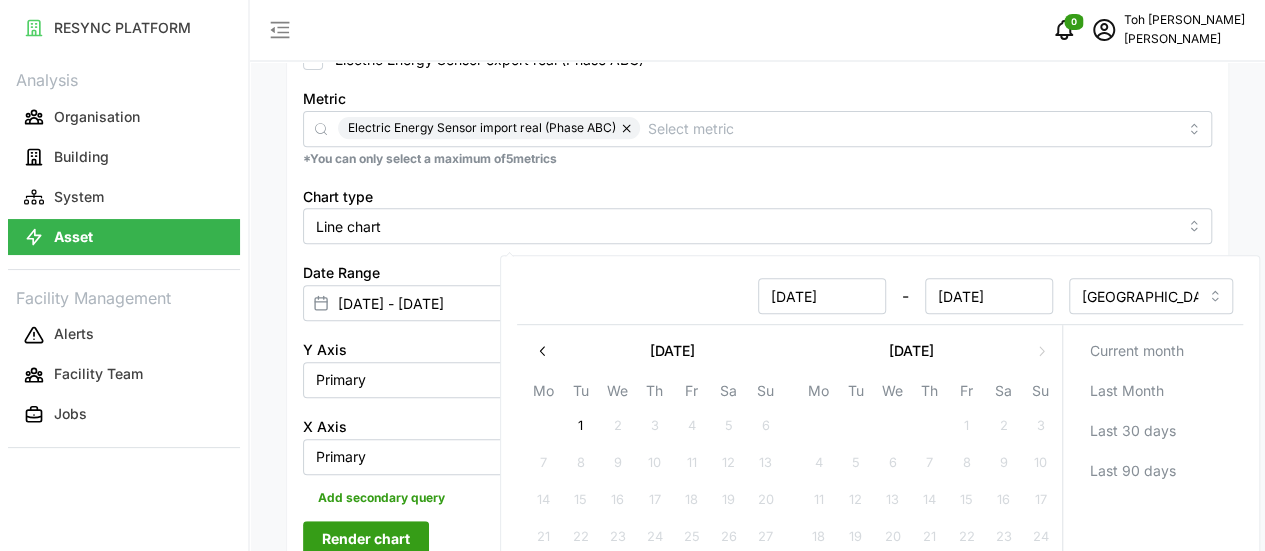 scroll, scrollTop: 313, scrollLeft: 0, axis: vertical 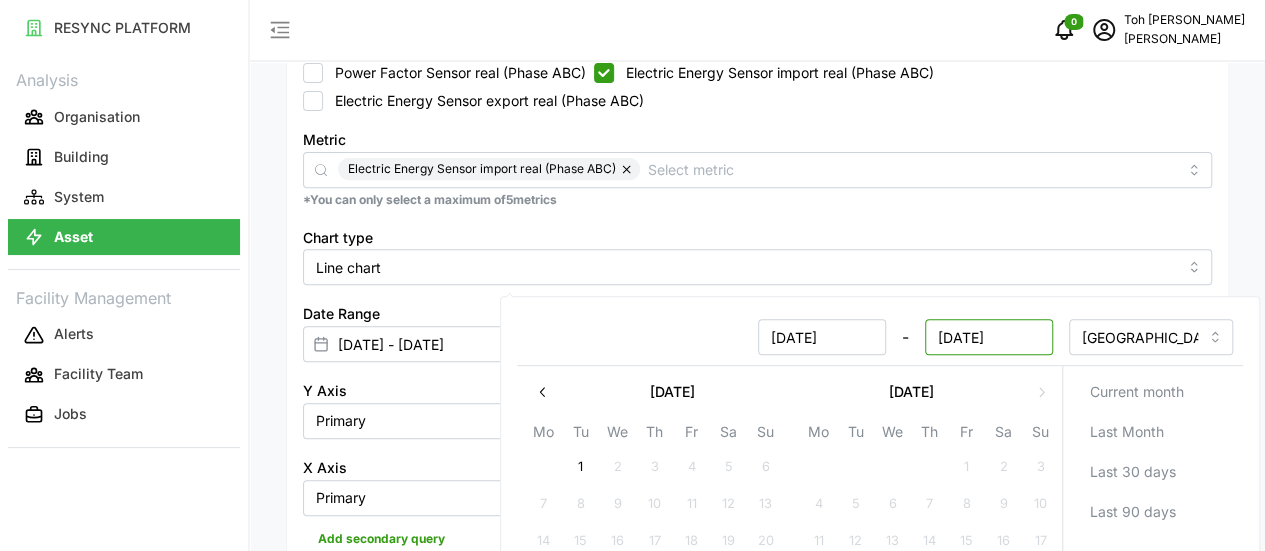 click on "25 Jun 2025" at bounding box center (988, 337) 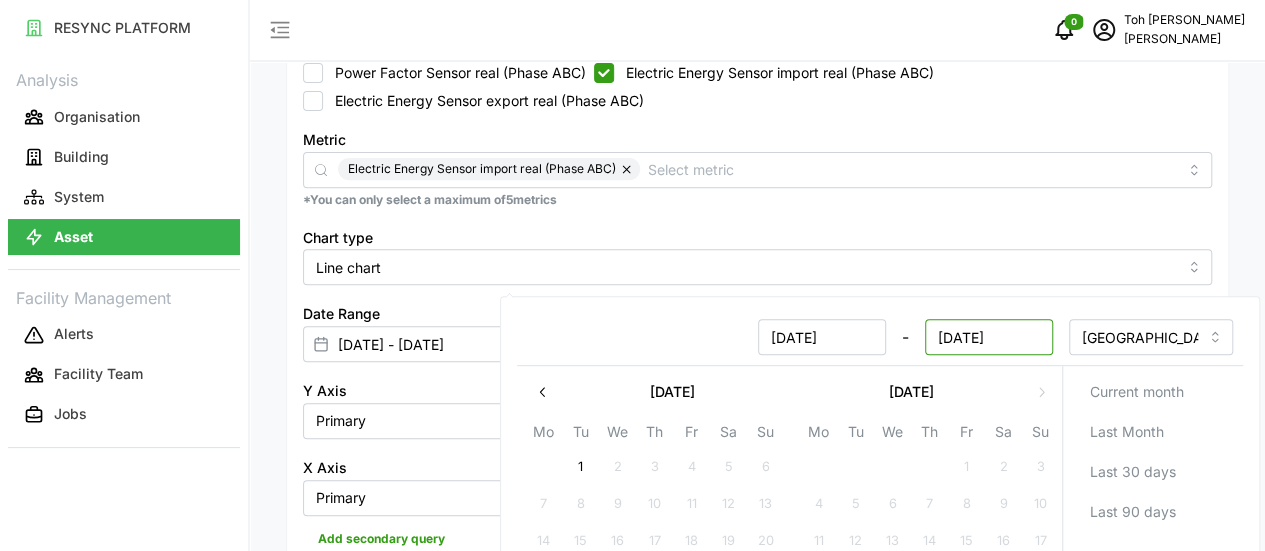 click on "25 Jun 2025" at bounding box center [988, 337] 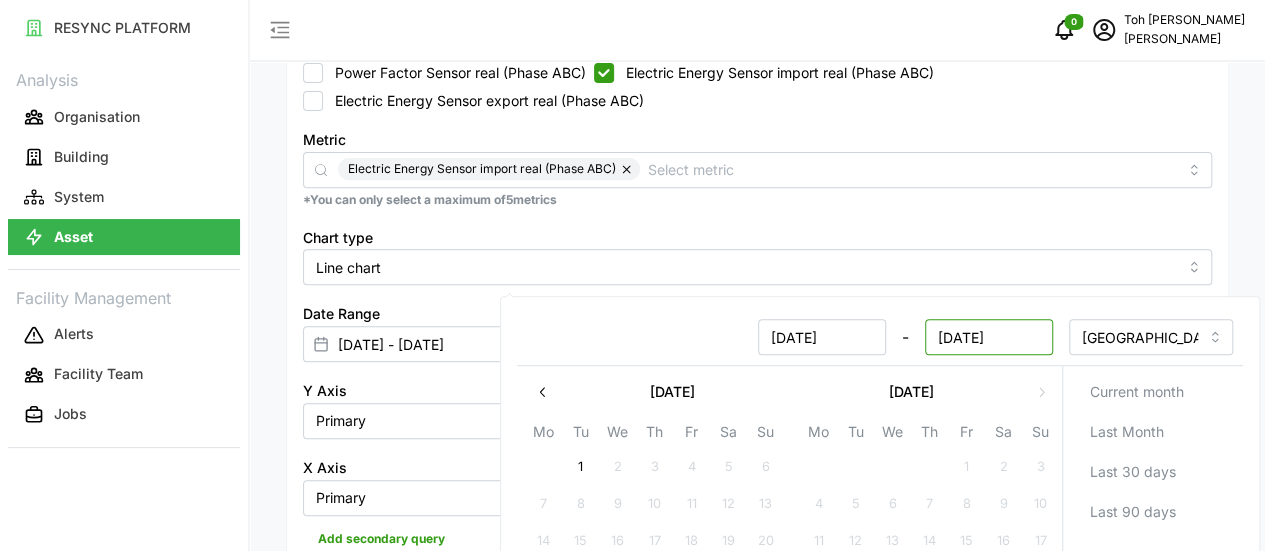 type on "27 Jun 2025" 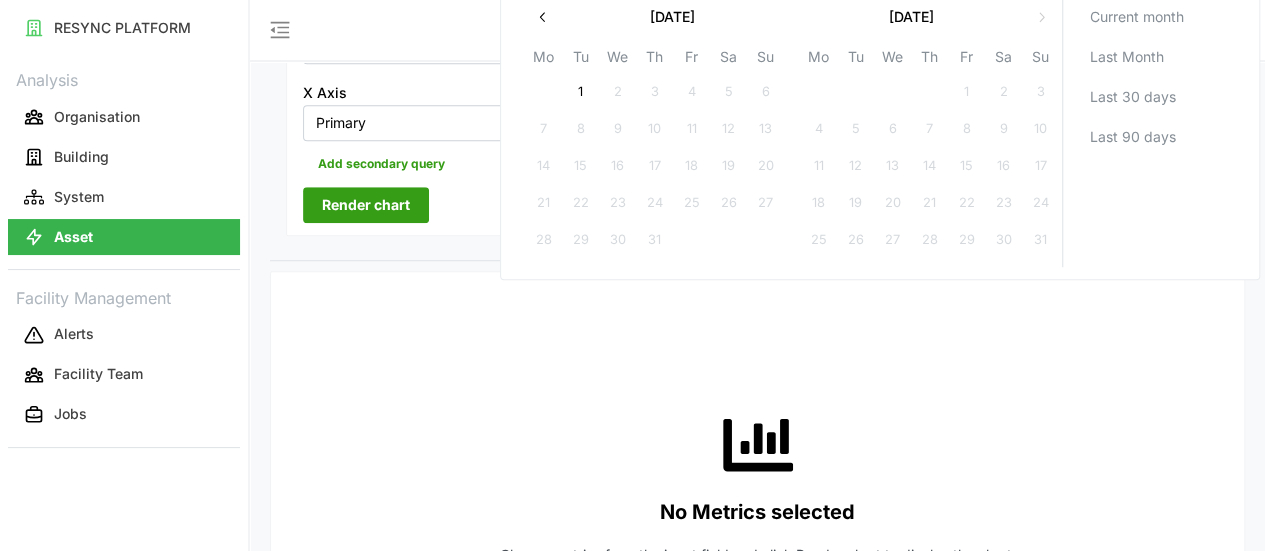 type on "25 Jun 2025 - 27 Jun 2025" 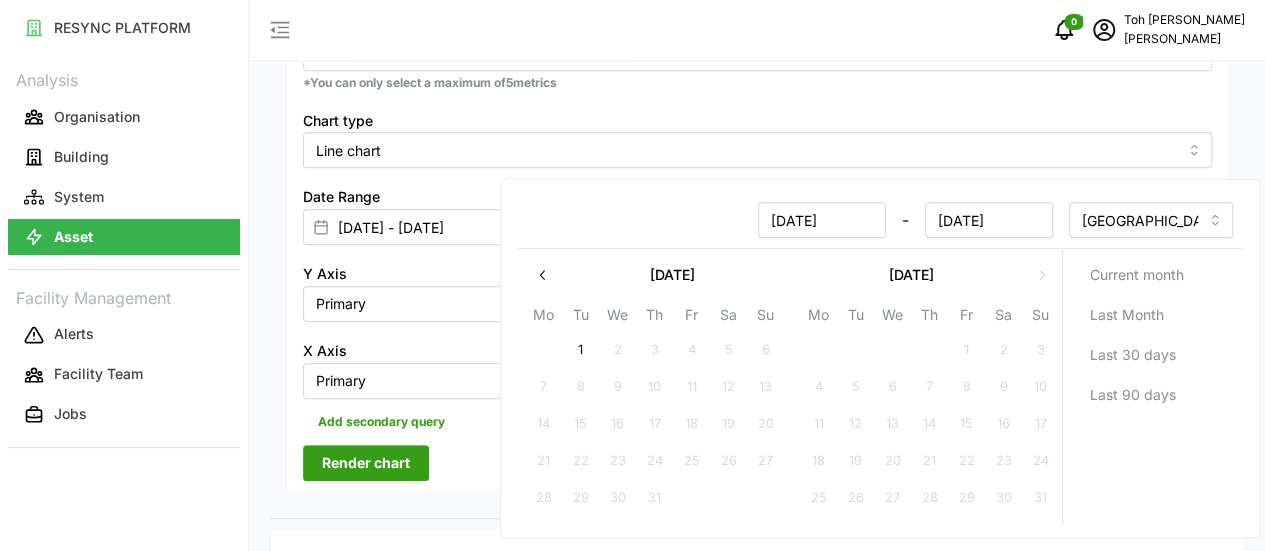 scroll, scrollTop: 413, scrollLeft: 0, axis: vertical 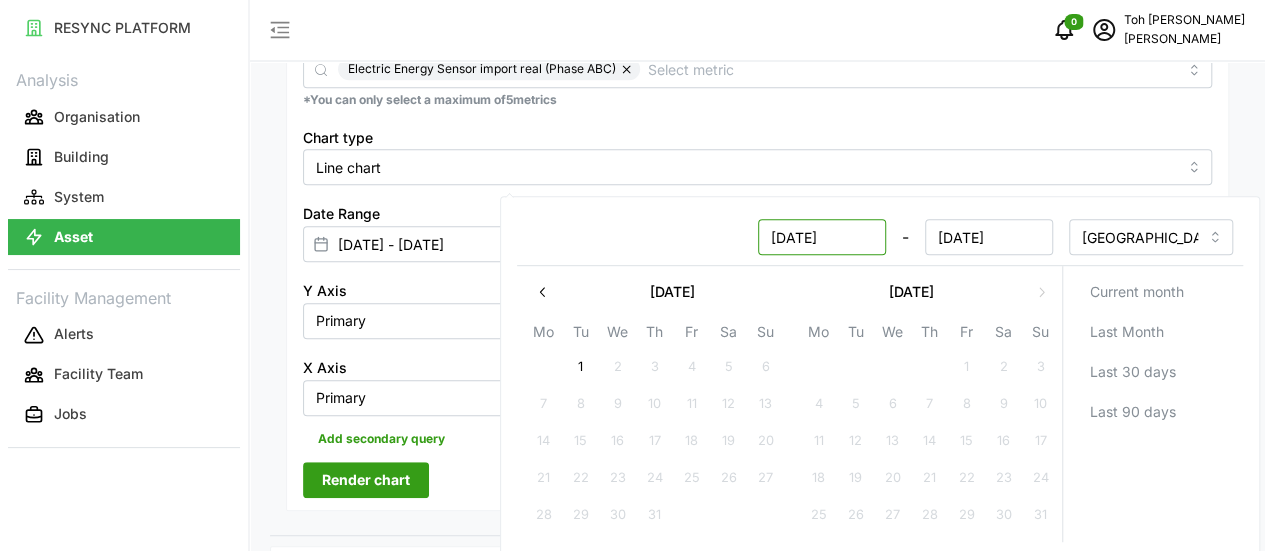 click on "25 Jun 2025" at bounding box center (821, 237) 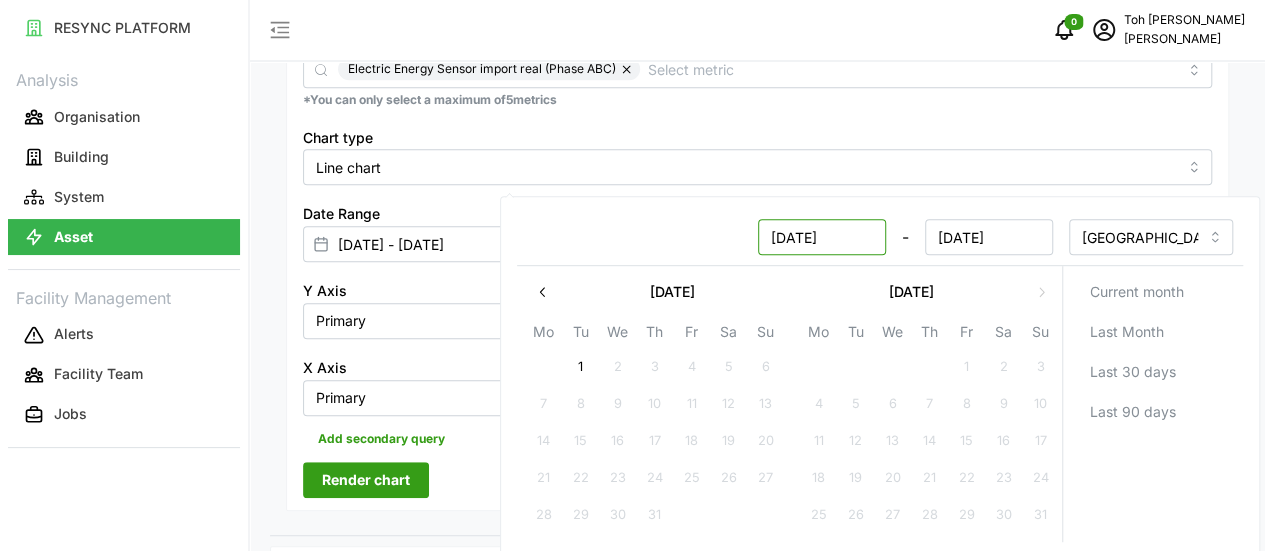 click on "25 Jun 2025" at bounding box center (821, 237) 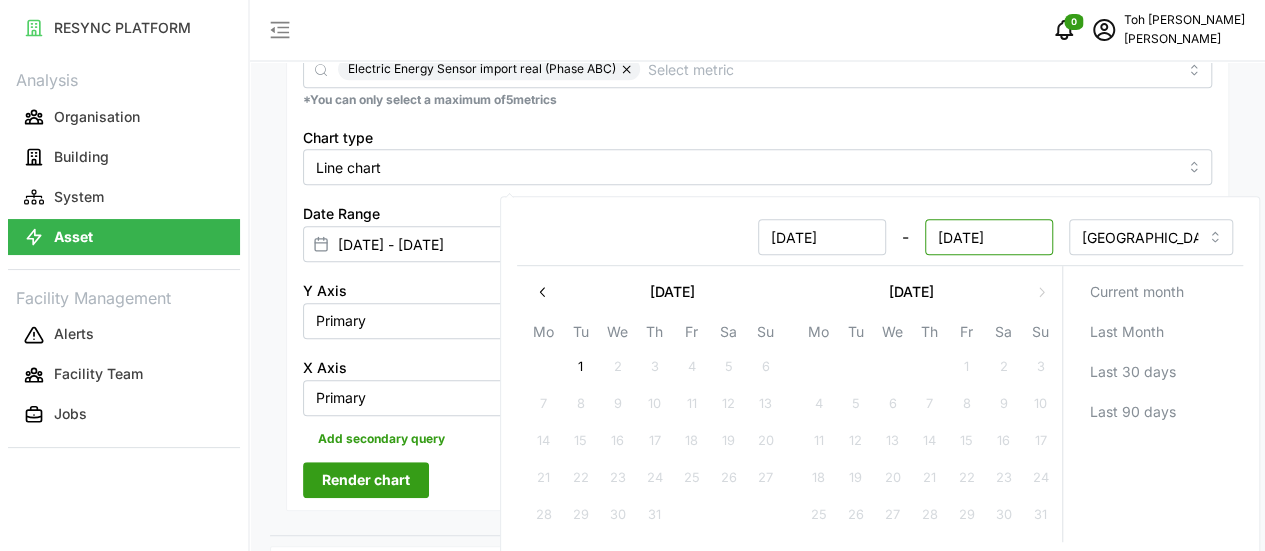 type on "25 Jun 2025" 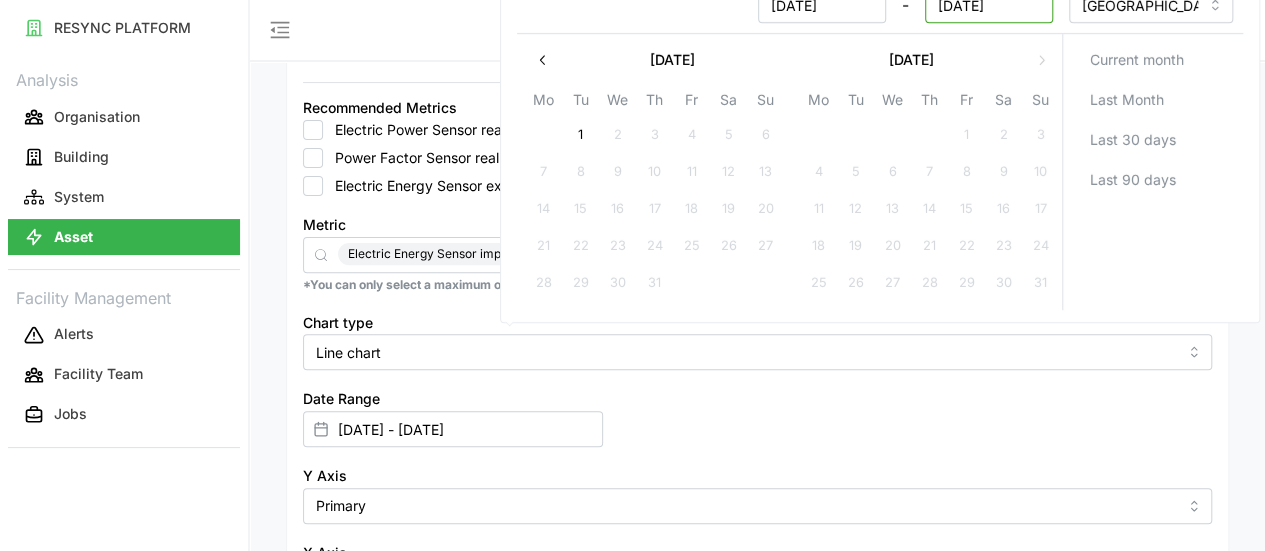 scroll, scrollTop: 213, scrollLeft: 0, axis: vertical 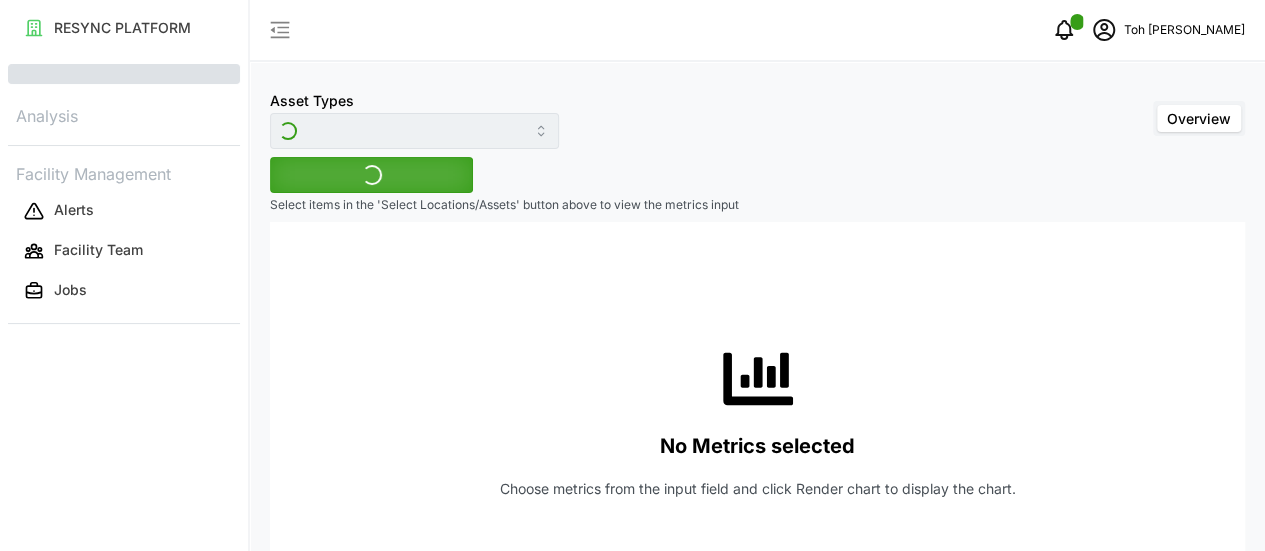 type on "Electrical Meter" 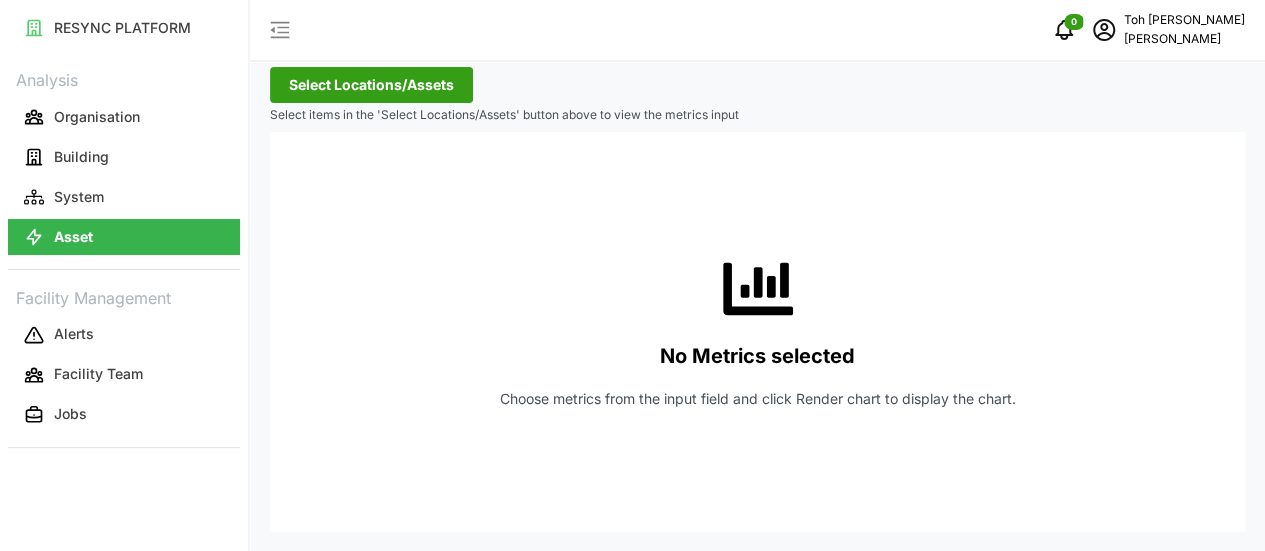 scroll, scrollTop: 0, scrollLeft: 0, axis: both 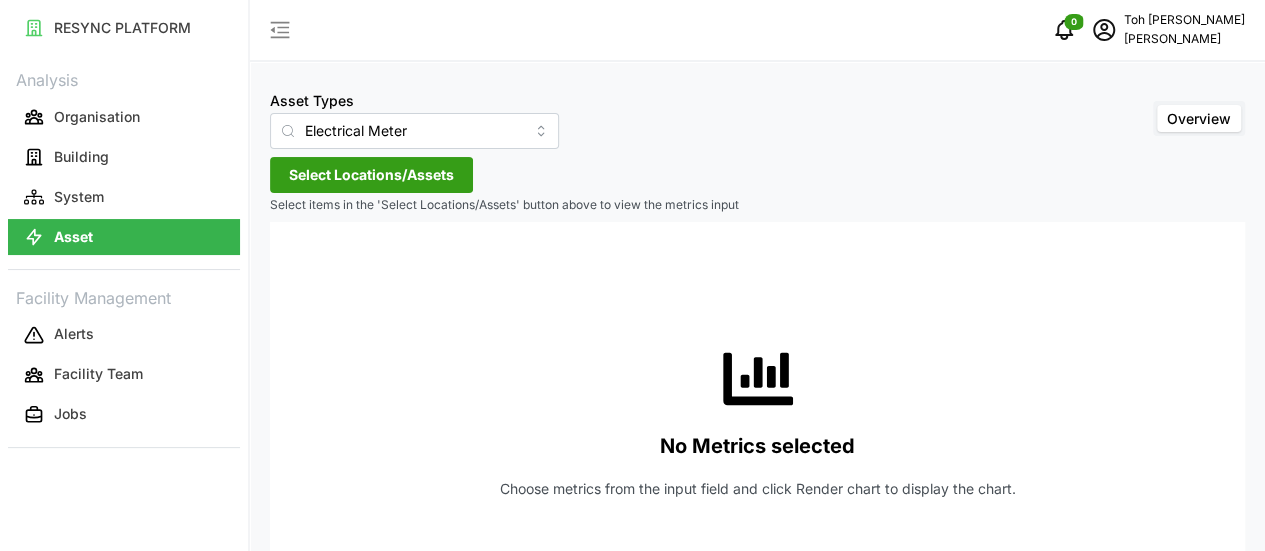 click on "Select Locations/Assets" at bounding box center (371, 175) 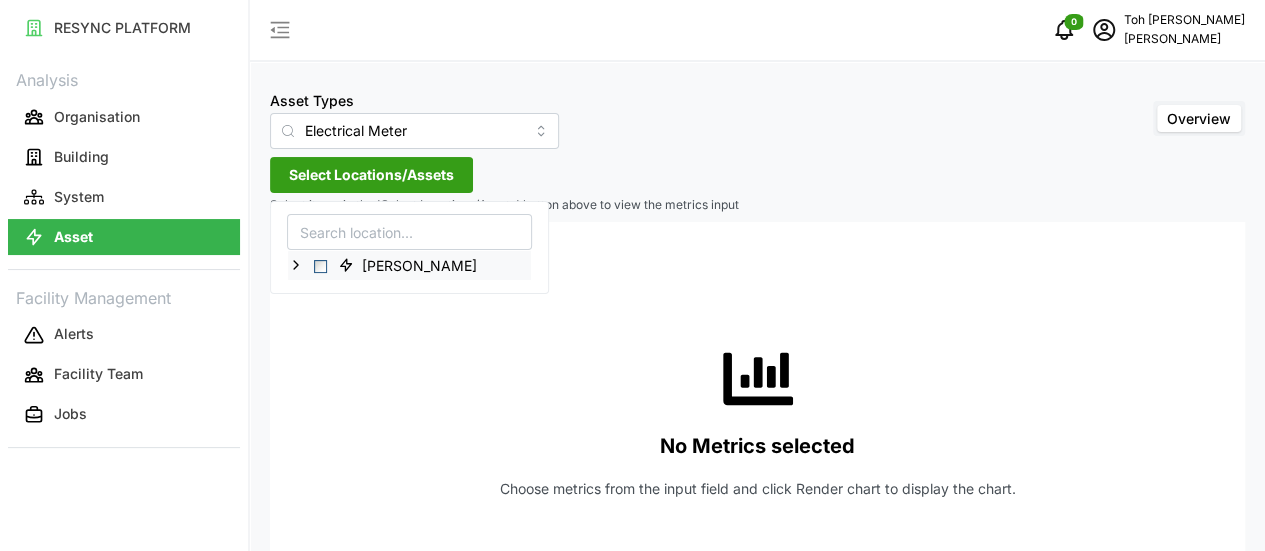 click 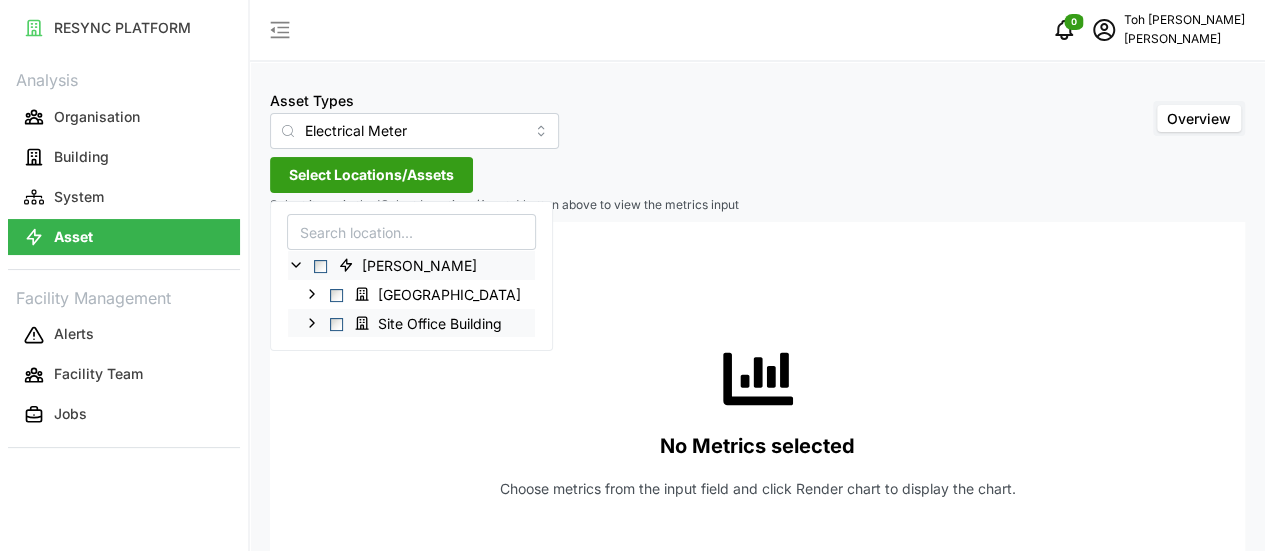 click 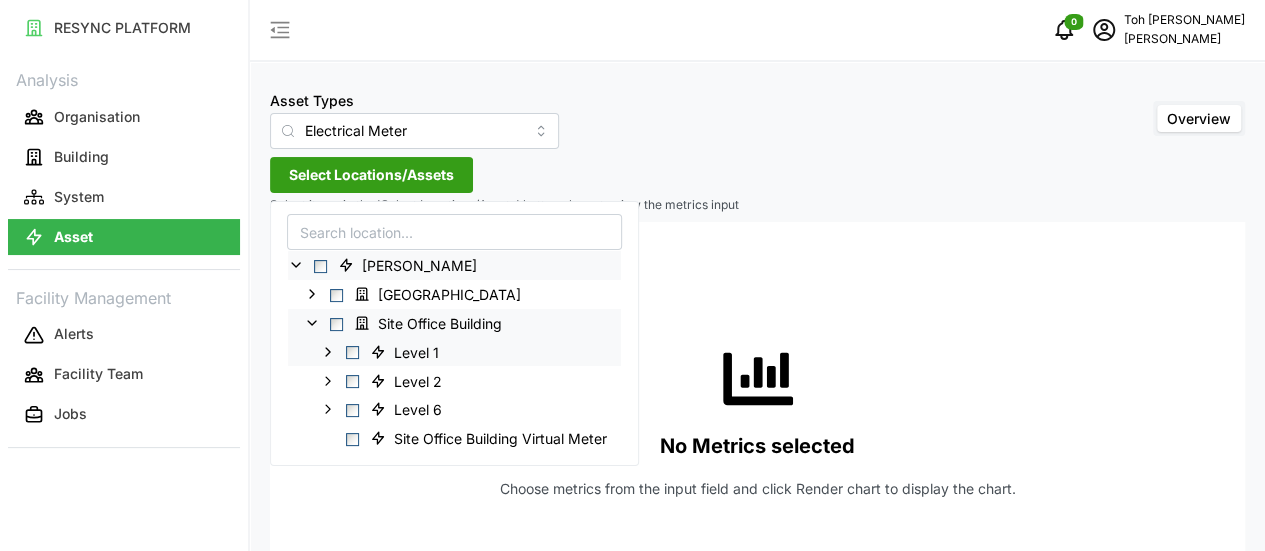click on "Level 1" at bounding box center [454, 351] 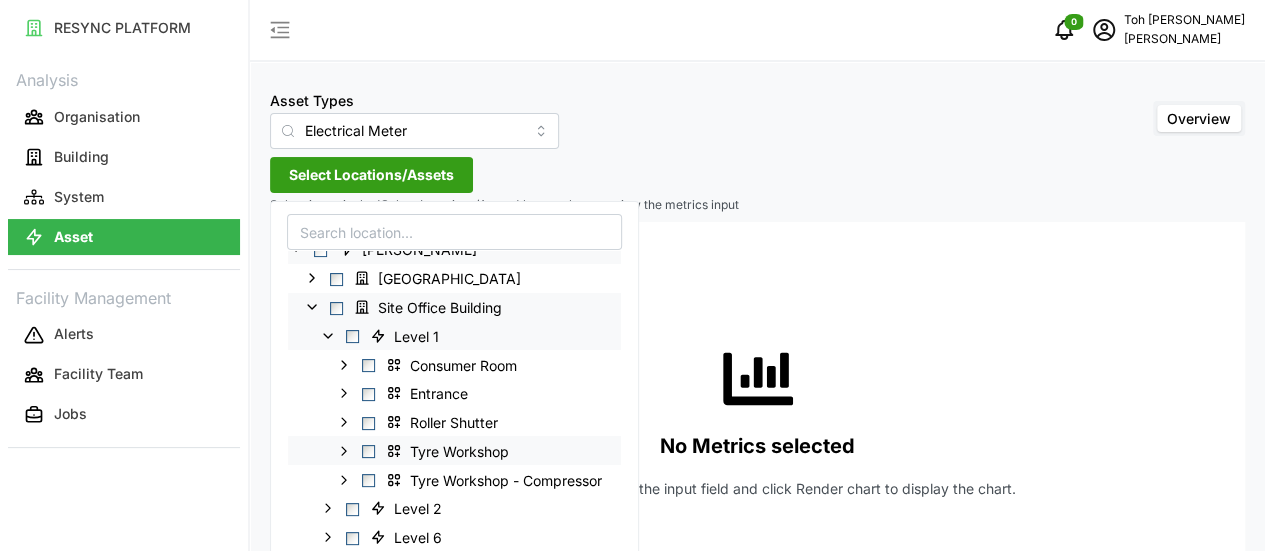 scroll, scrollTop: 22, scrollLeft: 0, axis: vertical 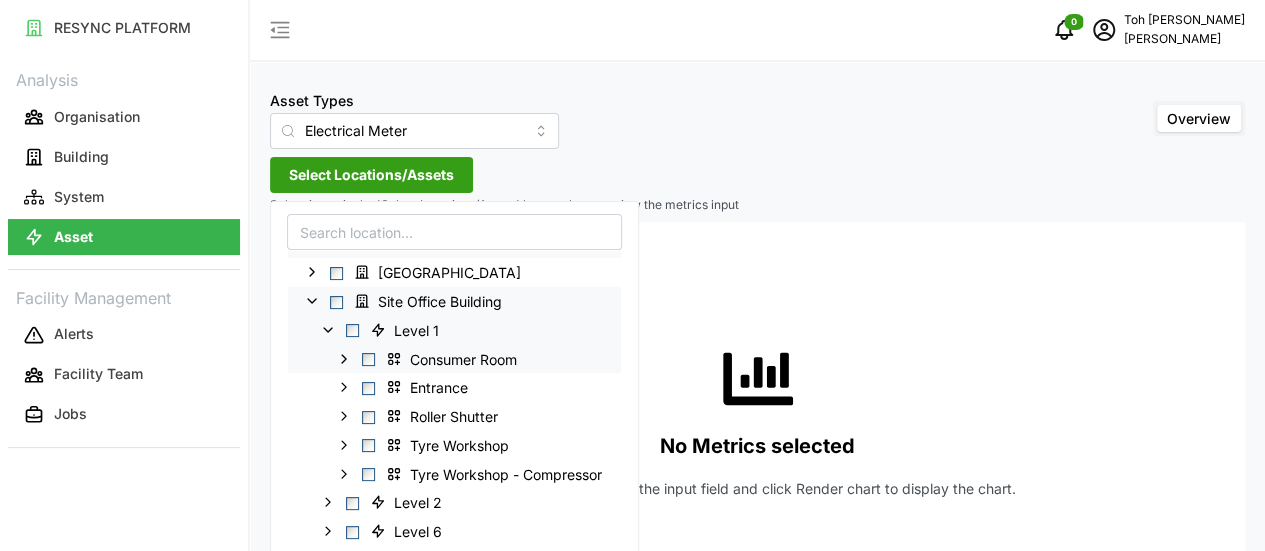 click 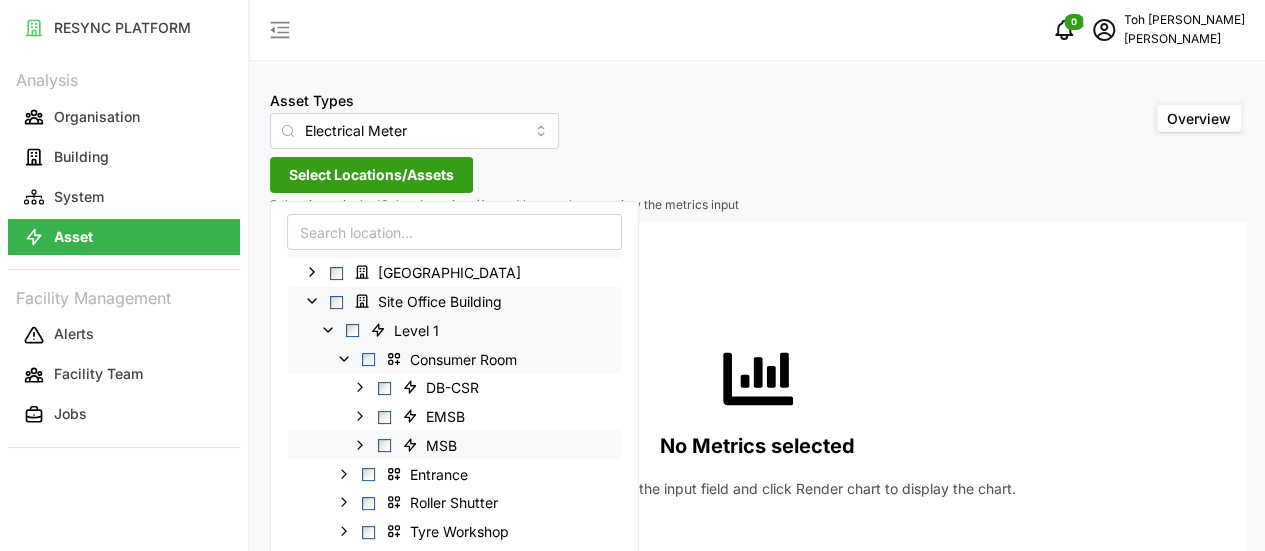 click 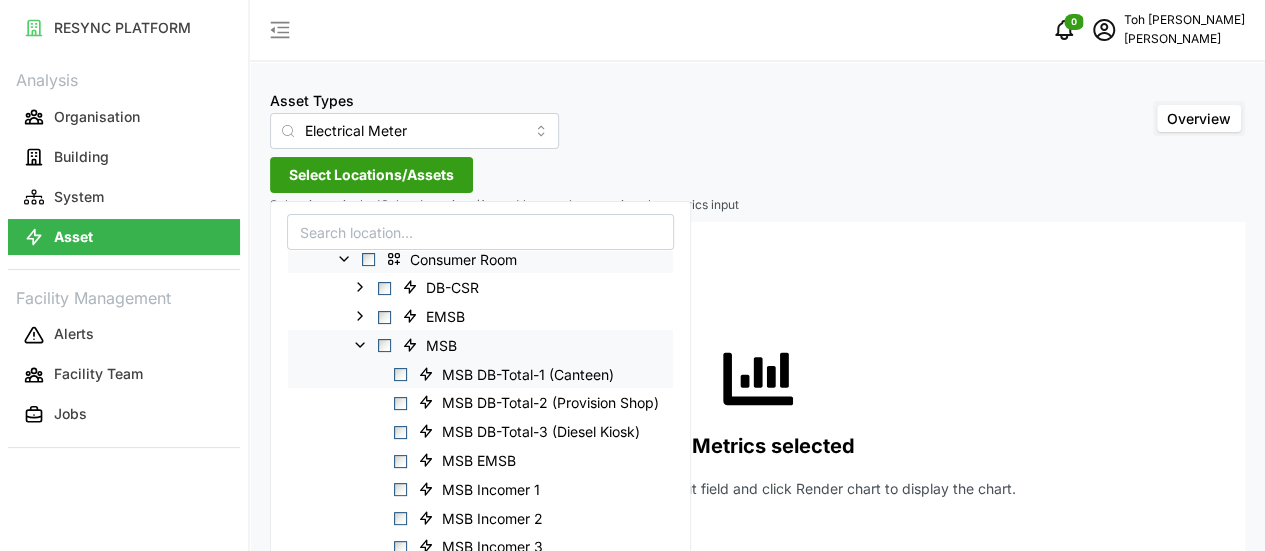 scroll, scrollTop: 284, scrollLeft: 0, axis: vertical 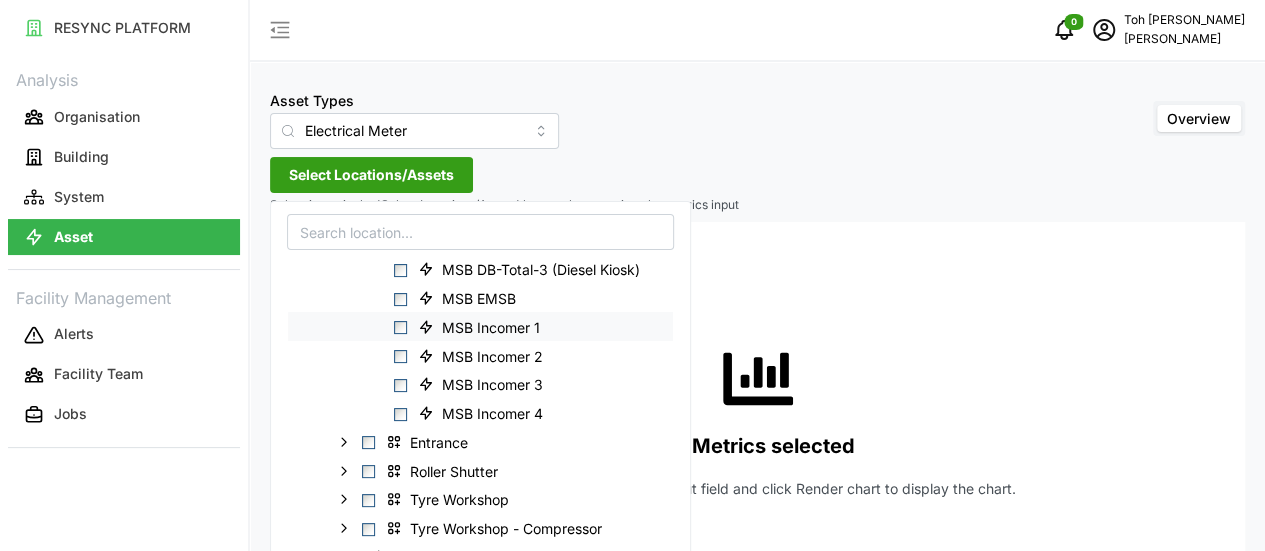 click at bounding box center [400, 327] 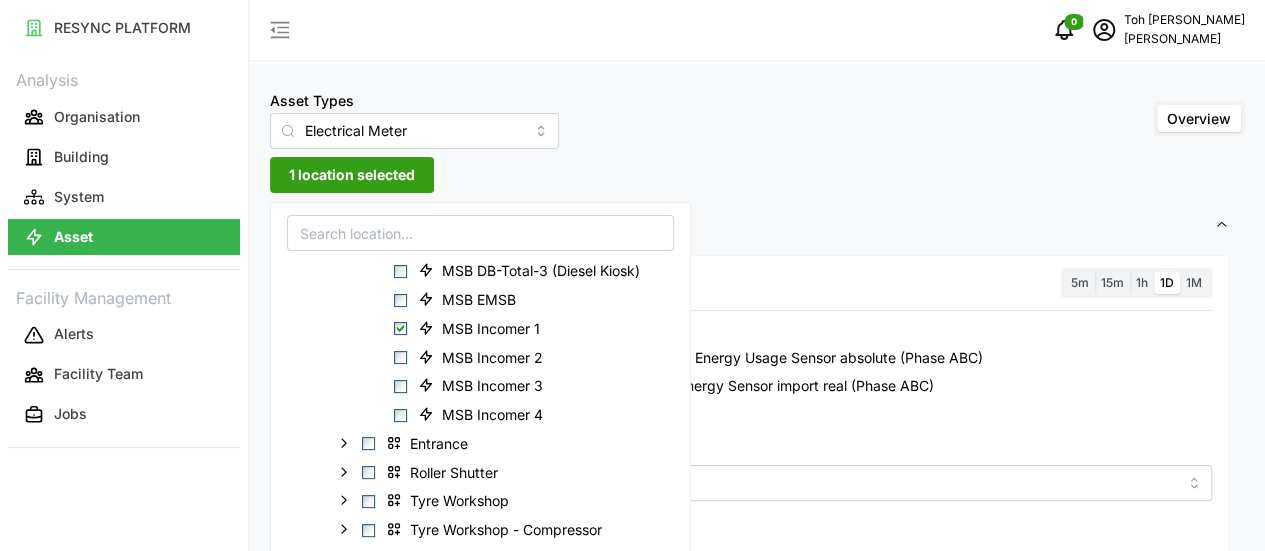 click on "1 location selected" at bounding box center [352, 175] 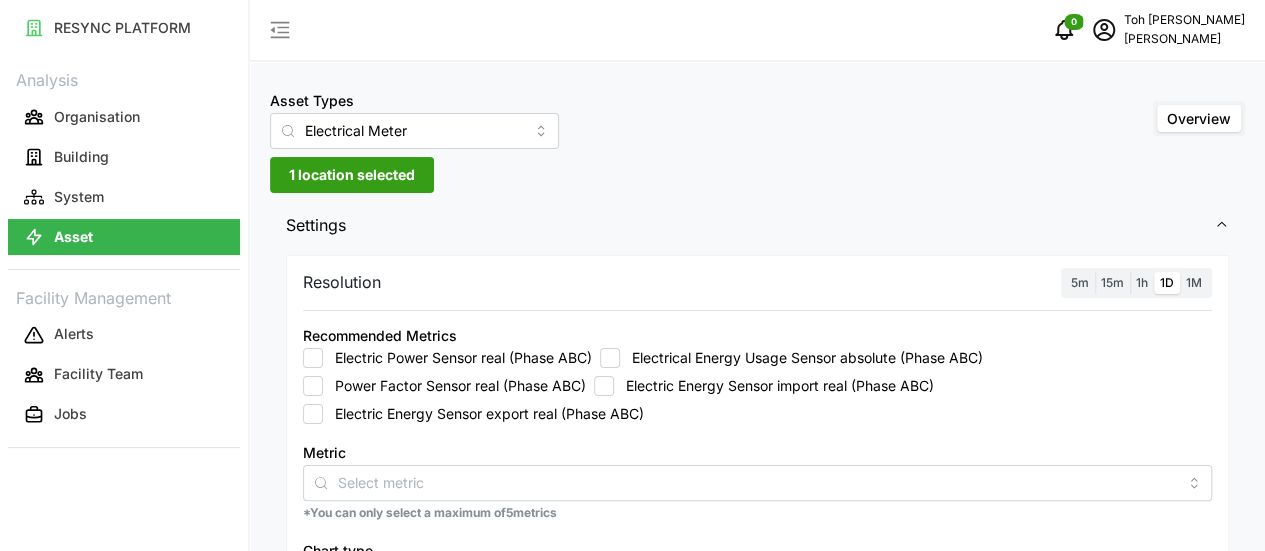 click on "Electric Energy Sensor import real (Phase ABC)" at bounding box center (774, 386) 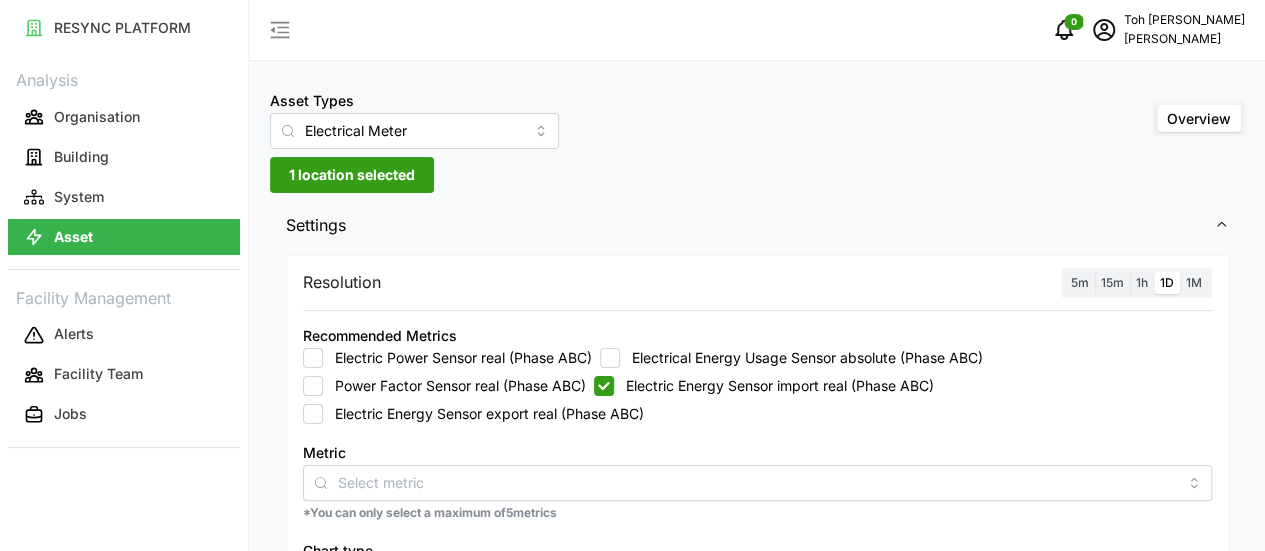 checkbox on "true" 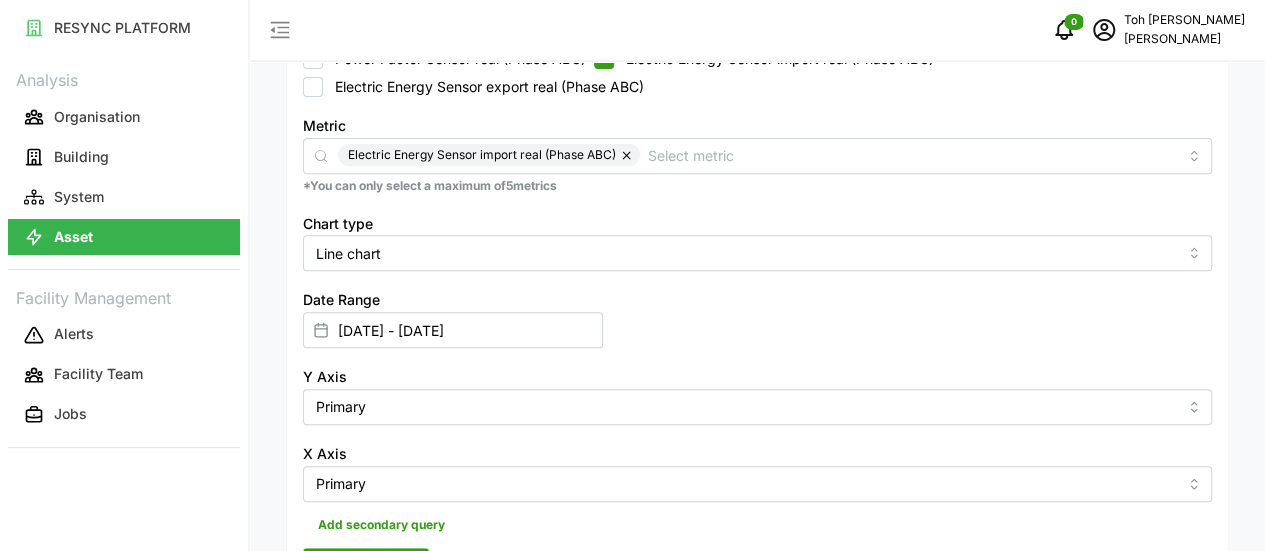 scroll, scrollTop: 300, scrollLeft: 0, axis: vertical 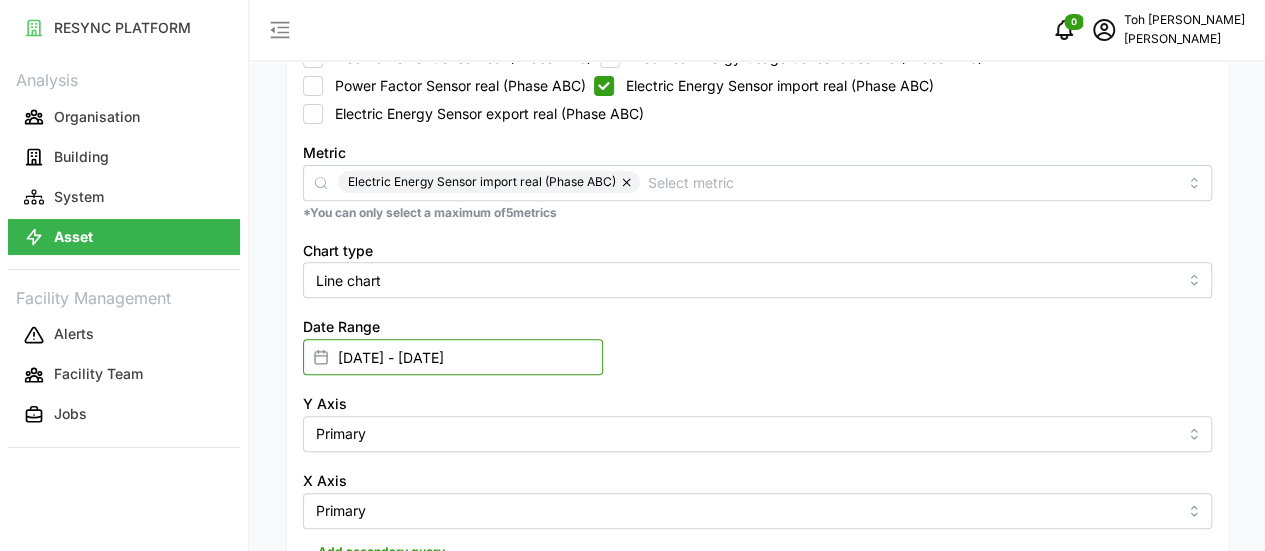 click on "25 Jun 2025 - 25 Jun 2025" at bounding box center (453, 357) 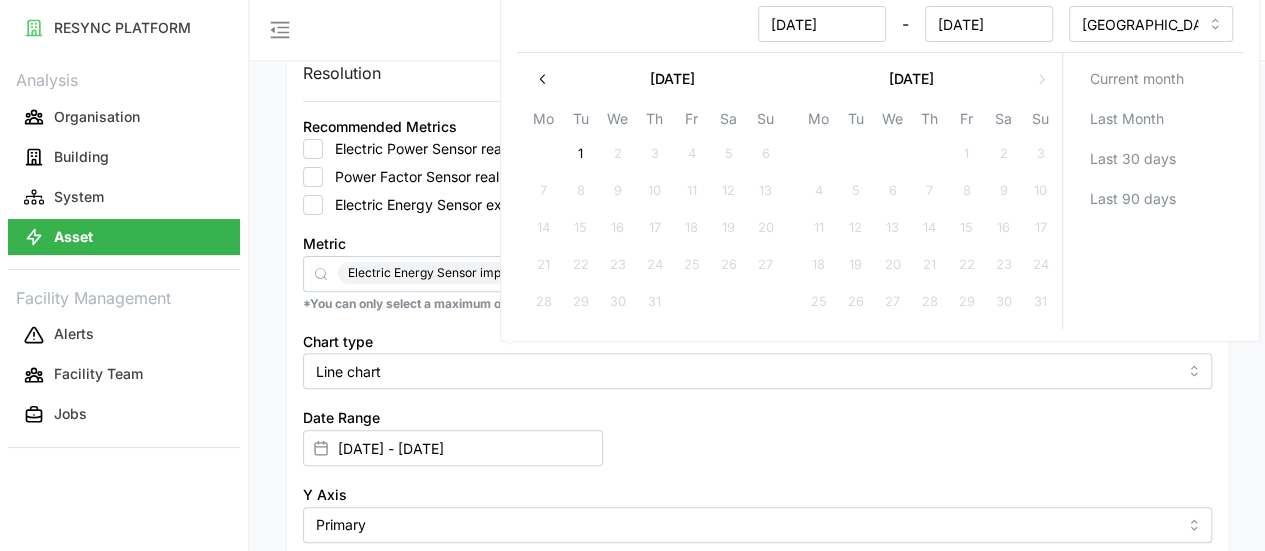scroll, scrollTop: 200, scrollLeft: 0, axis: vertical 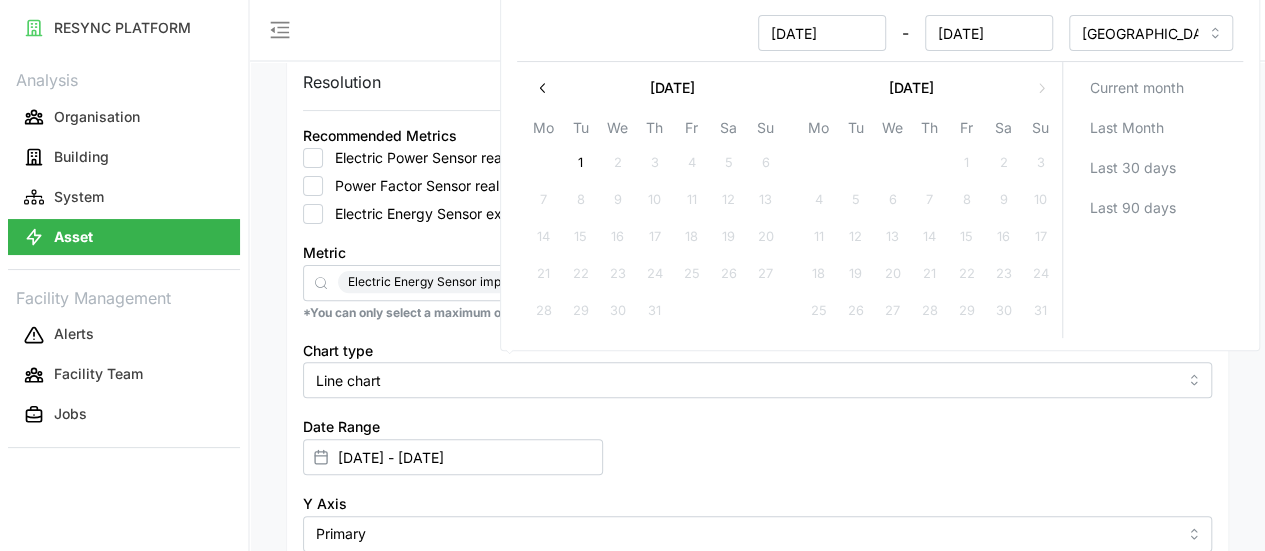click at bounding box center [543, 88] 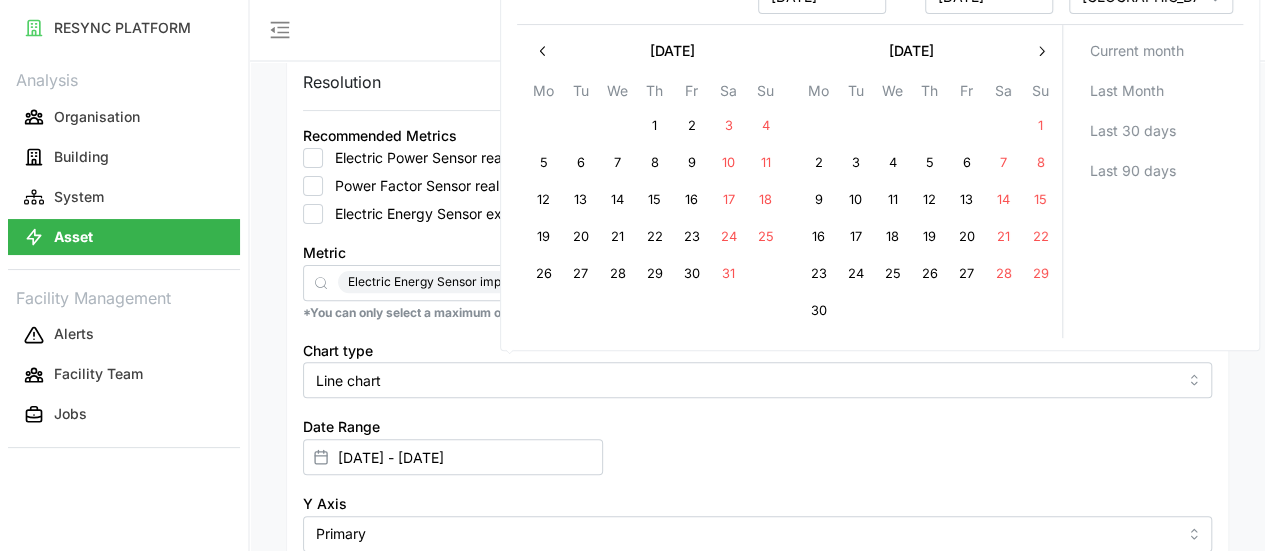 click on "27" at bounding box center (966, 275) 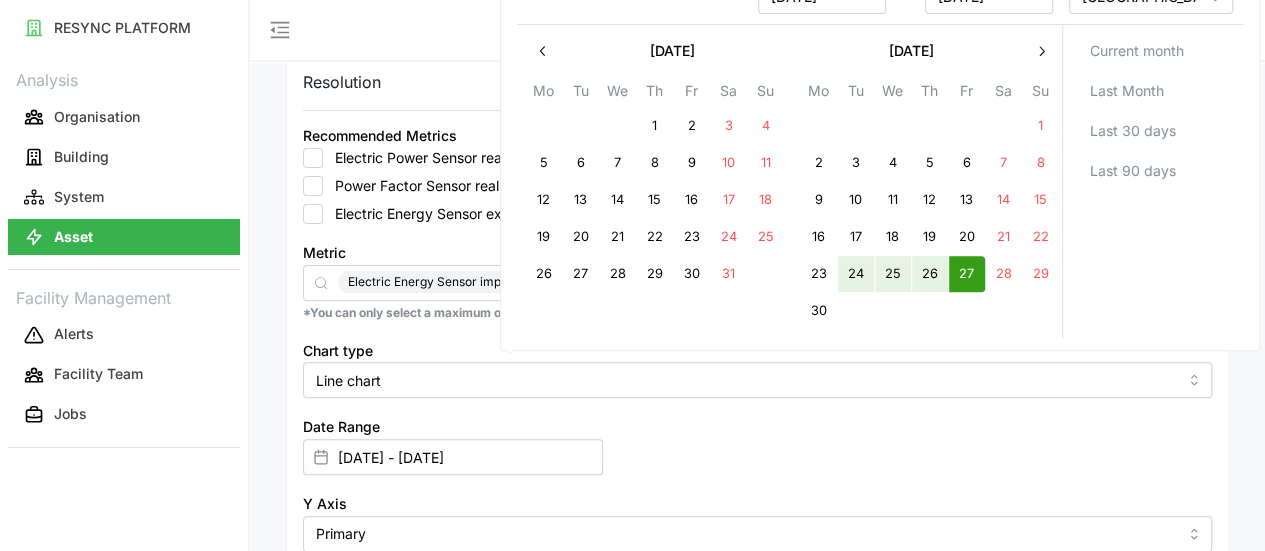 click on "24" at bounding box center (855, 275) 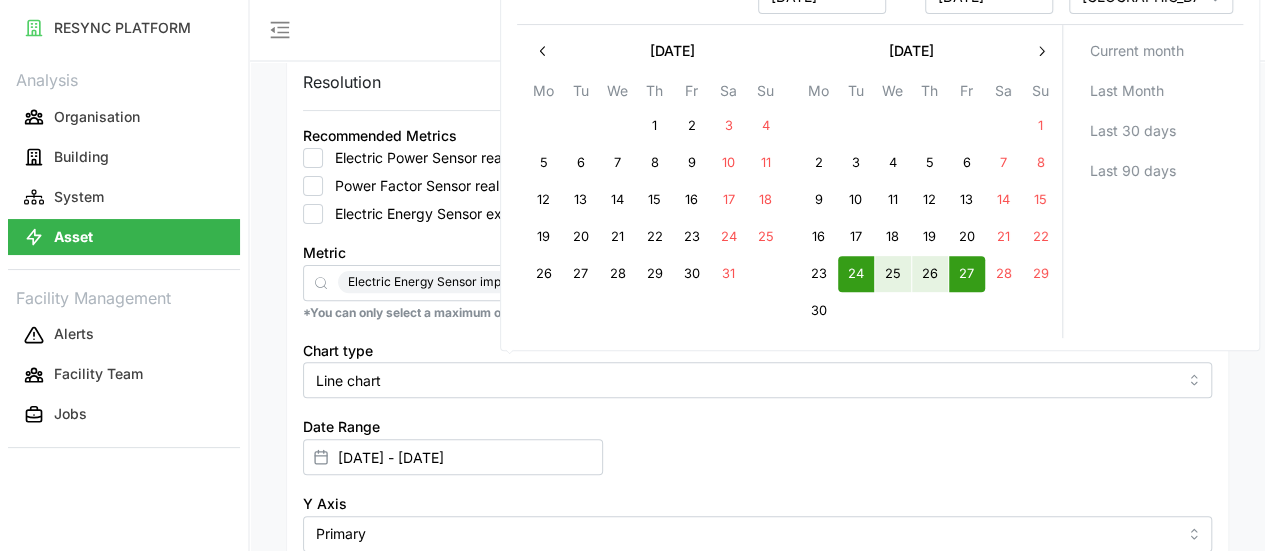 click on "28" at bounding box center (1003, 275) 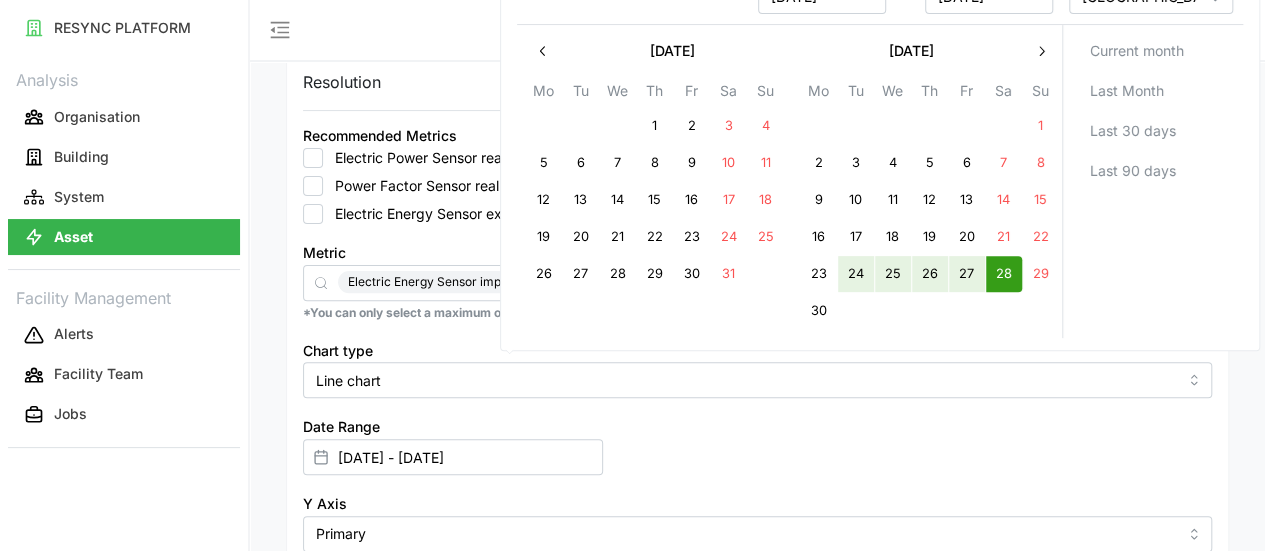 click on "24" at bounding box center (855, 275) 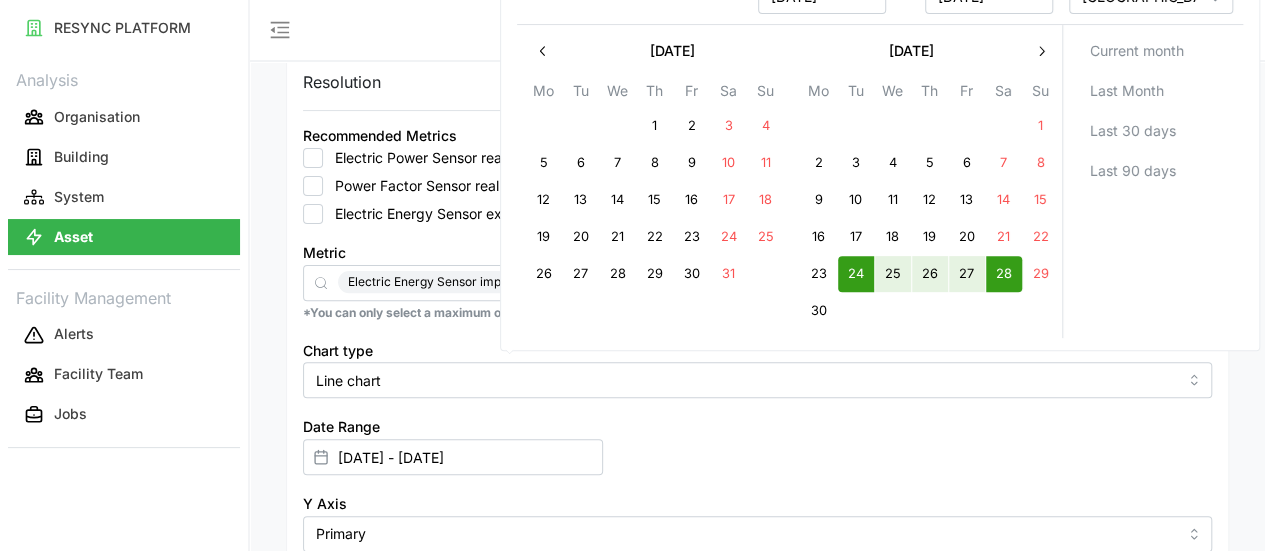 click on "Current month Last Month Last 30 days Last 90 days" at bounding box center [1152, 181] 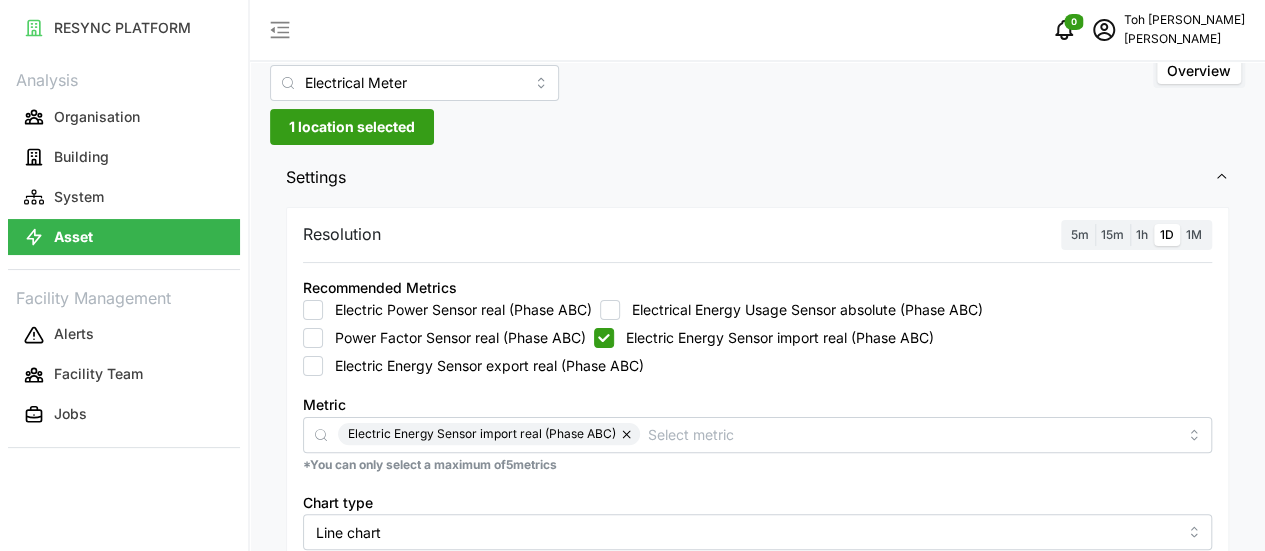 scroll, scrollTop: 0, scrollLeft: 0, axis: both 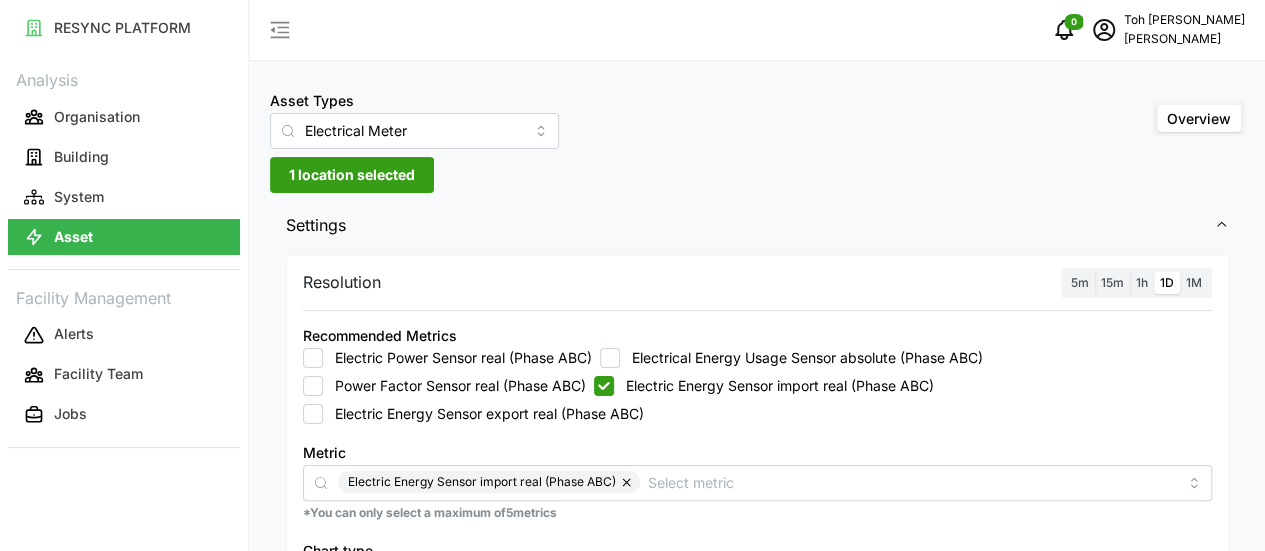 click on "1h" at bounding box center [1142, 283] 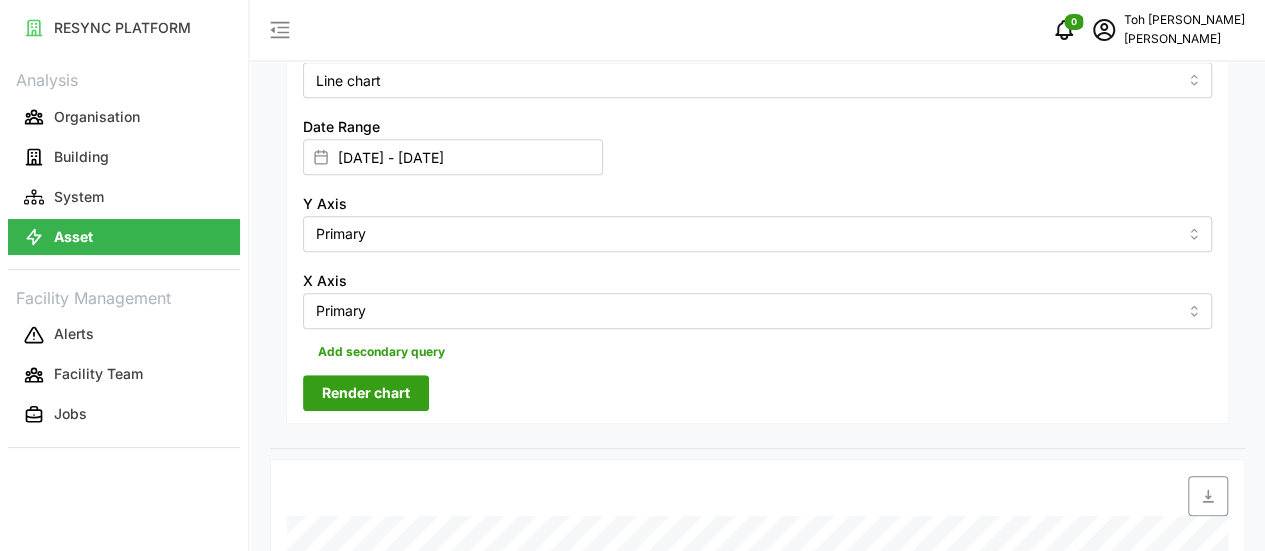 scroll, scrollTop: 697, scrollLeft: 0, axis: vertical 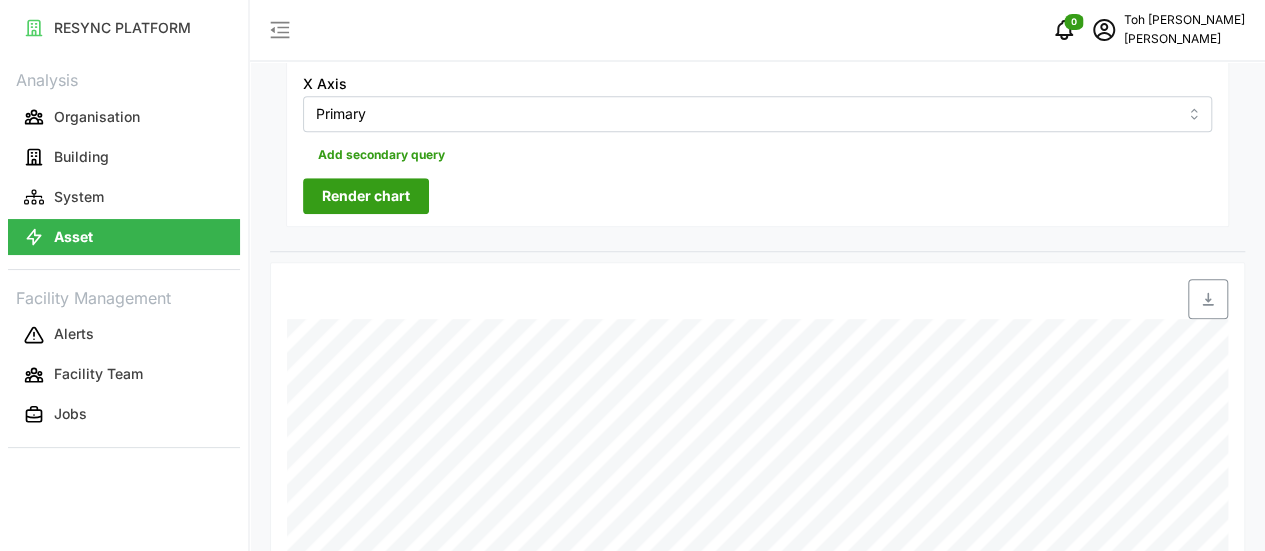 click at bounding box center [1208, 299] 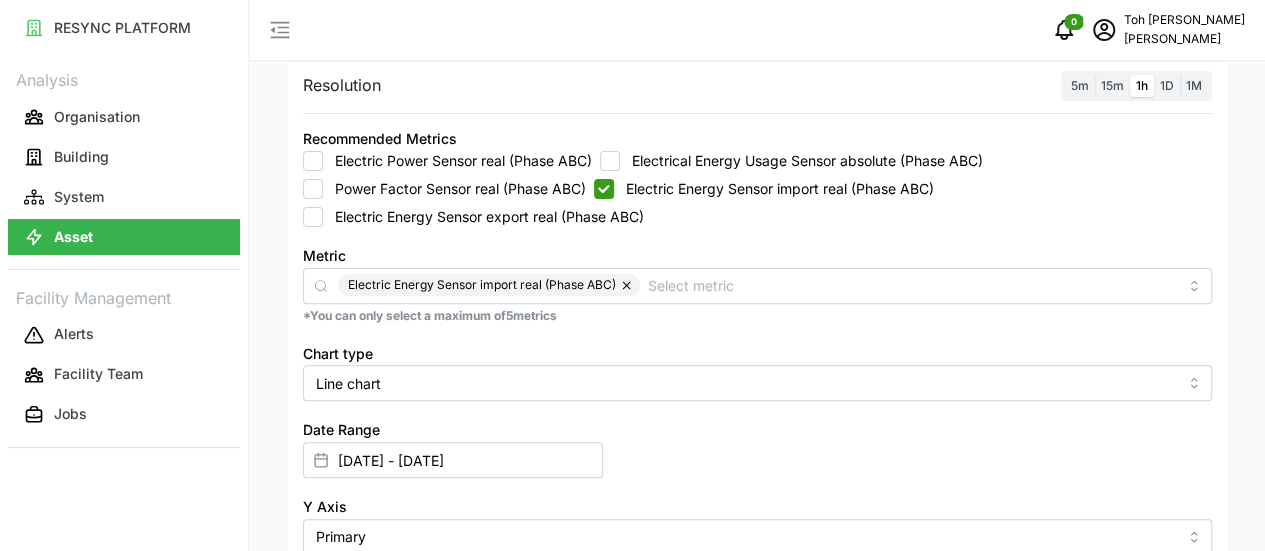 scroll, scrollTop: 0, scrollLeft: 0, axis: both 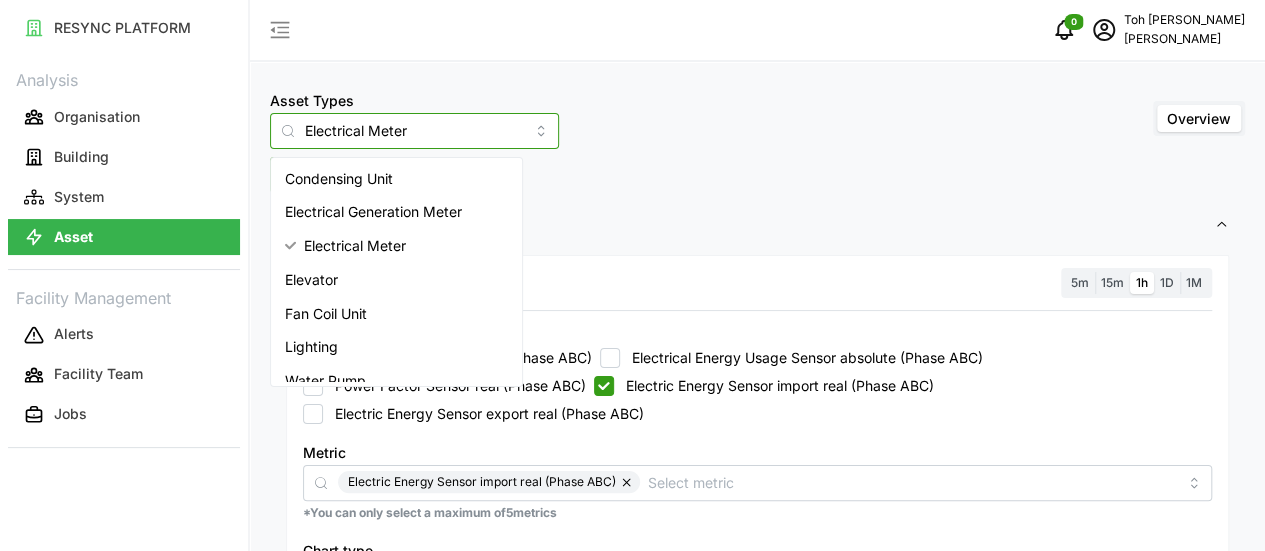 click on "Electrical Meter" at bounding box center (414, 131) 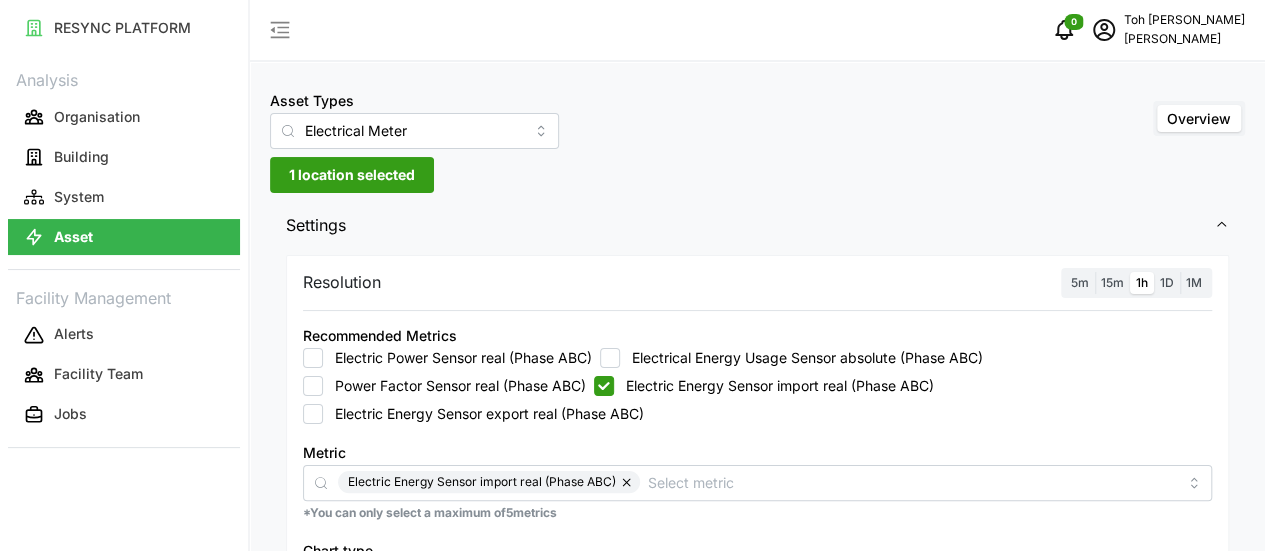 click on "1 location selected" at bounding box center (352, 175) 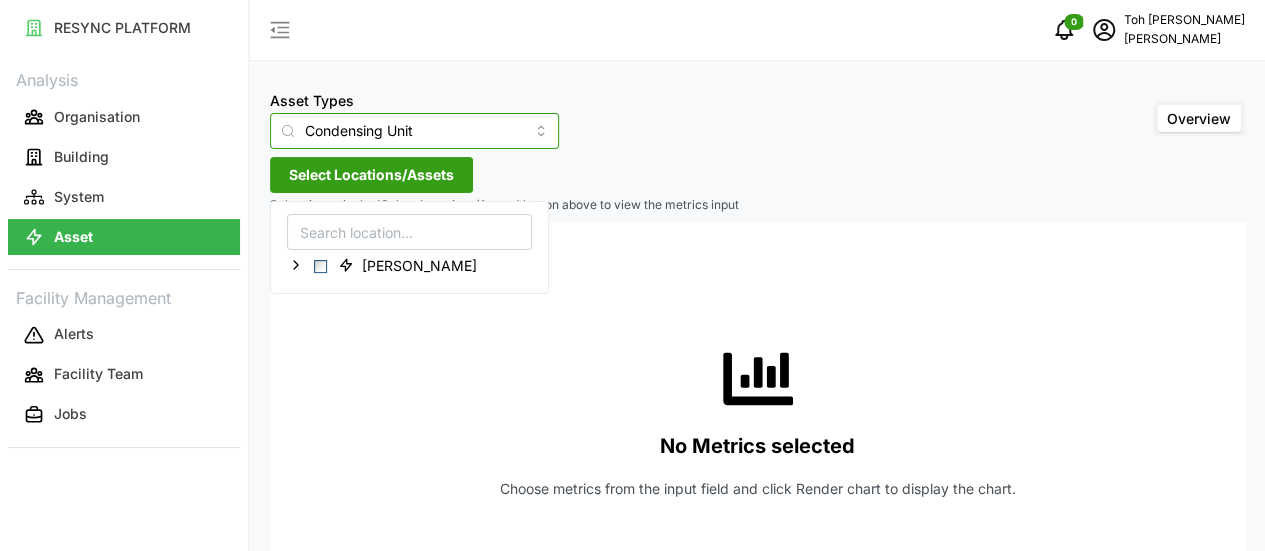 click on "Condensing Unit" at bounding box center (414, 131) 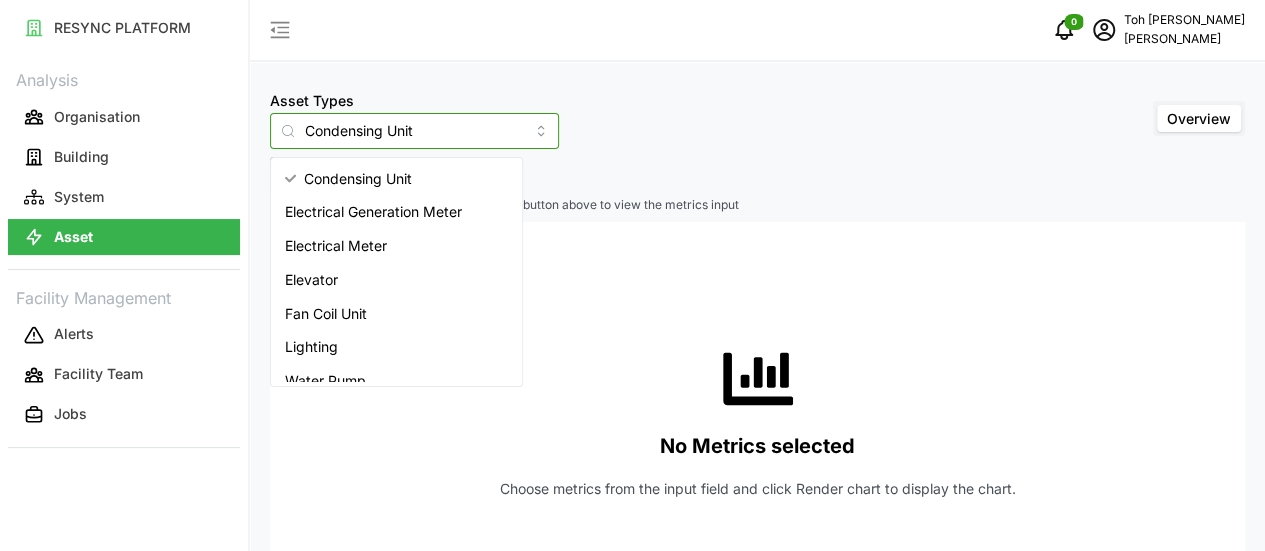 click on "Electrical Meter" at bounding box center (336, 246) 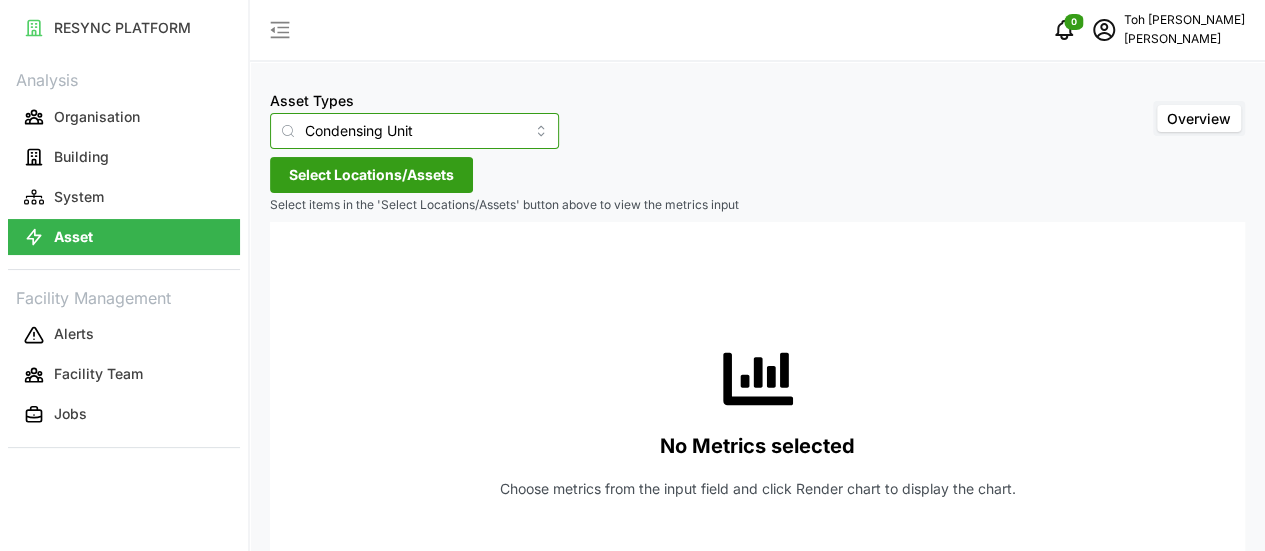 type on "Electrical Meter" 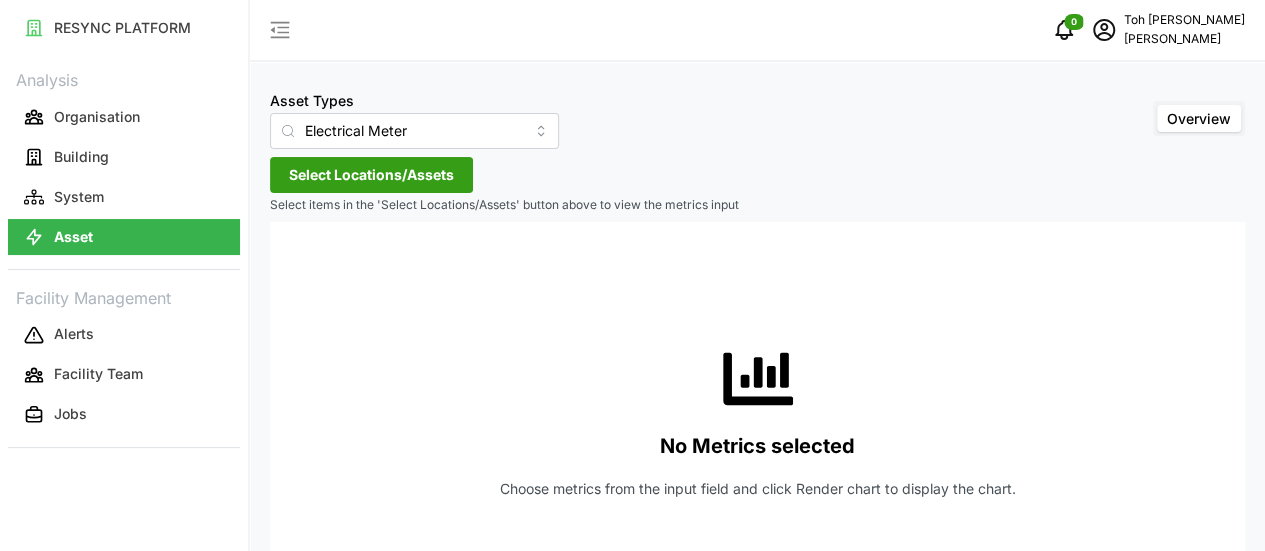 click on "Select Locations/Assets" at bounding box center [371, 175] 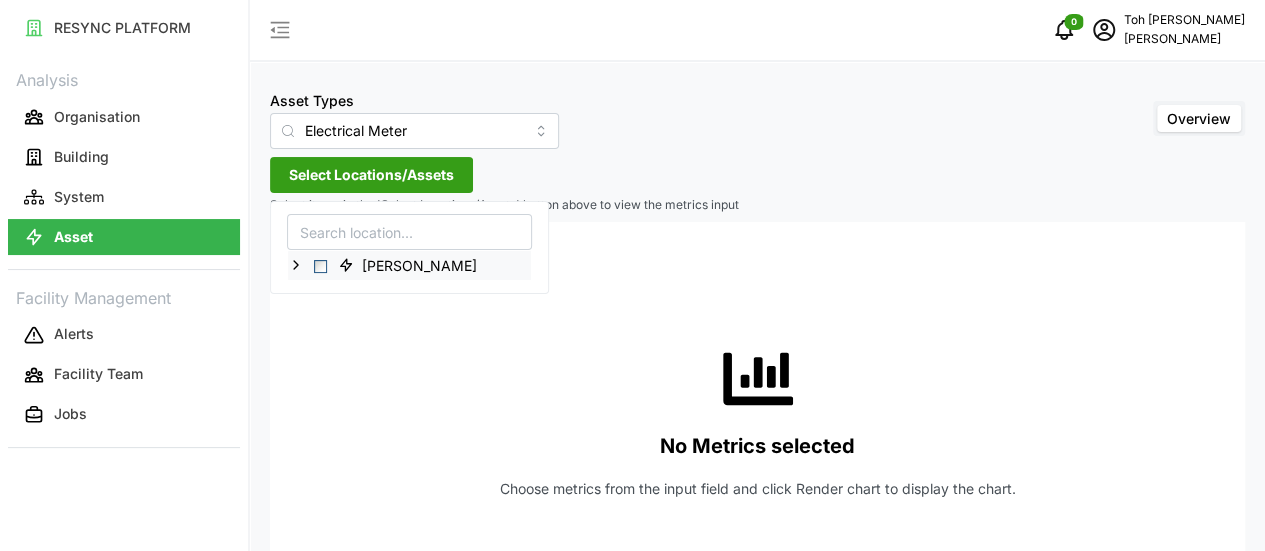 click 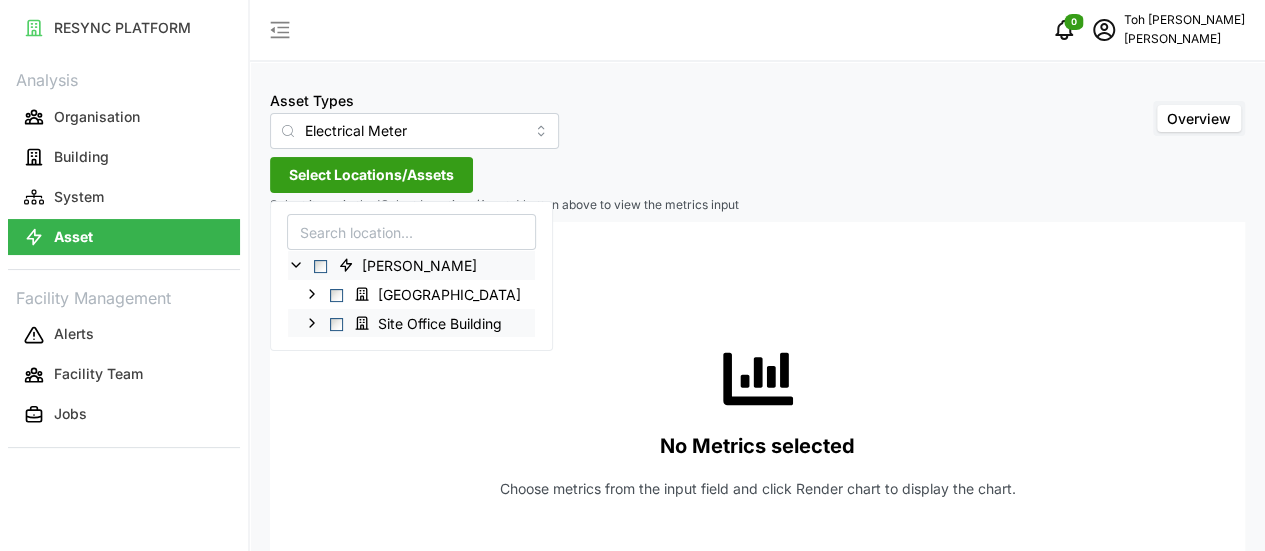 click 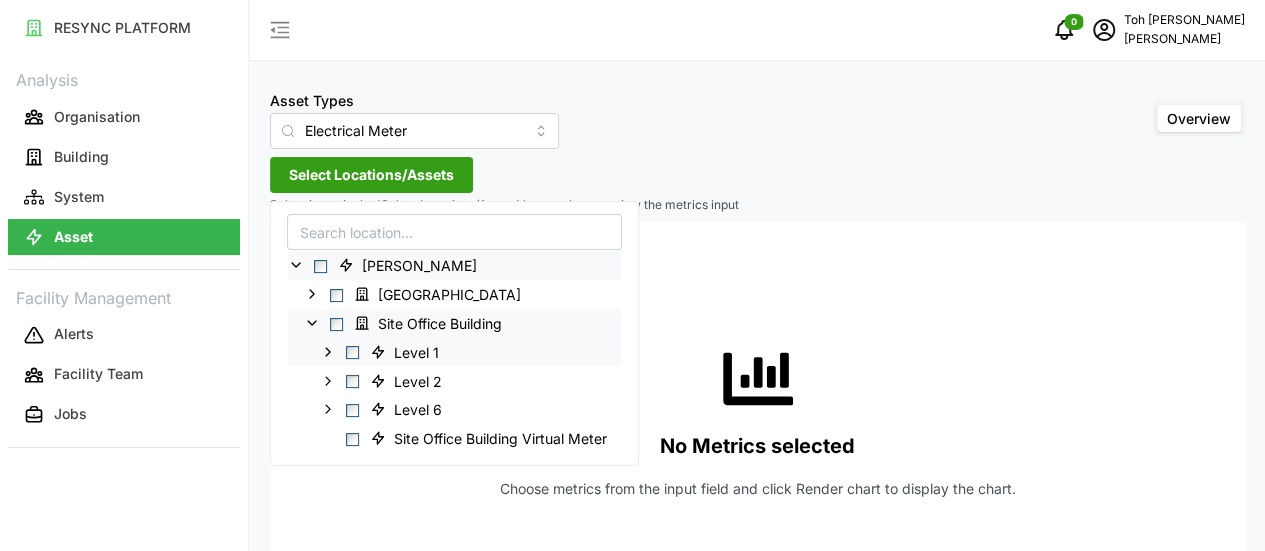 click 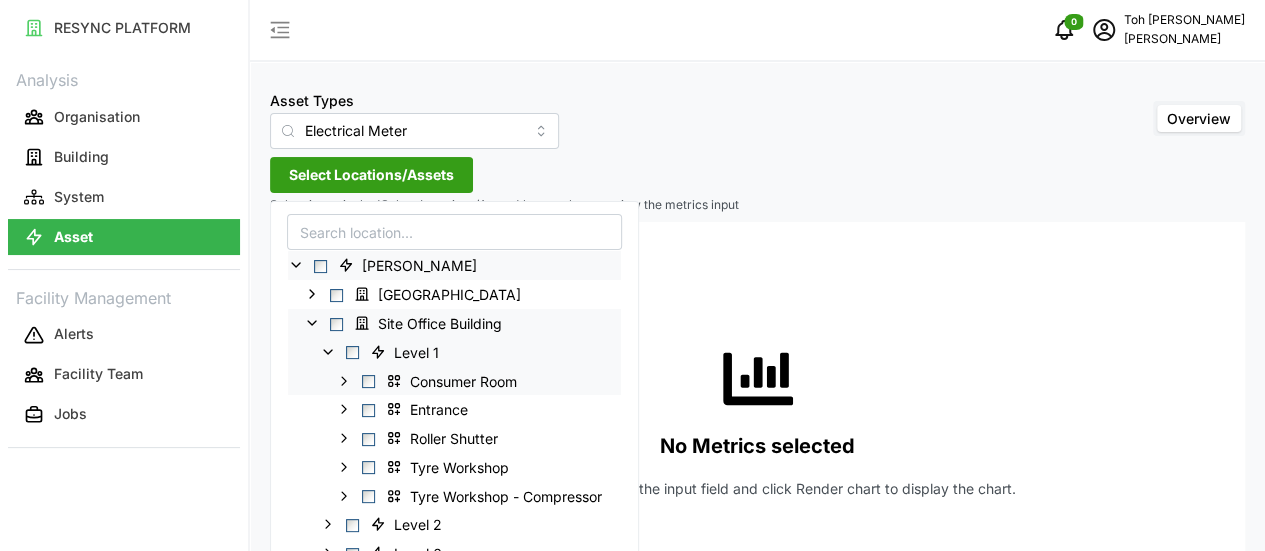 click 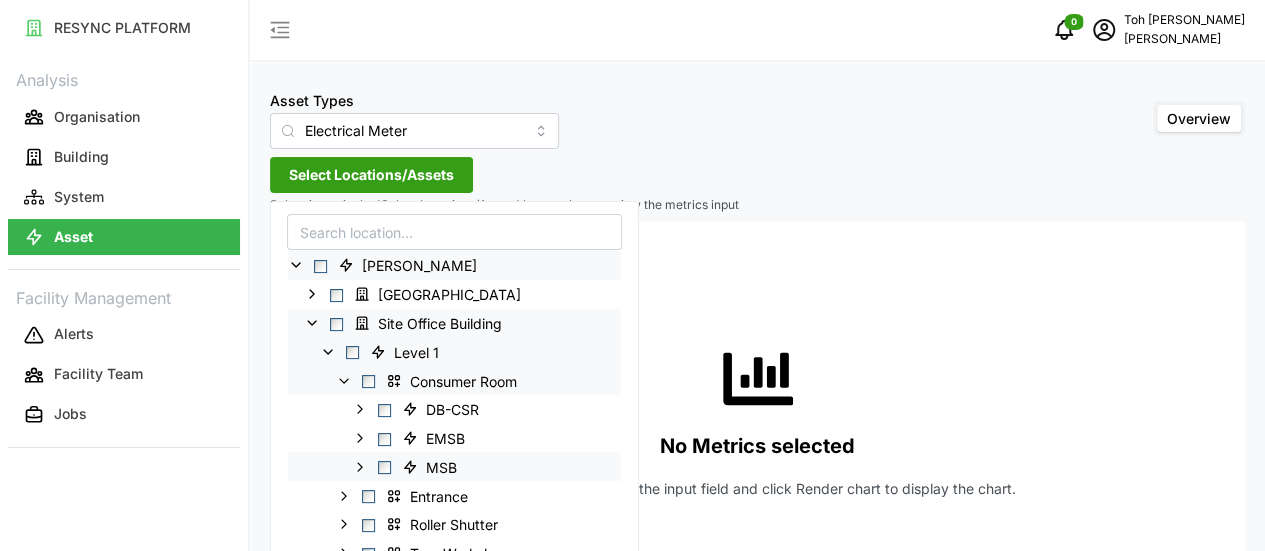 click on "MSB" at bounding box center (454, 466) 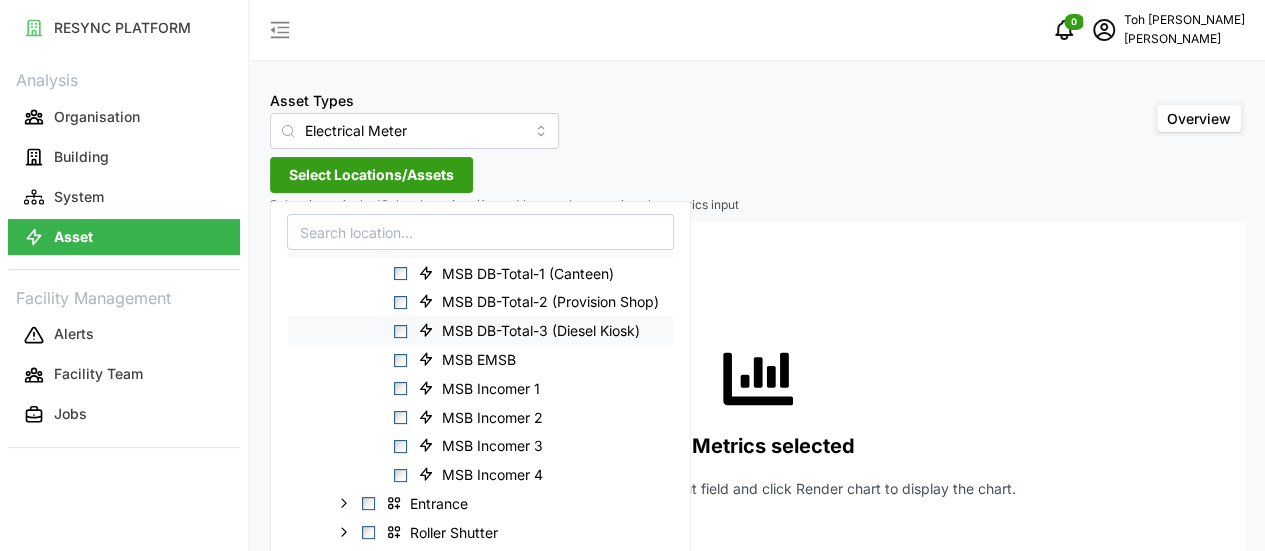 scroll, scrollTop: 284, scrollLeft: 0, axis: vertical 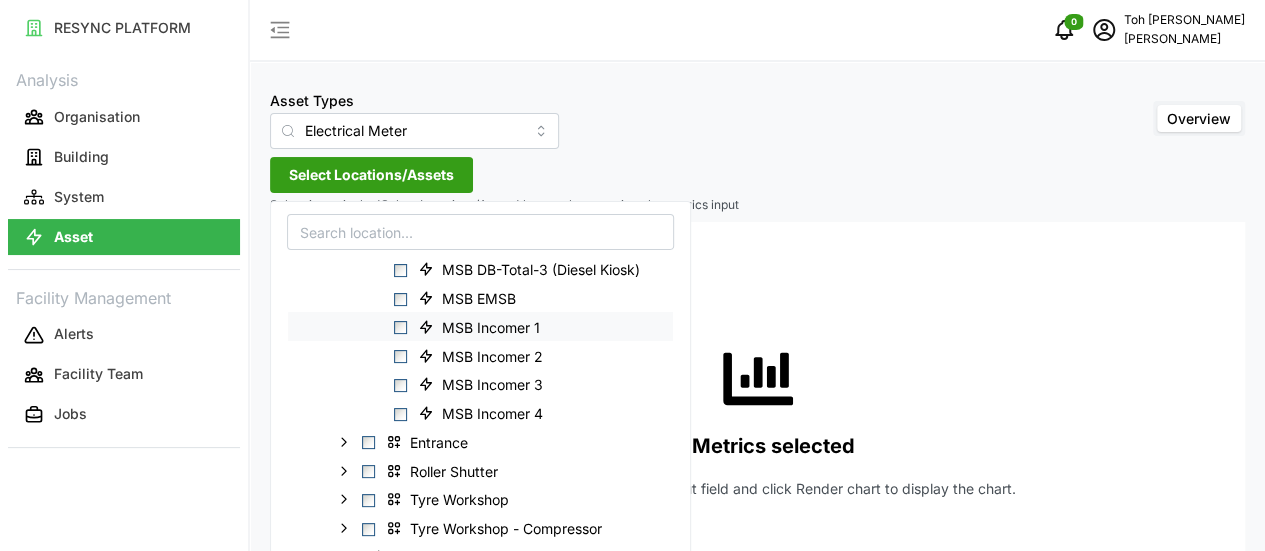 click at bounding box center [400, 327] 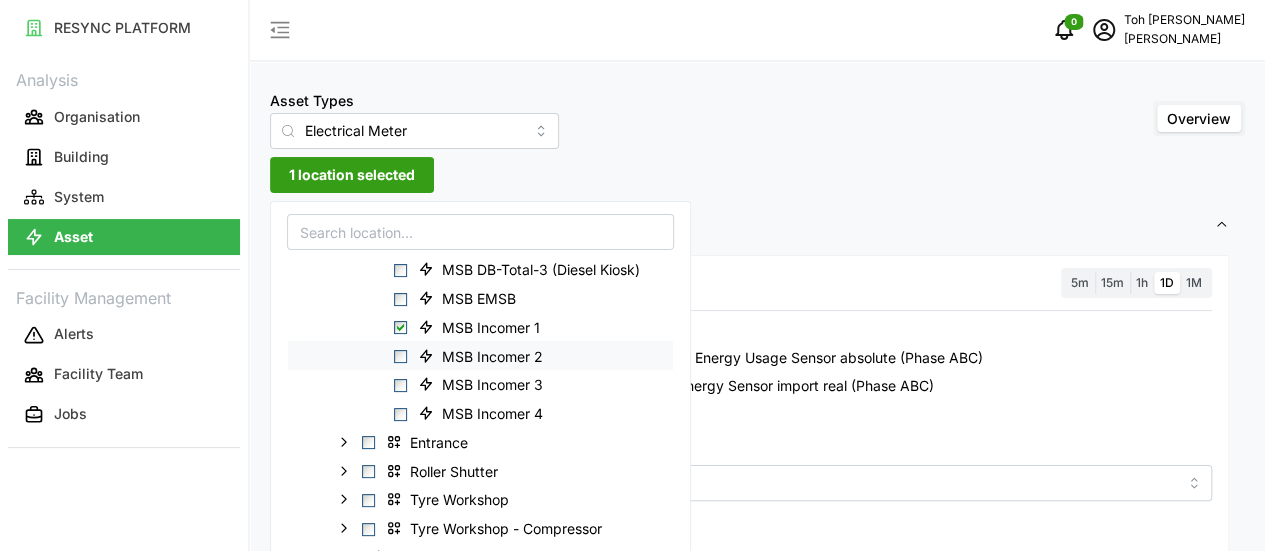 click at bounding box center [400, 356] 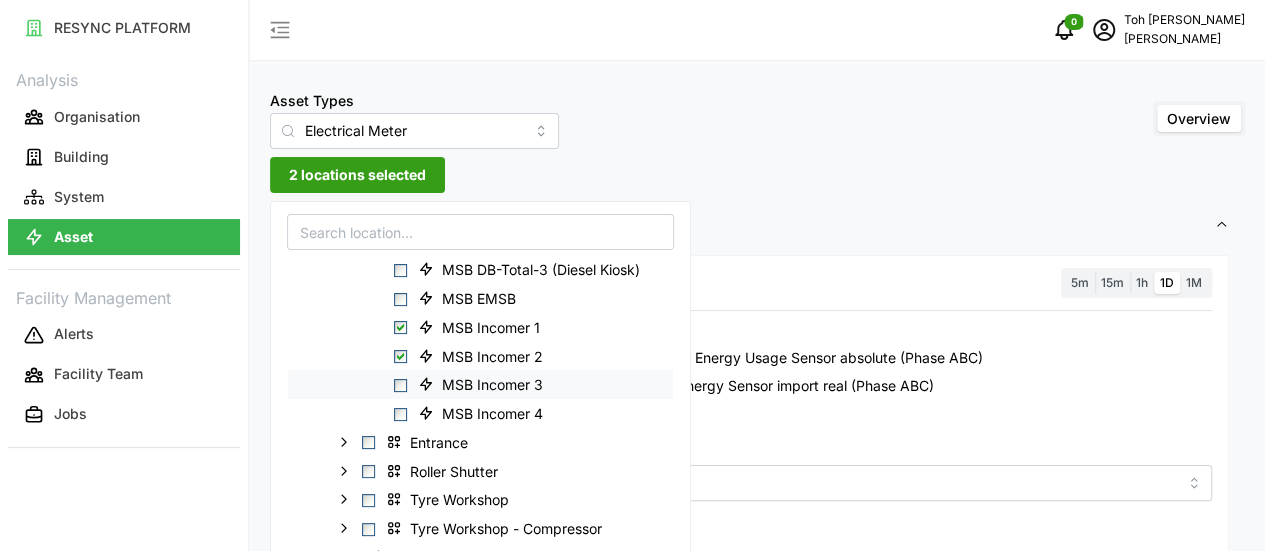 click at bounding box center (400, 385) 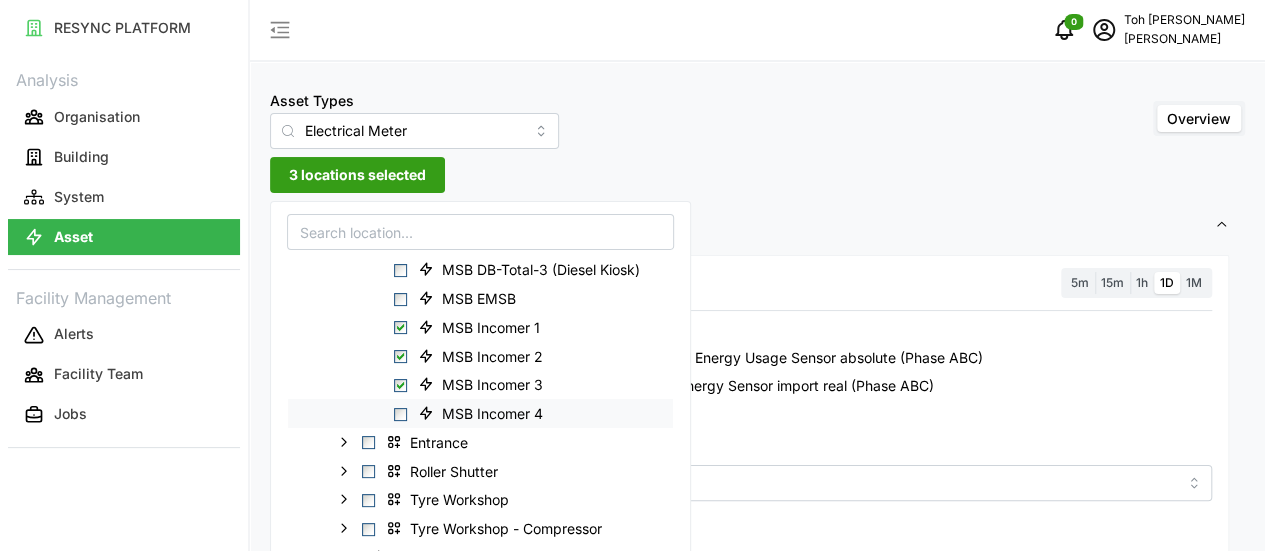 click at bounding box center [400, 413] 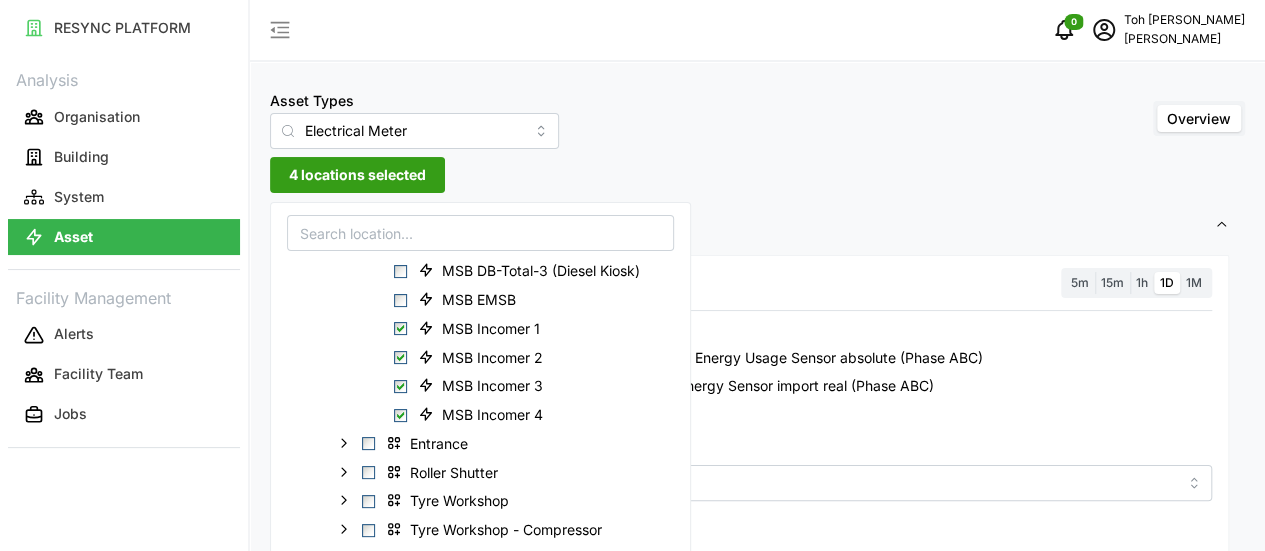 click on "4 locations selected" at bounding box center (357, 175) 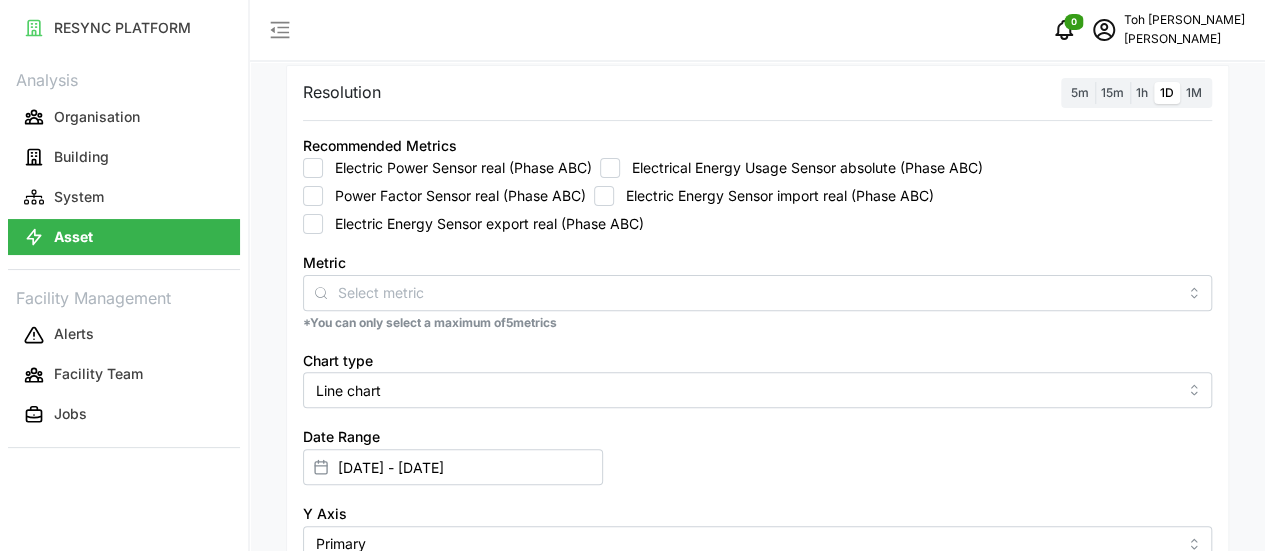 scroll, scrollTop: 200, scrollLeft: 0, axis: vertical 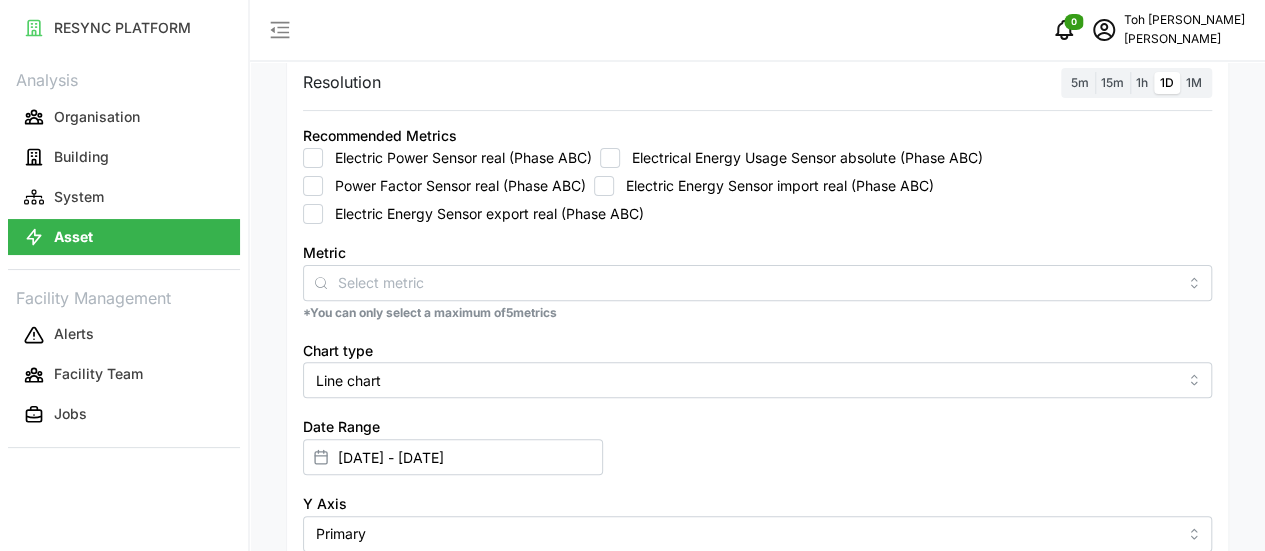 click on "Electric Energy Sensor import real (Phase ABC)" at bounding box center [774, 186] 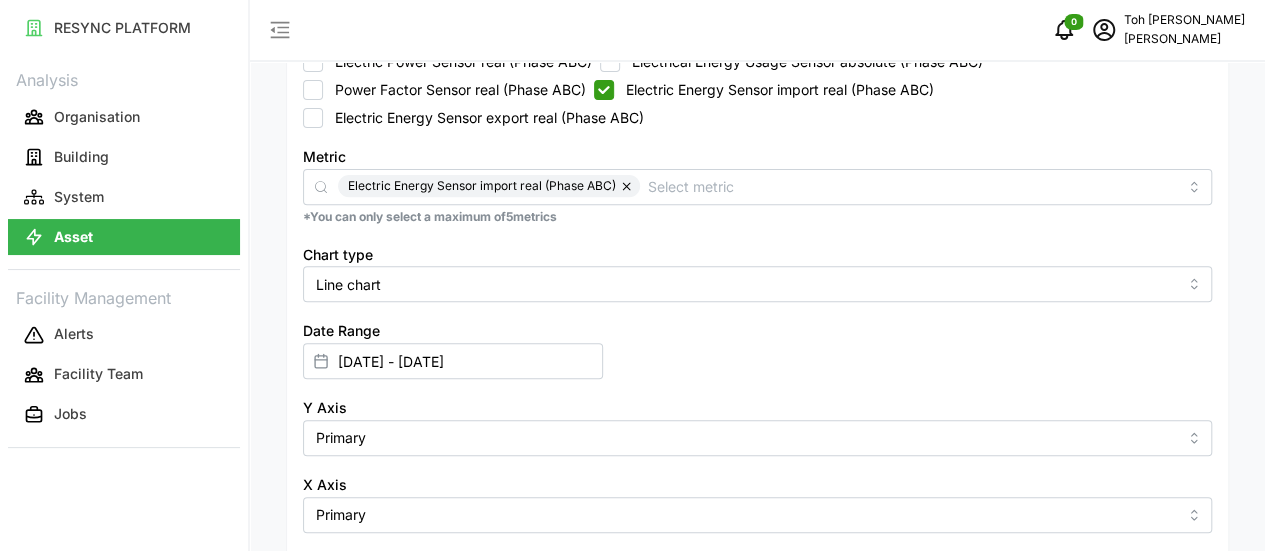 scroll, scrollTop: 400, scrollLeft: 0, axis: vertical 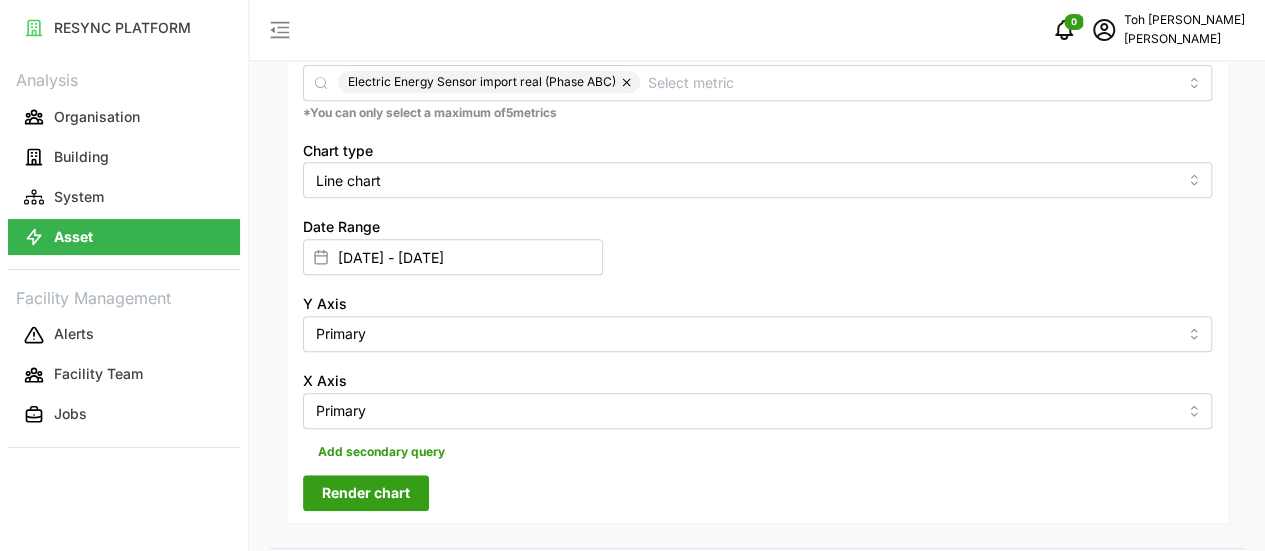 click on "Render chart" at bounding box center (366, 493) 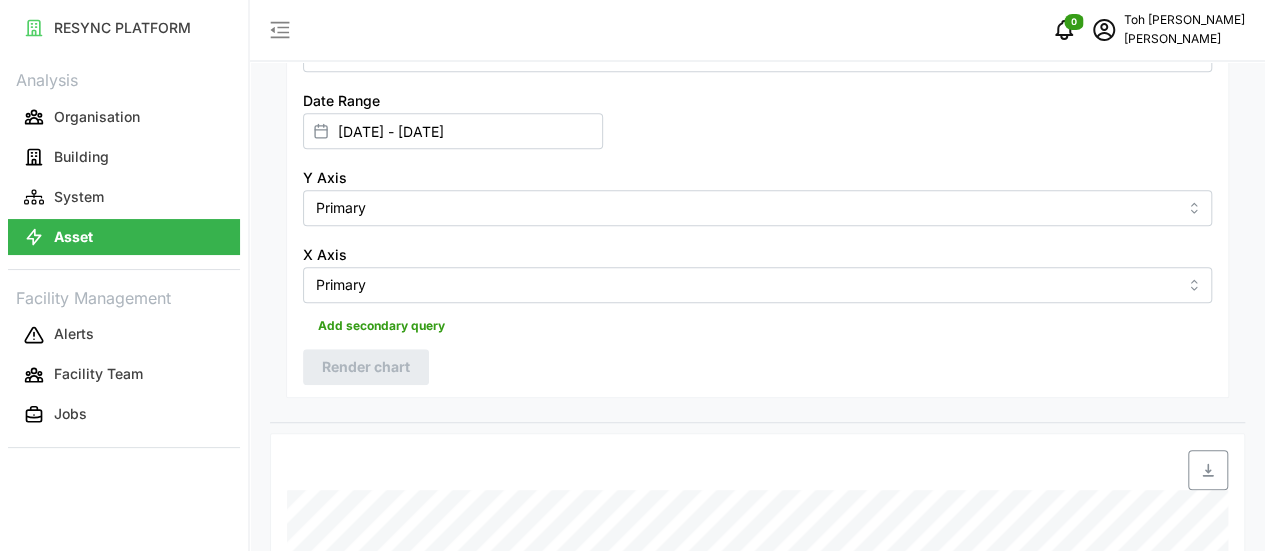 scroll, scrollTop: 697, scrollLeft: 0, axis: vertical 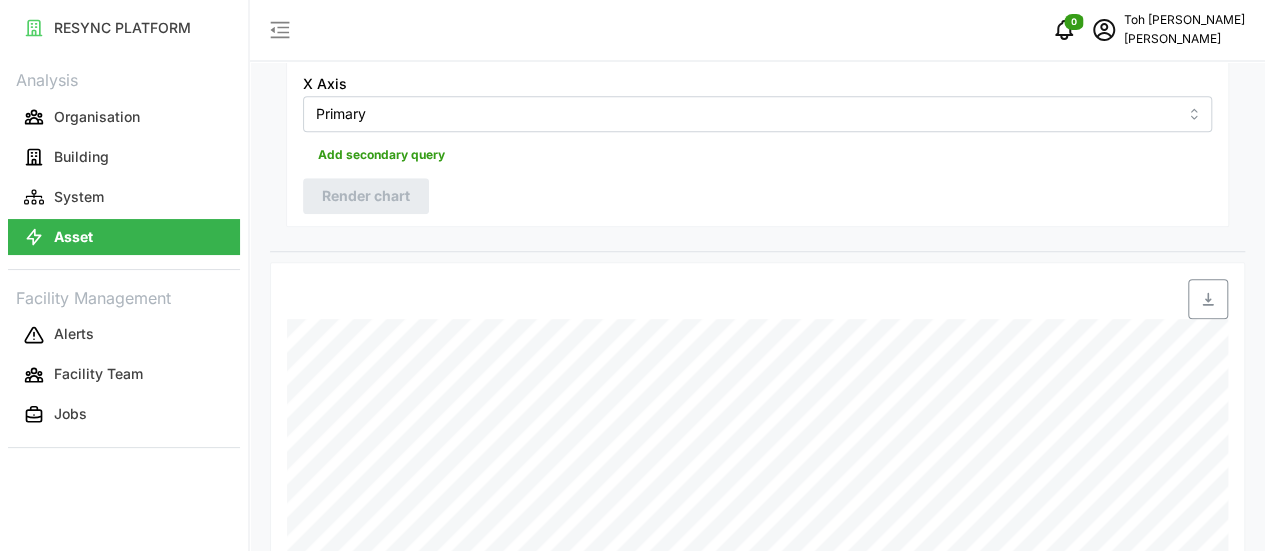 click at bounding box center (1208, 299) 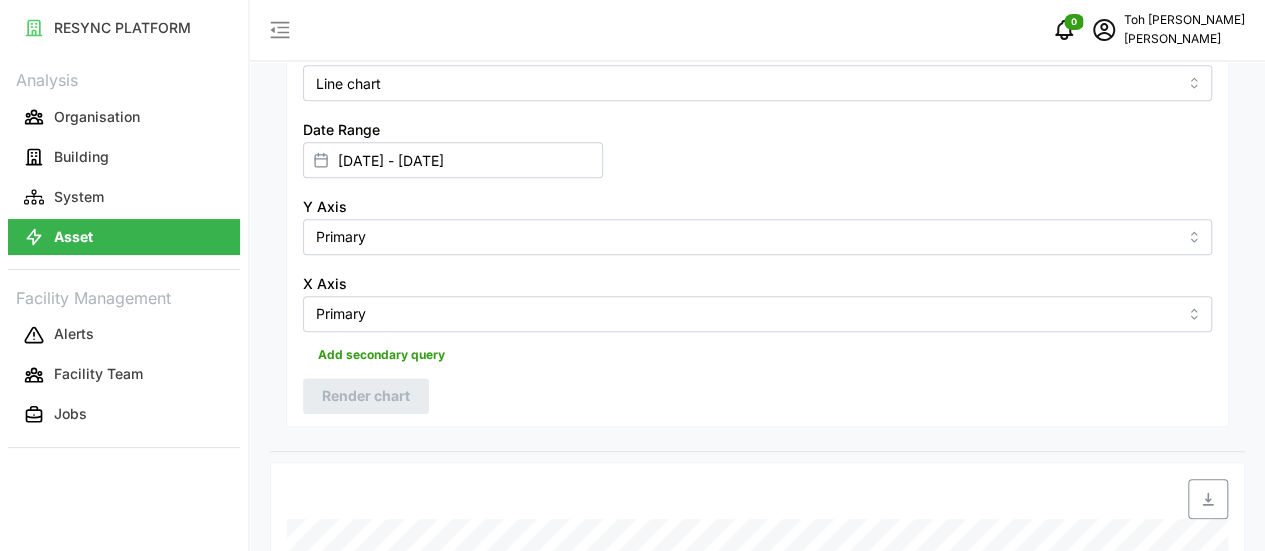 scroll, scrollTop: 197, scrollLeft: 0, axis: vertical 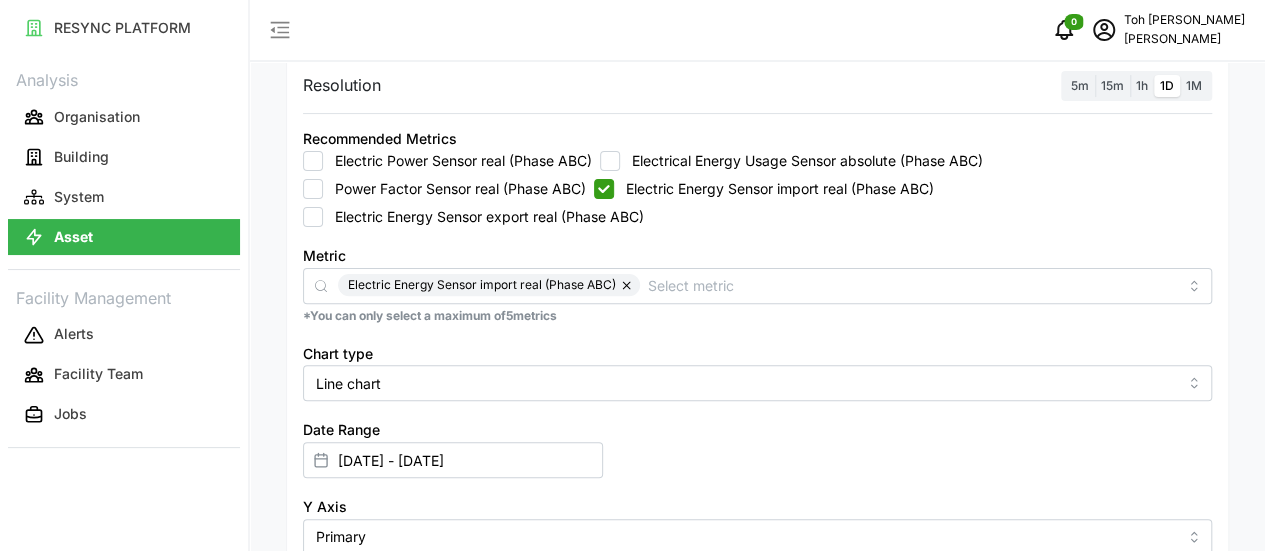 click on "Electric Energy Sensor import real (Phase ABC)" at bounding box center [604, 189] 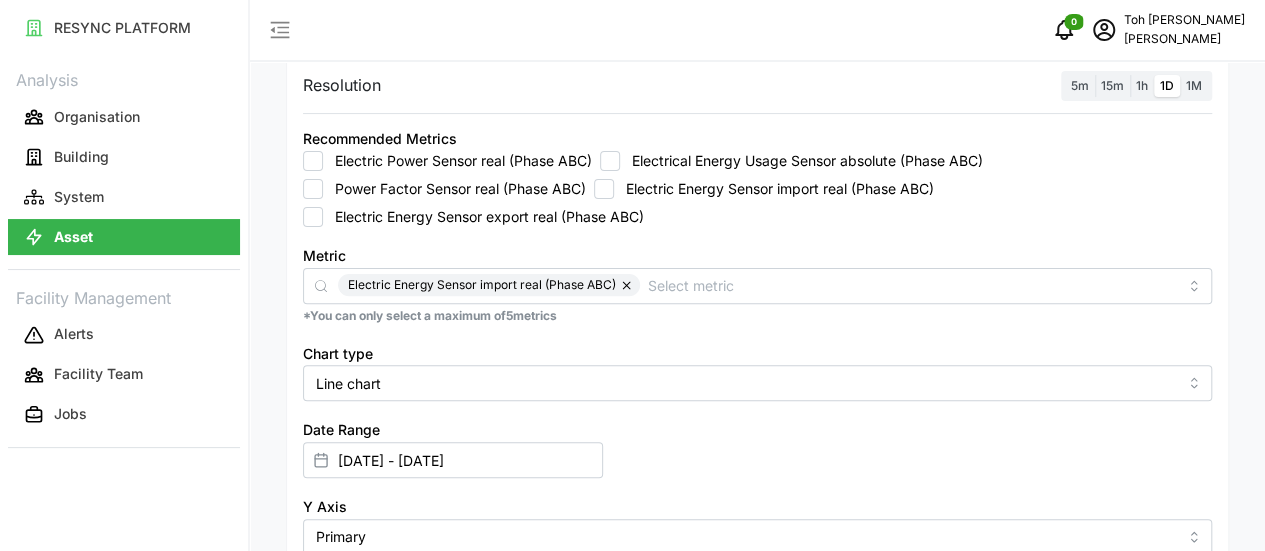 checkbox on "false" 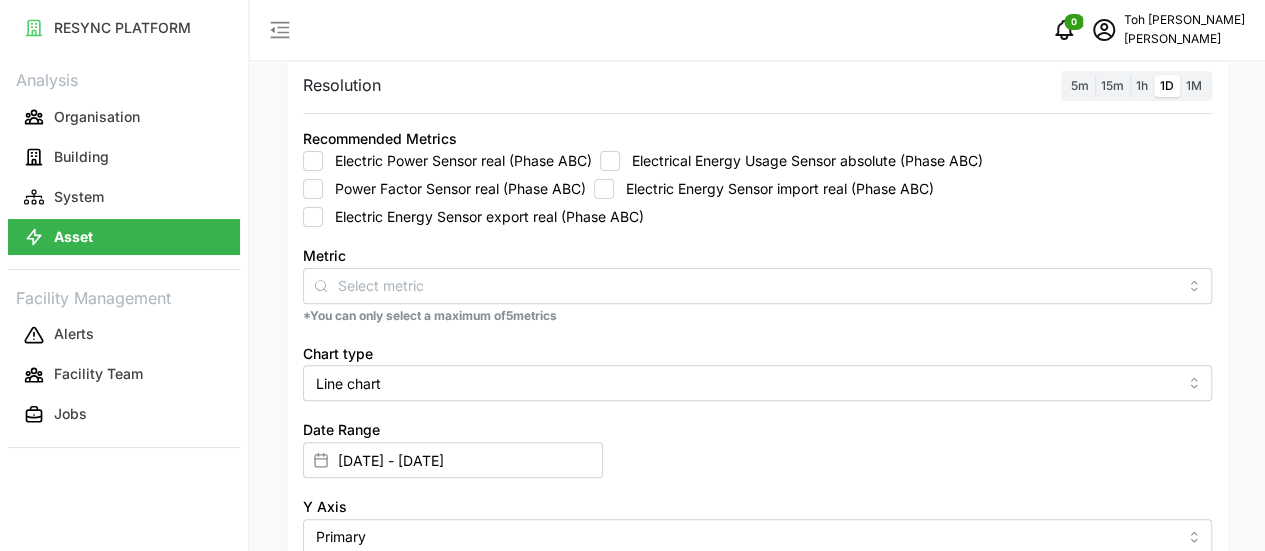 click on "Electric Energy Sensor export real (Phase ABC)" at bounding box center (313, 217) 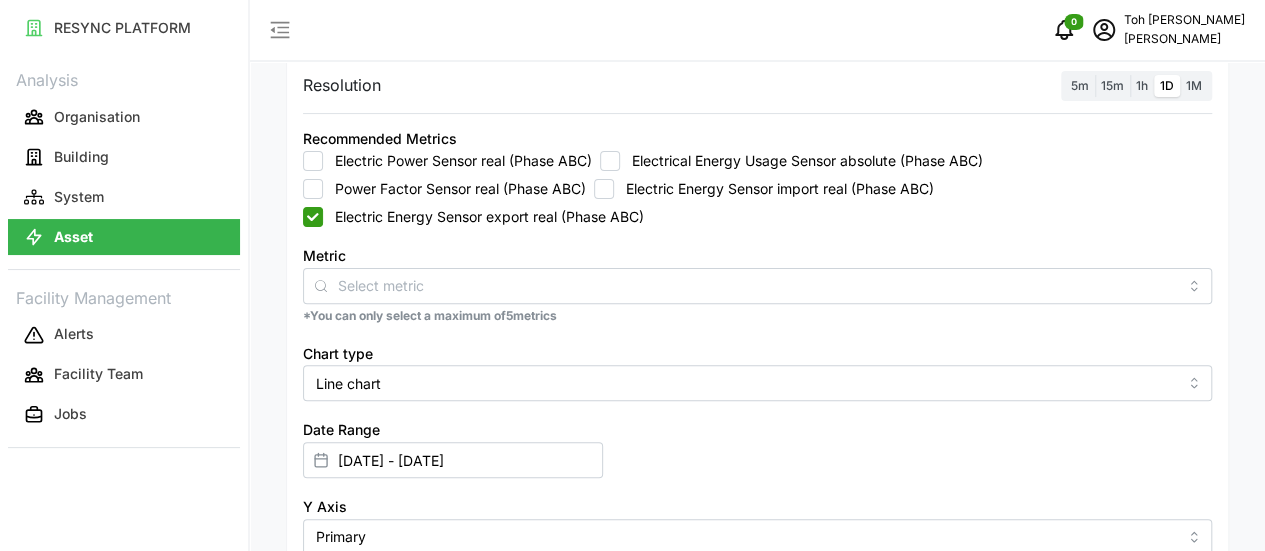 checkbox on "true" 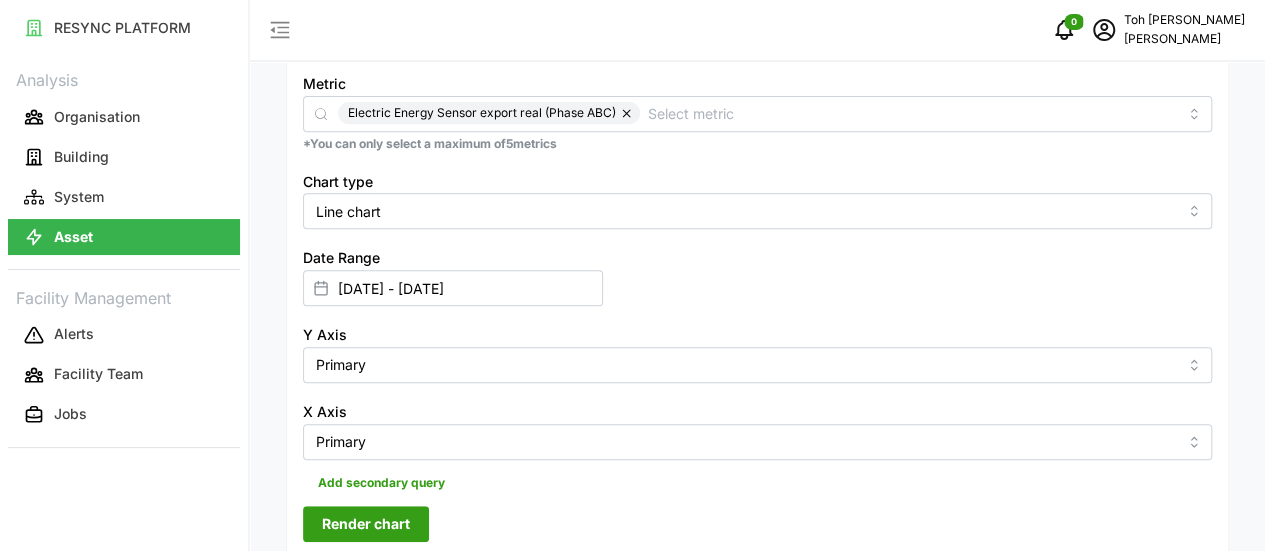 scroll, scrollTop: 397, scrollLeft: 0, axis: vertical 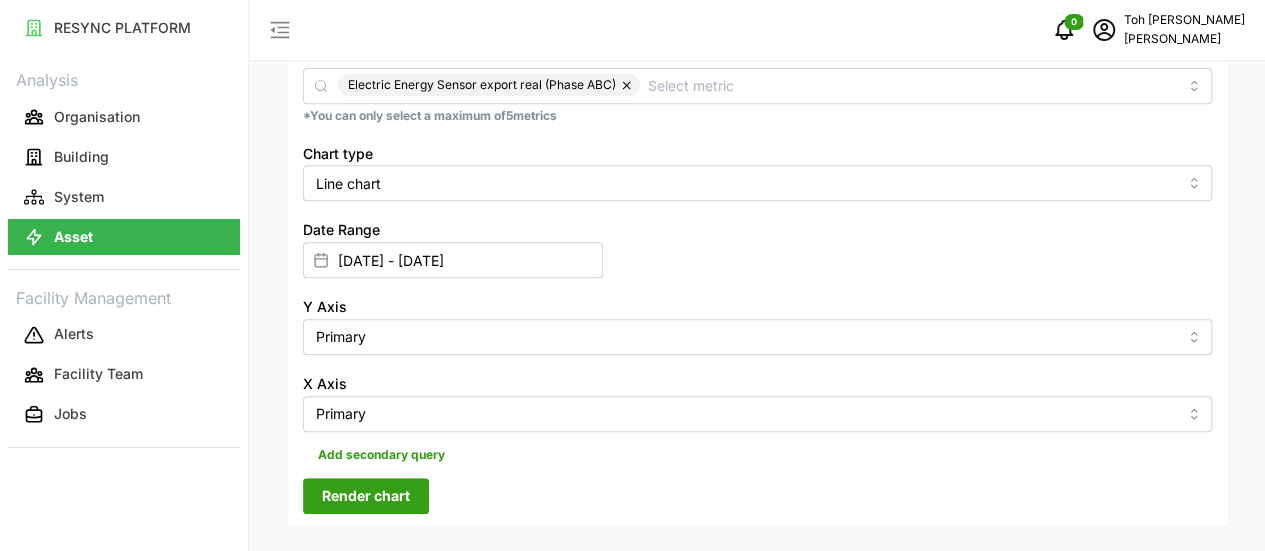 click on "Render chart" at bounding box center [366, 496] 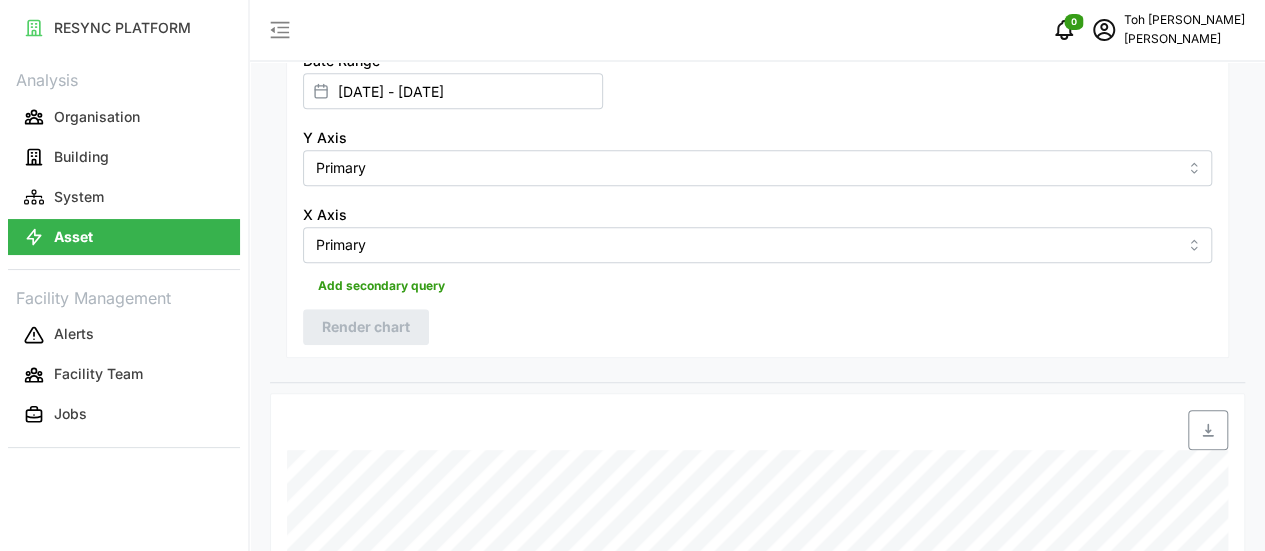 scroll, scrollTop: 597, scrollLeft: 0, axis: vertical 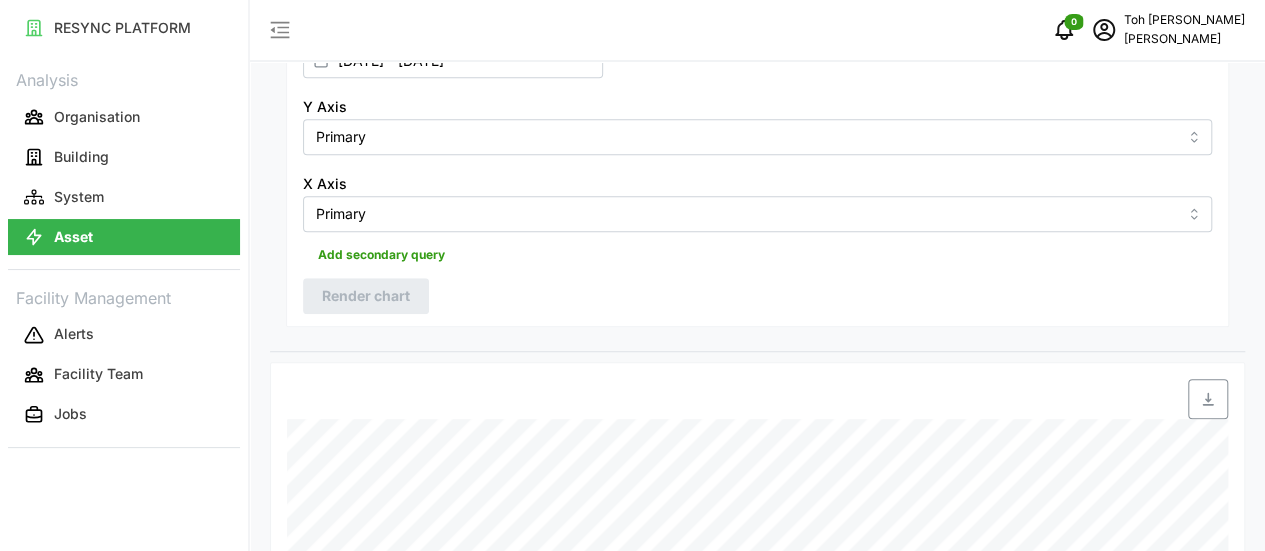 click 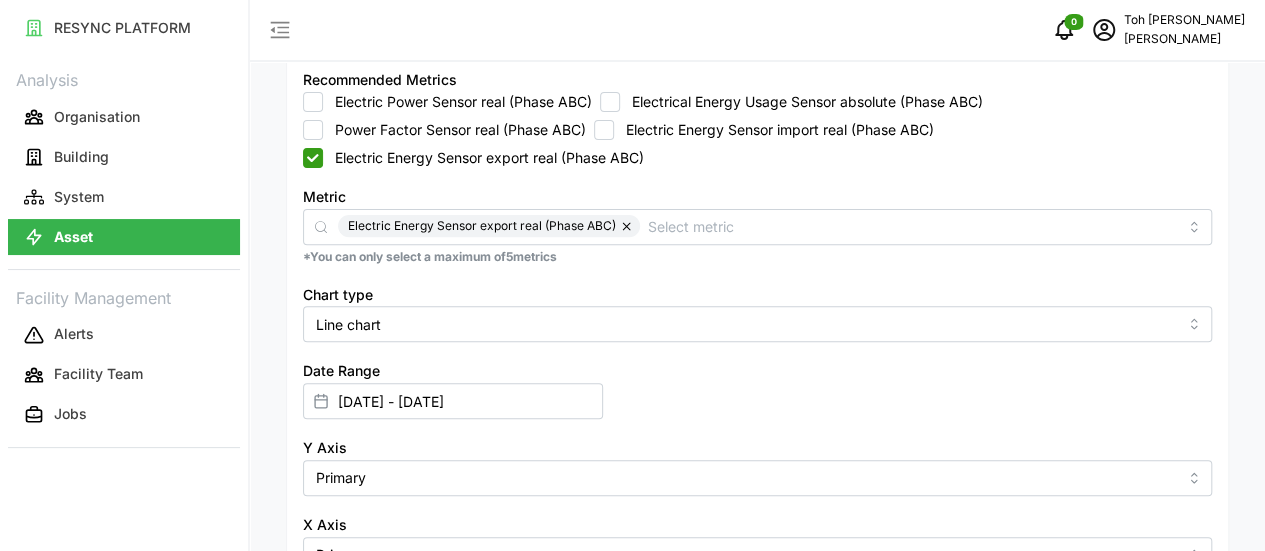 scroll, scrollTop: 197, scrollLeft: 0, axis: vertical 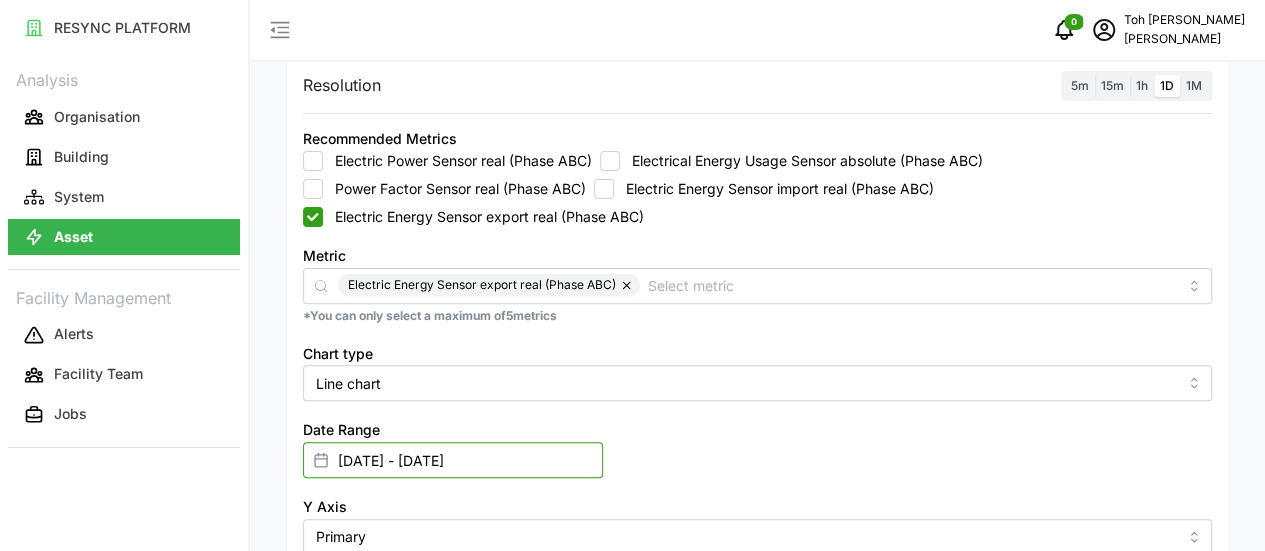 click on "24 Jun 2025 - 28 Jun 2025" at bounding box center (453, 460) 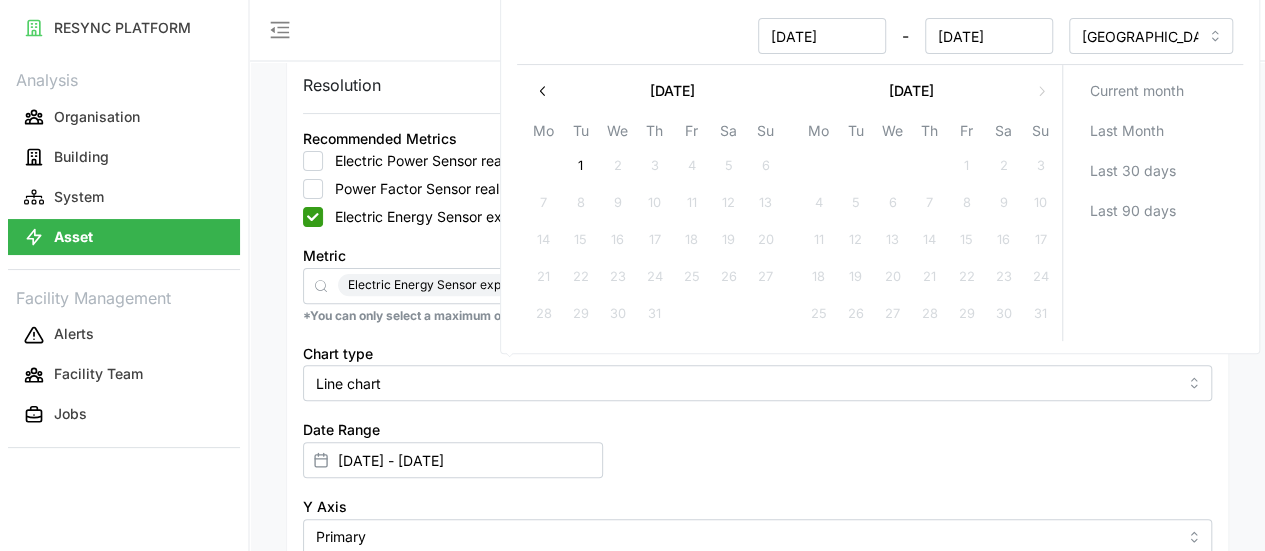 click on "24 Jun 2025" at bounding box center (821, 36) 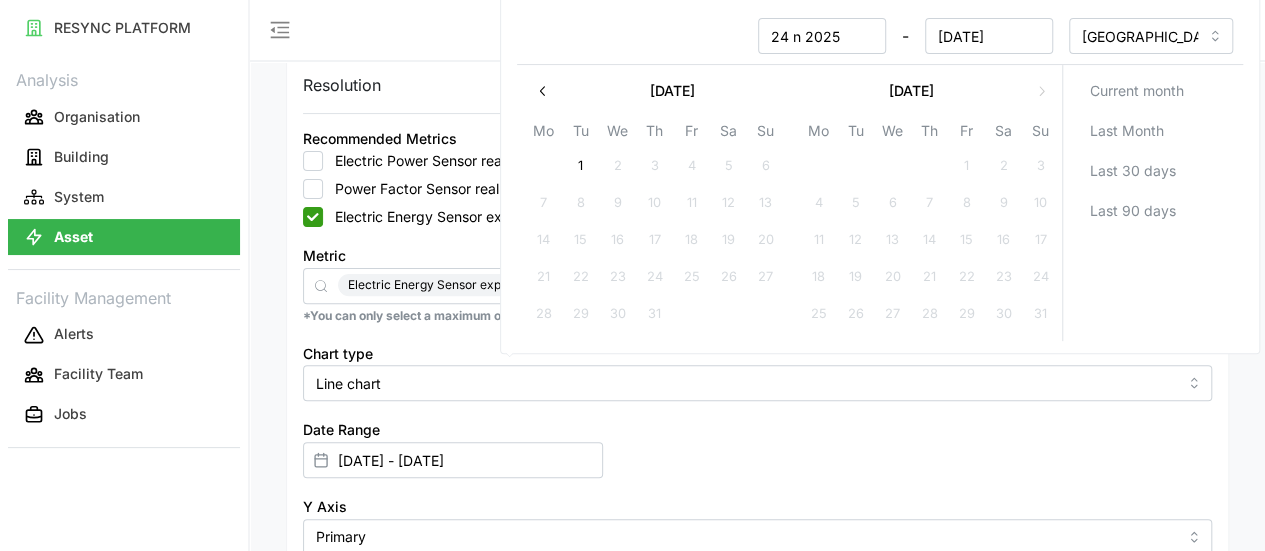 type on "24 Jun 2025" 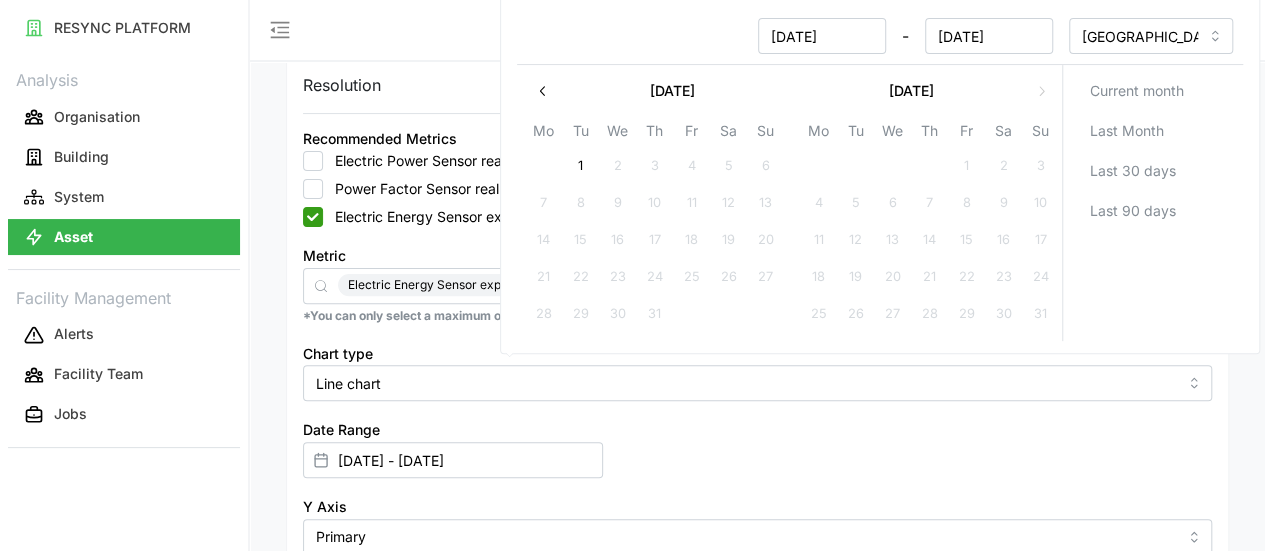 click on "24 Jun 2025" at bounding box center (821, 36) 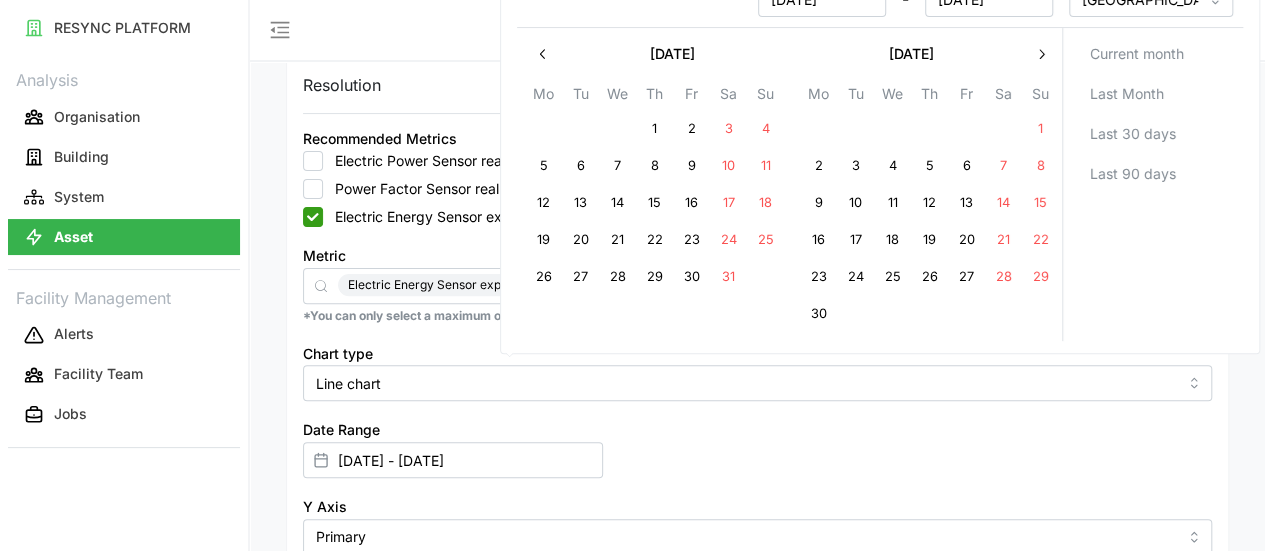 click on "0 Toh   Adrienne Chuan Lim" at bounding box center (757, 31) 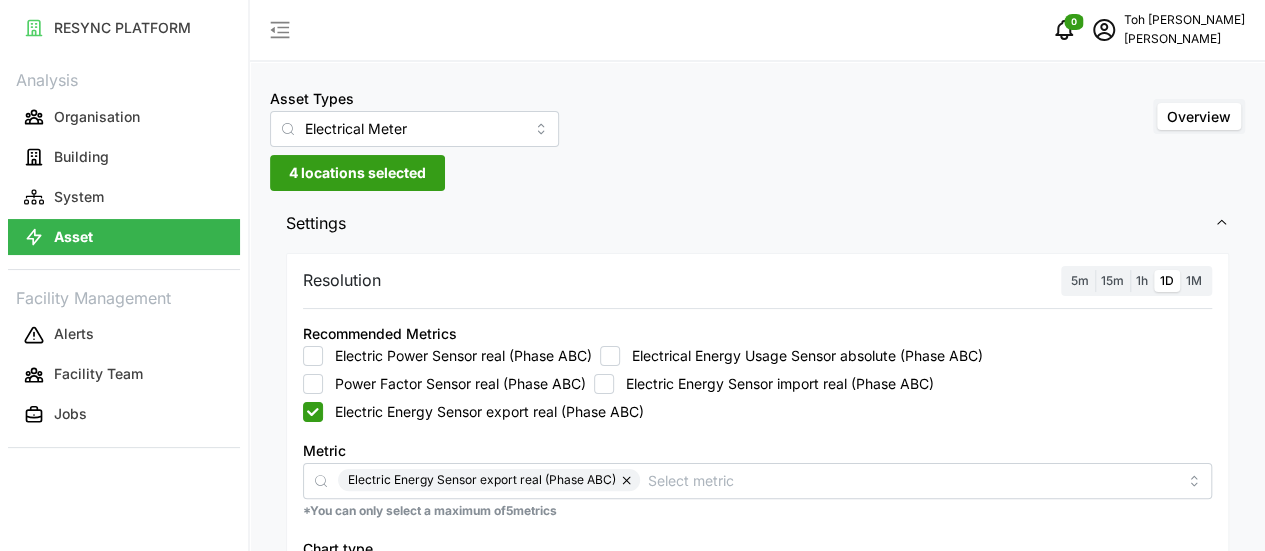 scroll, scrollTop: 0, scrollLeft: 0, axis: both 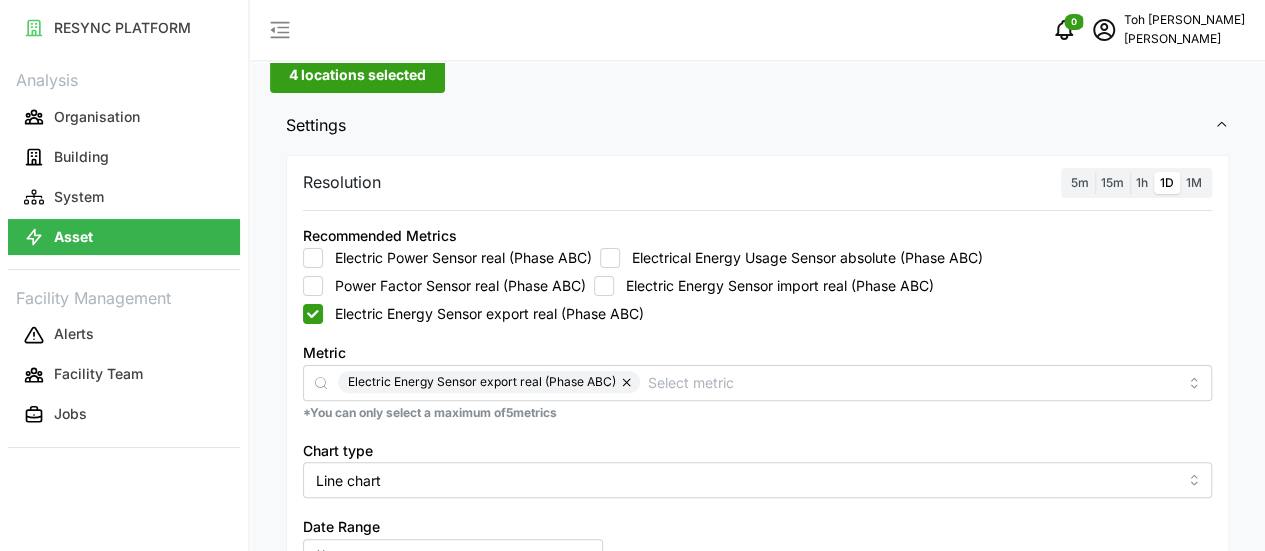 drag, startPoint x: 1062, startPoint y: 159, endPoint x: 1110, endPoint y: 167, distance: 48.6621 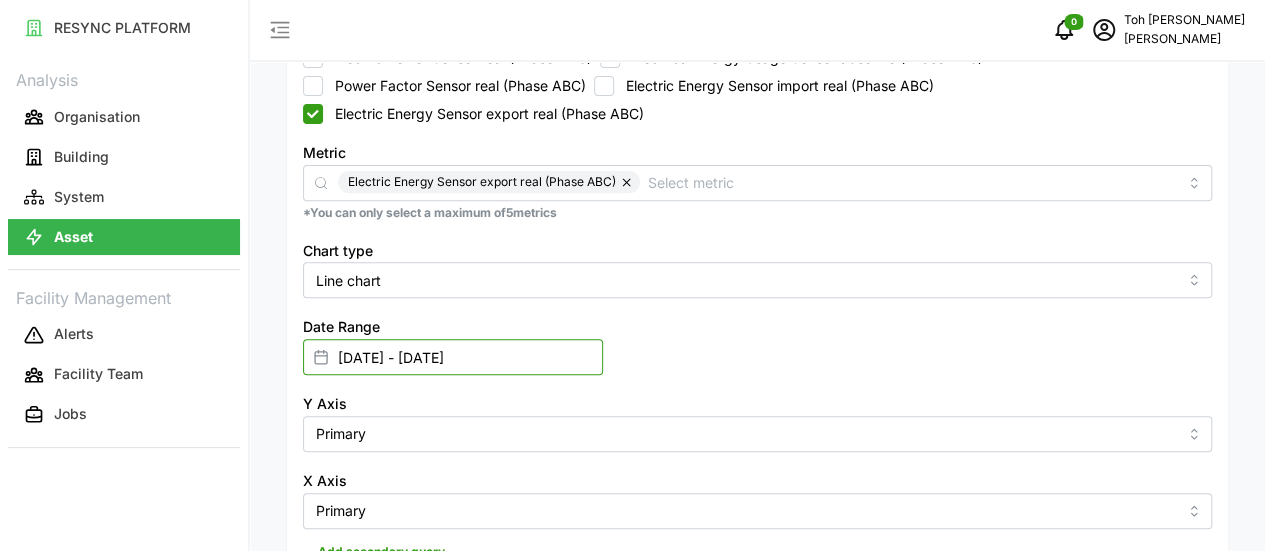 click on "24 Jun 2025 - 28 Jun 2025" at bounding box center (453, 357) 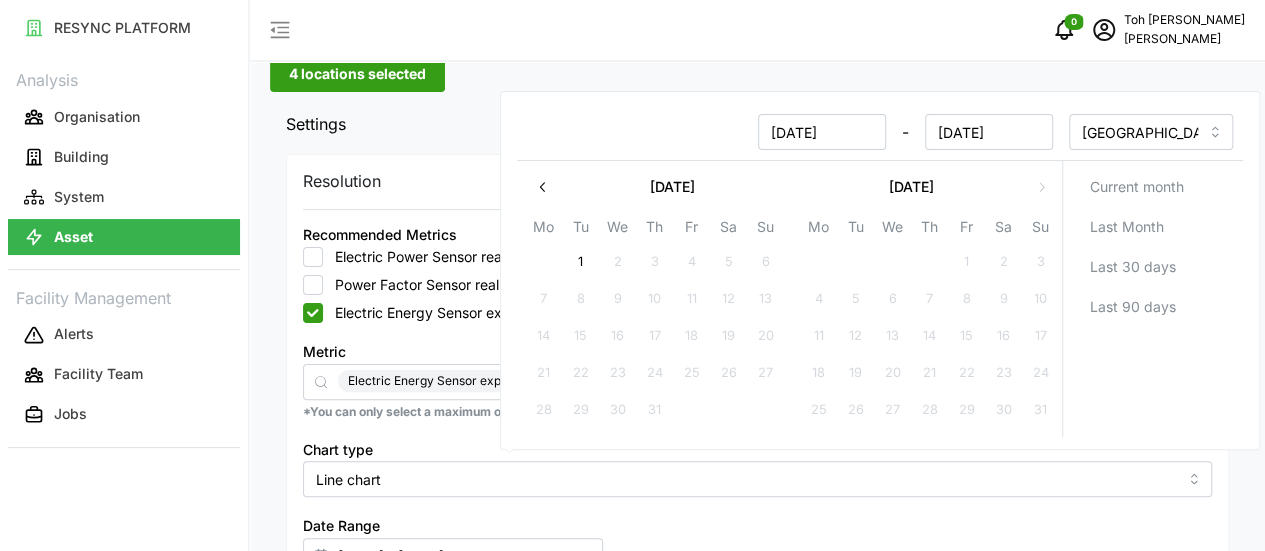 scroll, scrollTop: 100, scrollLeft: 0, axis: vertical 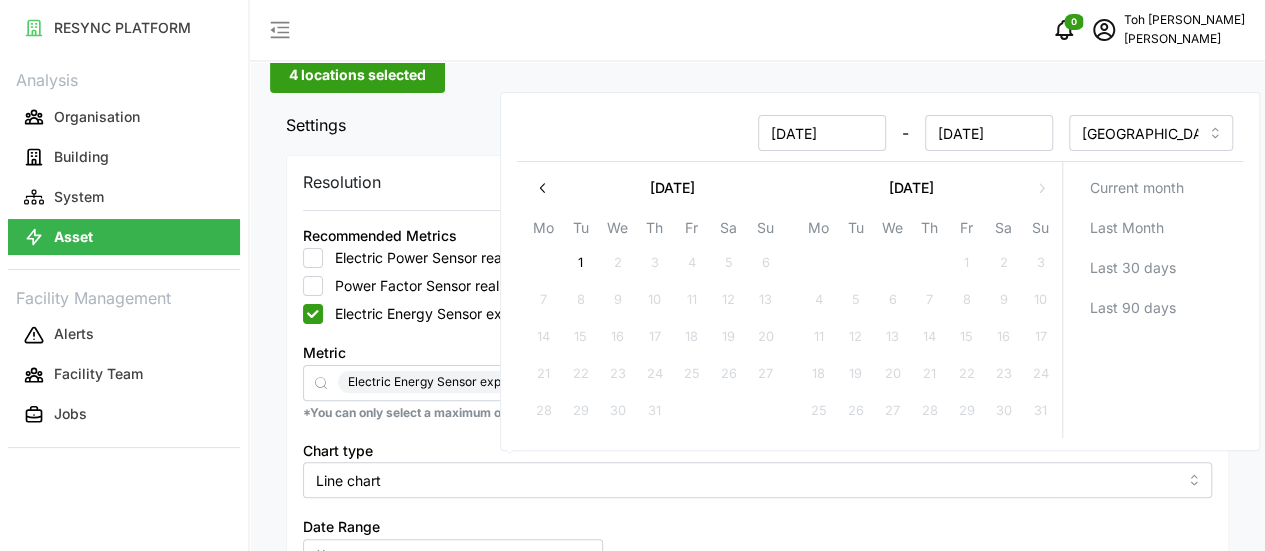 click 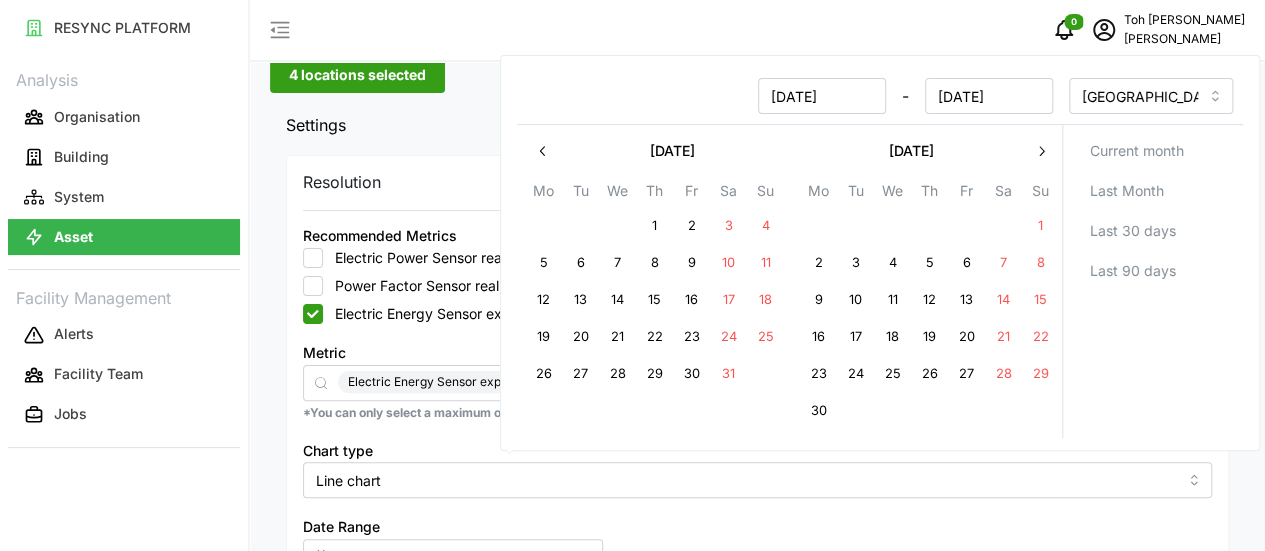 click on "16" at bounding box center (818, 338) 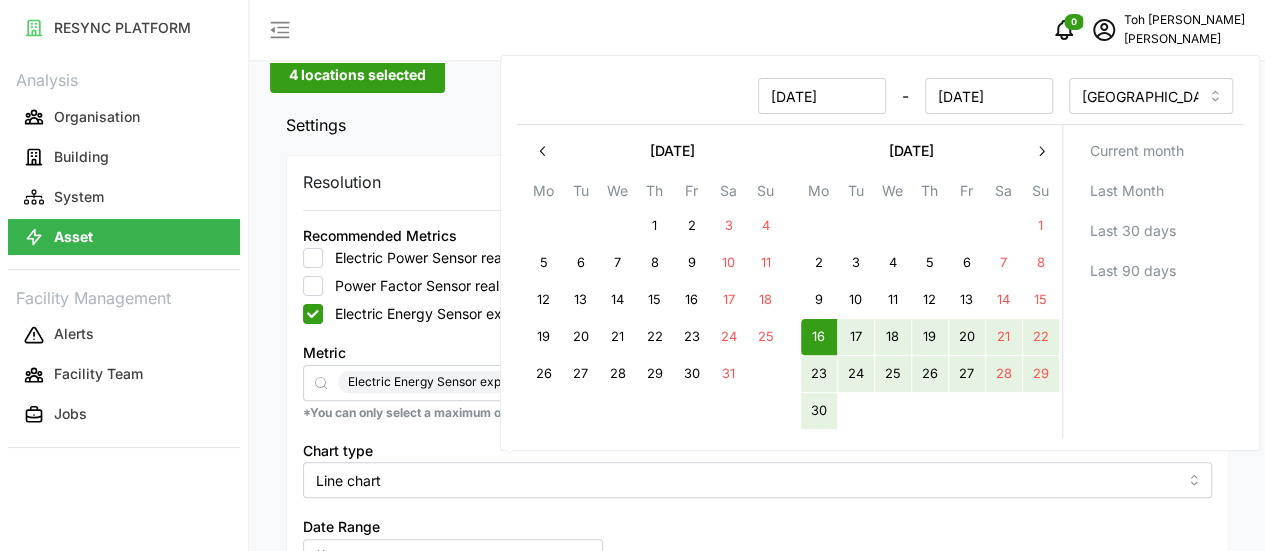 click on "30" at bounding box center [818, 412] 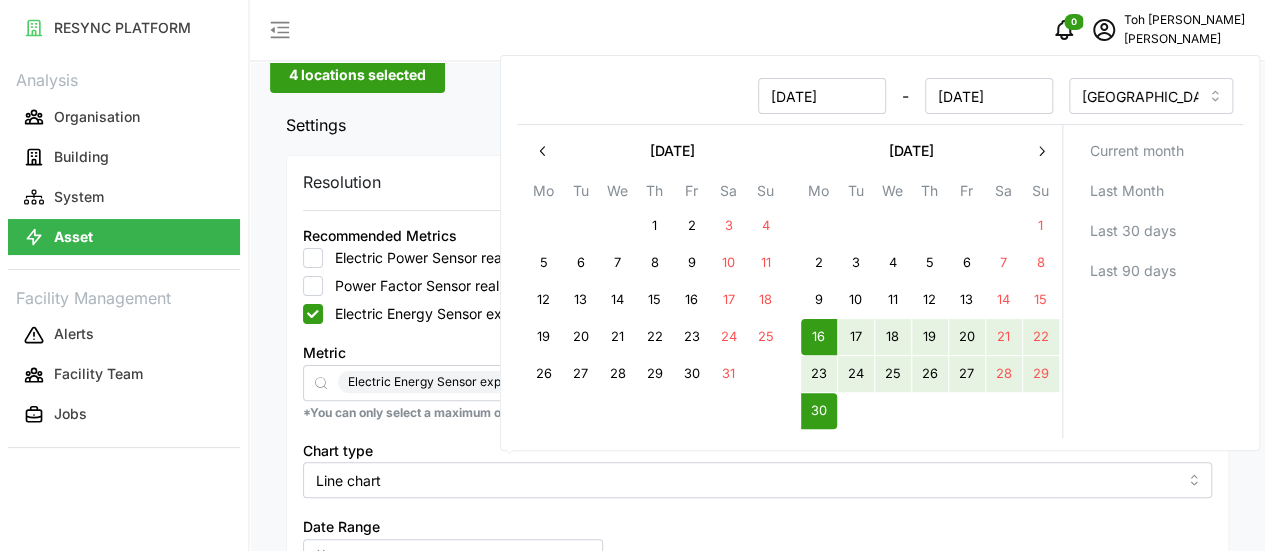 click on "Current month Last Month Last 30 days Last 90 days" at bounding box center (1152, 281) 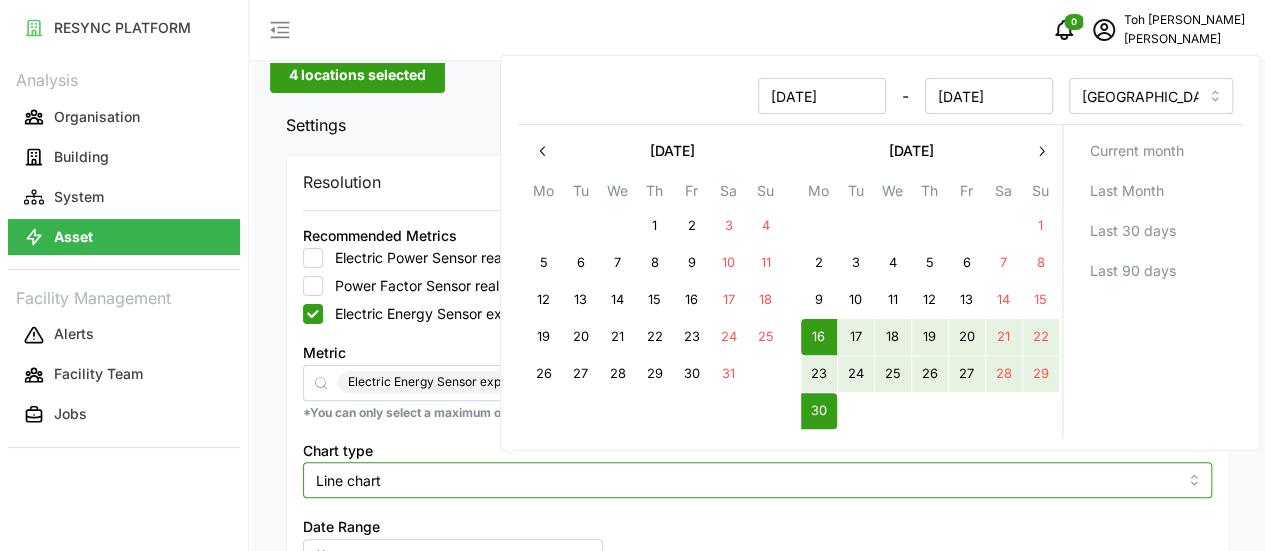 click on "Line chart" at bounding box center (757, 480) 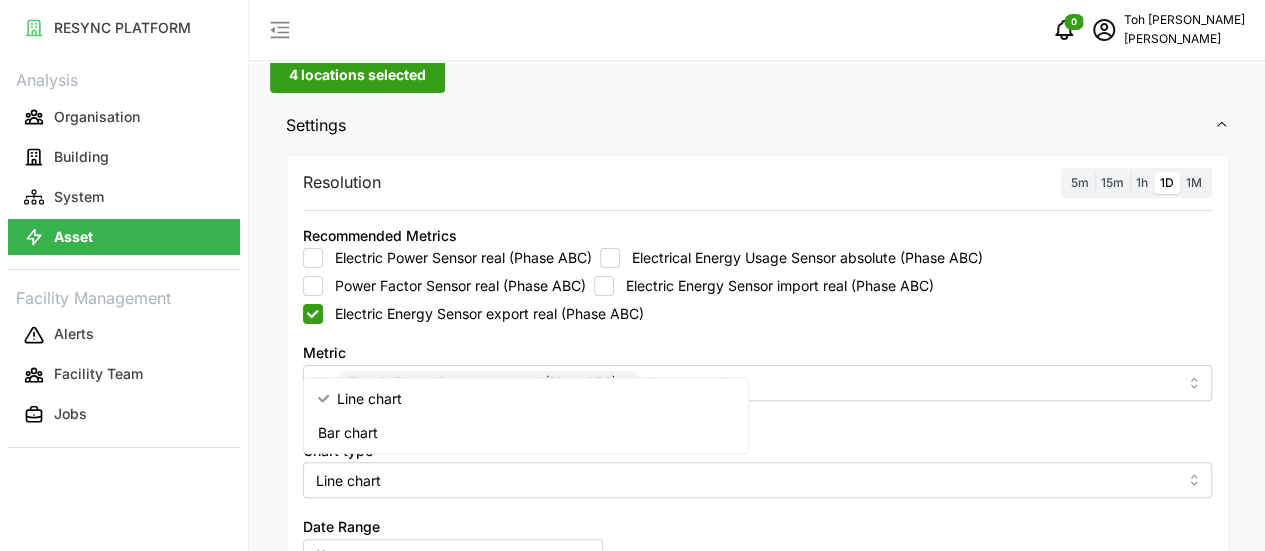 click on "Electric Energy Sensor import real (Phase ABC)" at bounding box center [774, 286] 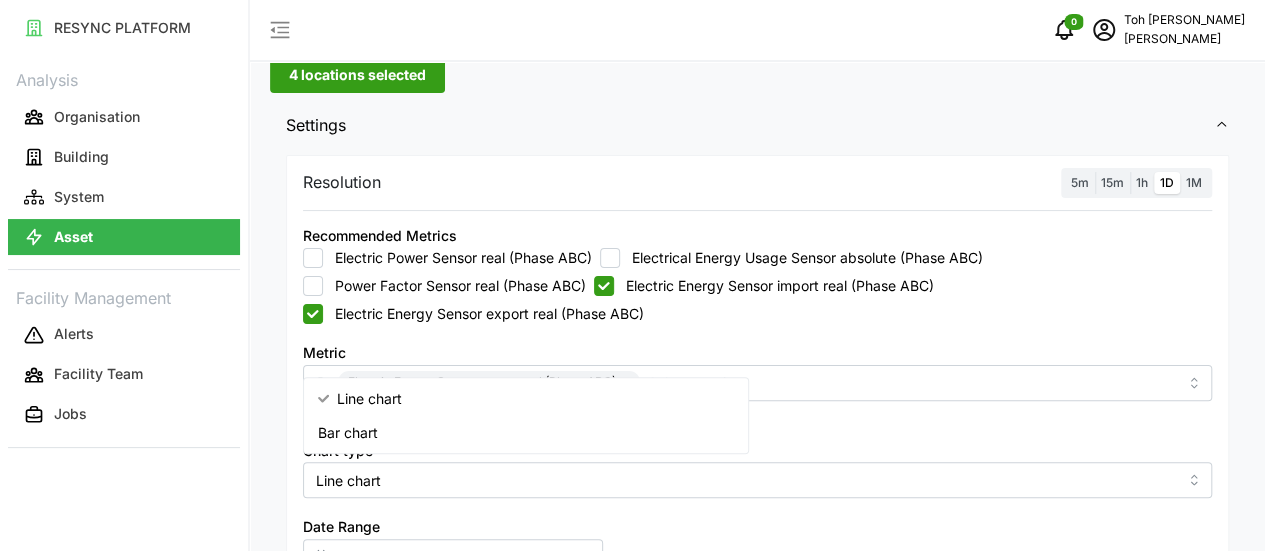 checkbox on "true" 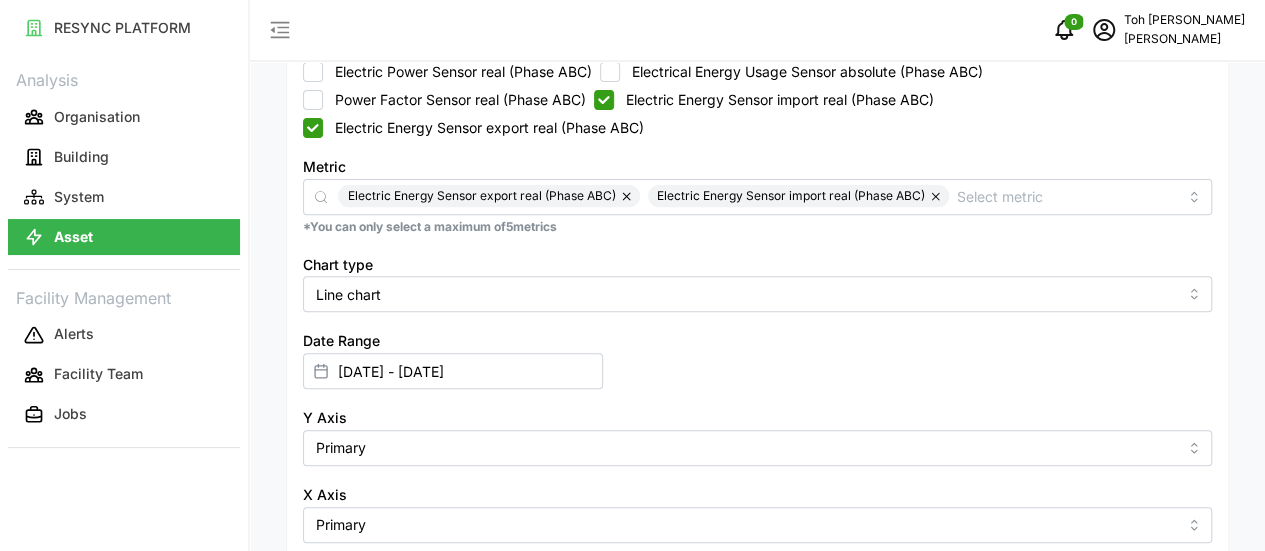 scroll, scrollTop: 300, scrollLeft: 0, axis: vertical 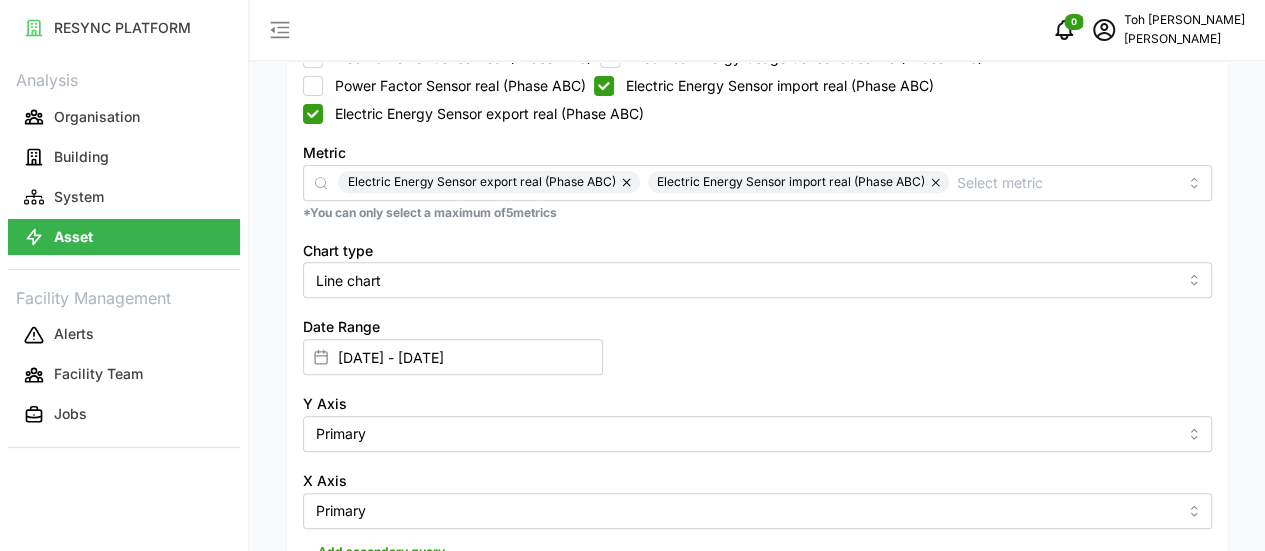 click on "Render chart" at bounding box center (366, 593) 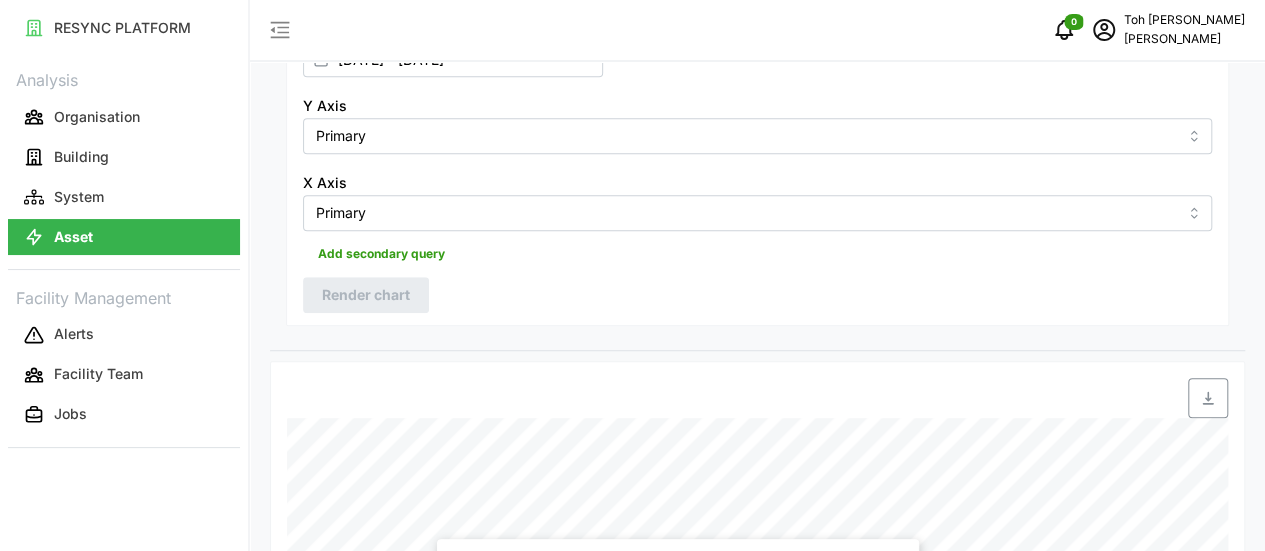 scroll, scrollTop: 600, scrollLeft: 0, axis: vertical 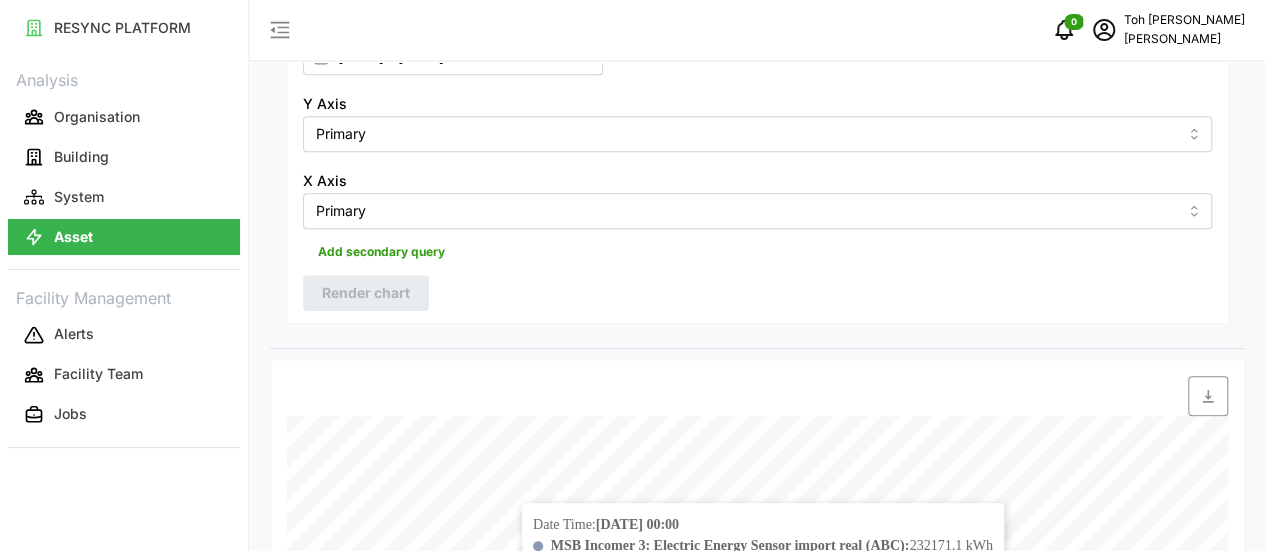 click 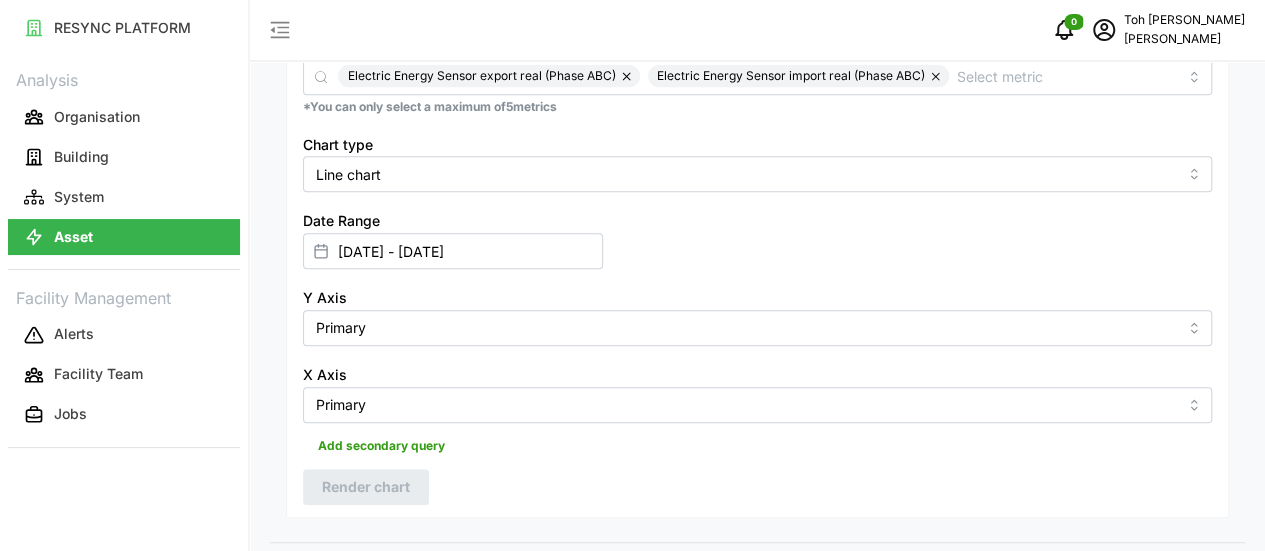 scroll, scrollTop: 200, scrollLeft: 0, axis: vertical 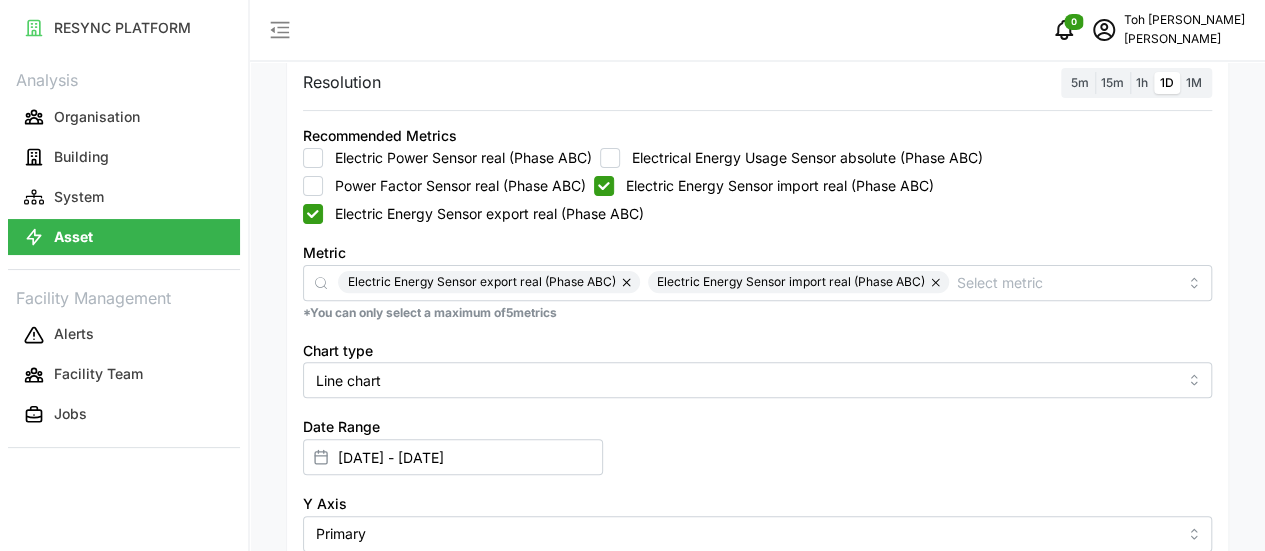 click on "Electric Energy Sensor export real (Phase ABC)" at bounding box center [313, 214] 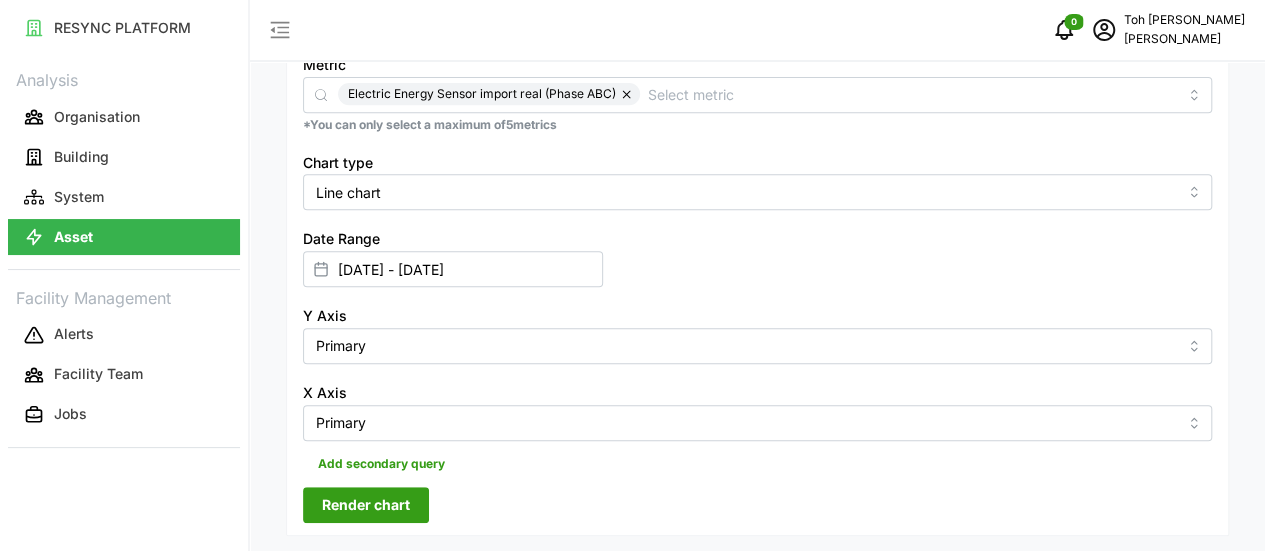 scroll, scrollTop: 600, scrollLeft: 0, axis: vertical 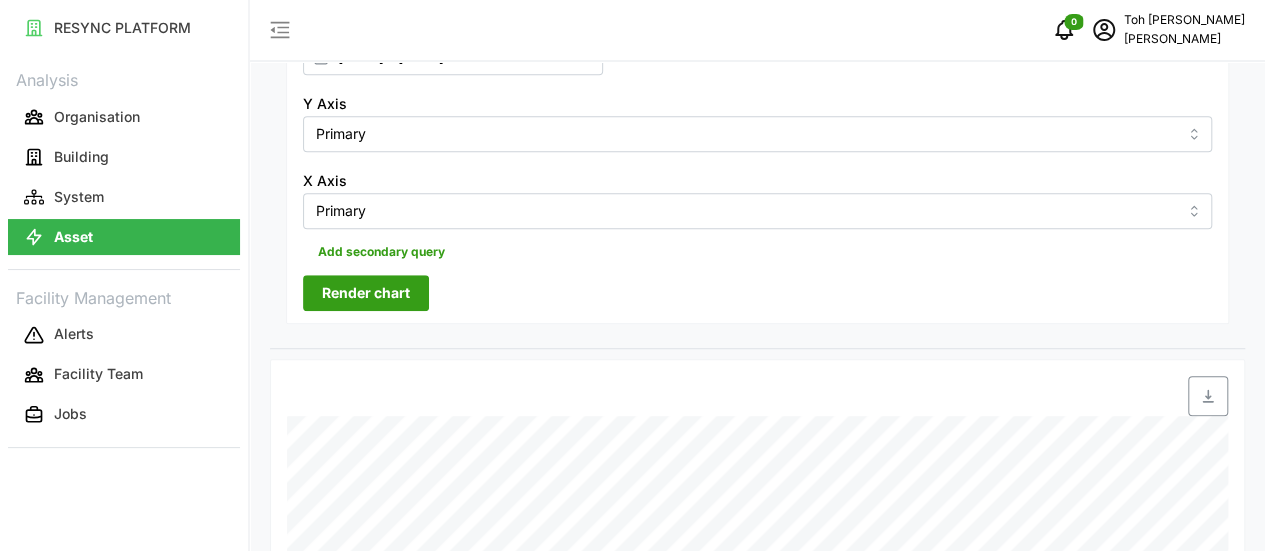 click at bounding box center (1208, 396) 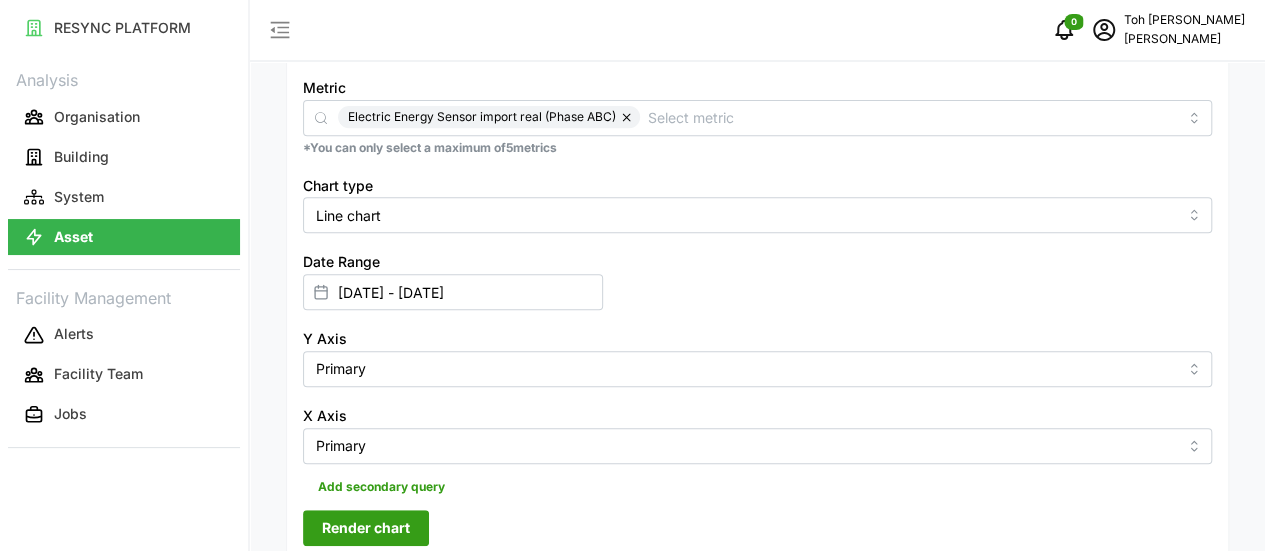scroll, scrollTop: 400, scrollLeft: 0, axis: vertical 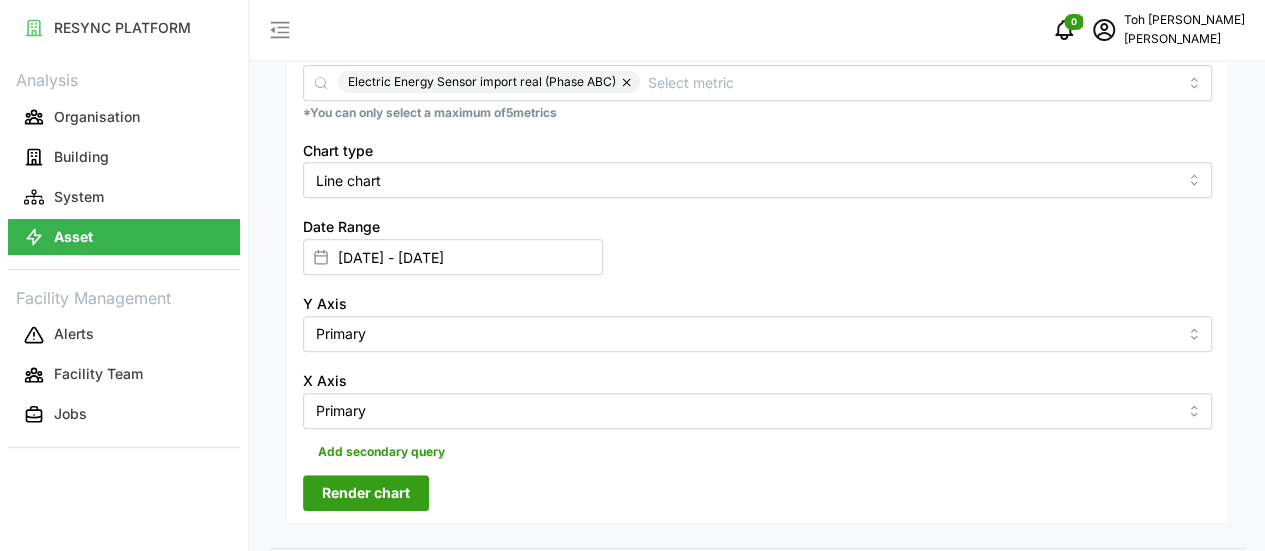 click on "Render chart" at bounding box center (366, 493) 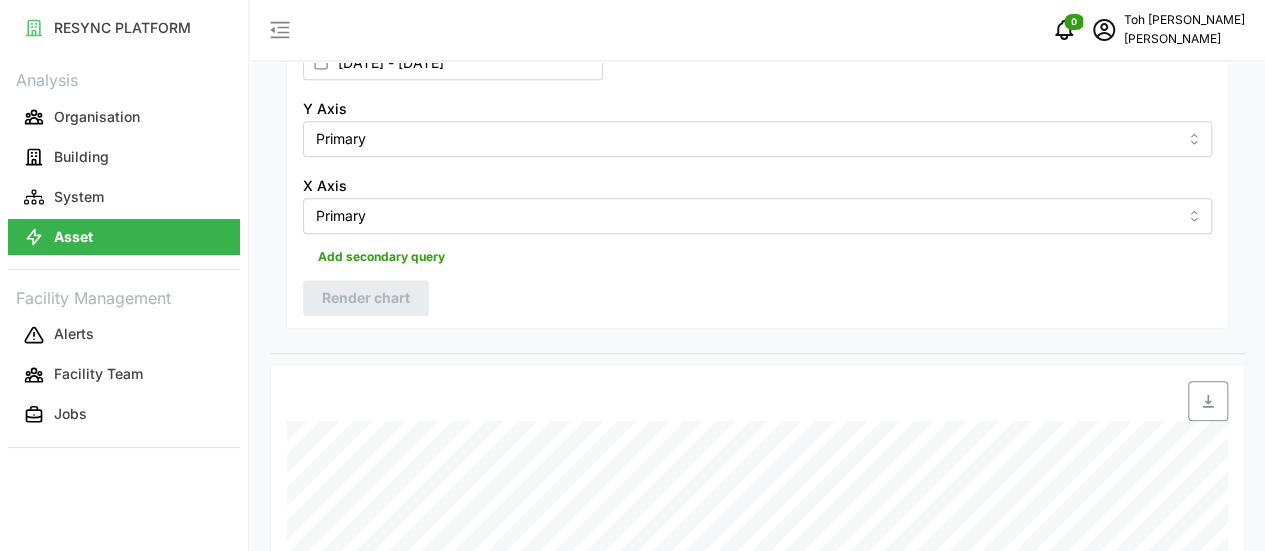 scroll, scrollTop: 697, scrollLeft: 0, axis: vertical 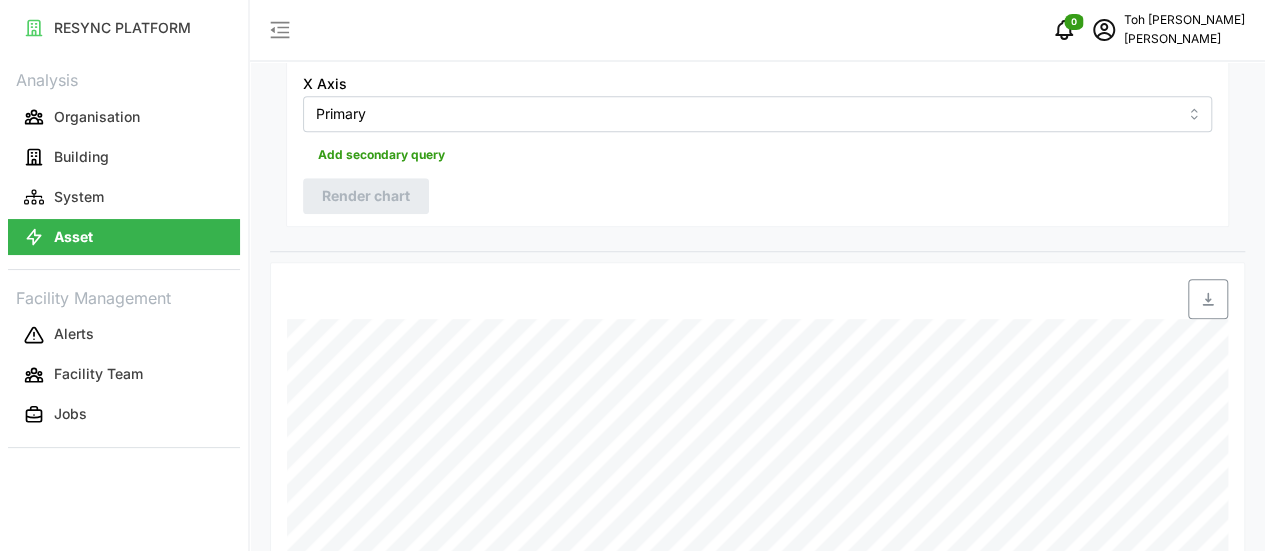 click 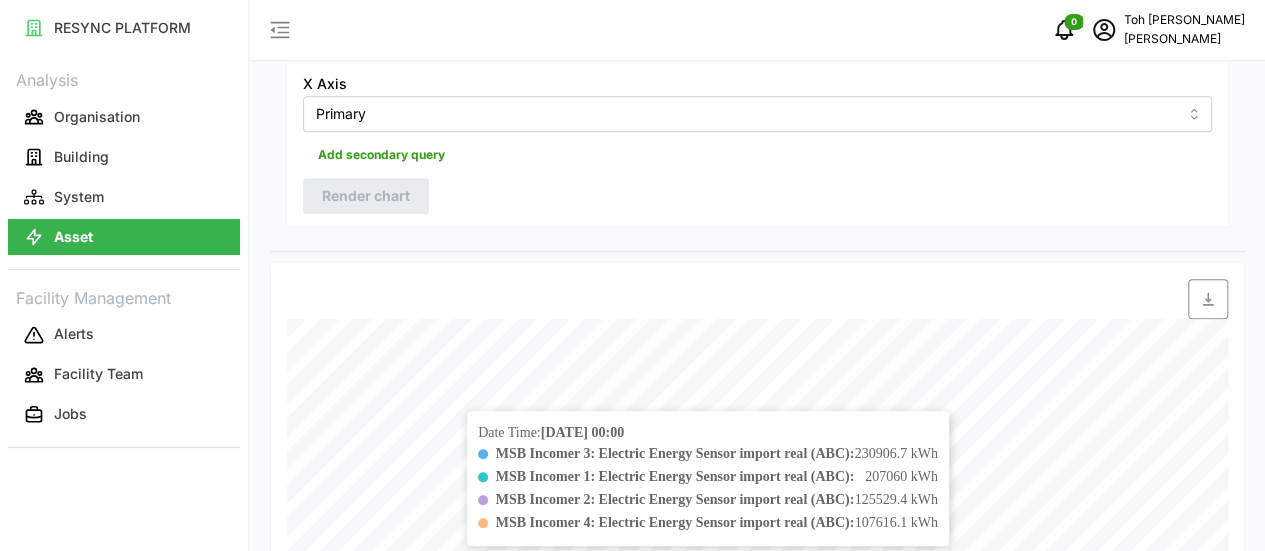 click on "Resolution 5m 15m 1h 1D 1M Recommended Metrics Electric Power Sensor real (Phase ABC) Electrical Energy Usage Sensor absolute (Phase ABC) Power Factor Sensor real (Phase ABC) Electric Energy Sensor import real (Phase ABC) Electric Energy Sensor export real (Phase ABC) Metric Electric Energy Sensor import real (Phase ABC) *You can only select a maximum of  5  metrics Chart type Line chart Date Range 16 Jun 2025 - 30 Jun 2025 Y Axis Primary X Axis Primary Add secondary query Render chart" at bounding box center (757, -98) 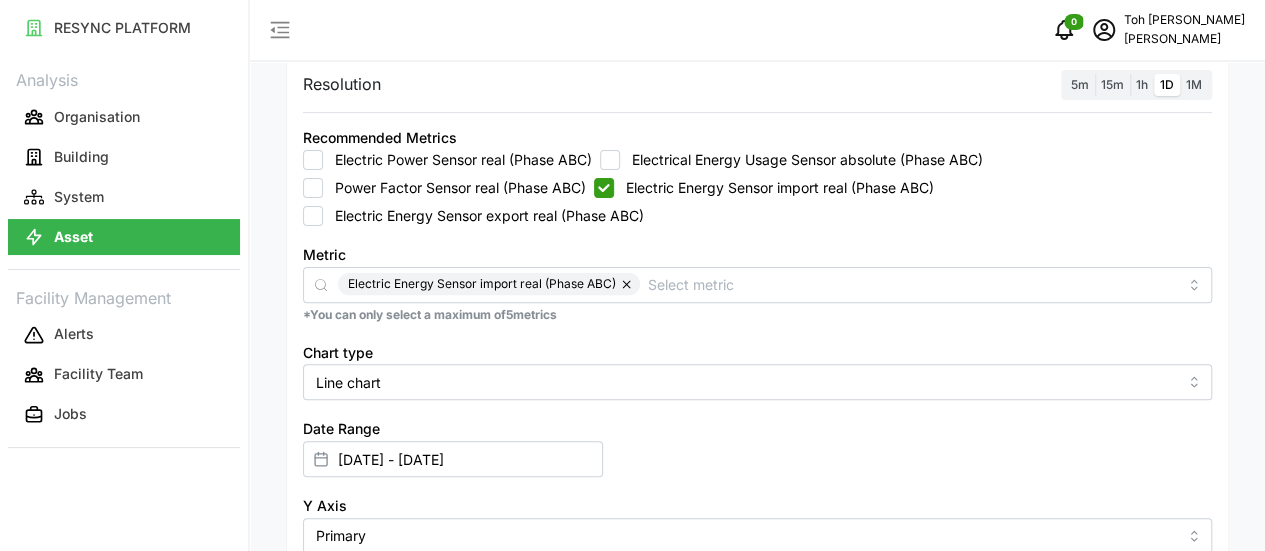 scroll, scrollTop: 197, scrollLeft: 0, axis: vertical 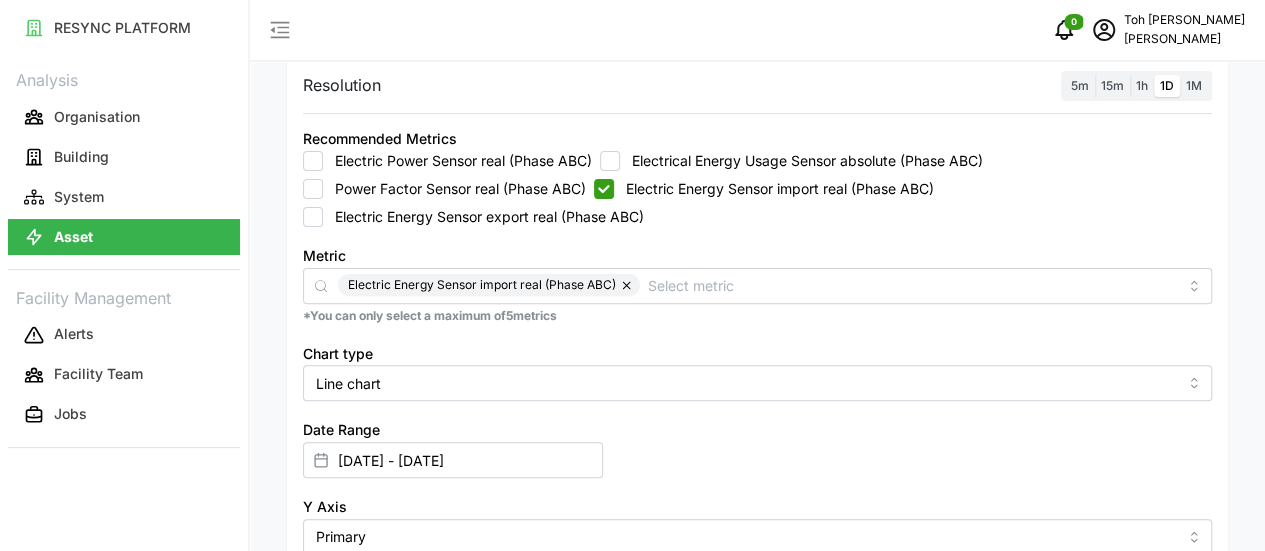 click on "Electric Energy Sensor export real (Phase ABC)" at bounding box center [313, 217] 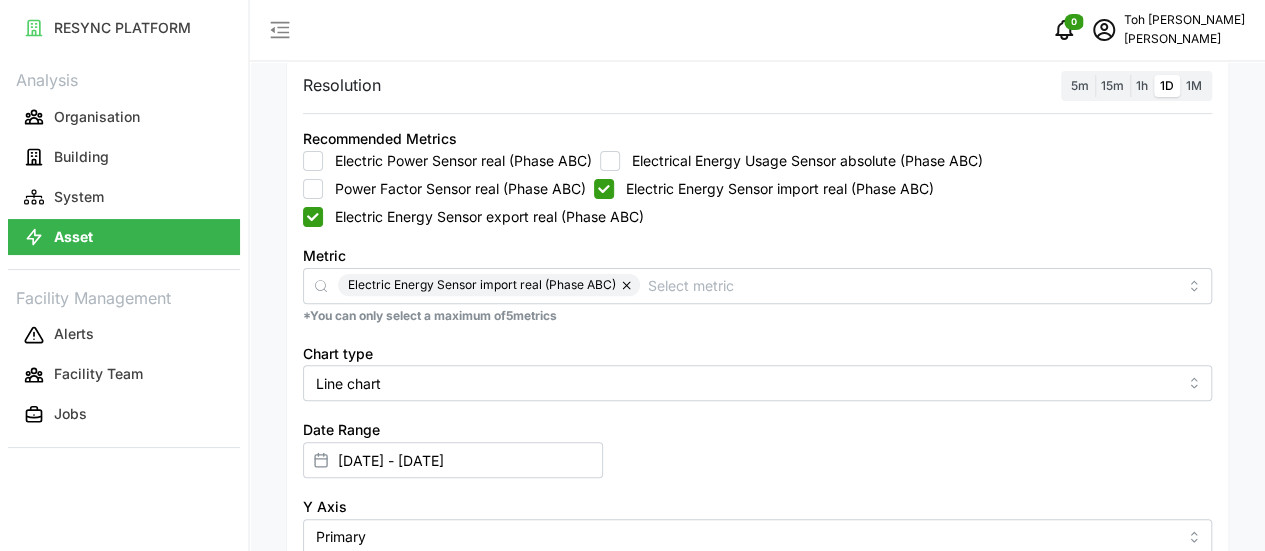 checkbox on "true" 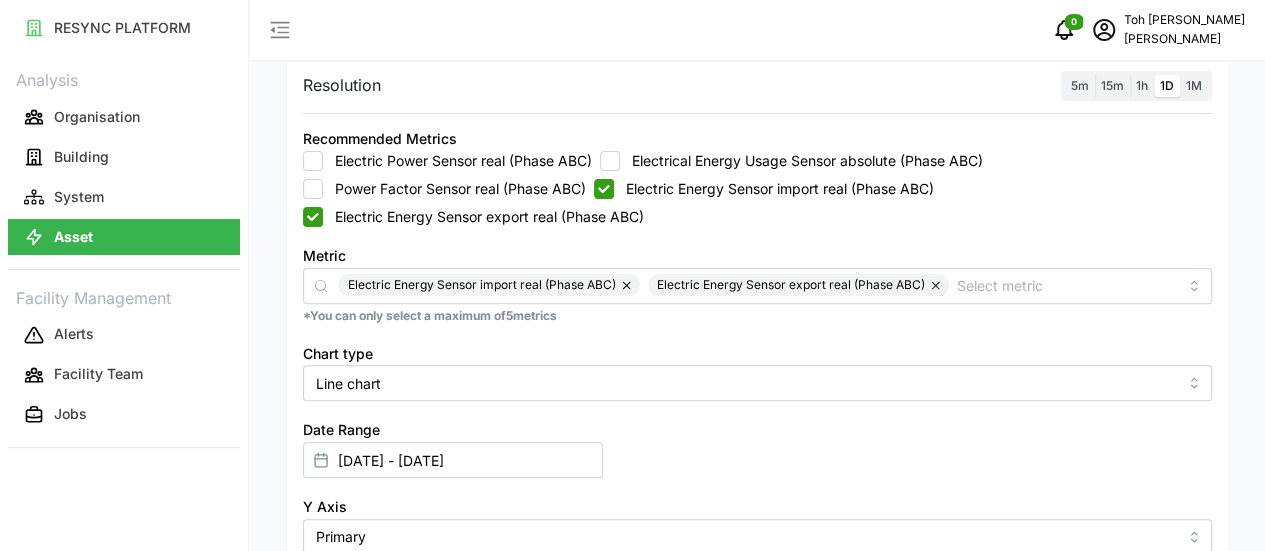 click on "Electric Energy Sensor import real (Phase ABC)" at bounding box center (604, 189) 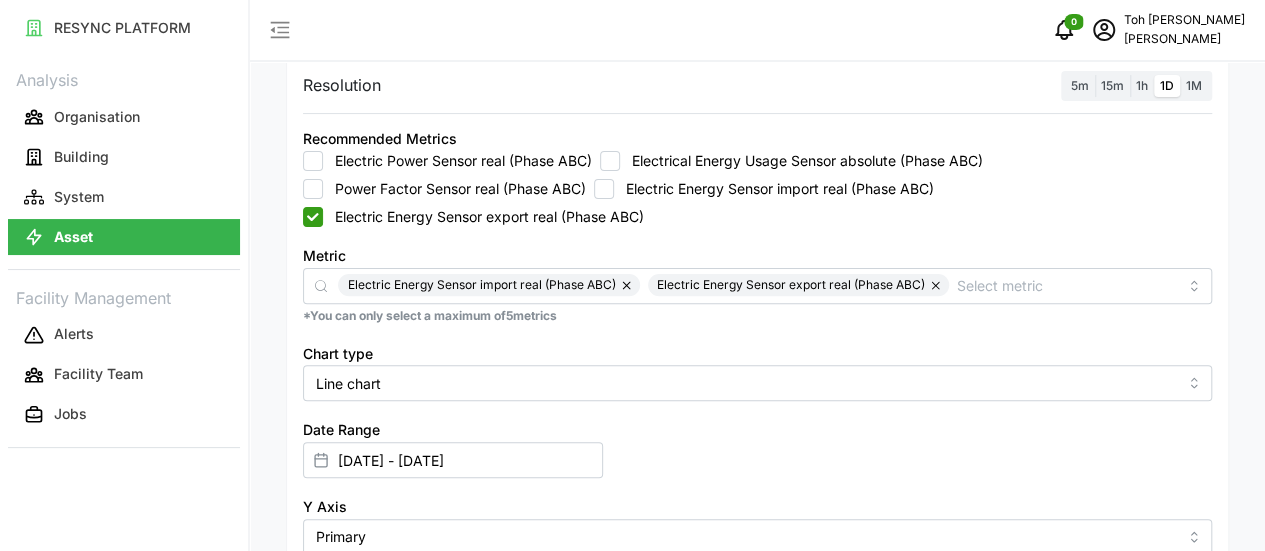 checkbox on "false" 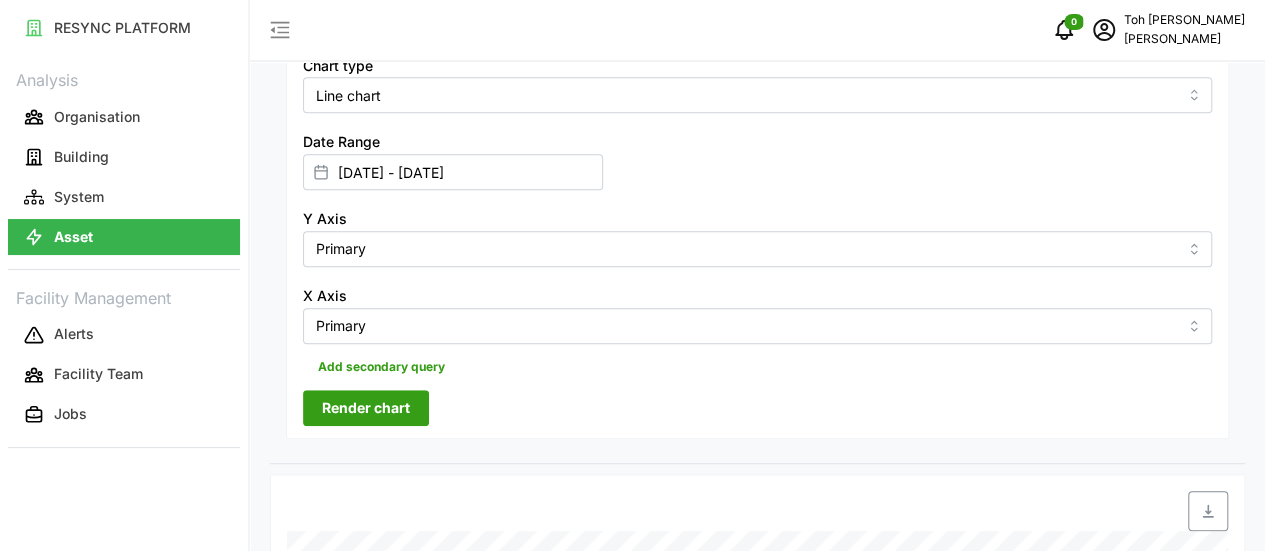 scroll, scrollTop: 497, scrollLeft: 0, axis: vertical 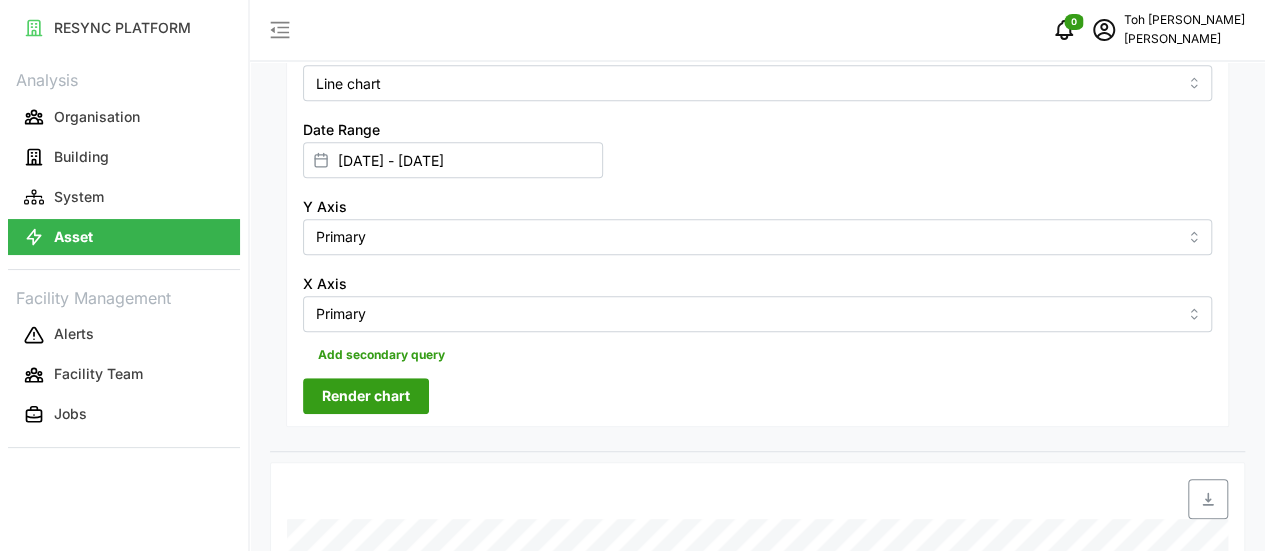 click on "Render chart" at bounding box center [366, 396] 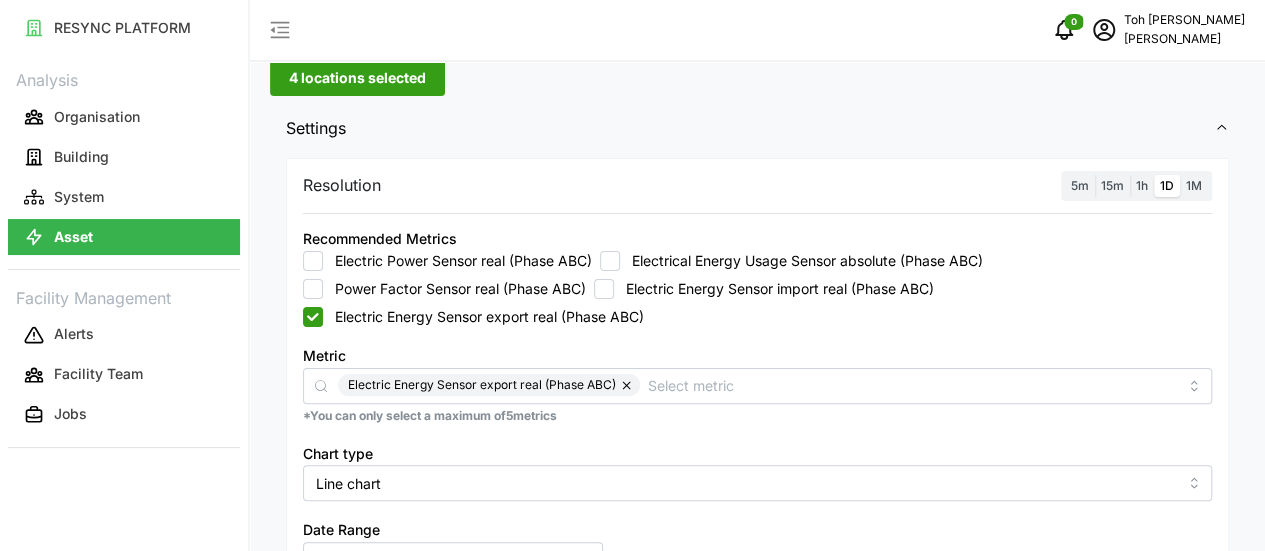 scroll, scrollTop: 697, scrollLeft: 0, axis: vertical 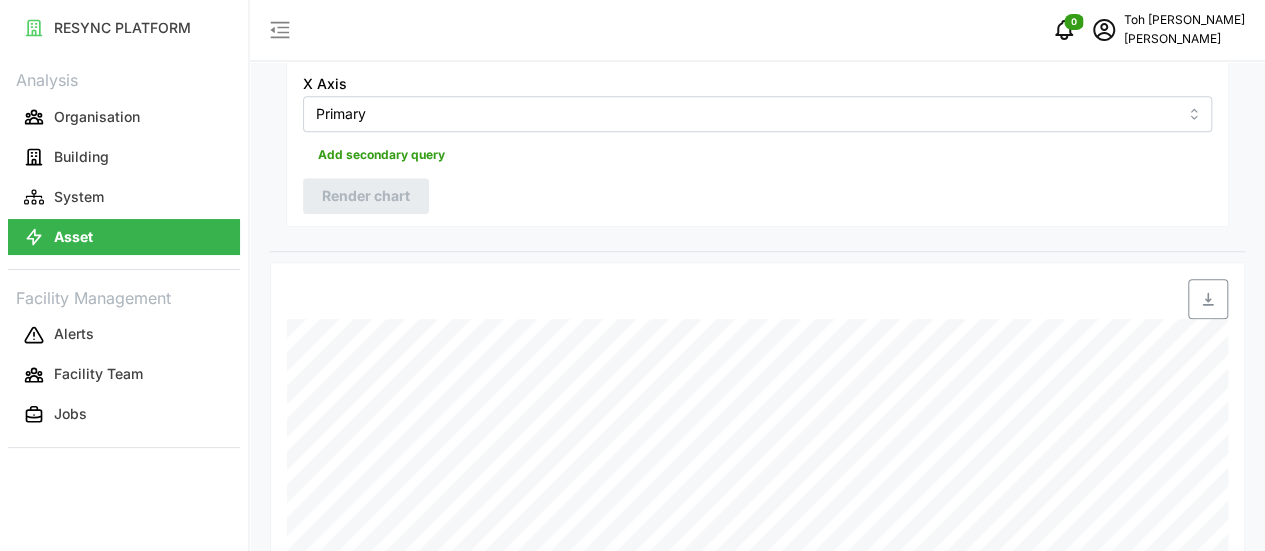 click 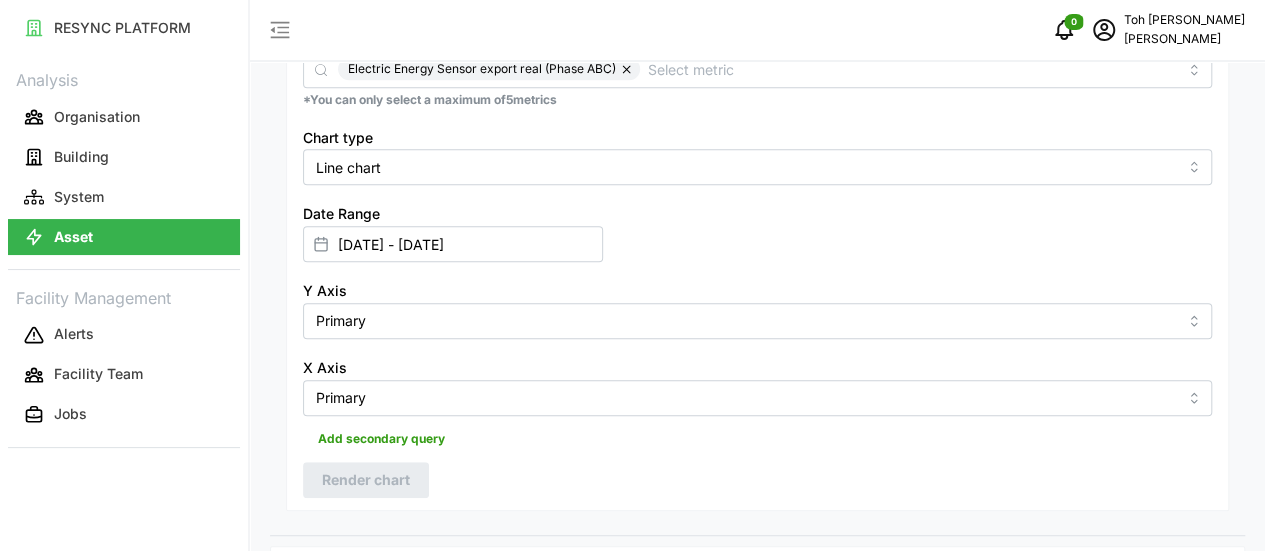 scroll, scrollTop: 397, scrollLeft: 0, axis: vertical 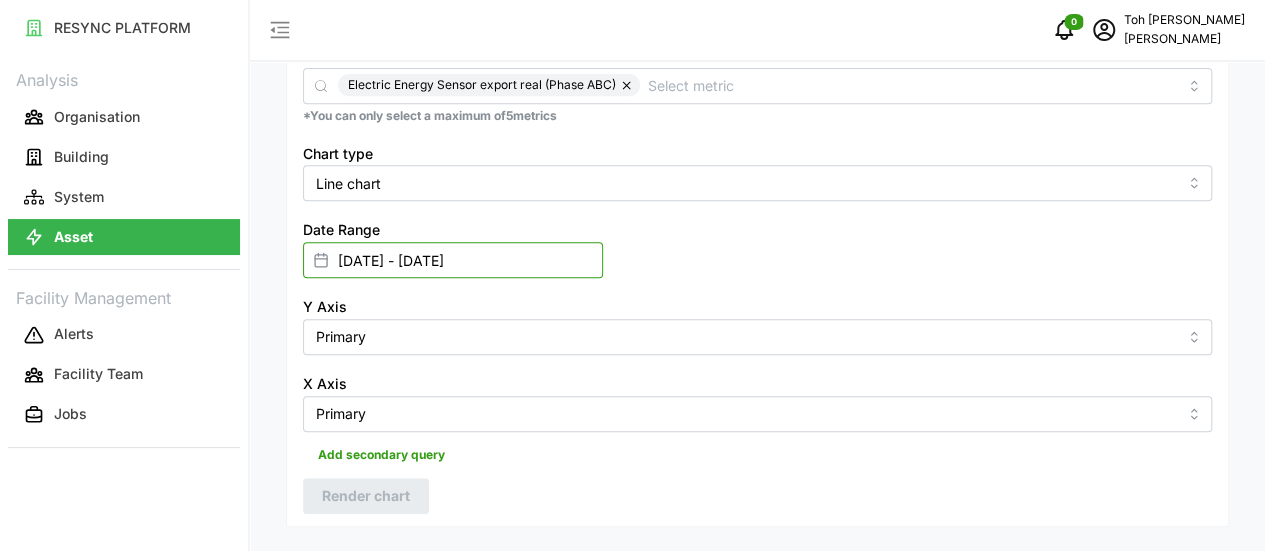 click on "16 Jun 2025 - 30 Jun 2025" at bounding box center [453, 260] 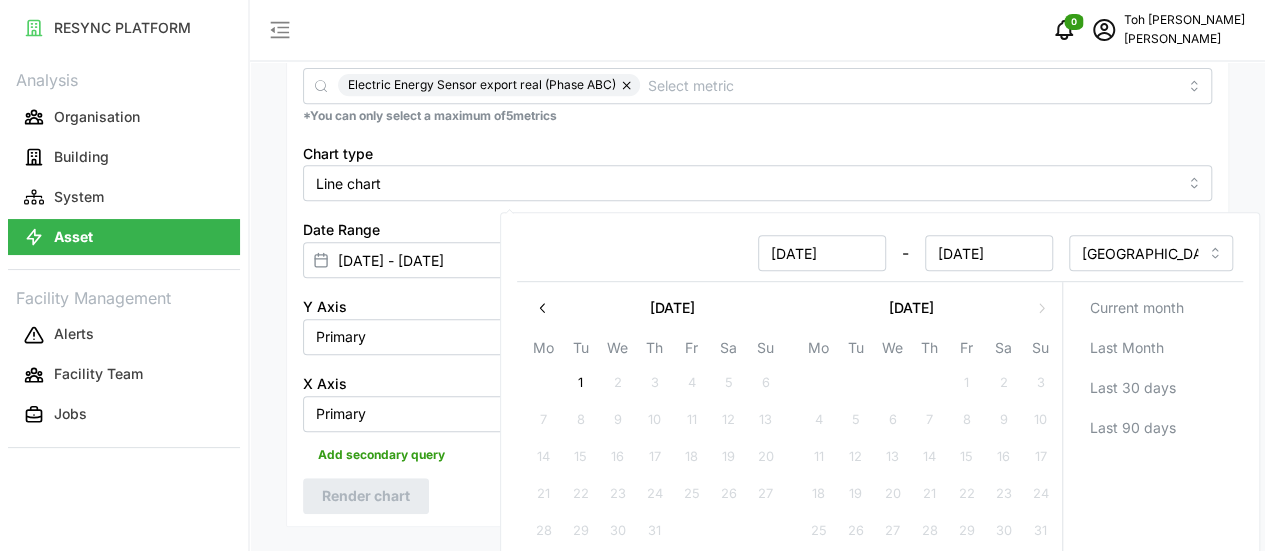 click on "16 Jun 2025" at bounding box center [821, 253] 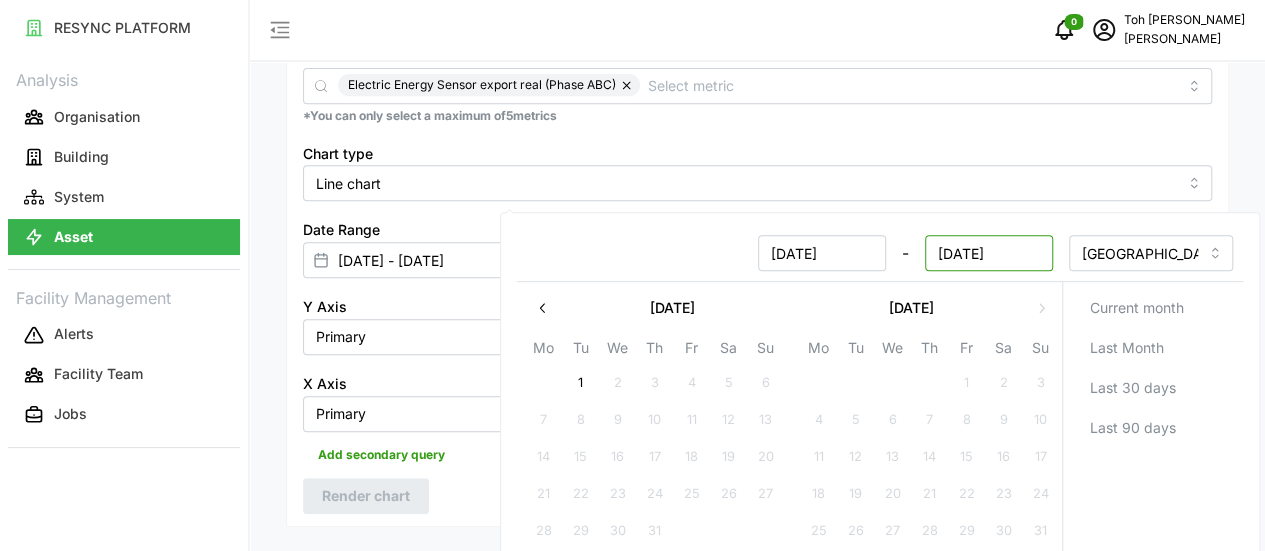 type on "15 Jun 2025 - 30 Jun 2025" 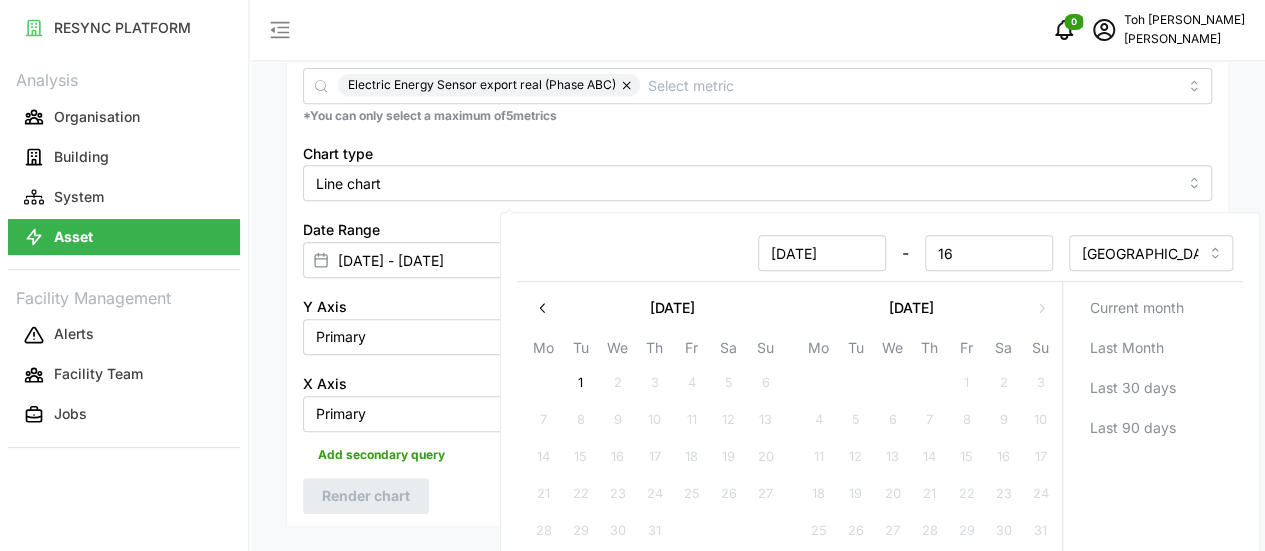 type on "30 Jun 2025" 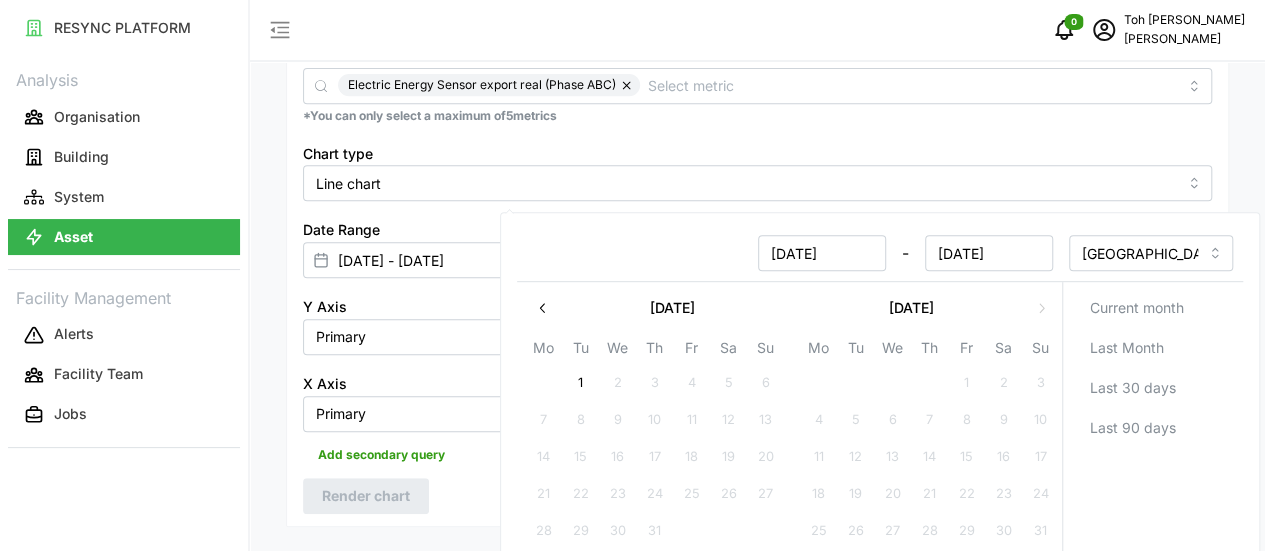 click 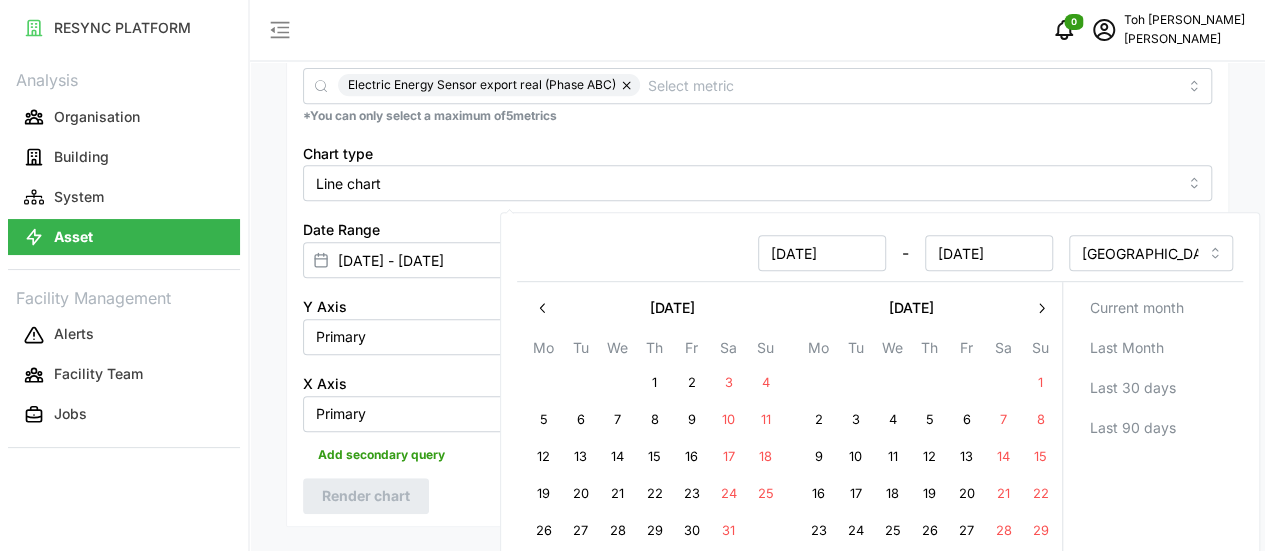 click on "16" at bounding box center (691, 457) 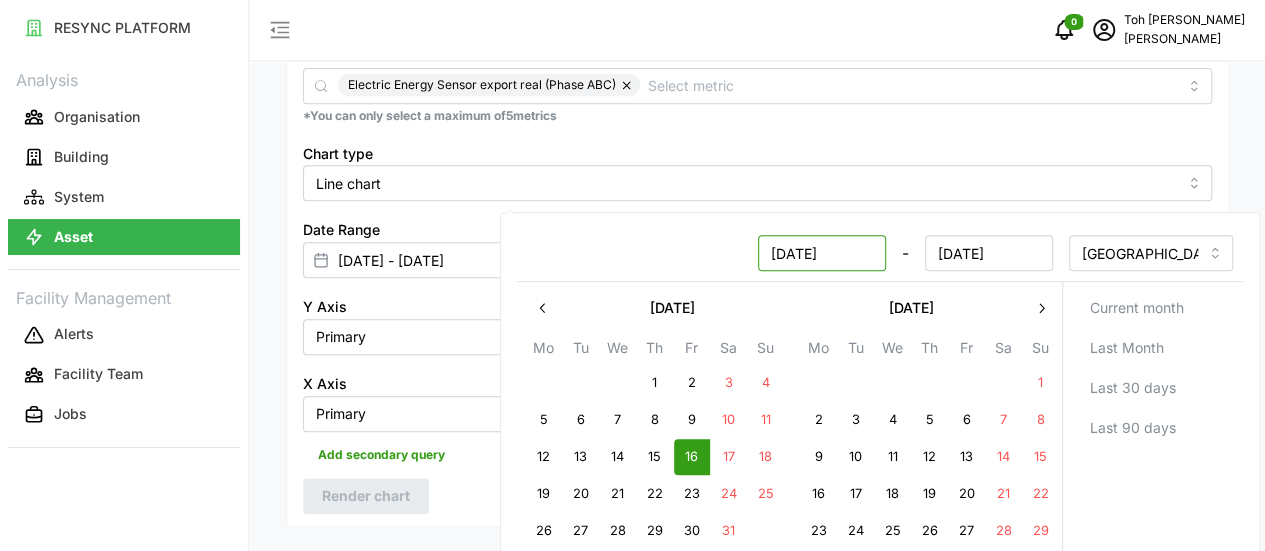 click on "16 May 2025" at bounding box center [821, 253] 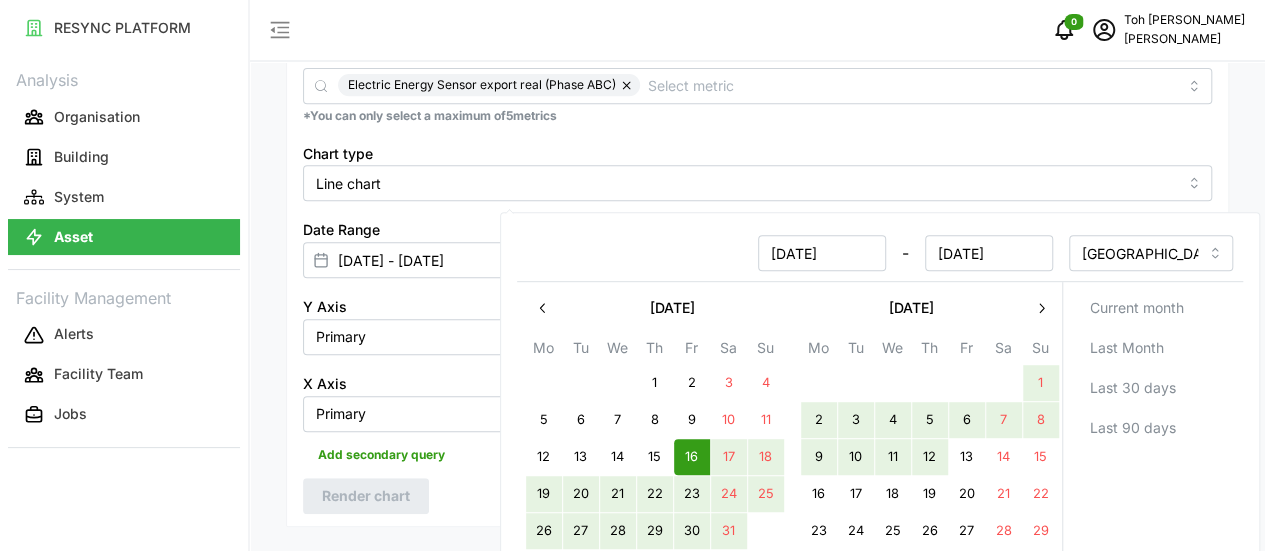 click on "11" at bounding box center [892, 457] 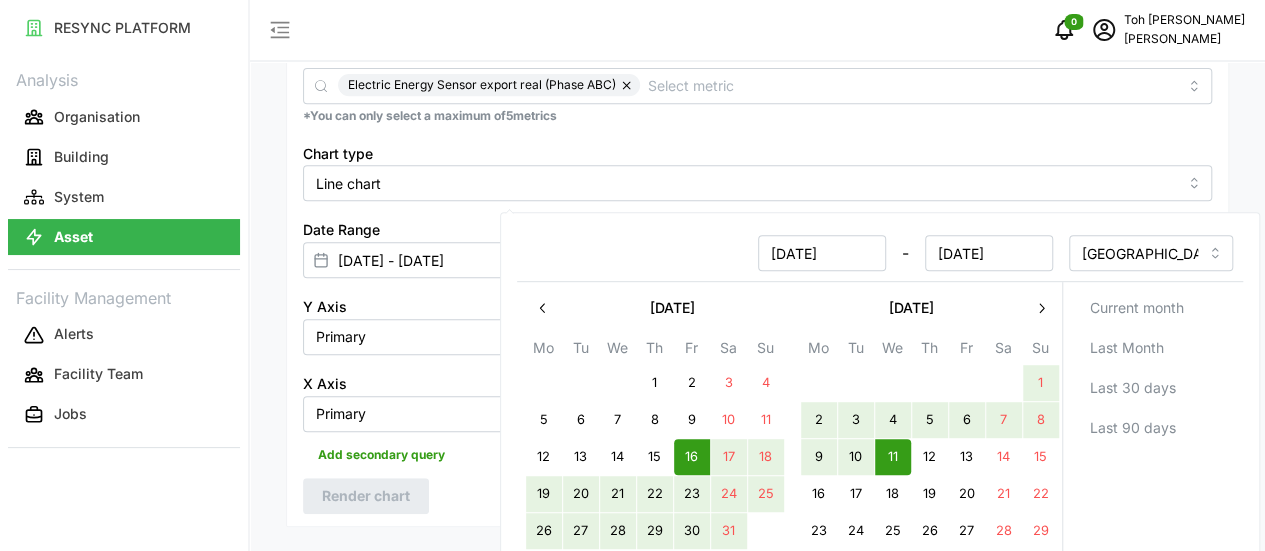 click on "12" at bounding box center (929, 457) 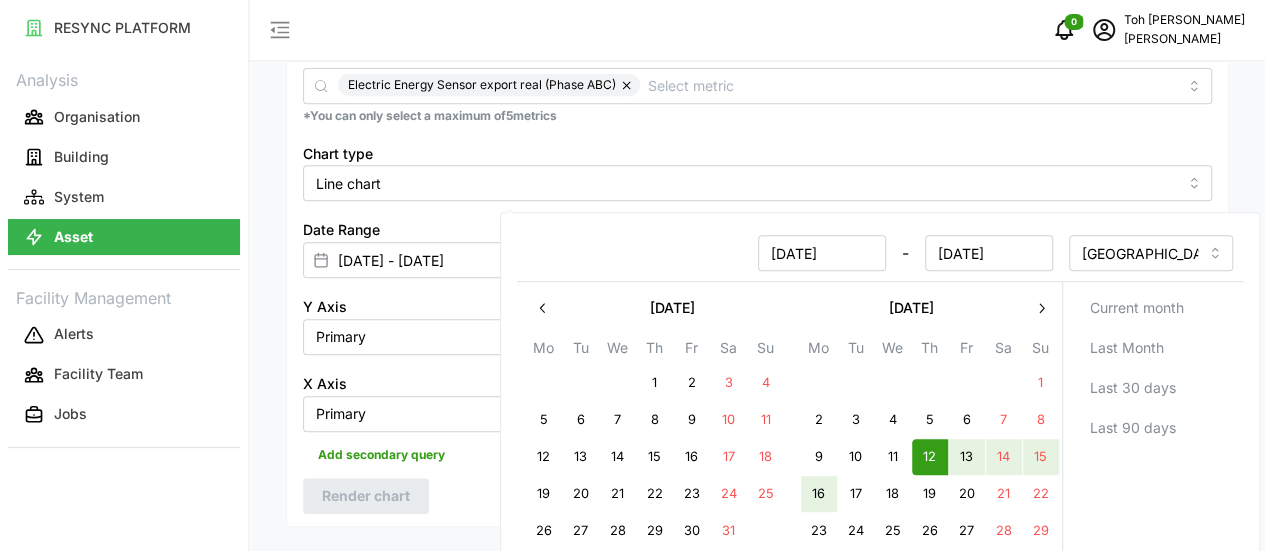 click on "16" at bounding box center (818, 494) 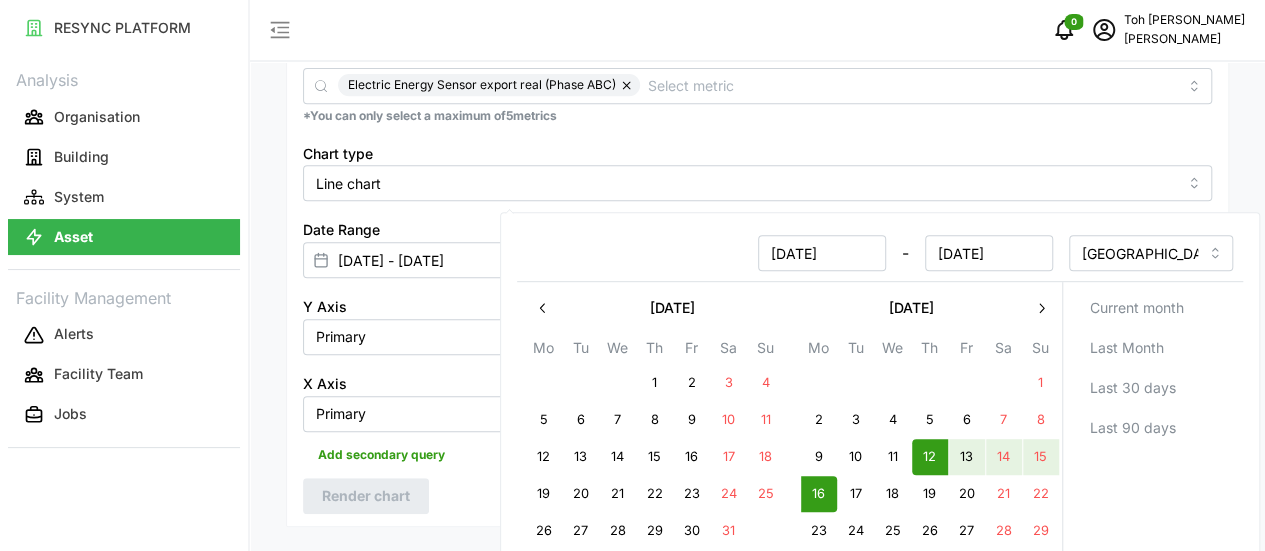 click on "15" at bounding box center [1040, 457] 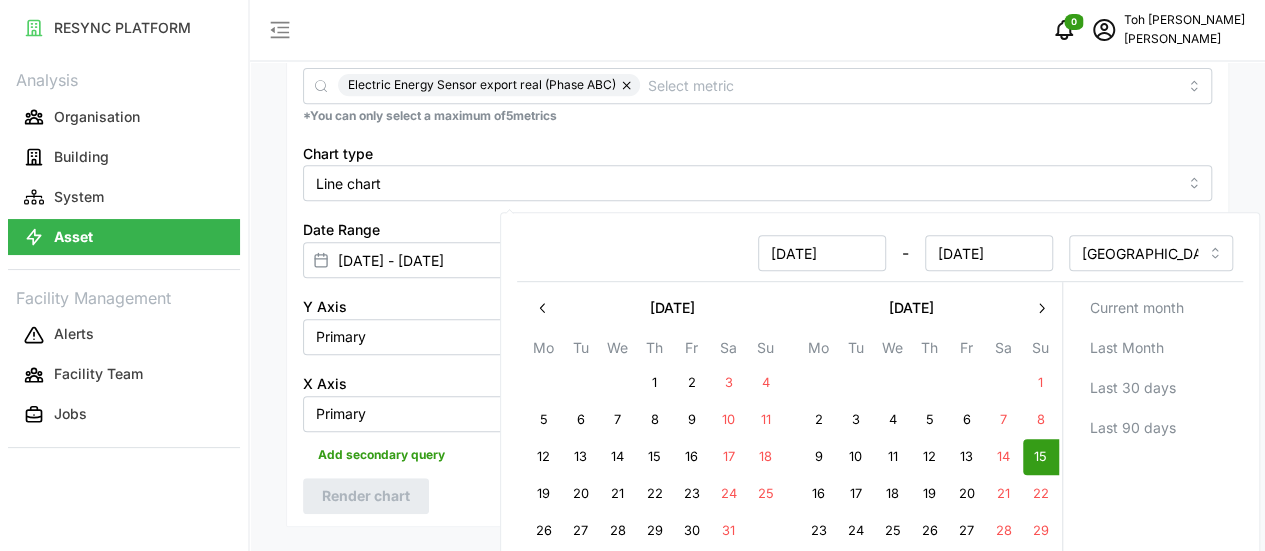 click on "15" at bounding box center (1040, 457) 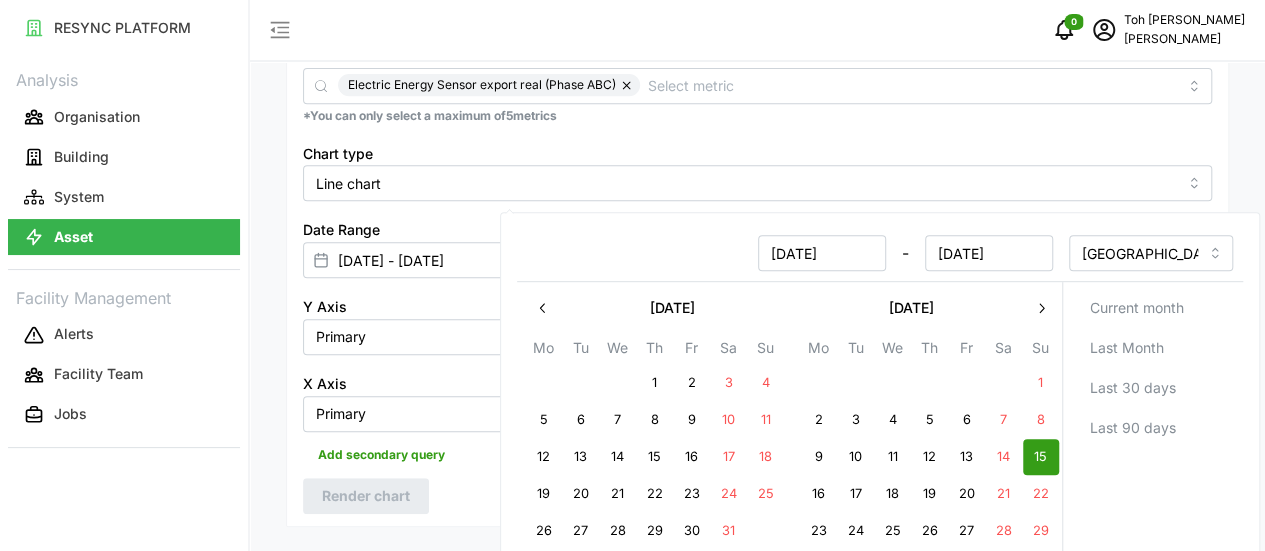 click on "17" at bounding box center (855, 494) 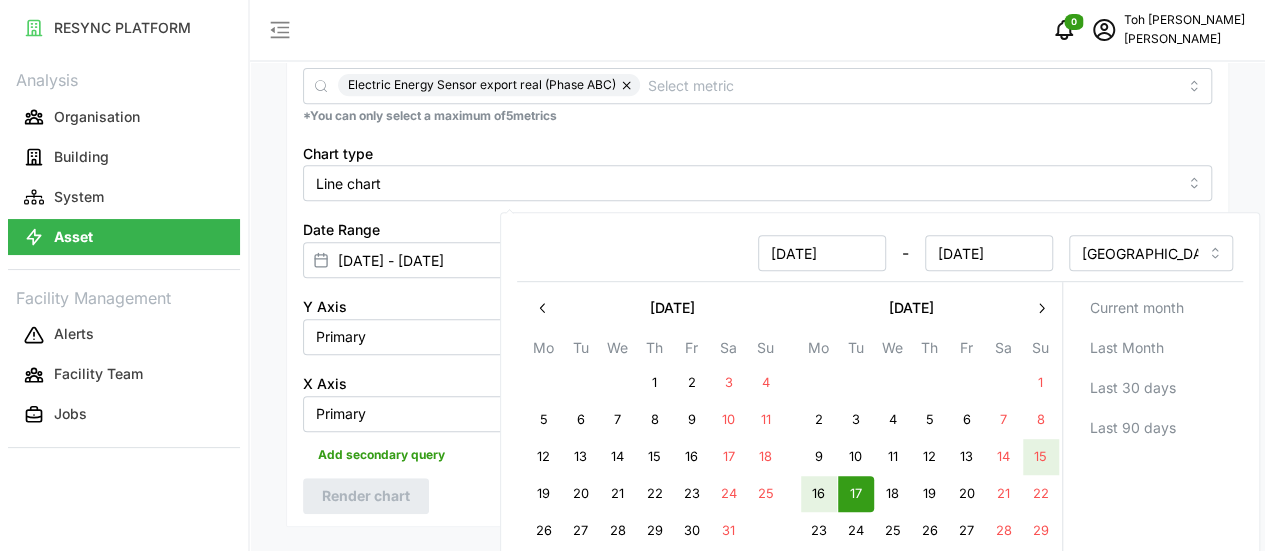 click on "15" at bounding box center (1040, 457) 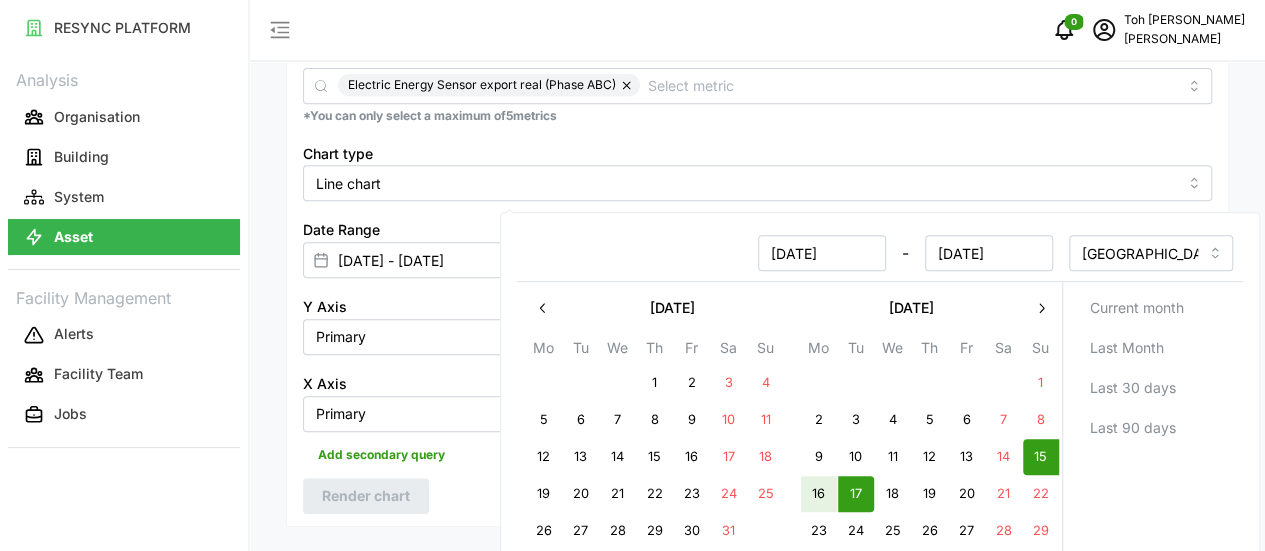 click on "15 Jun 2025 - 17 Jun 2025 Asia/Singapore May 2025 Mo Tu We Th Fr Sa Su 28 29 30 1 2 3 4 5 6 7 8 9 10 11 12 13 14 15 16 17 18 19 20 21 22 23 24 25 26 27 28 29 30 31 1 June 2025 Mo Tu We Th Fr Sa Su 26 27 28 29 30 31 1 2 3 4 5 6 7 8 9 10 11 12 13 14 15 16 17 18 19 20 21 22 23 24 25 26 27 28 29 30 1 2 3 4 5 6 Current month Last Month Last 30 days Last 90 days" at bounding box center [880, 410] 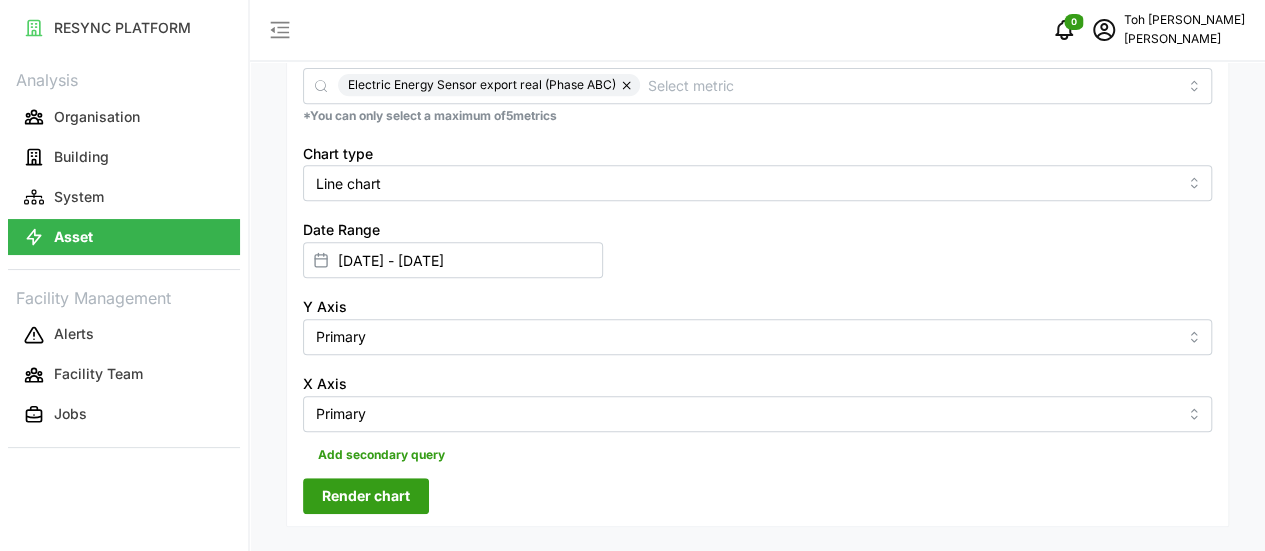 click on "Render chart" at bounding box center [366, 496] 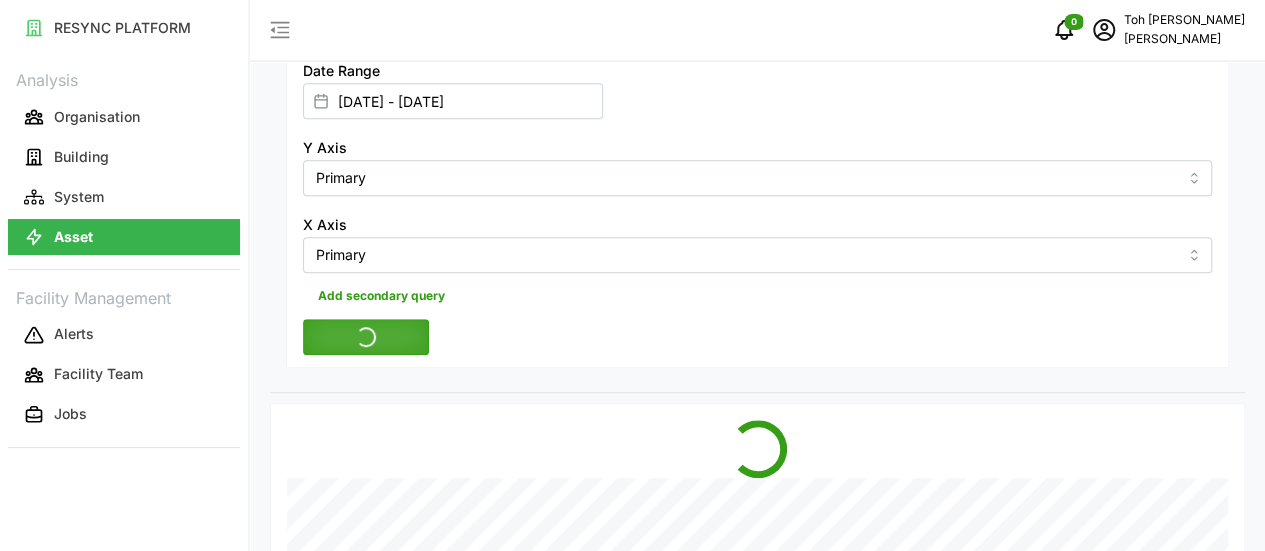 scroll, scrollTop: 597, scrollLeft: 0, axis: vertical 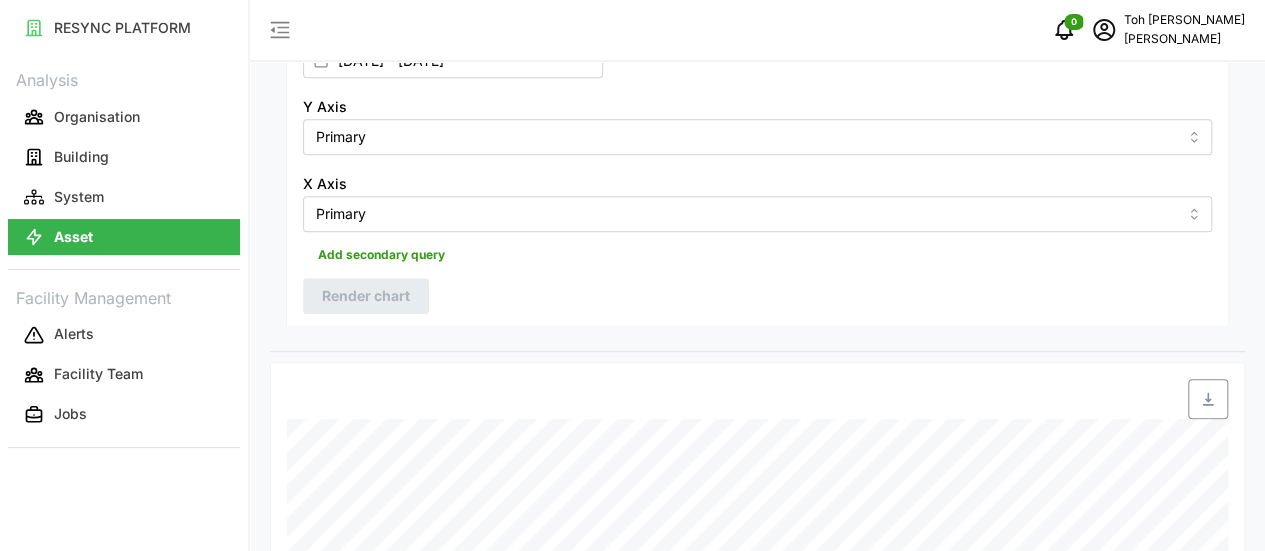 click 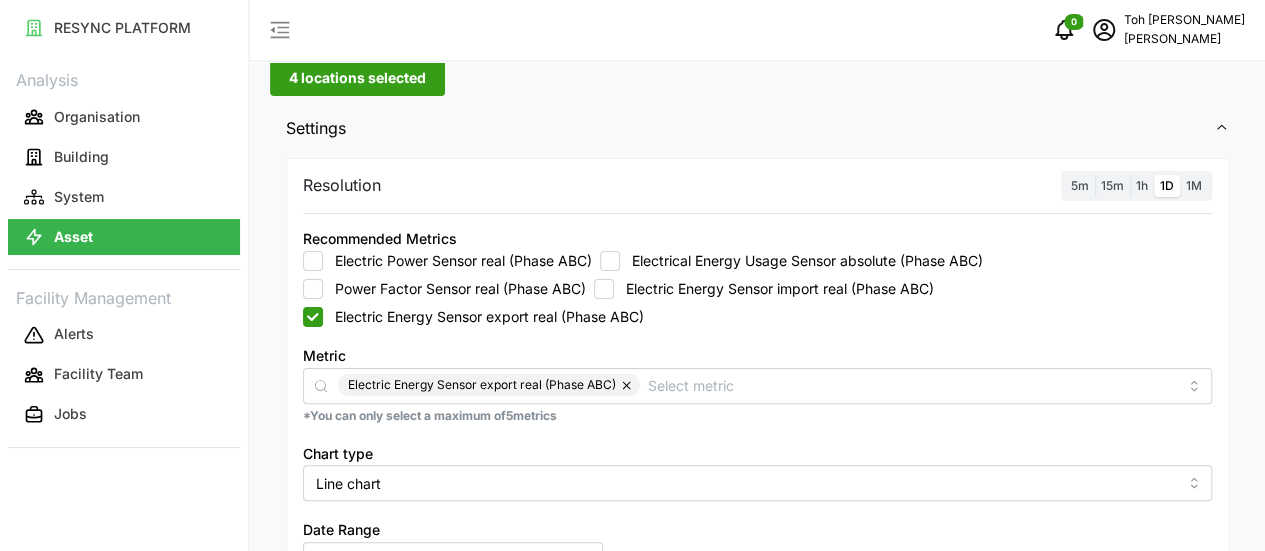 scroll, scrollTop: 297, scrollLeft: 0, axis: vertical 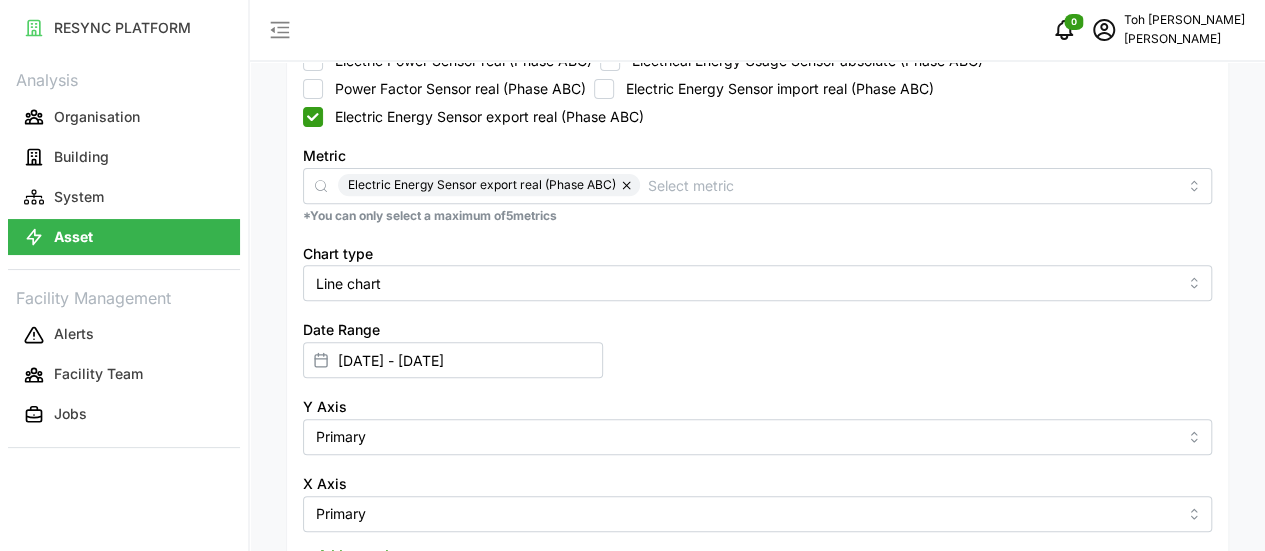 click at bounding box center (628, 185) 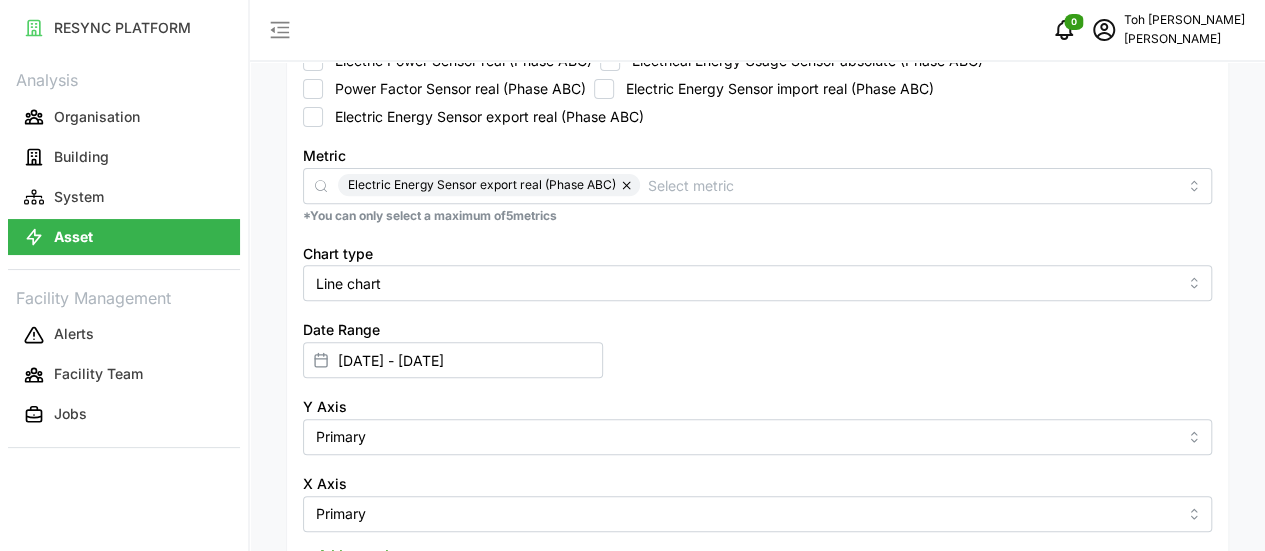 checkbox on "false" 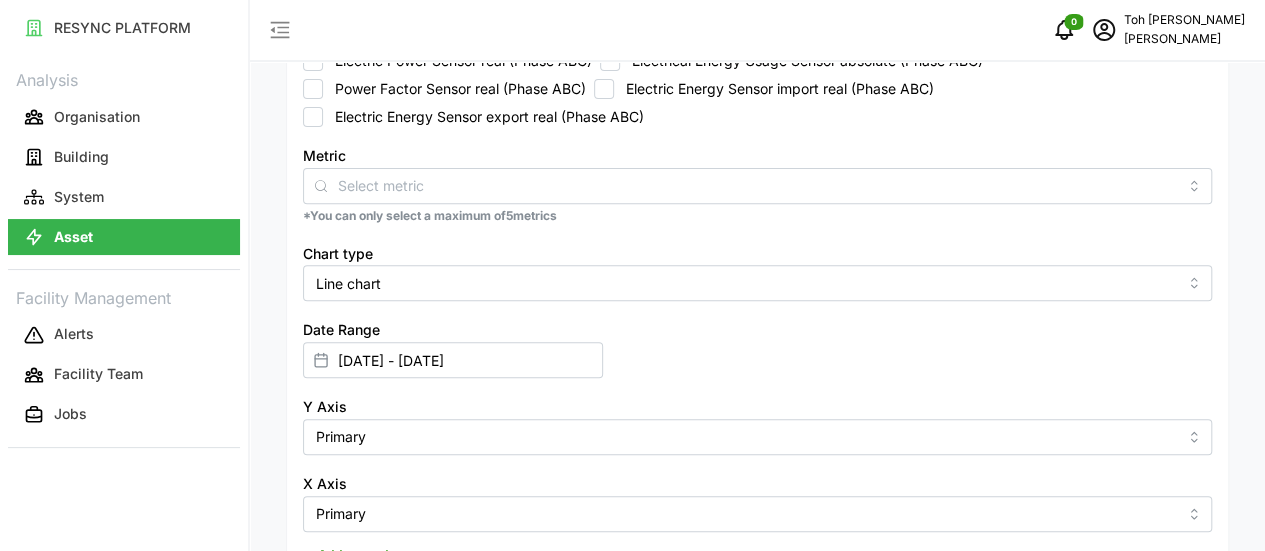 click on "Electric Energy Sensor import real (Phase ABC)" at bounding box center [604, 89] 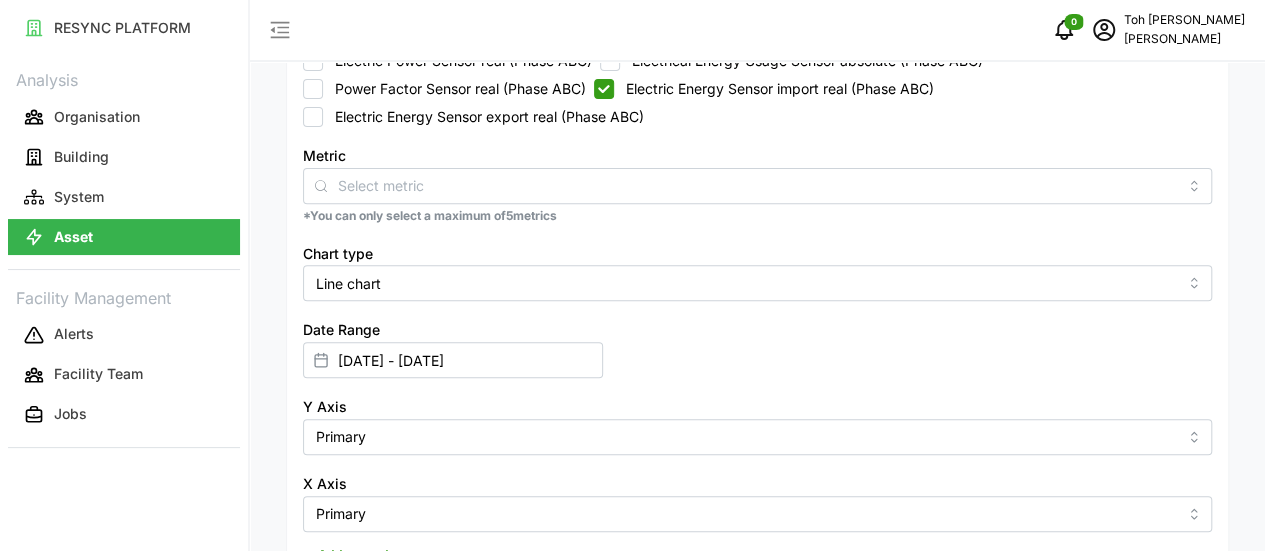 checkbox on "true" 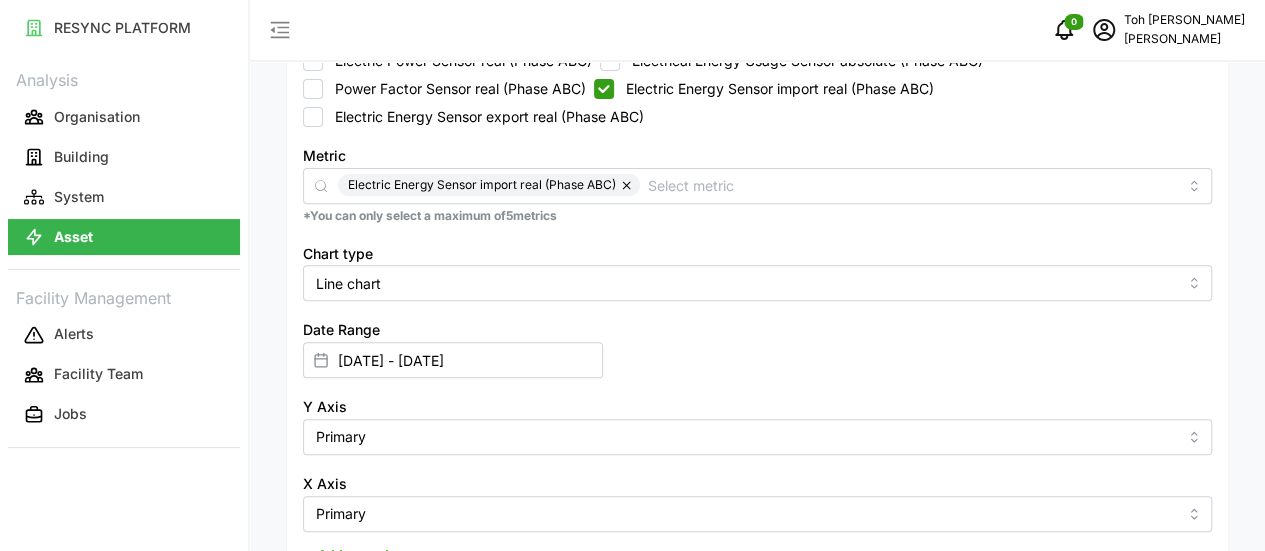 click on "Render chart" at bounding box center [366, 596] 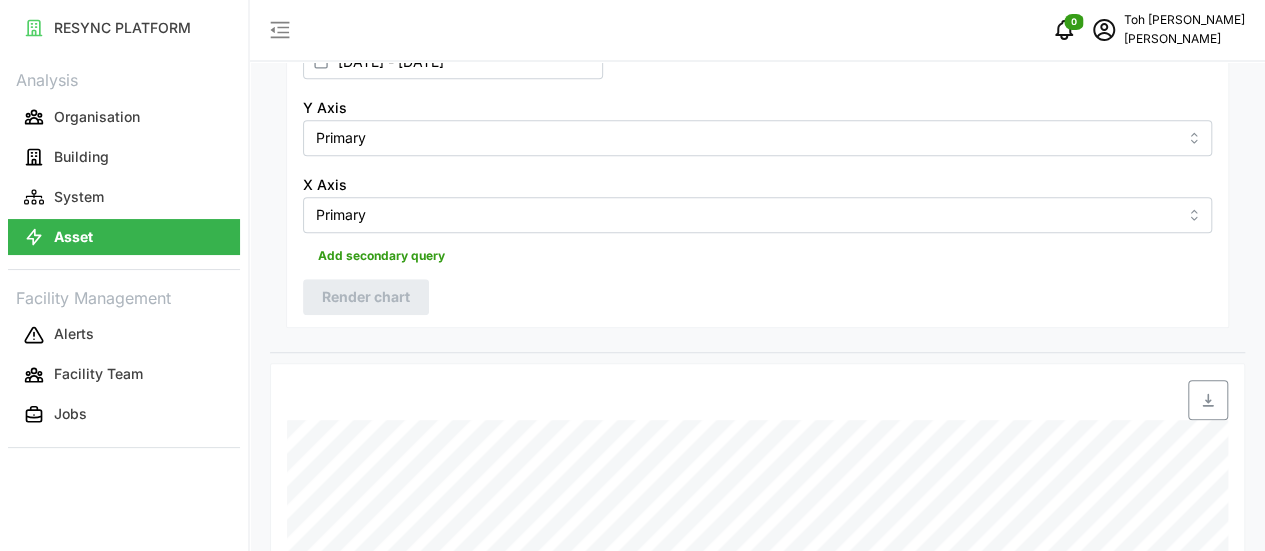 scroll, scrollTop: 597, scrollLeft: 0, axis: vertical 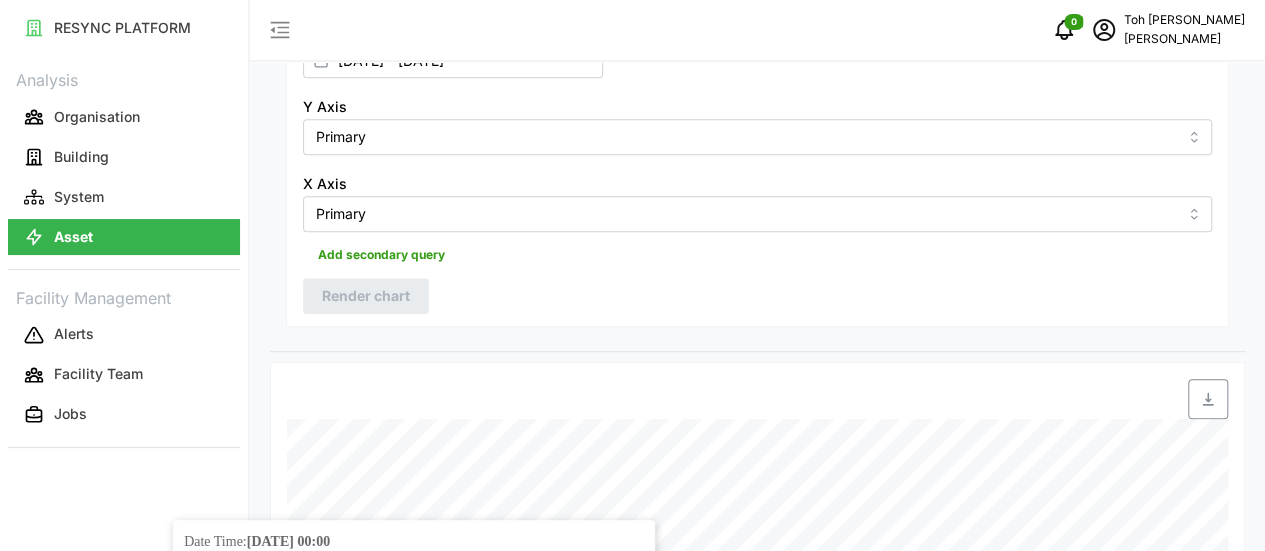 click at bounding box center (1208, 399) 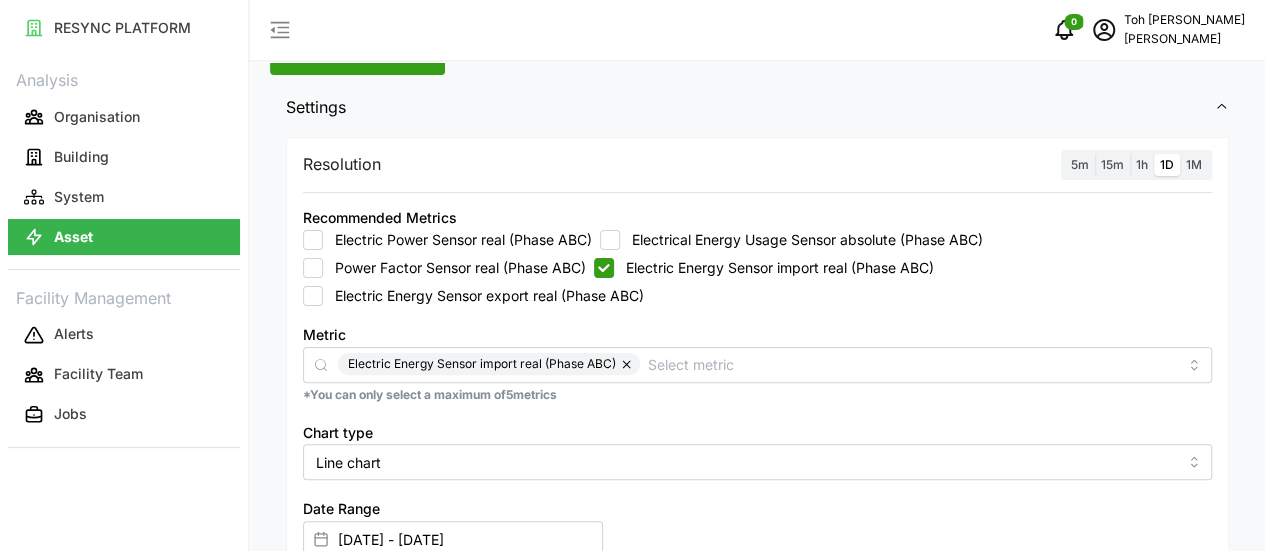 scroll, scrollTop: 200, scrollLeft: 0, axis: vertical 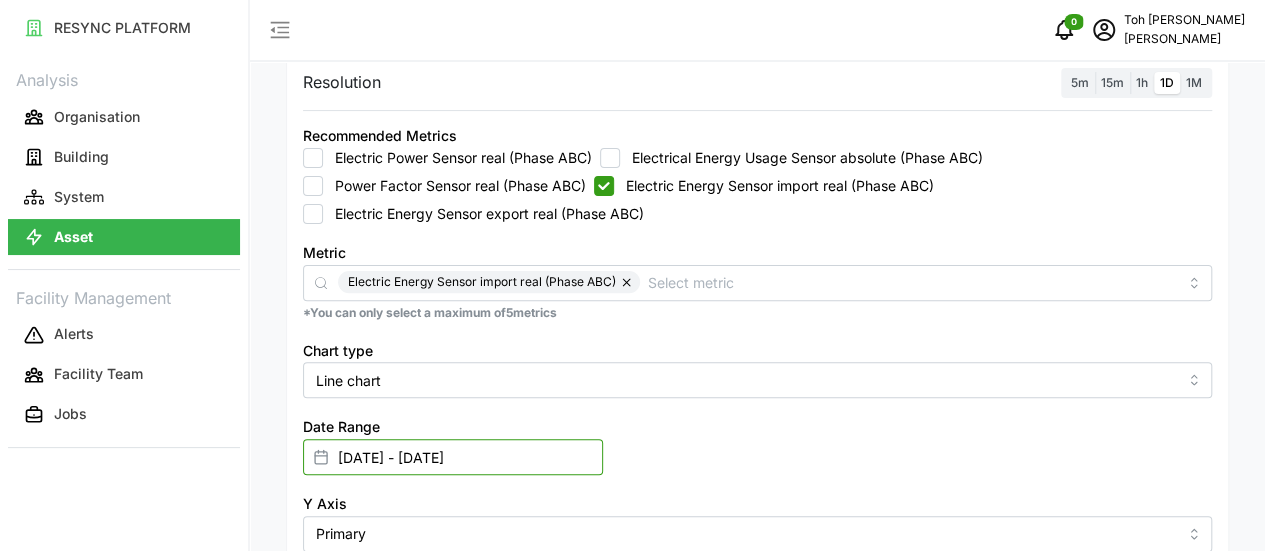 click on "15 Jun 2025 - 17 Jun 2025" at bounding box center [453, 457] 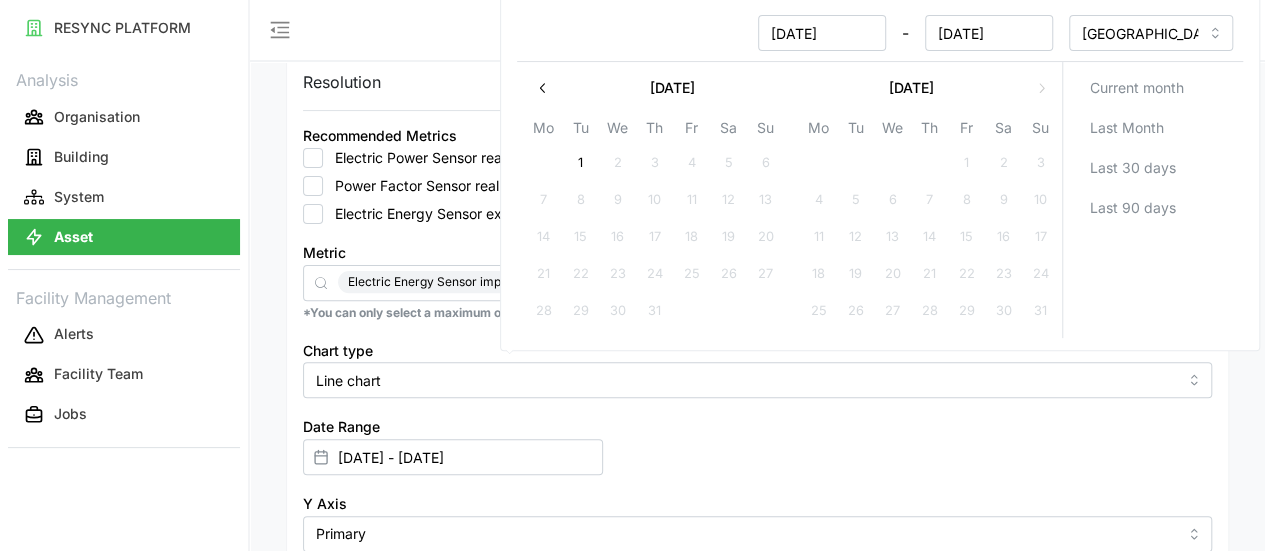 click 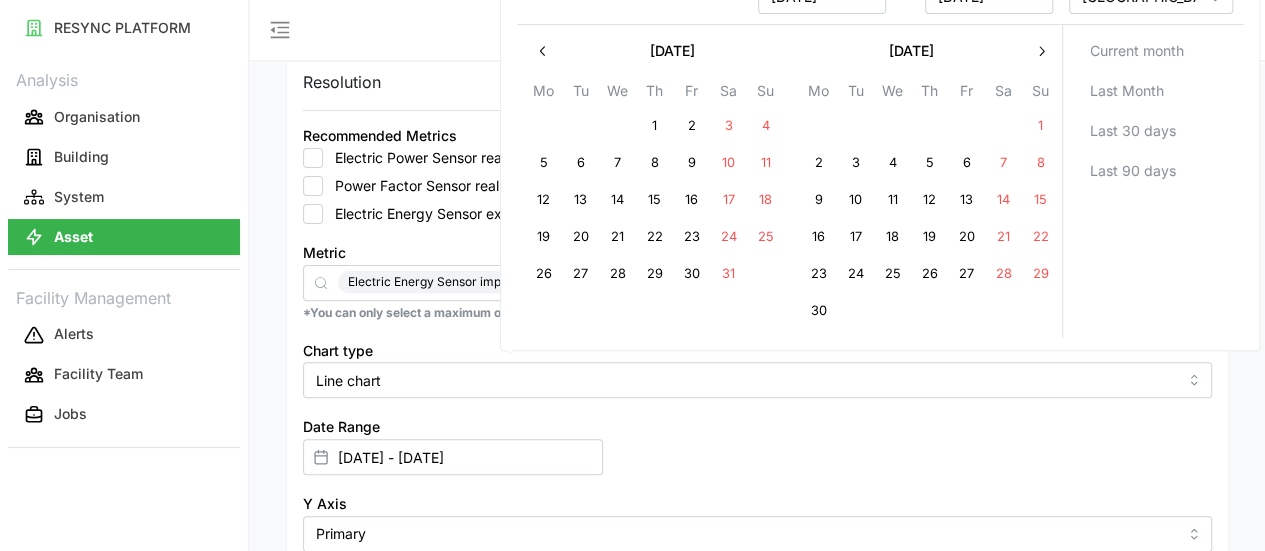 click on "15" at bounding box center [654, 201] 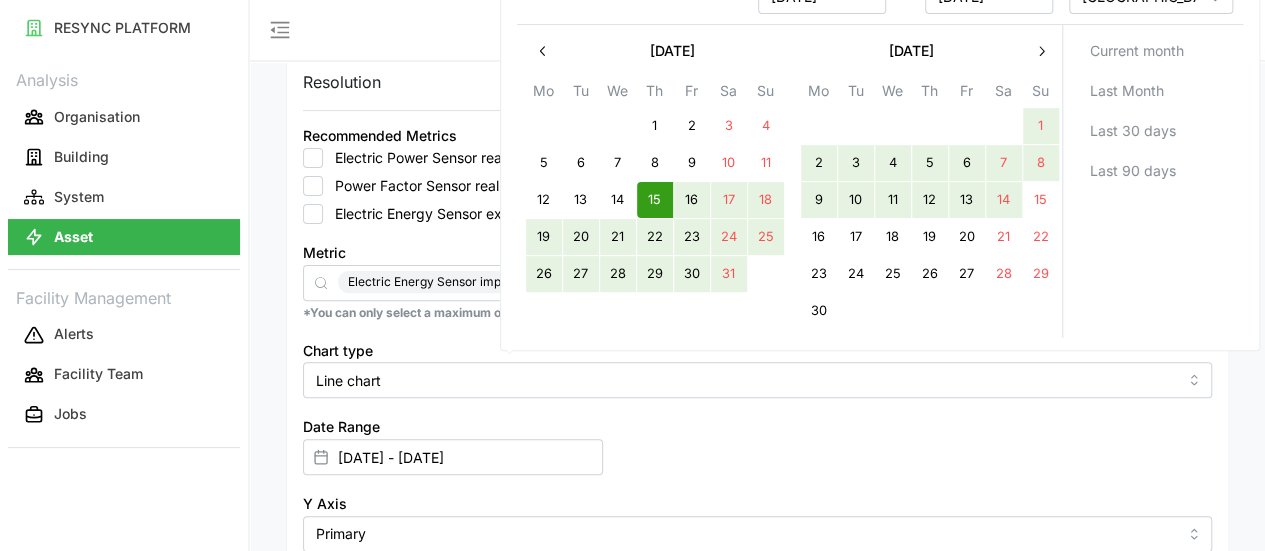 click on "14" at bounding box center (1003, 201) 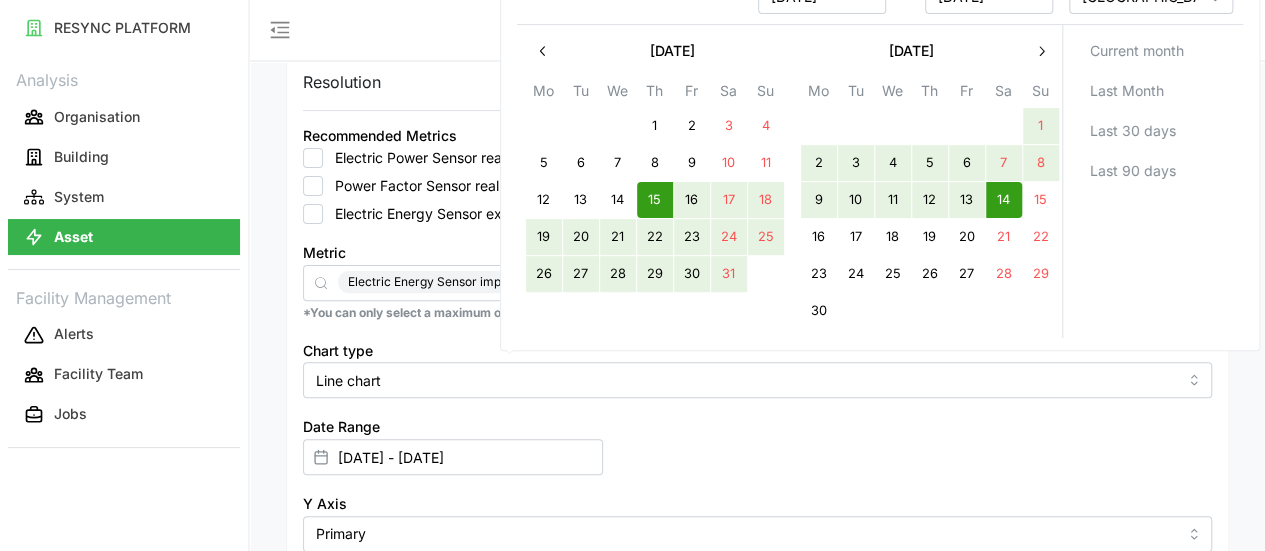 click on "Current month Last Month Last 30 days Last 90 days" at bounding box center [1152, 181] 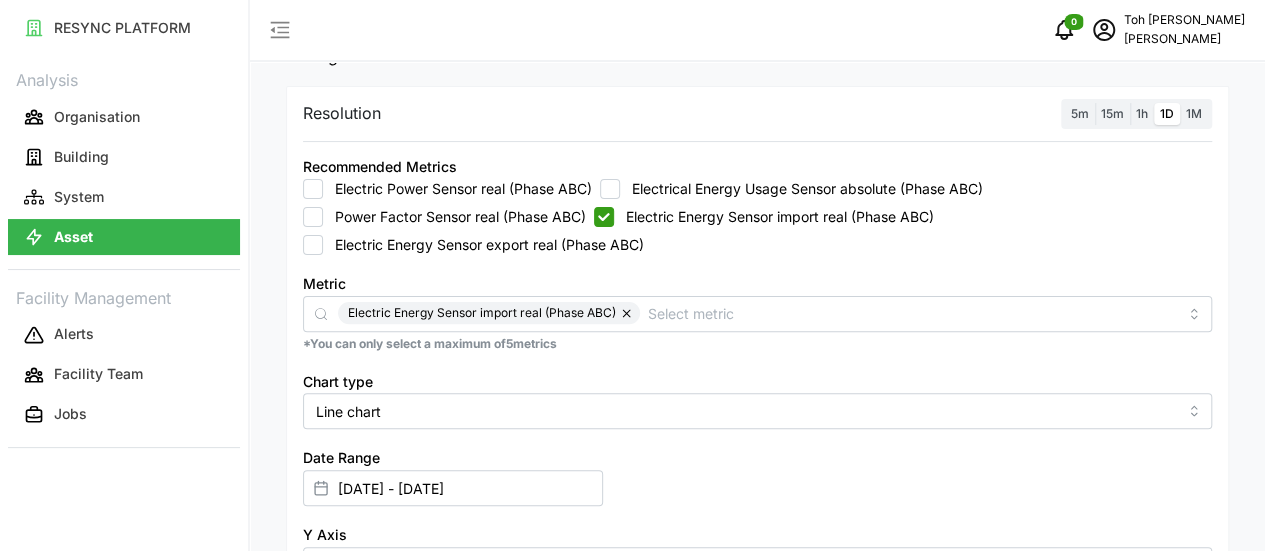 scroll, scrollTop: 300, scrollLeft: 0, axis: vertical 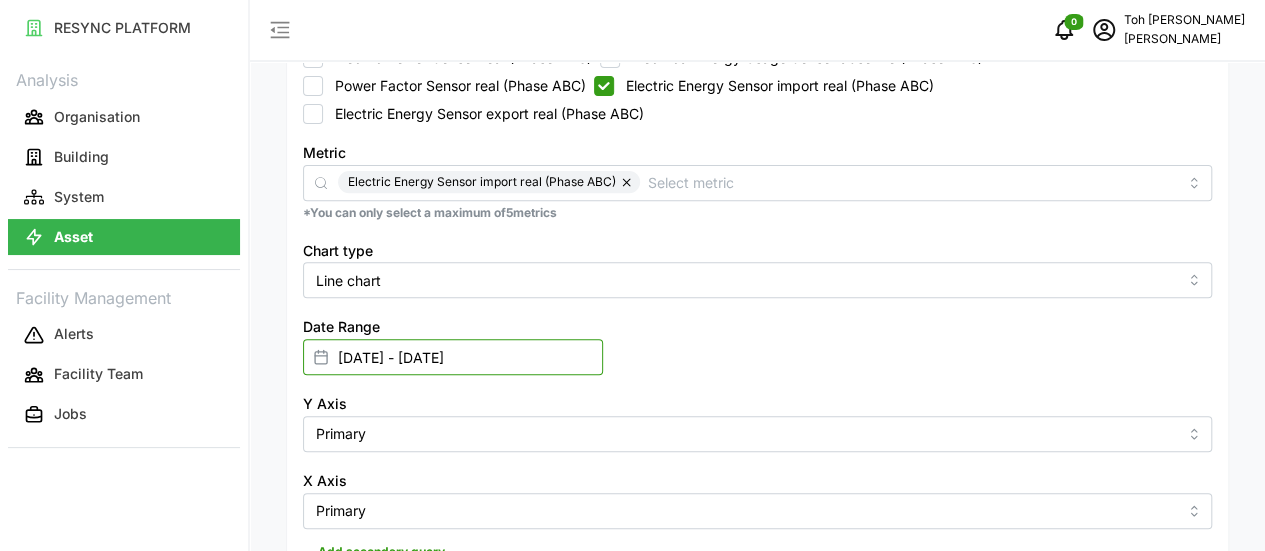 click on "15 May 2025 - 14 Jun 2025" at bounding box center [453, 357] 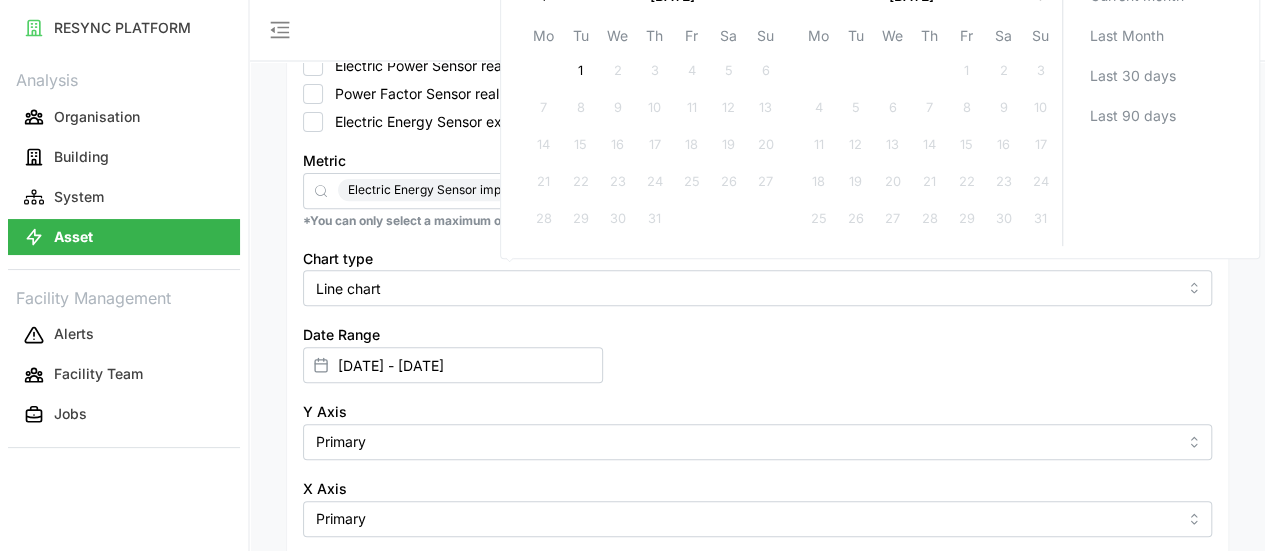 scroll, scrollTop: 200, scrollLeft: 0, axis: vertical 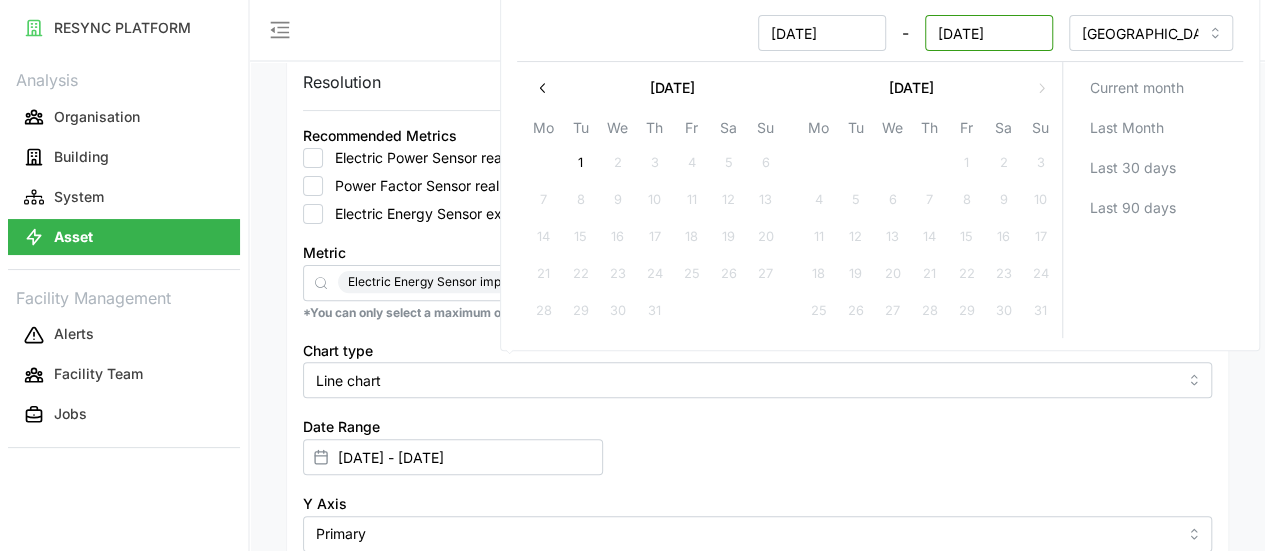 click on "[DATE]" at bounding box center [988, 33] 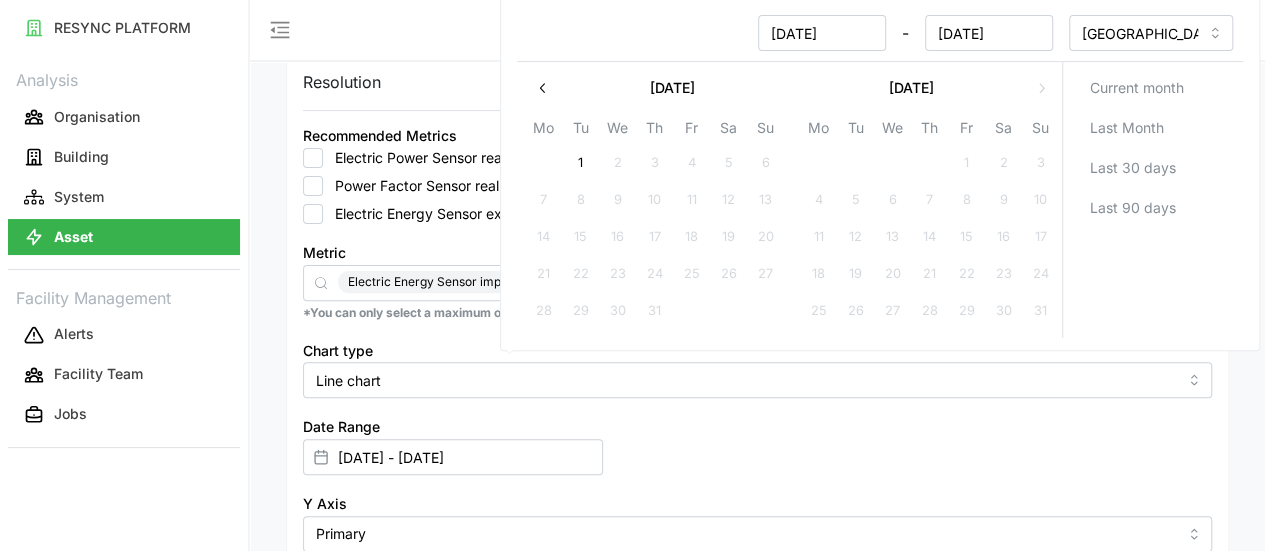 click 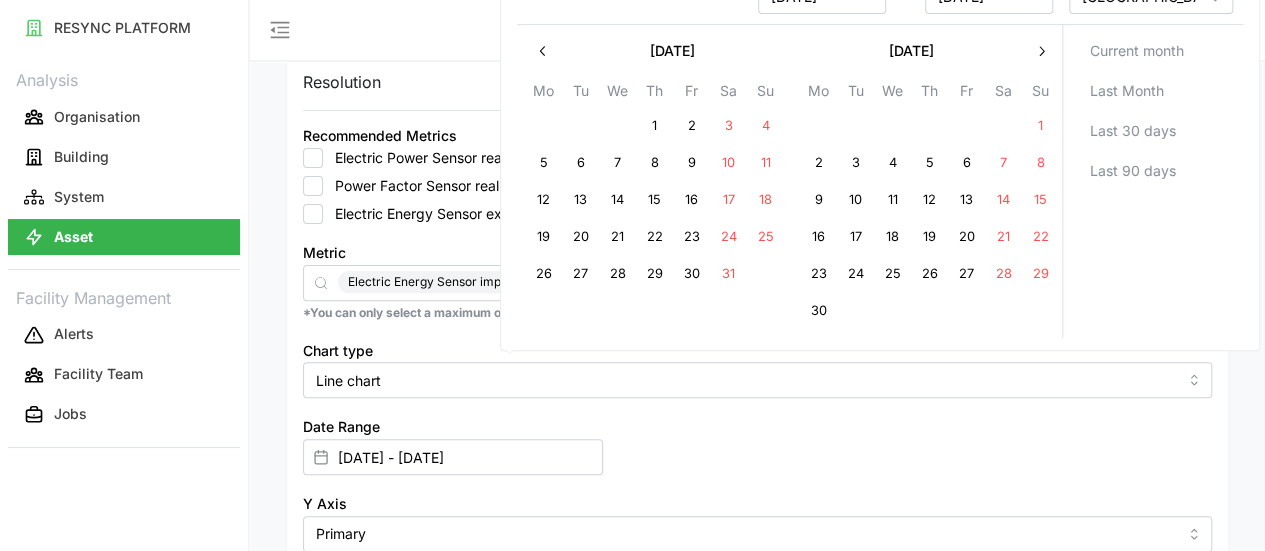 click on "15" at bounding box center [654, 201] 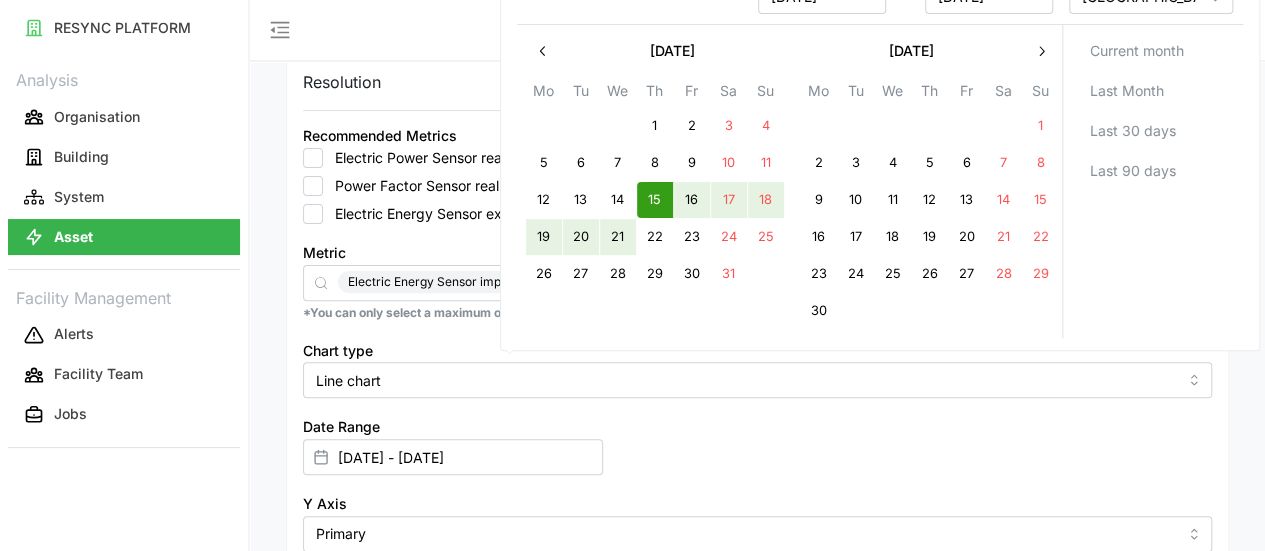 click on "21" at bounding box center (617, 238) 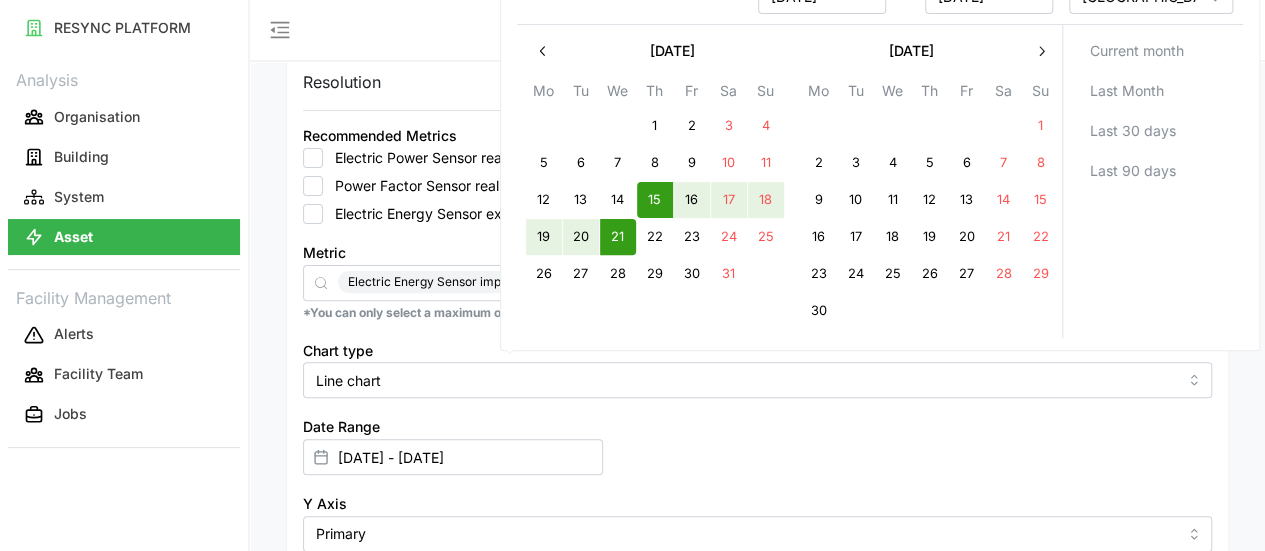 click on "Date Range 15 May 2025 - 21 May 2025" at bounding box center (757, 444) 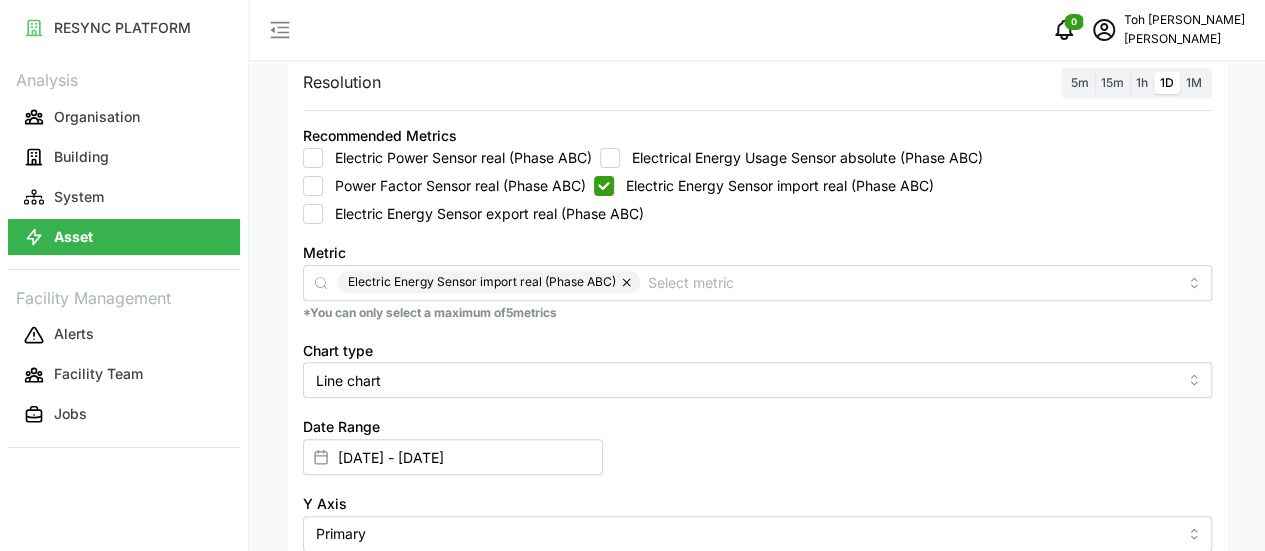 click on "1h" at bounding box center (1142, 82) 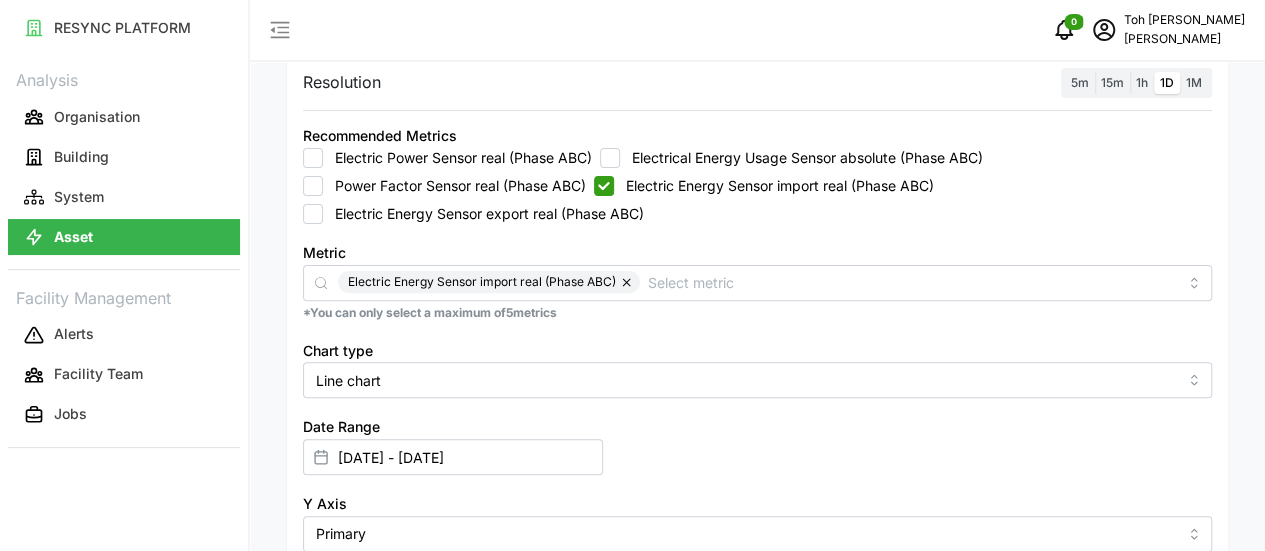 click on "1h" at bounding box center (1130, 72) 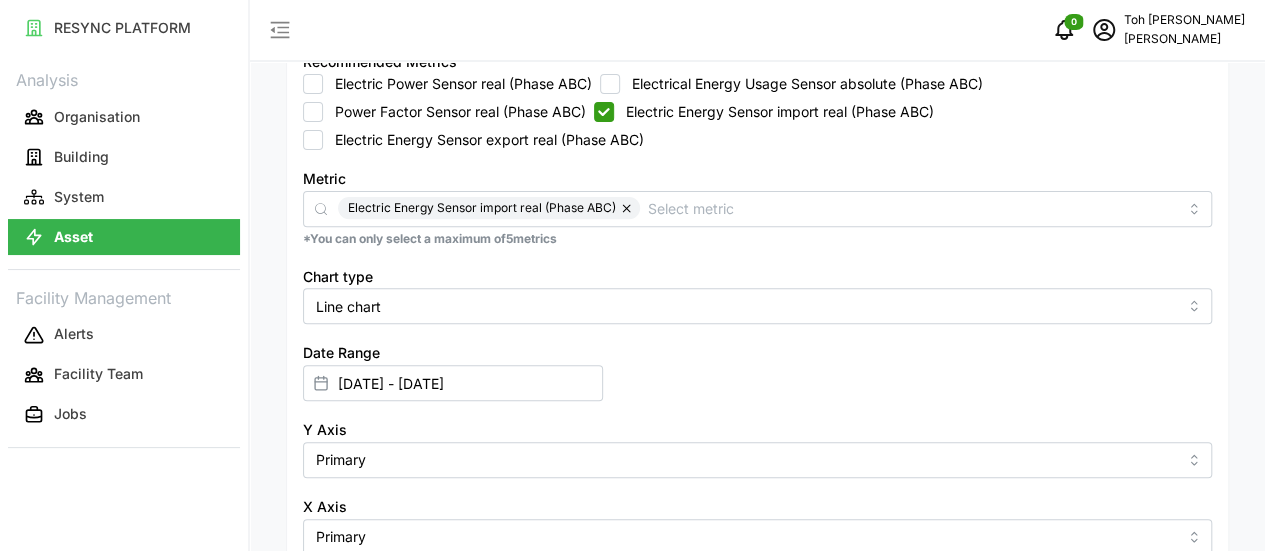 scroll, scrollTop: 300, scrollLeft: 0, axis: vertical 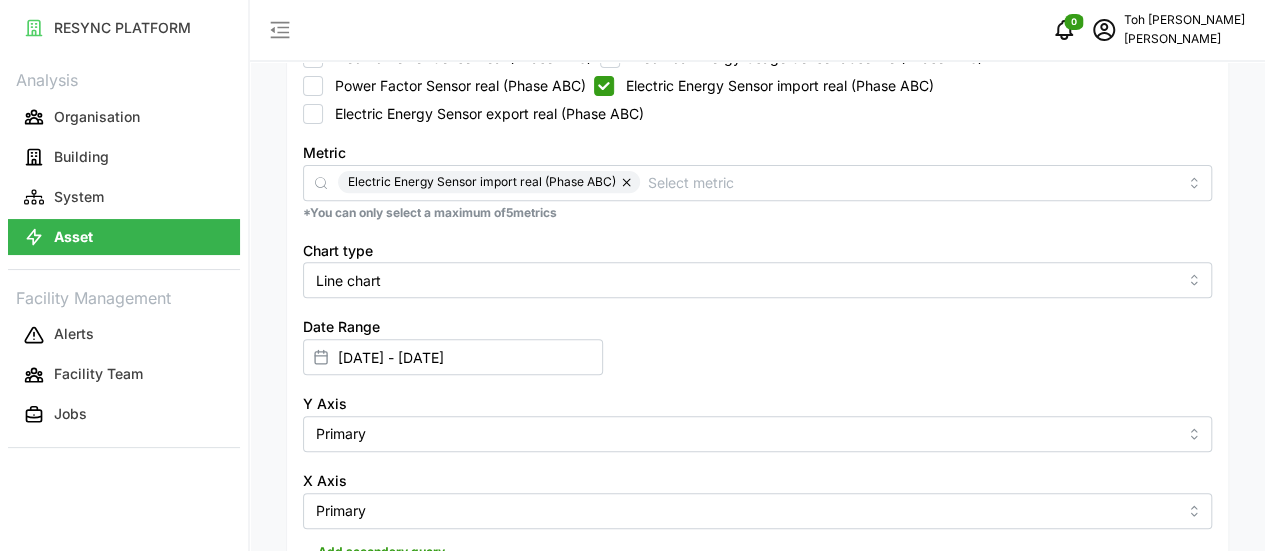 click on "Render chart" at bounding box center (366, 593) 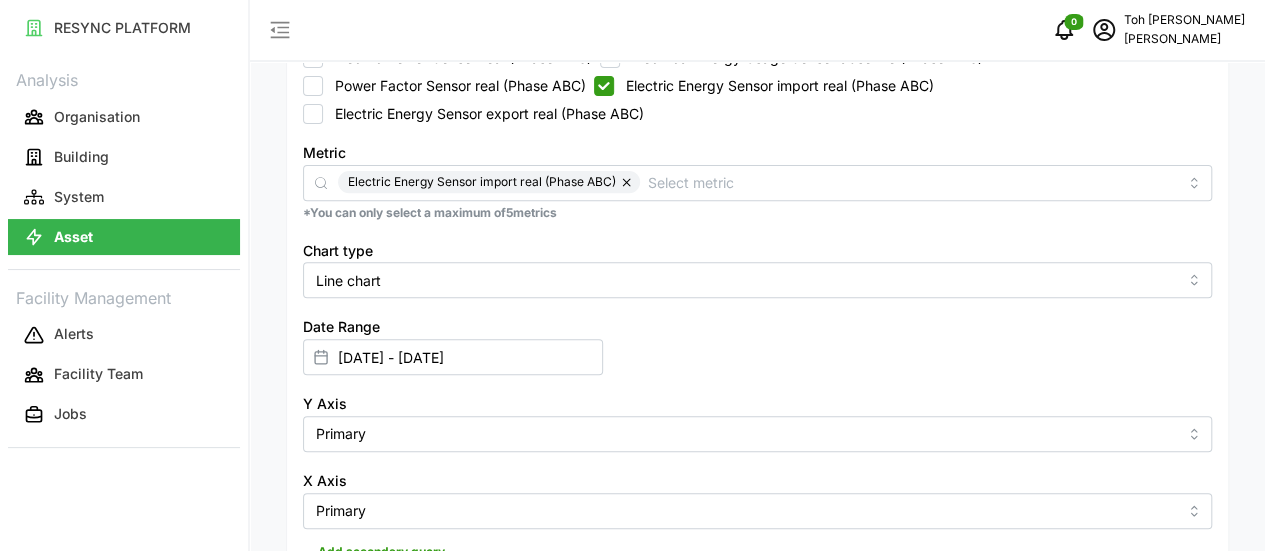 scroll, scrollTop: 600, scrollLeft: 0, axis: vertical 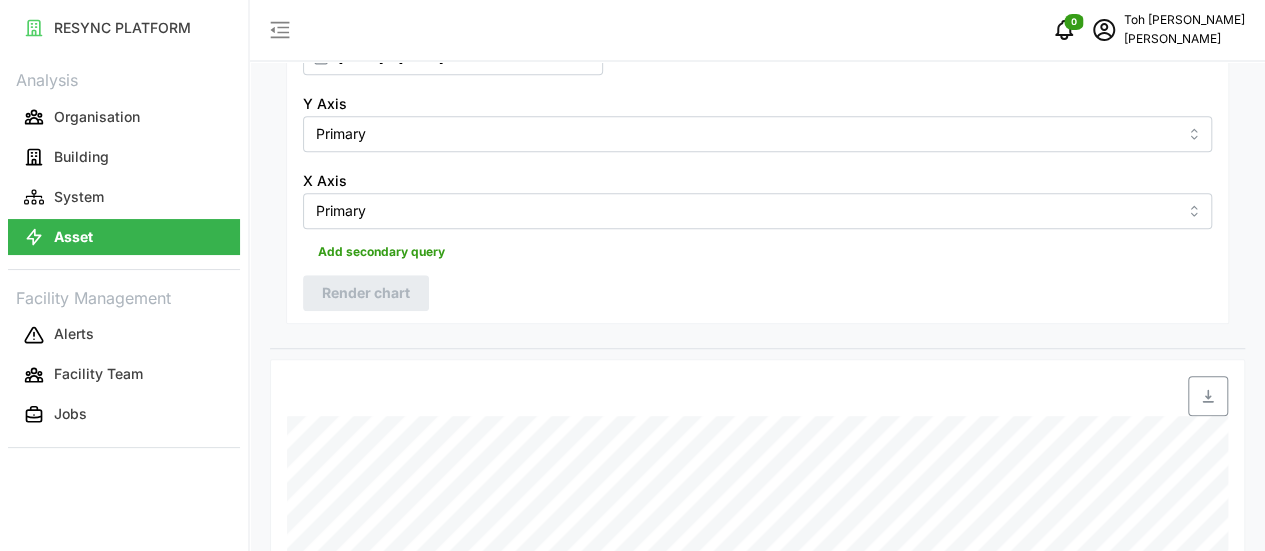 click at bounding box center [1208, 396] 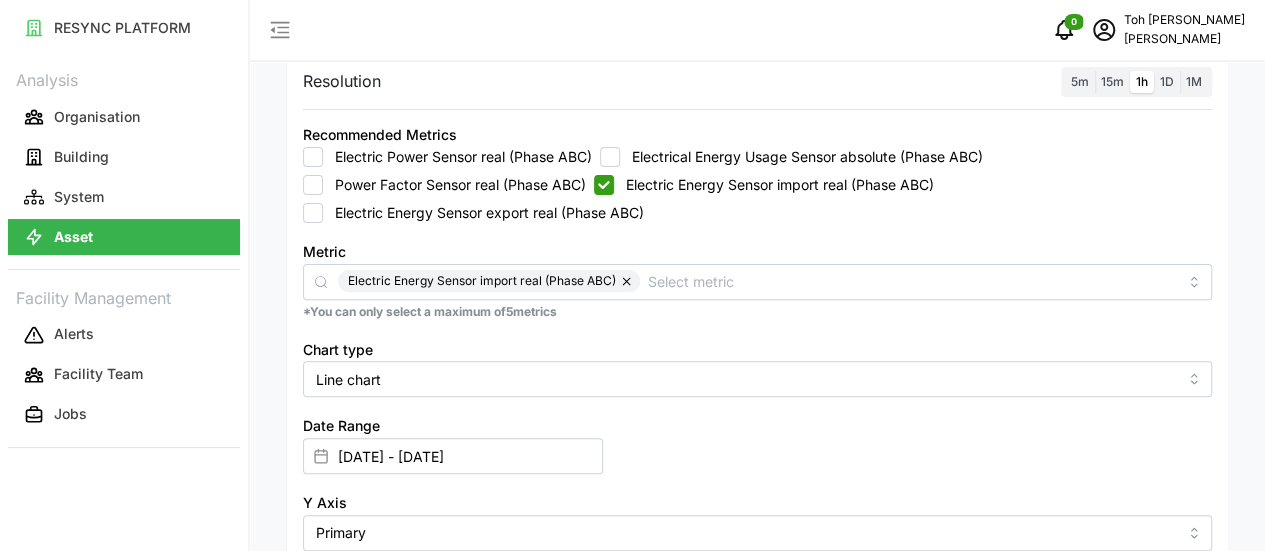 scroll, scrollTop: 100, scrollLeft: 0, axis: vertical 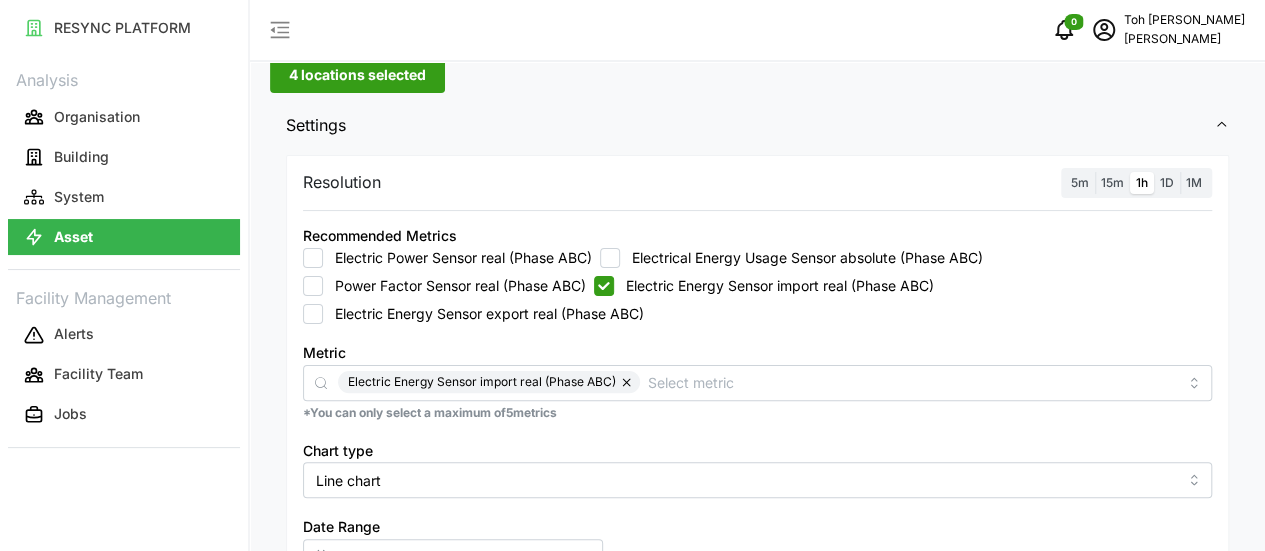 click at bounding box center (628, 382) 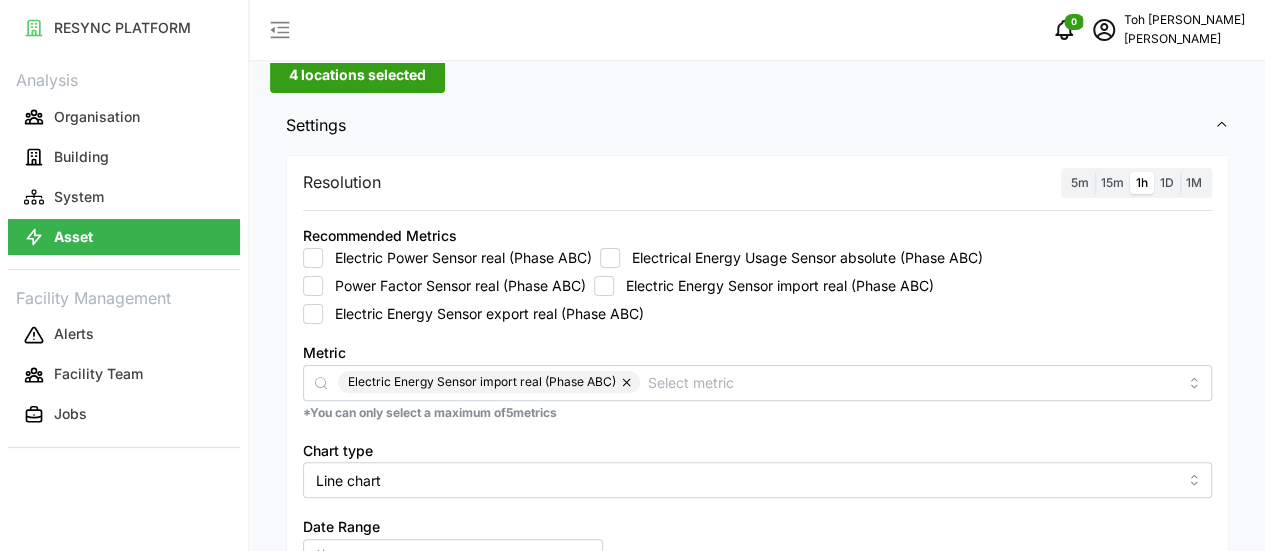checkbox on "false" 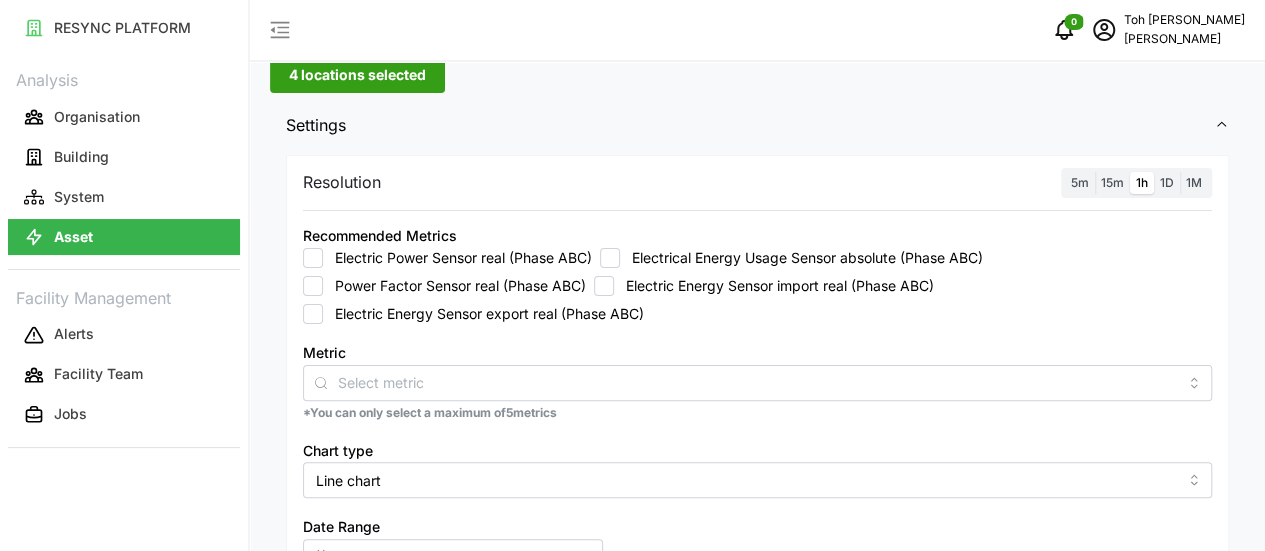 click on "Electric Energy Sensor export real (Phase ABC)" at bounding box center [313, 314] 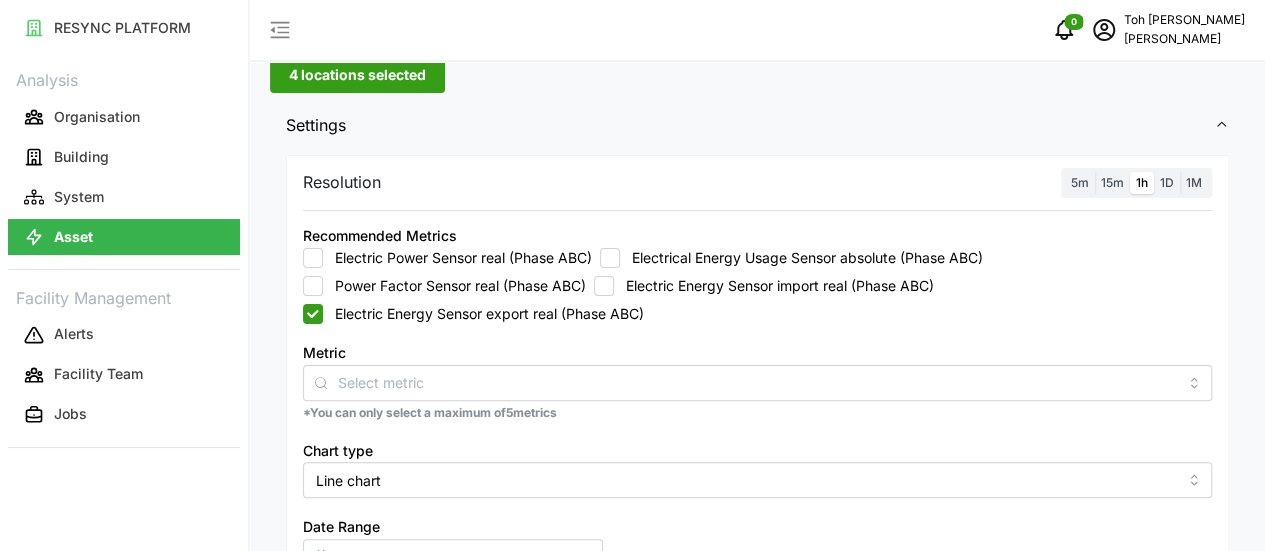 checkbox on "true" 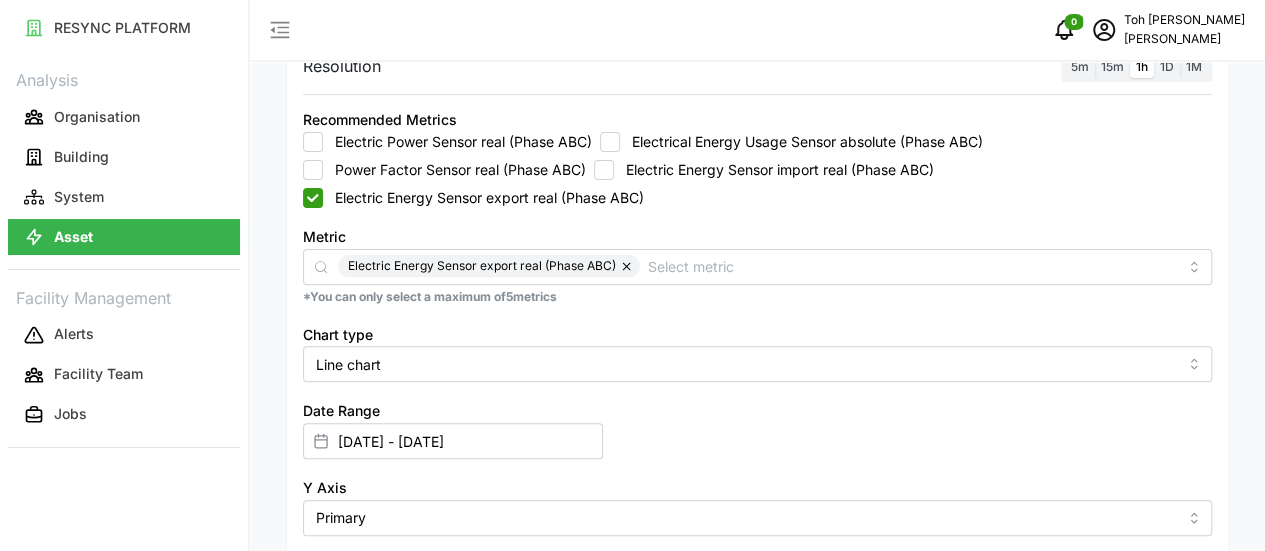 scroll, scrollTop: 400, scrollLeft: 0, axis: vertical 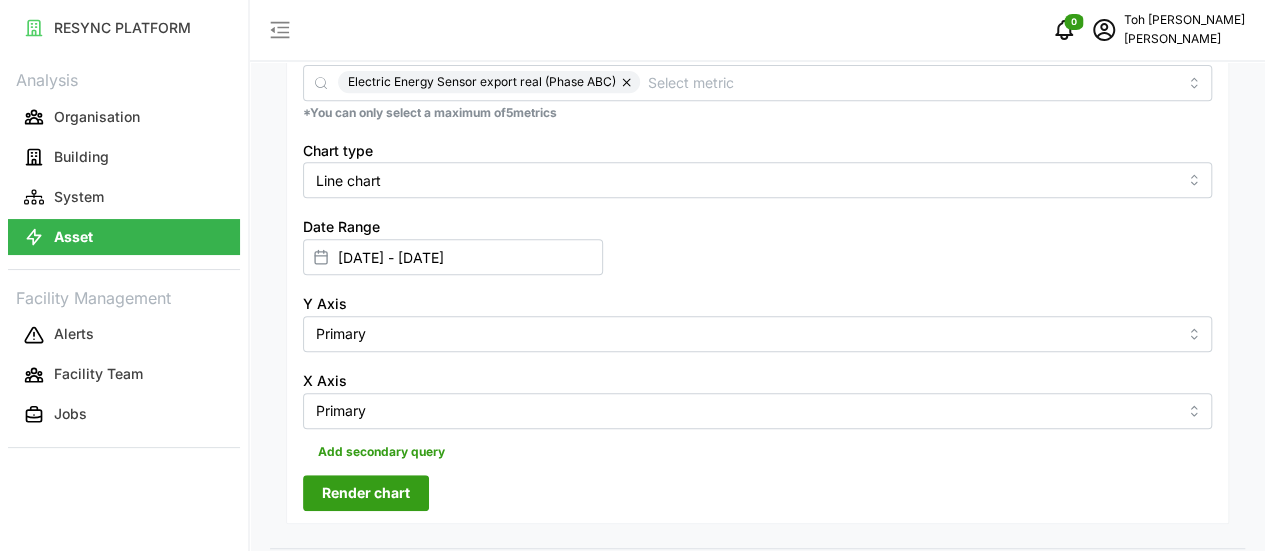 click on "Render chart" at bounding box center [366, 493] 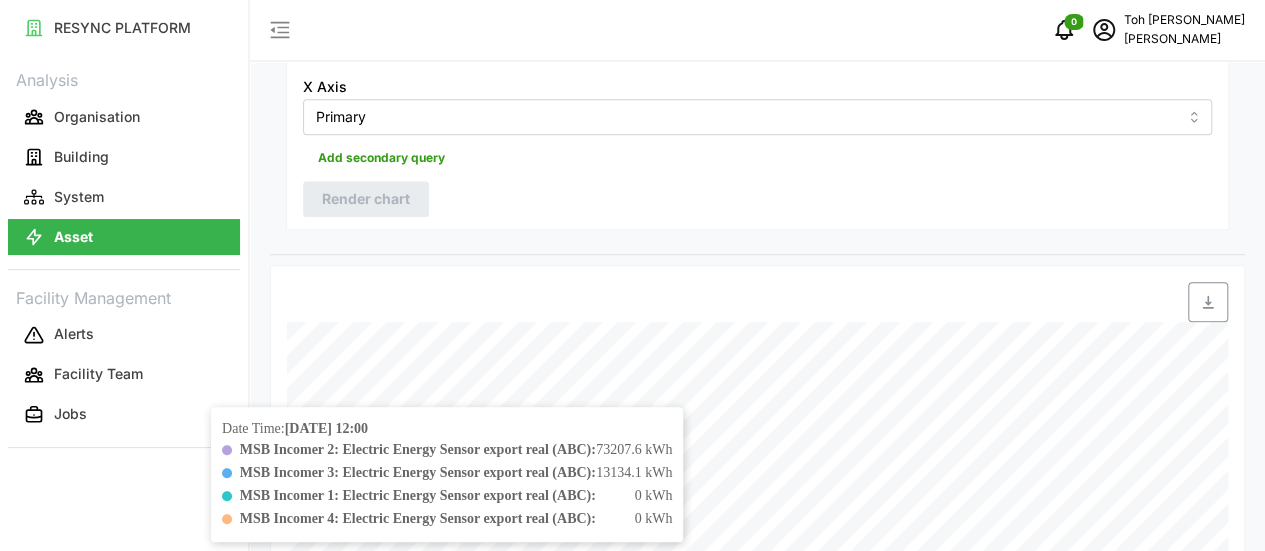 scroll, scrollTop: 697, scrollLeft: 0, axis: vertical 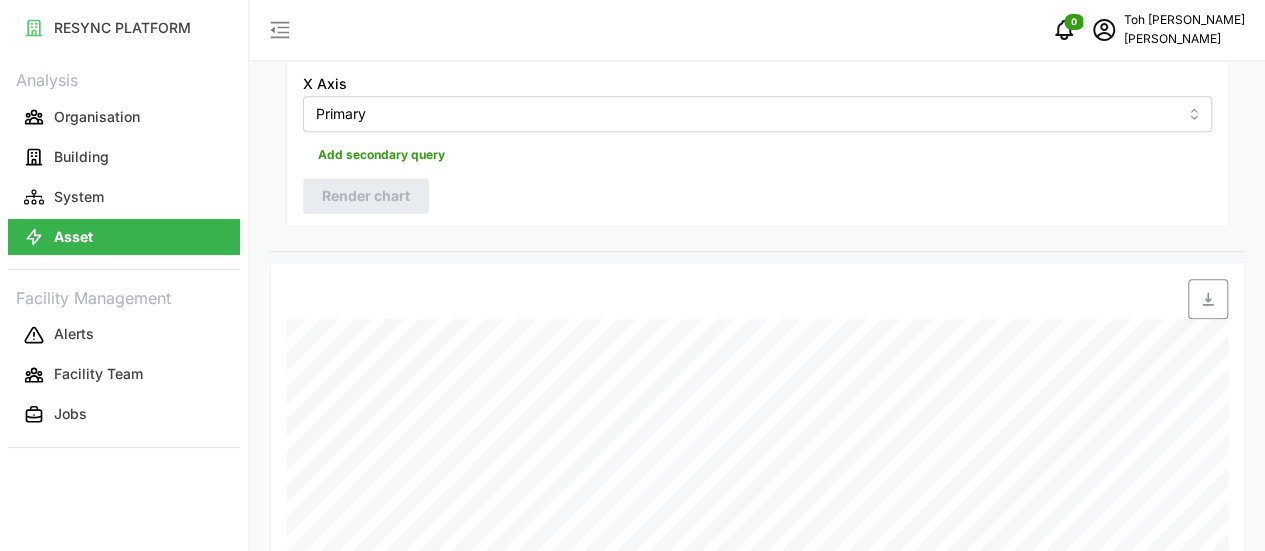 click at bounding box center [1208, 299] 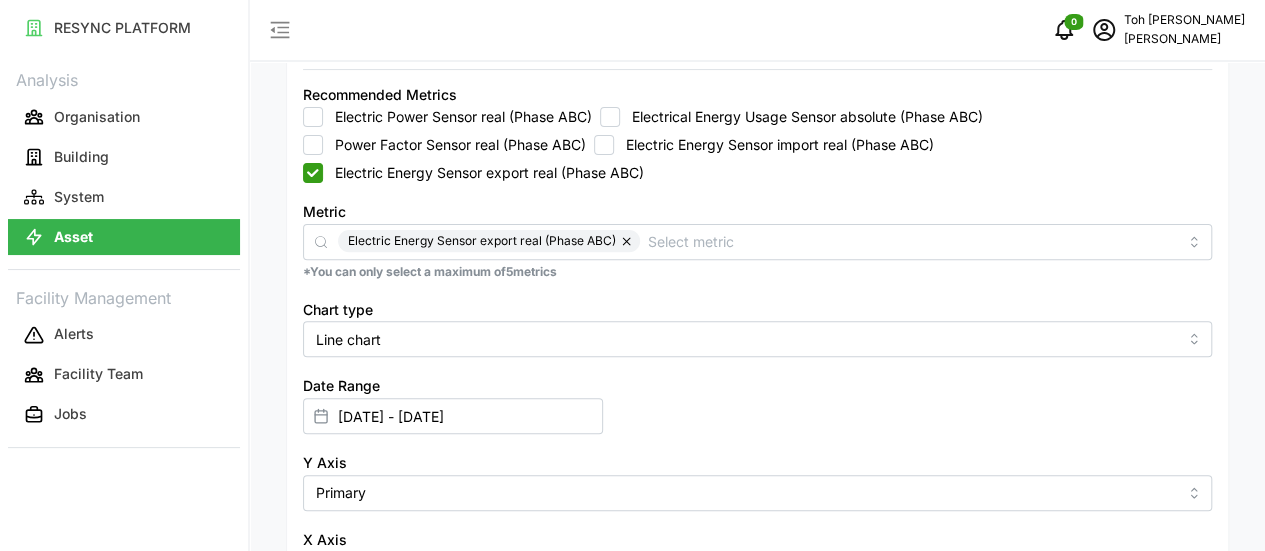 scroll, scrollTop: 297, scrollLeft: 0, axis: vertical 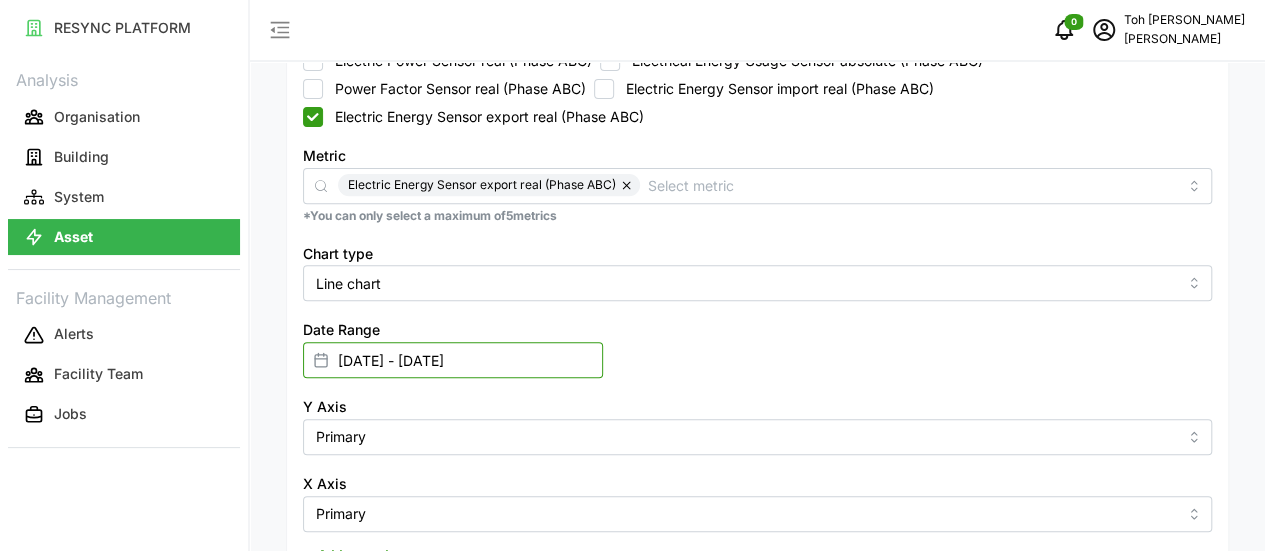 click on "15 May 2025 - 21 May 2025" at bounding box center (453, 360) 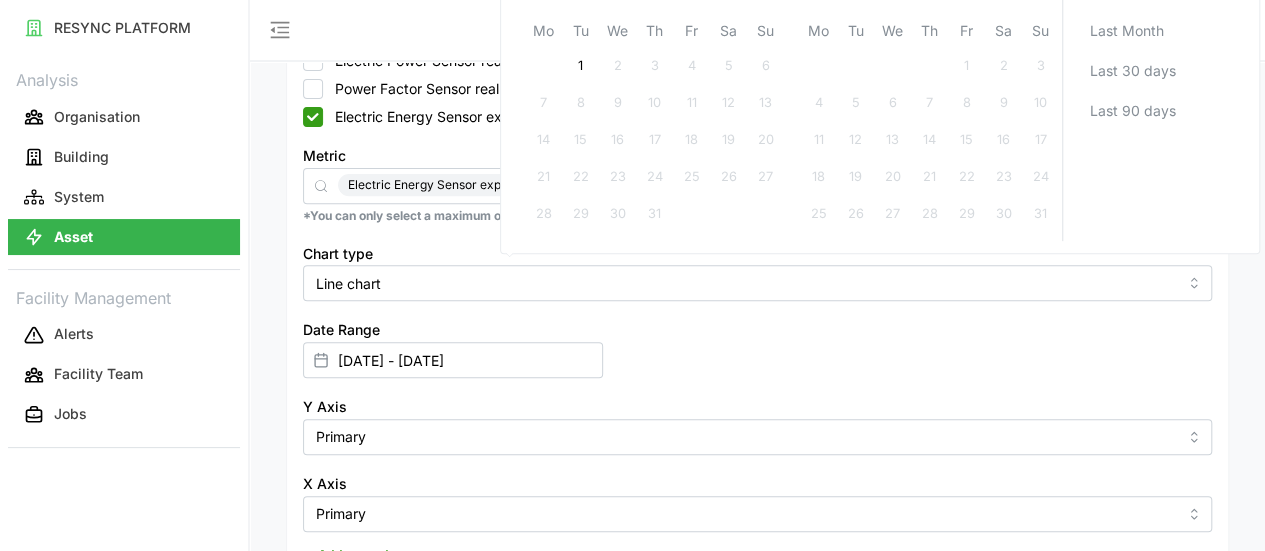 scroll, scrollTop: 97, scrollLeft: 0, axis: vertical 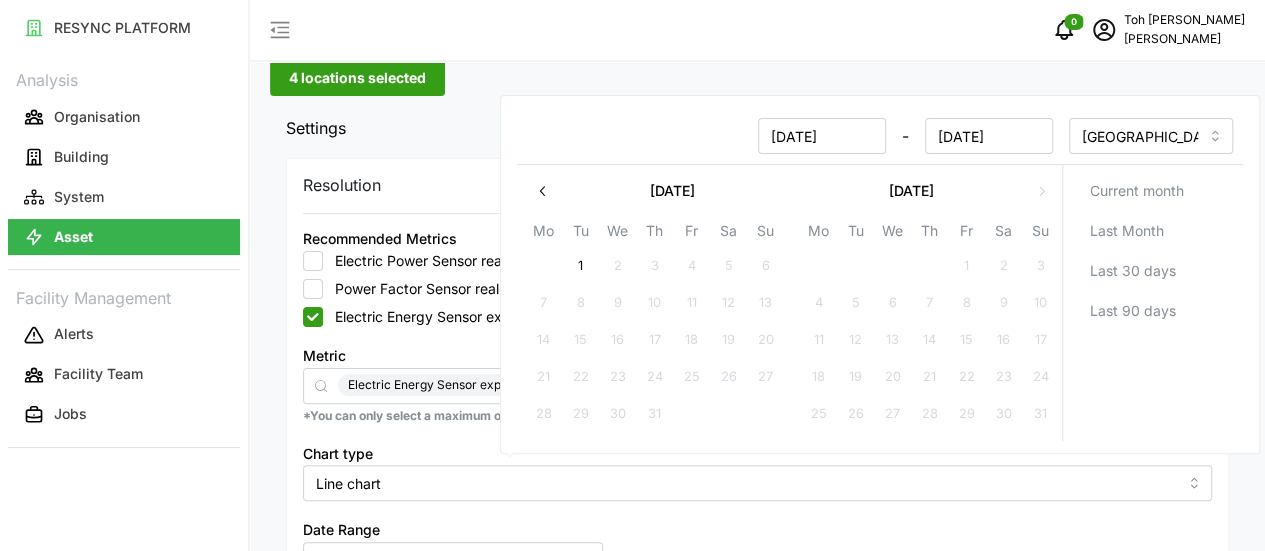 click 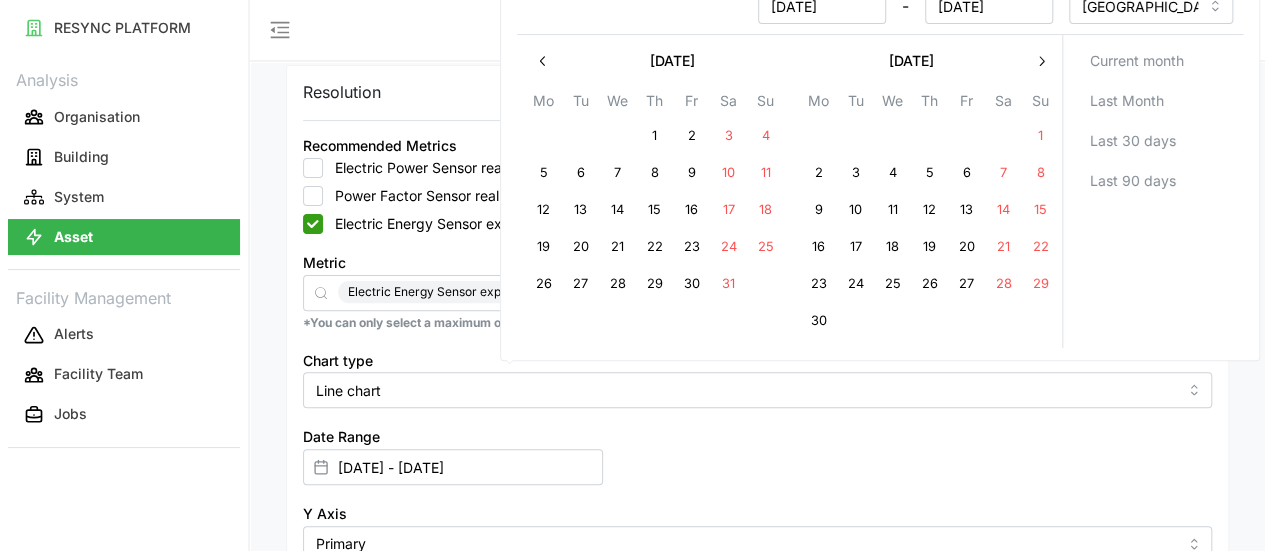 scroll, scrollTop: 197, scrollLeft: 0, axis: vertical 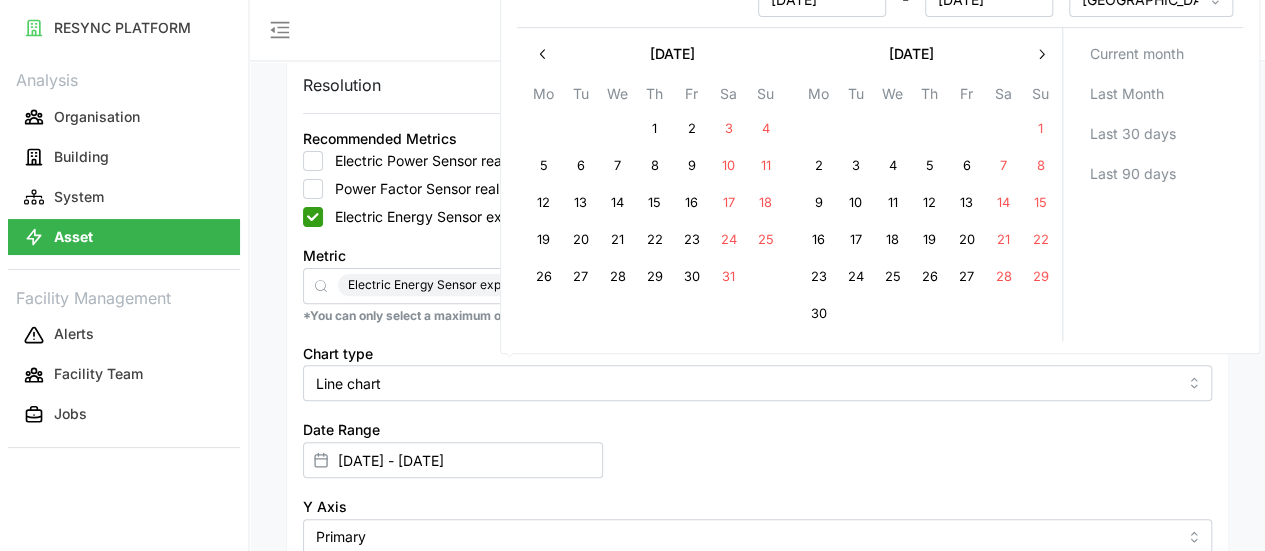 click on "22" at bounding box center (654, 241) 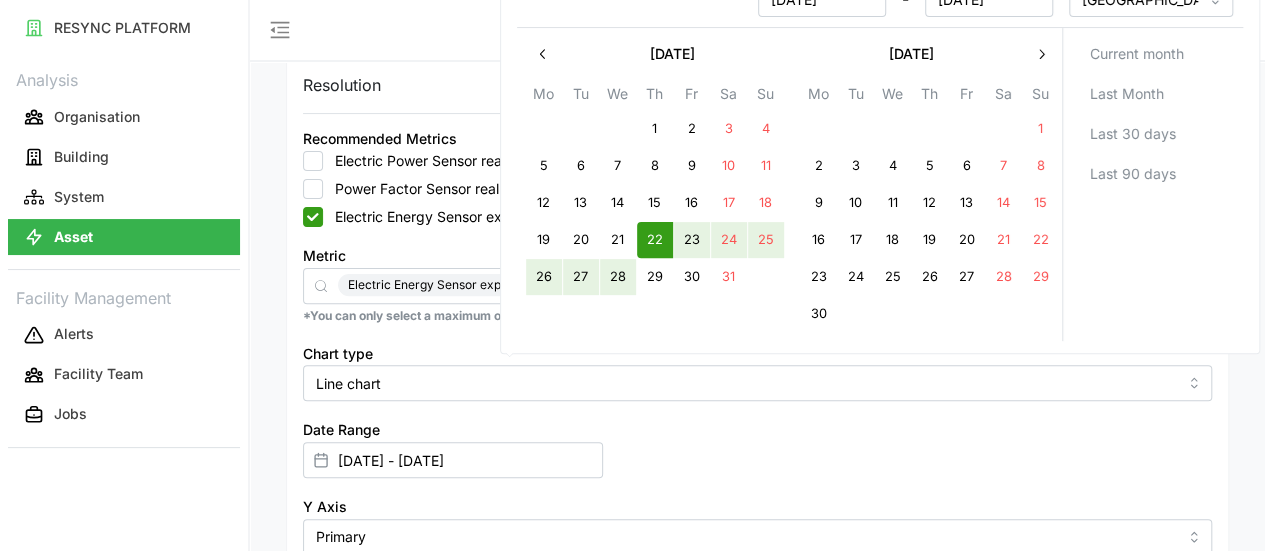 click on "28" at bounding box center [617, 278] 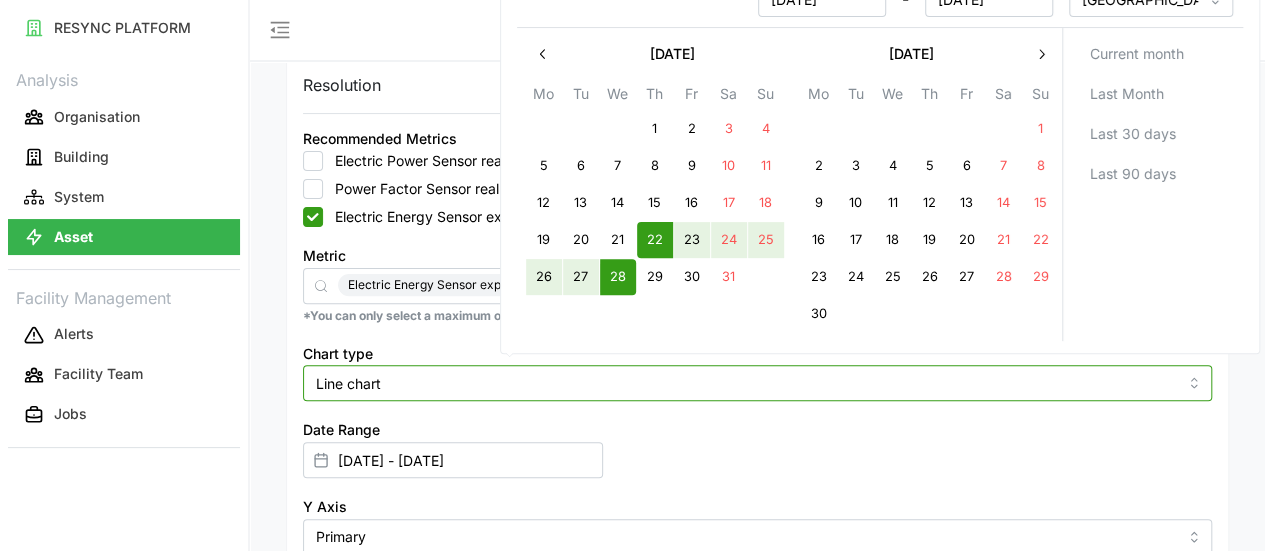 click on "Line chart" at bounding box center [757, 383] 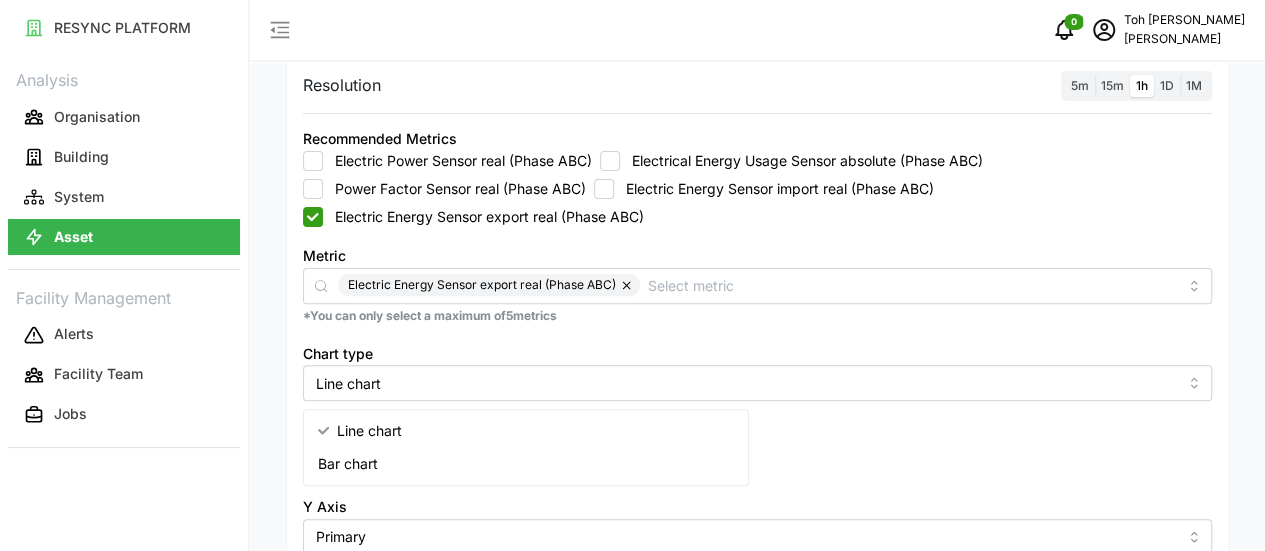 click on "Chart type Line chart" at bounding box center (757, 371) 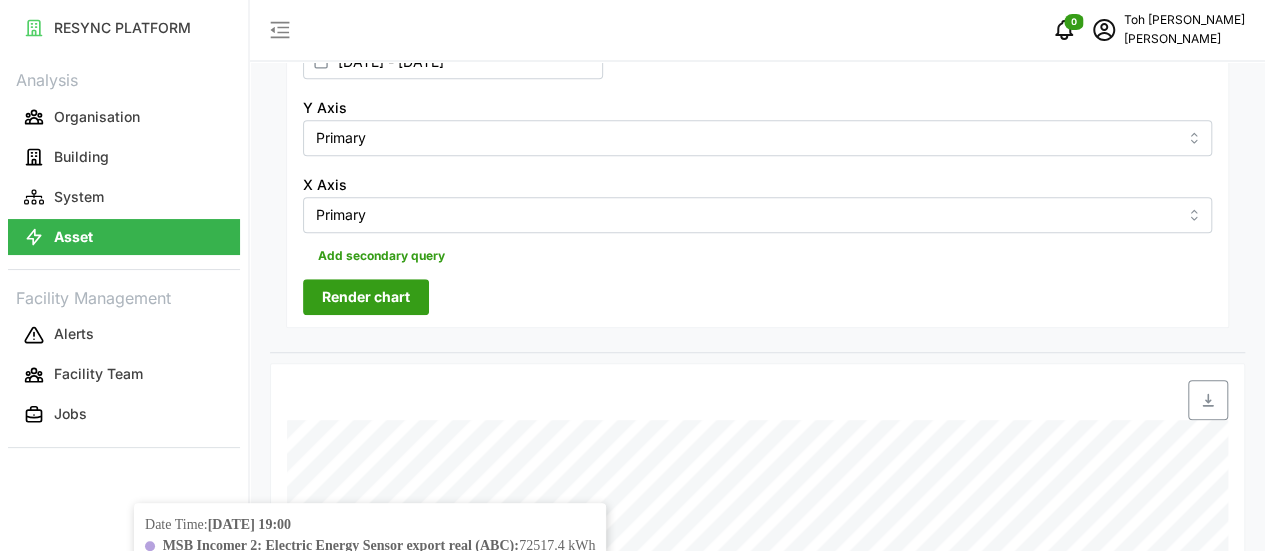 scroll, scrollTop: 597, scrollLeft: 0, axis: vertical 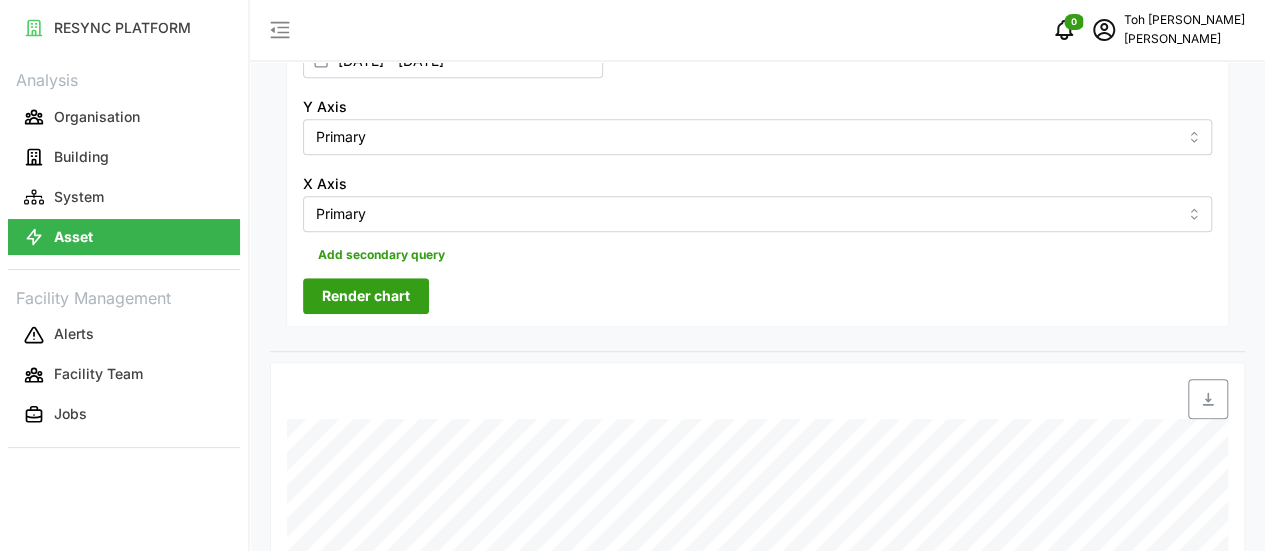 click on "Render chart" at bounding box center (366, 296) 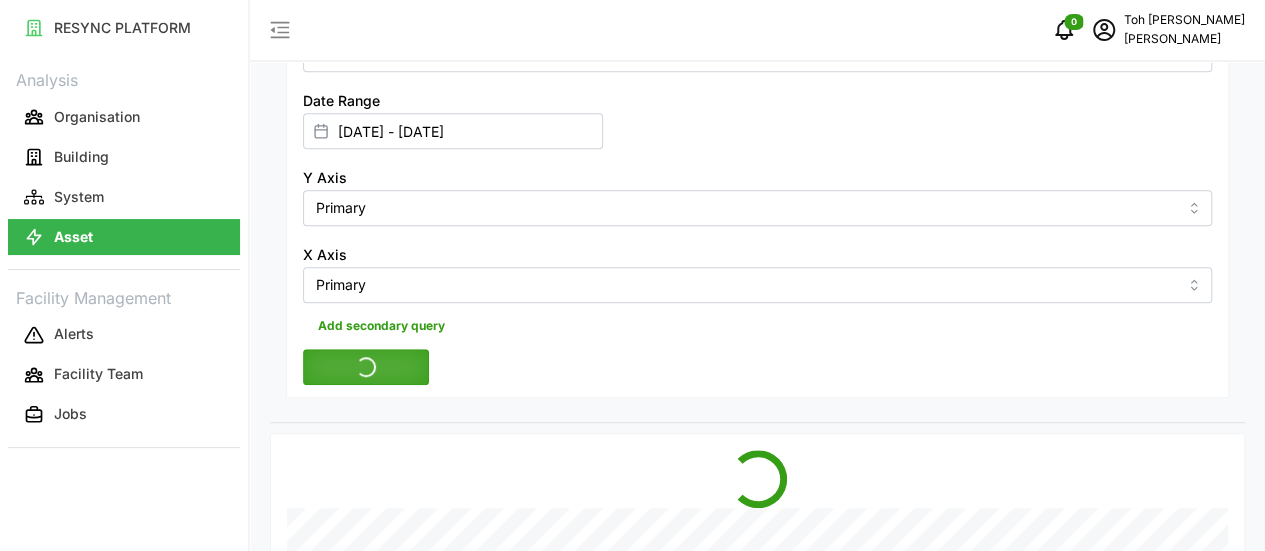 scroll, scrollTop: 497, scrollLeft: 0, axis: vertical 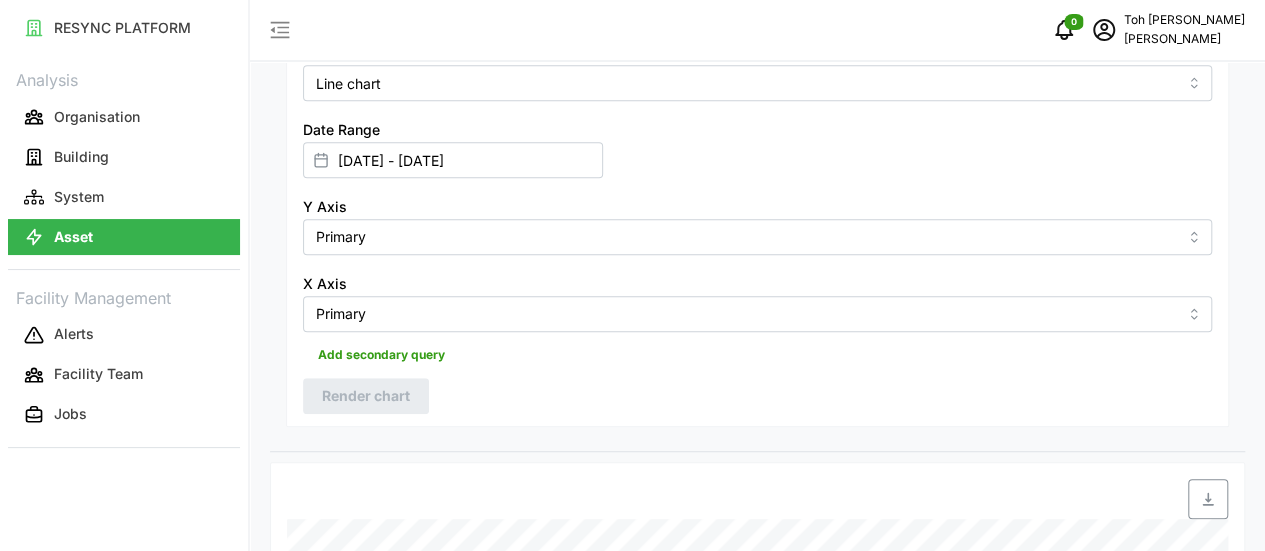 click at bounding box center (1208, 499) 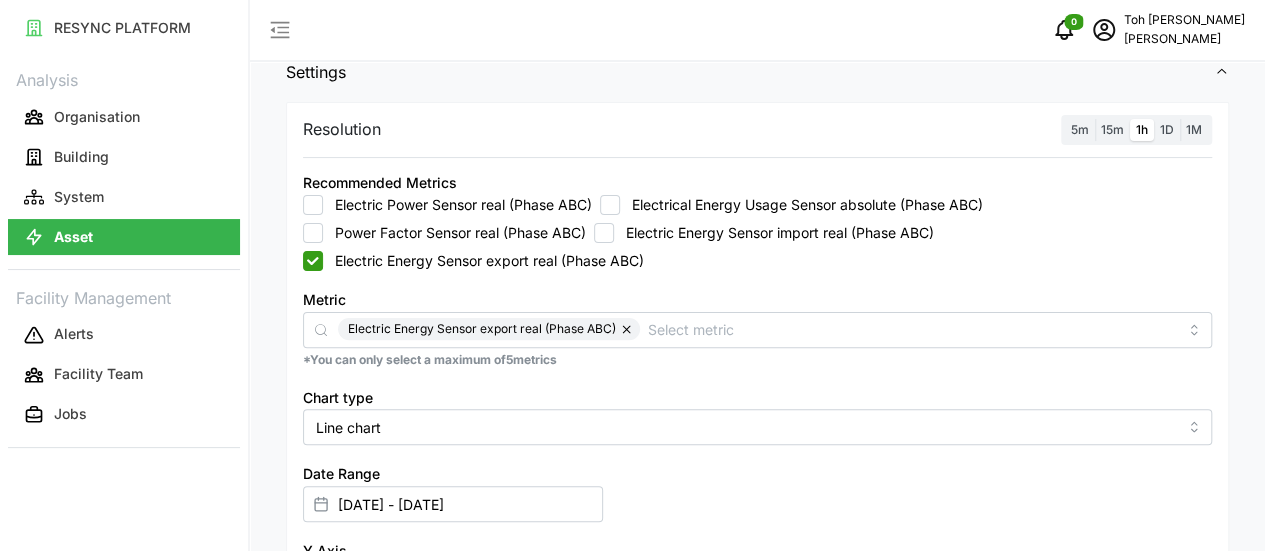 scroll, scrollTop: 97, scrollLeft: 0, axis: vertical 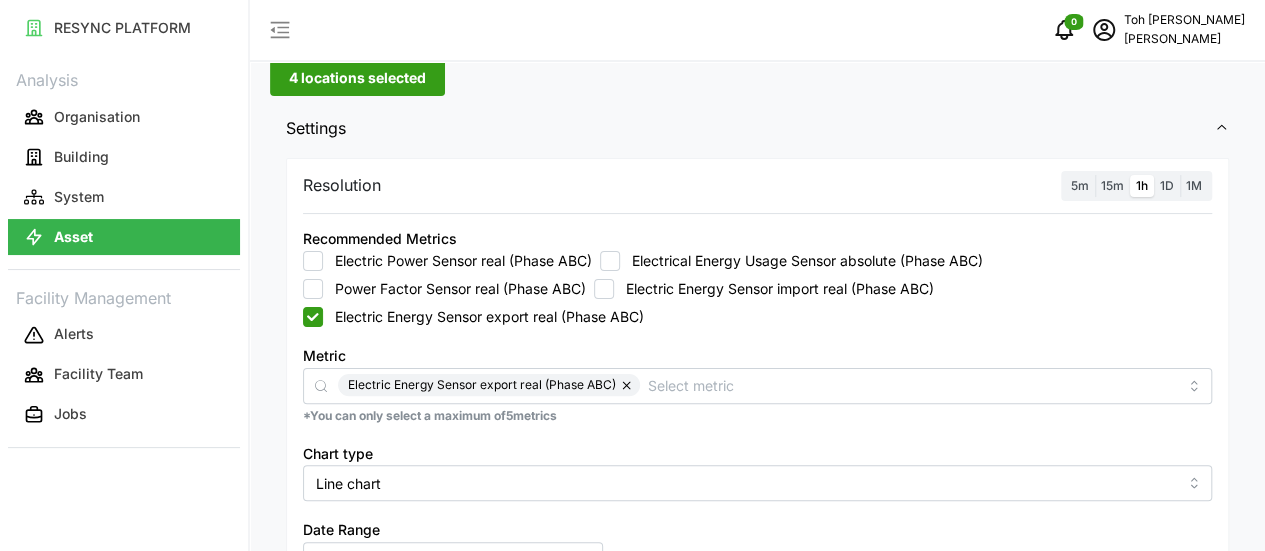click on "Electric Energy Sensor import real (Phase ABC)" at bounding box center [604, 289] 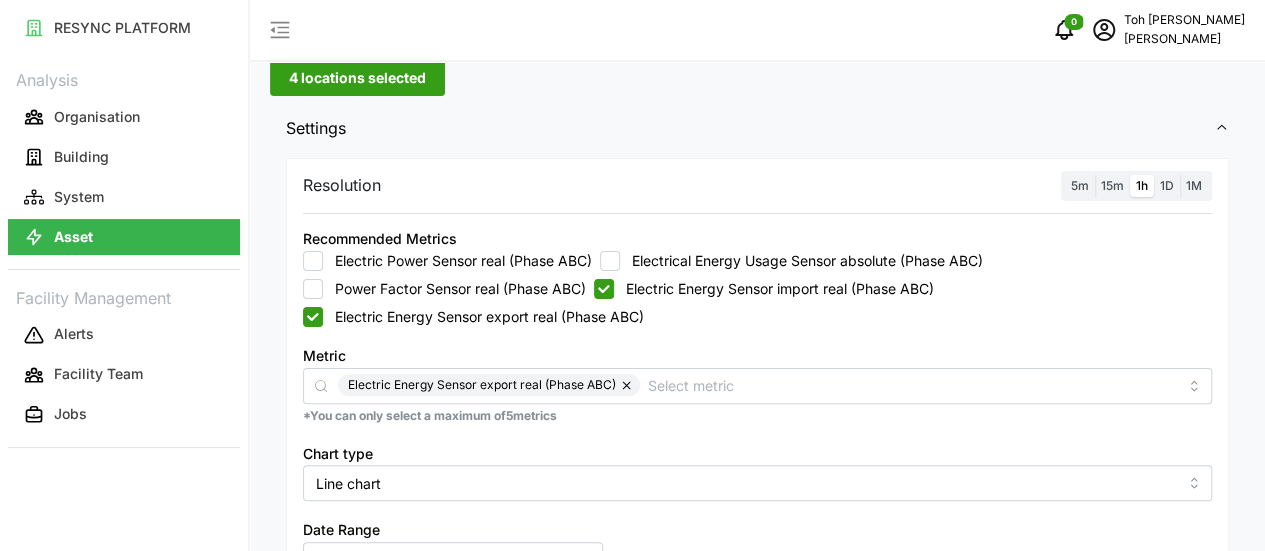 checkbox on "true" 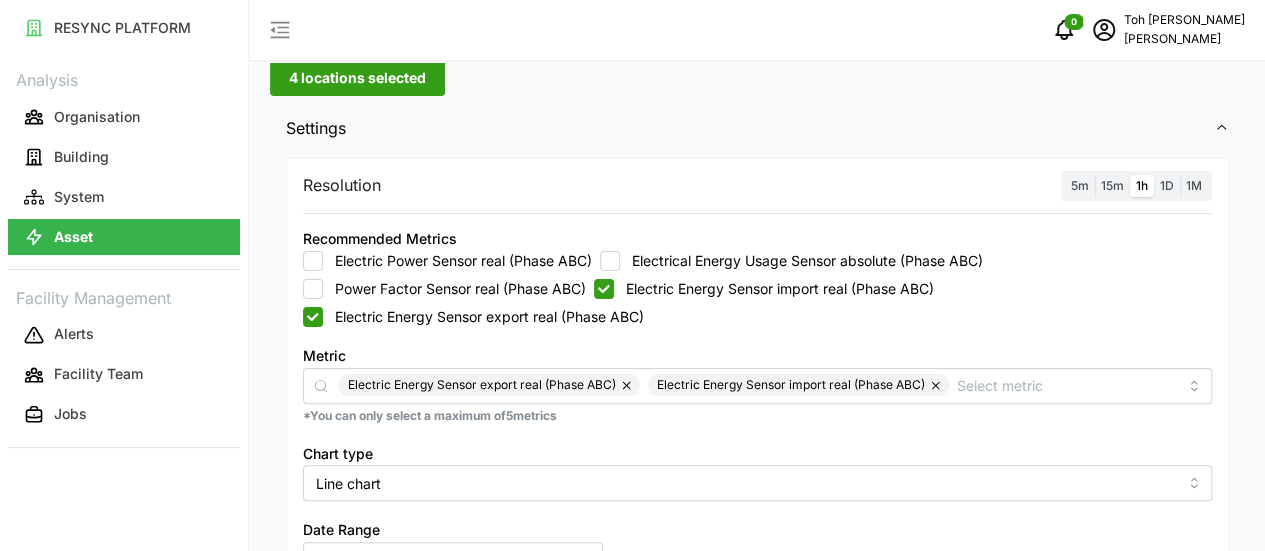 click on "Electric Energy Sensor export real (Phase ABC)" at bounding box center [313, 317] 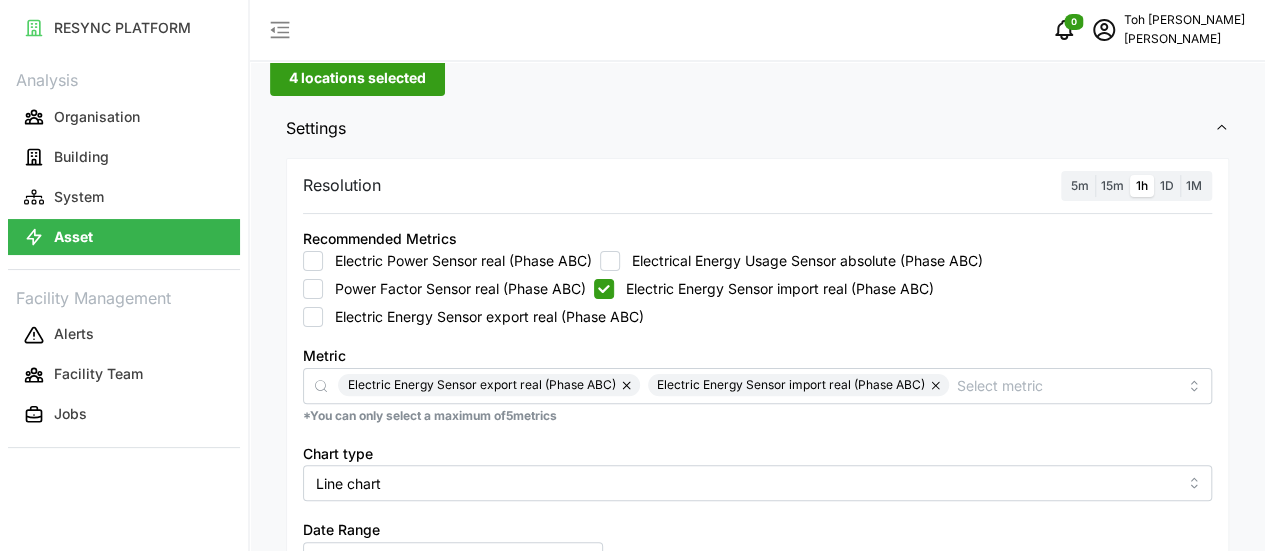 checkbox on "false" 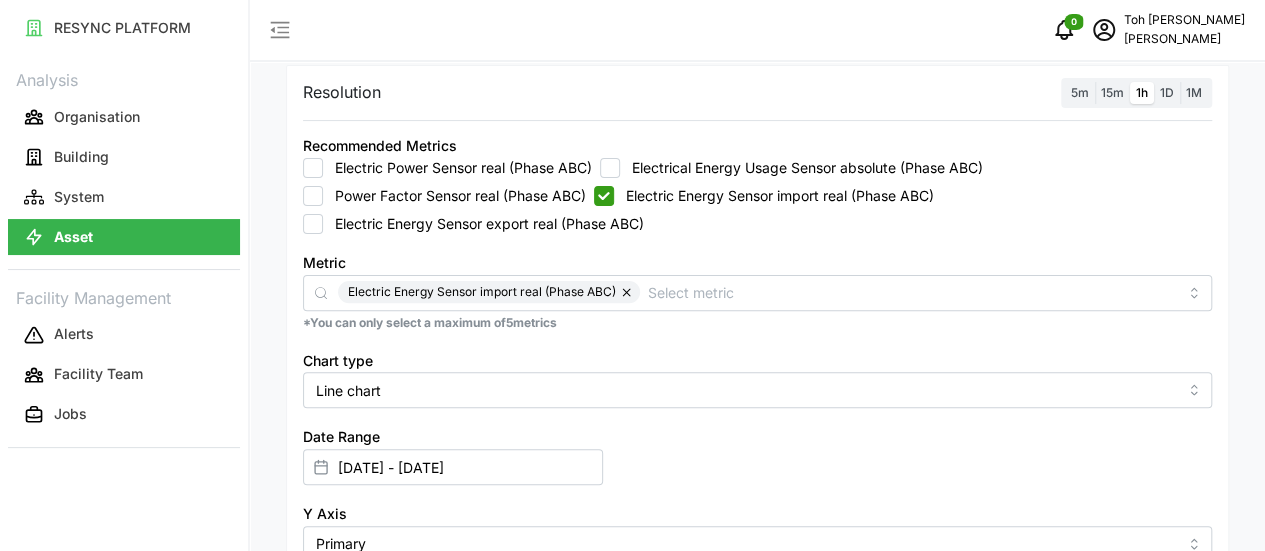 scroll, scrollTop: 297, scrollLeft: 0, axis: vertical 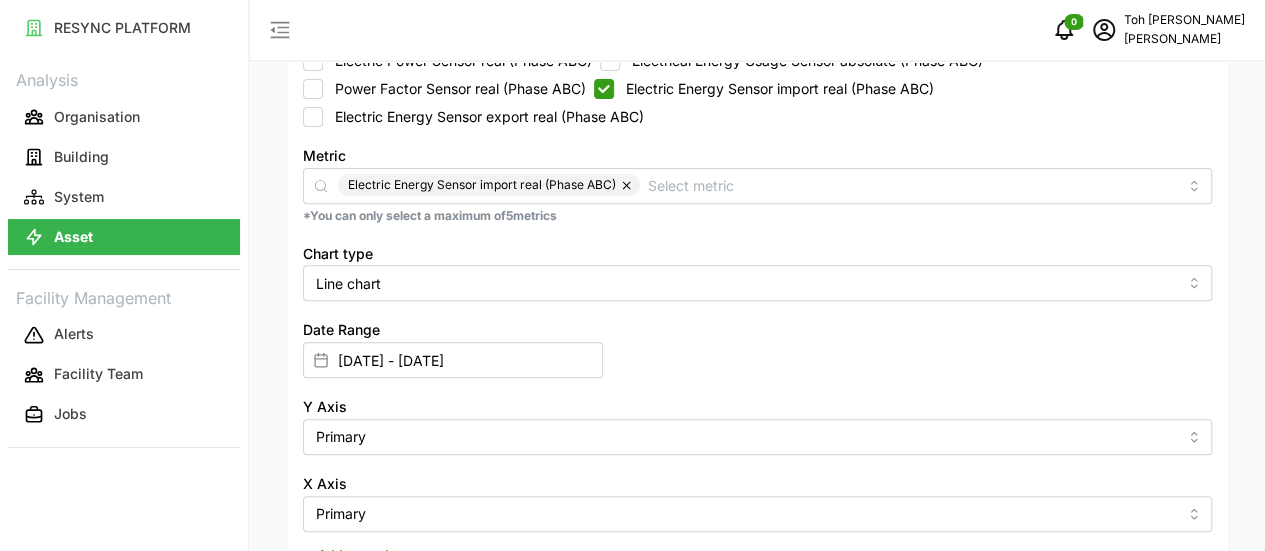 click at bounding box center [1208, 699] 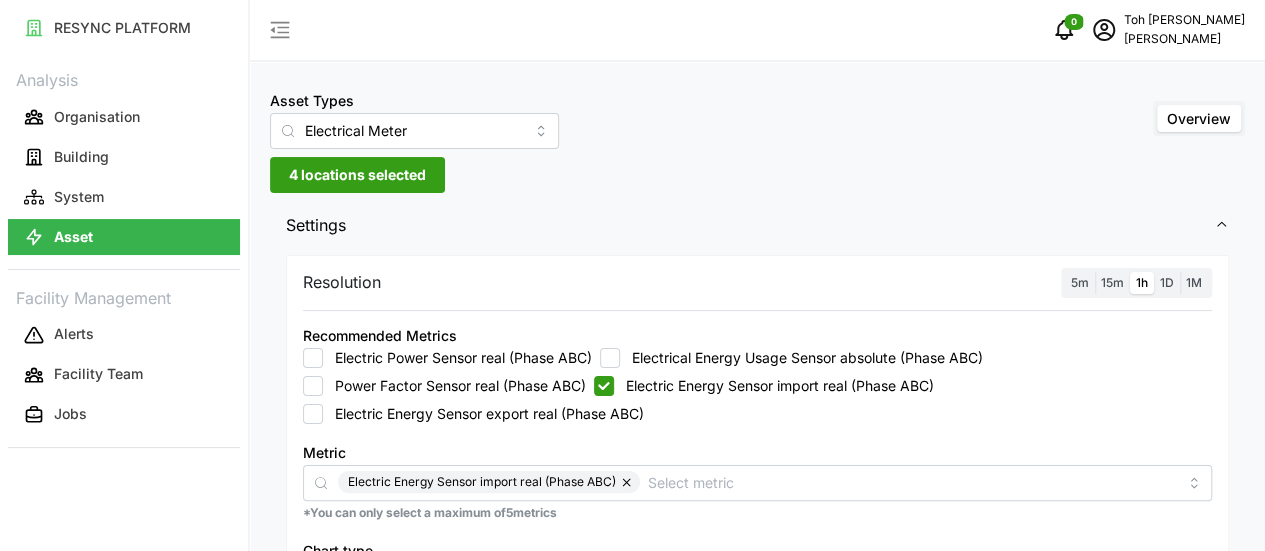 scroll, scrollTop: 300, scrollLeft: 0, axis: vertical 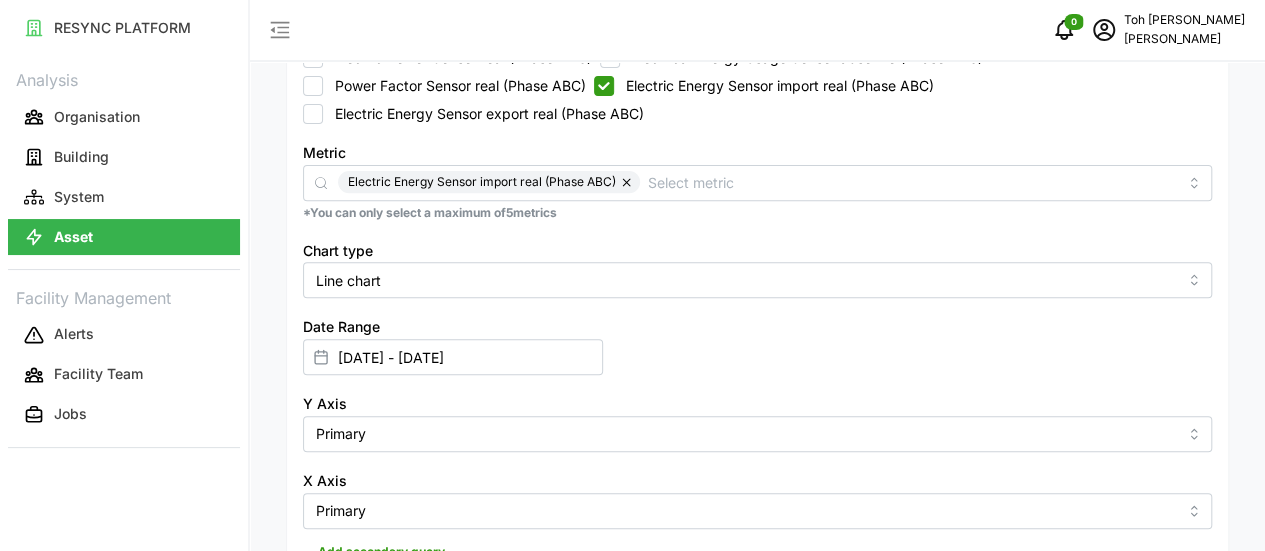 click on "Render chart" at bounding box center [366, 593] 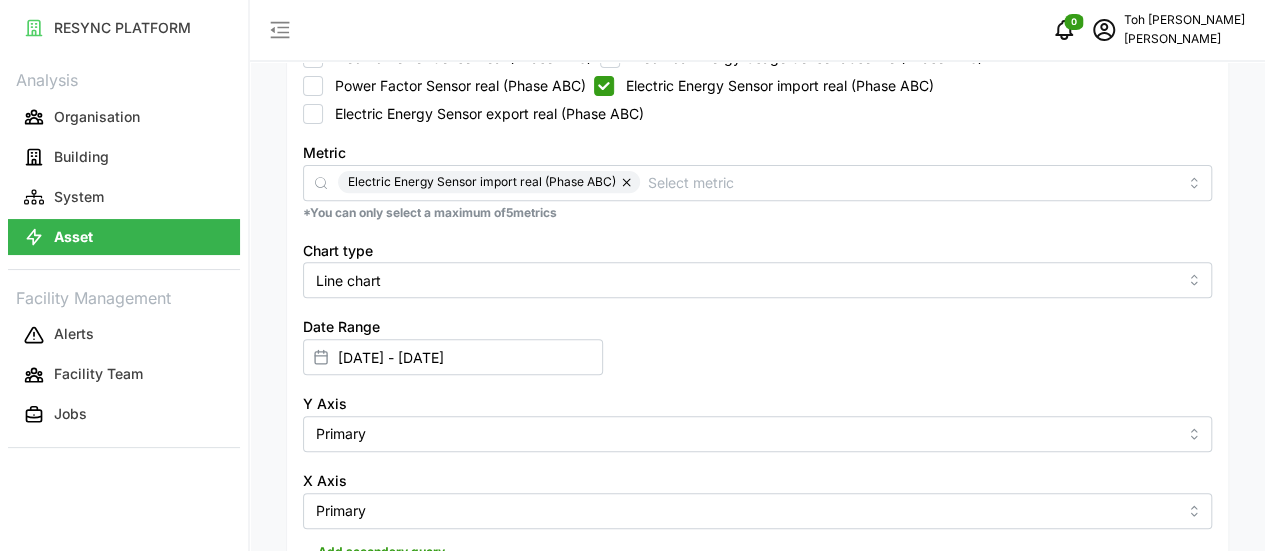 scroll, scrollTop: 697, scrollLeft: 0, axis: vertical 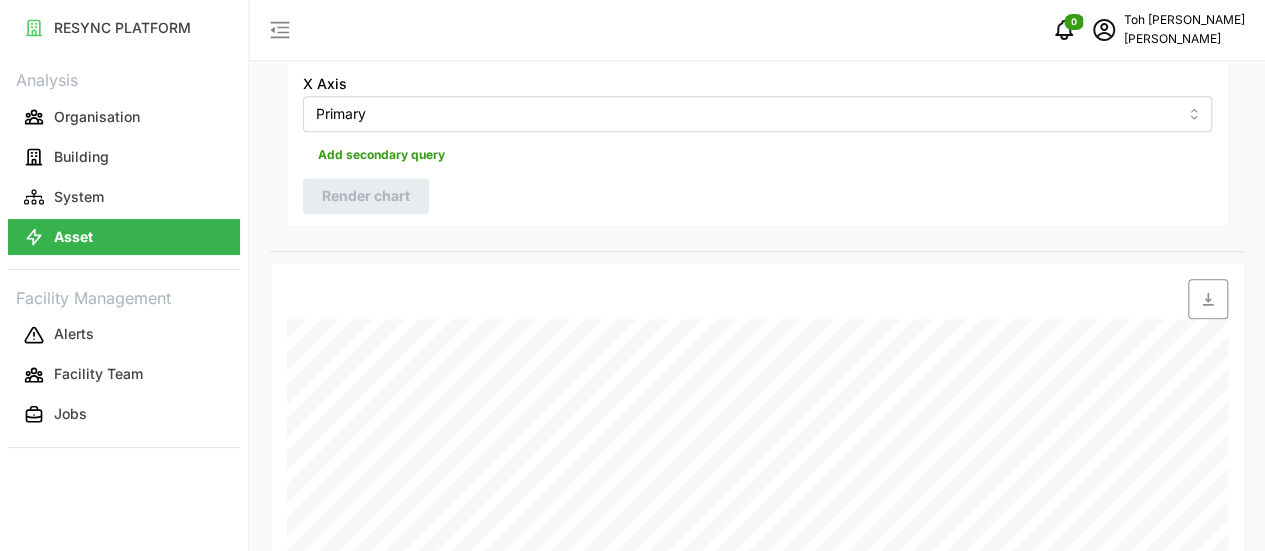 click at bounding box center (1208, 299) 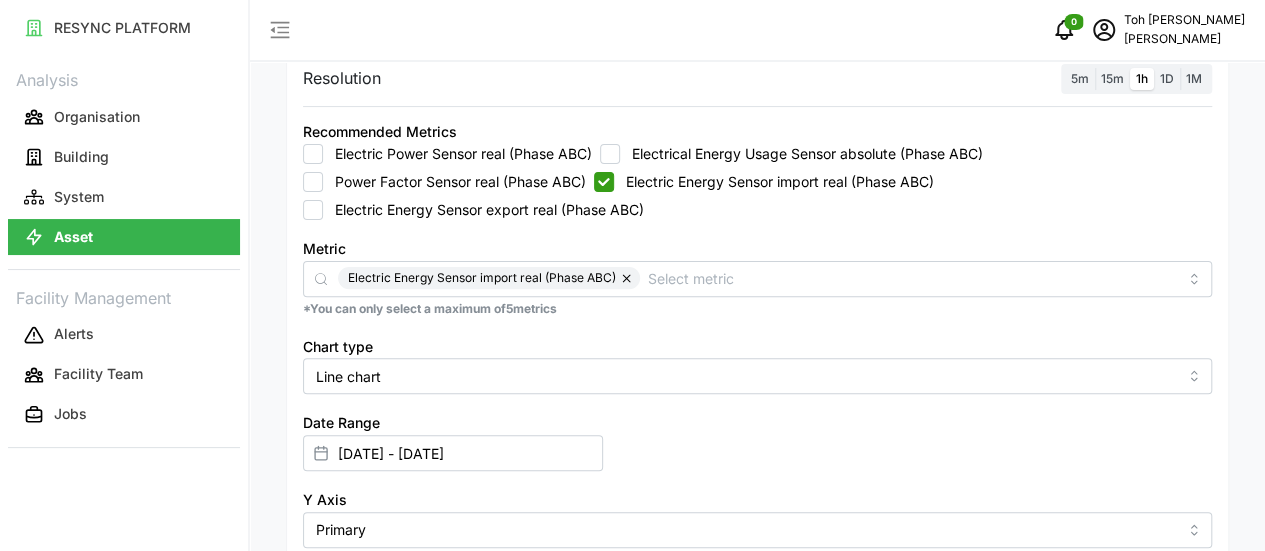 scroll, scrollTop: 197, scrollLeft: 0, axis: vertical 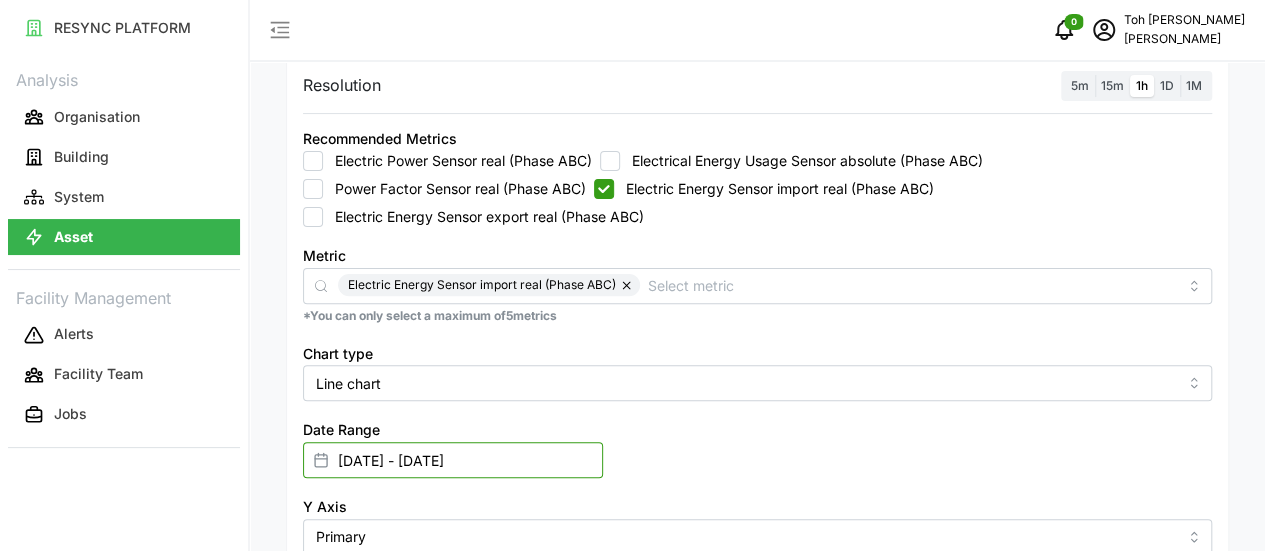click on "22 May 2025 - 28 May 2025" at bounding box center [453, 460] 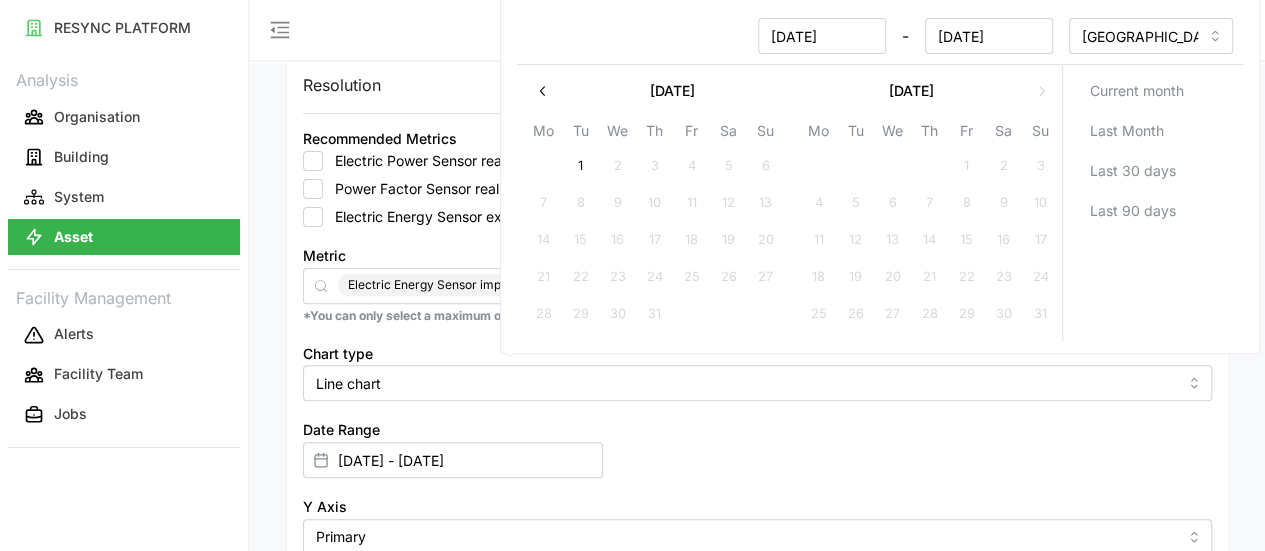 click 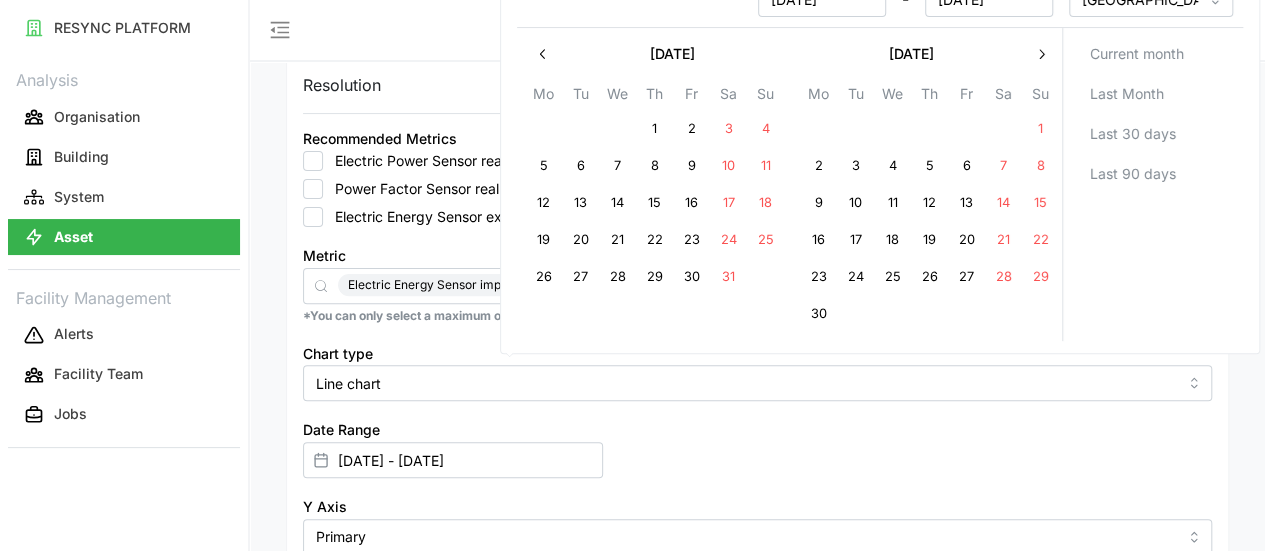 click on "29" at bounding box center (654, 278) 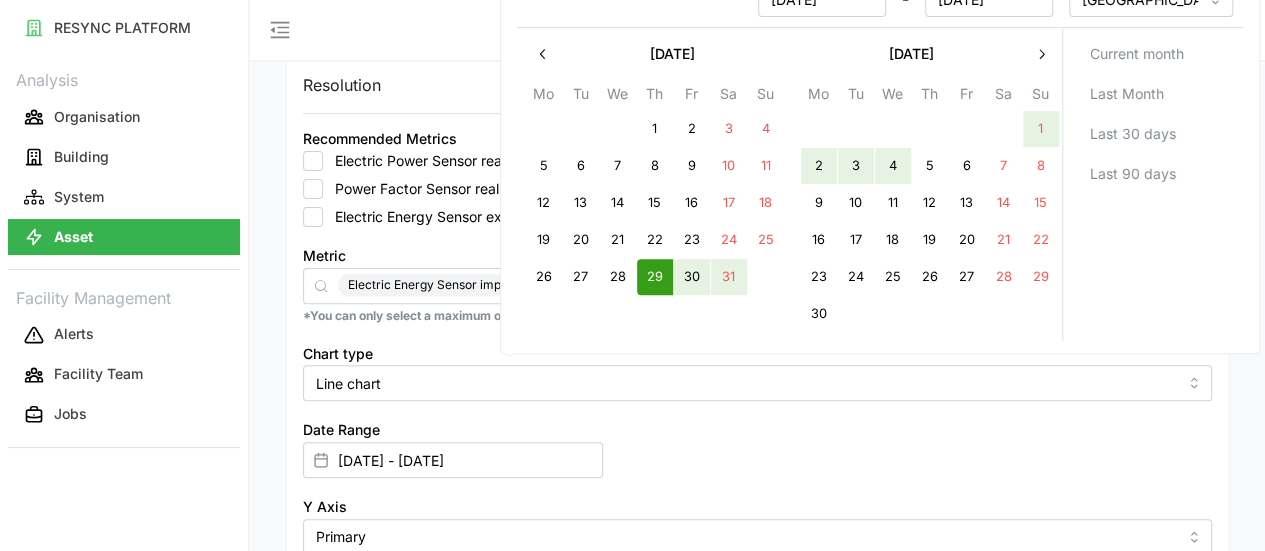 click on "4" at bounding box center (892, 167) 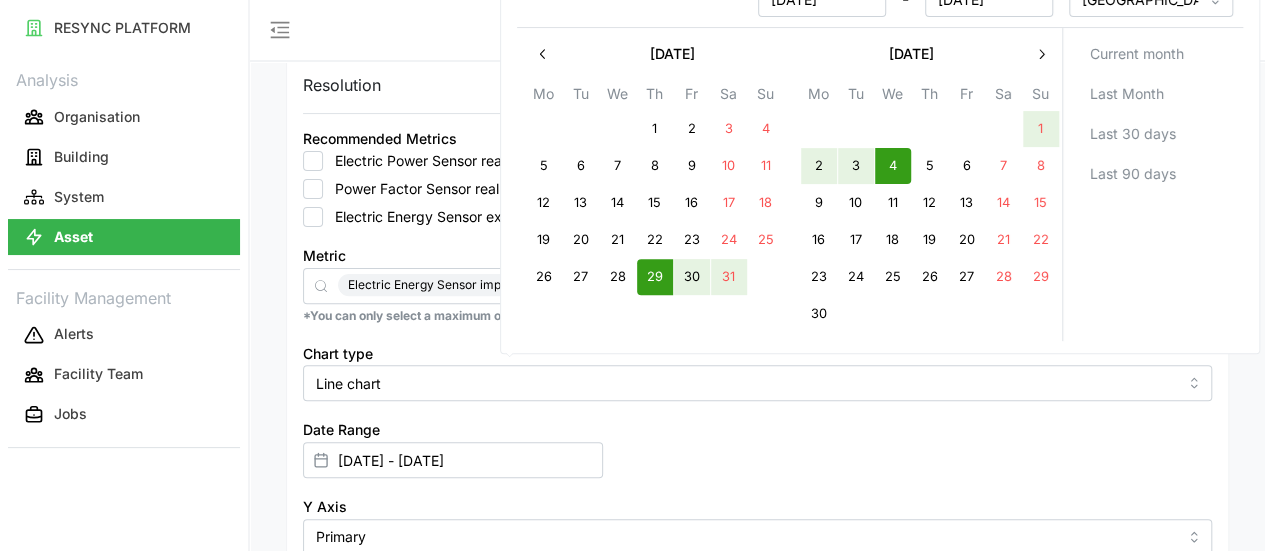 click on "Add secondary query" at bounding box center (757, 651) 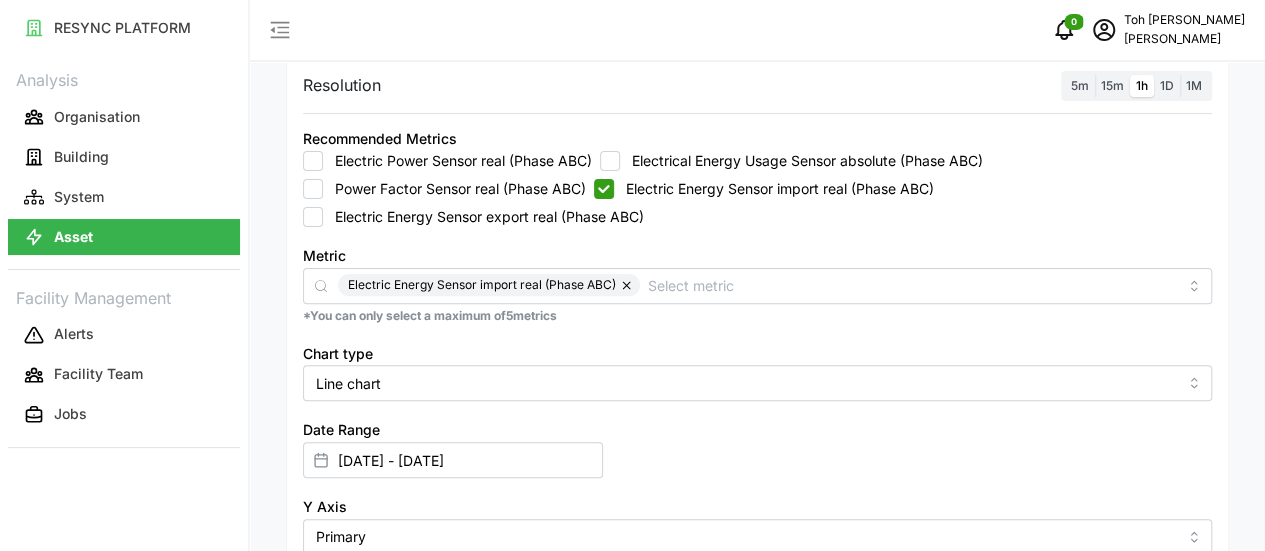 click on "Render chart" at bounding box center (366, 696) 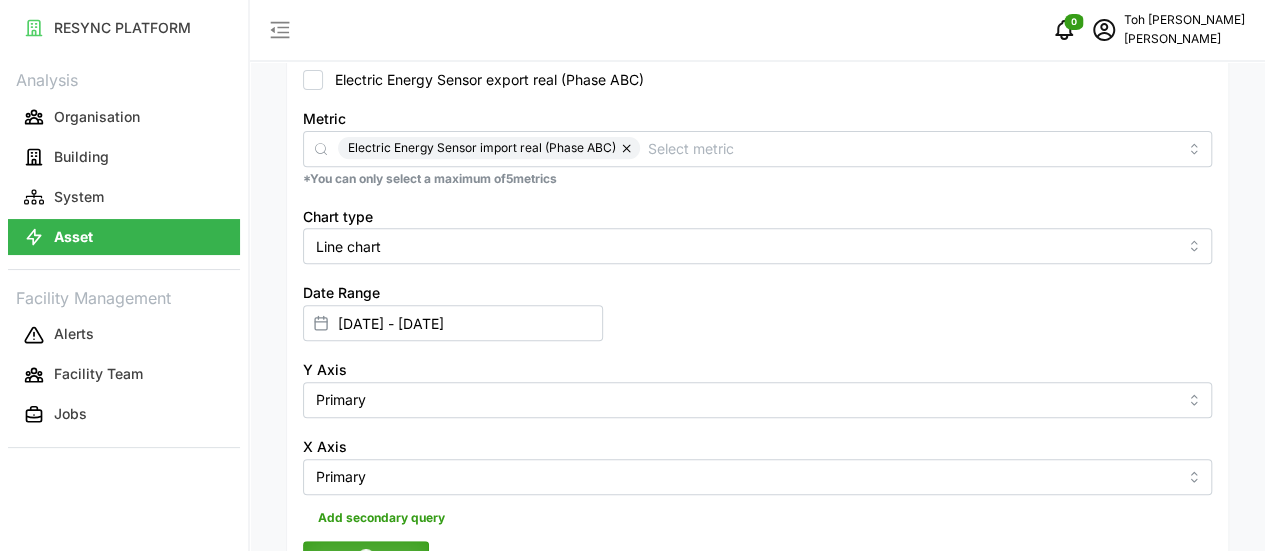 scroll, scrollTop: 497, scrollLeft: 0, axis: vertical 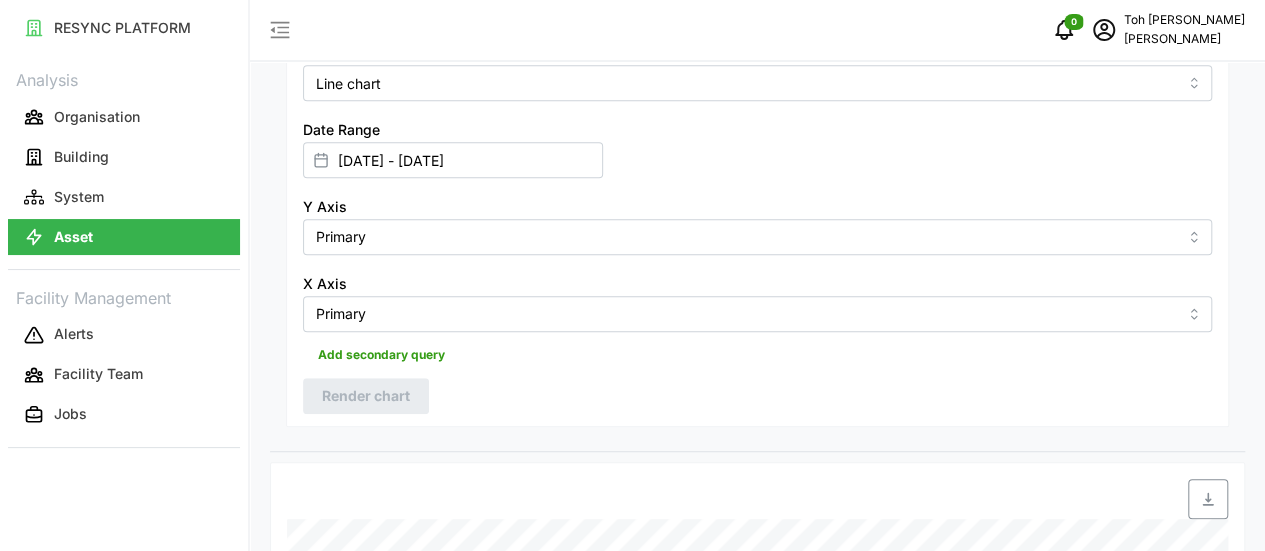 click 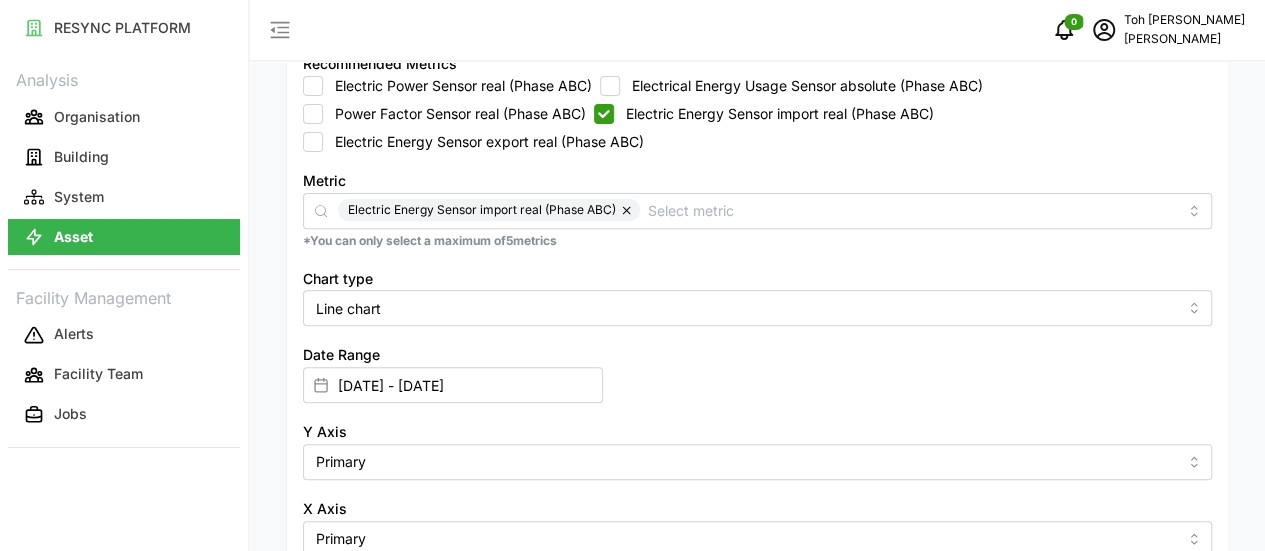 scroll, scrollTop: 197, scrollLeft: 0, axis: vertical 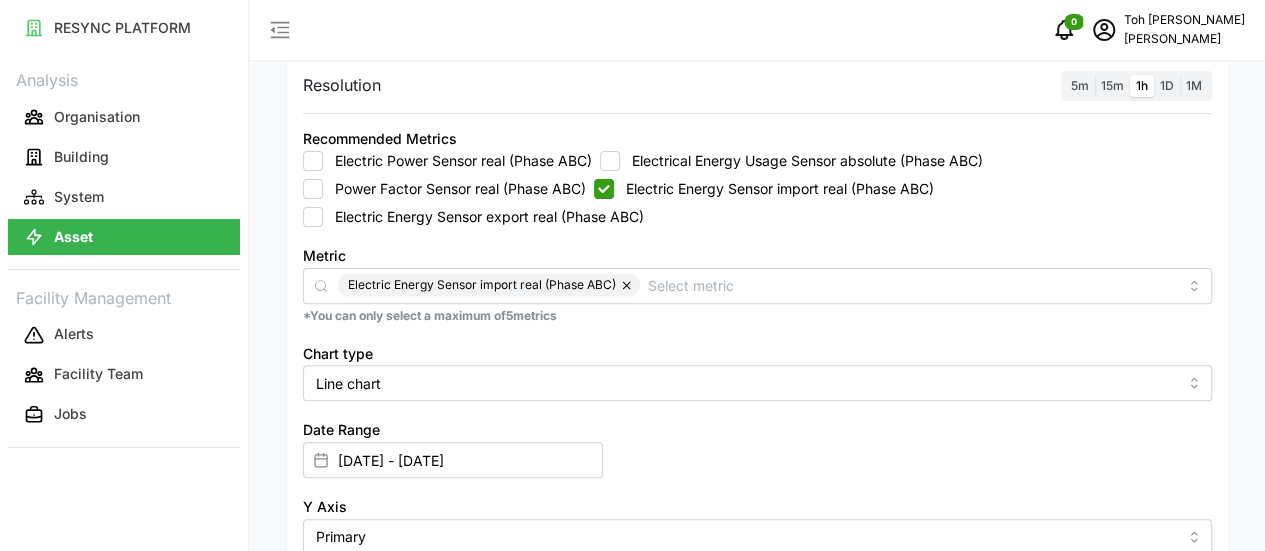 click on "Electric Energy Sensor export real (Phase ABC)" at bounding box center (313, 217) 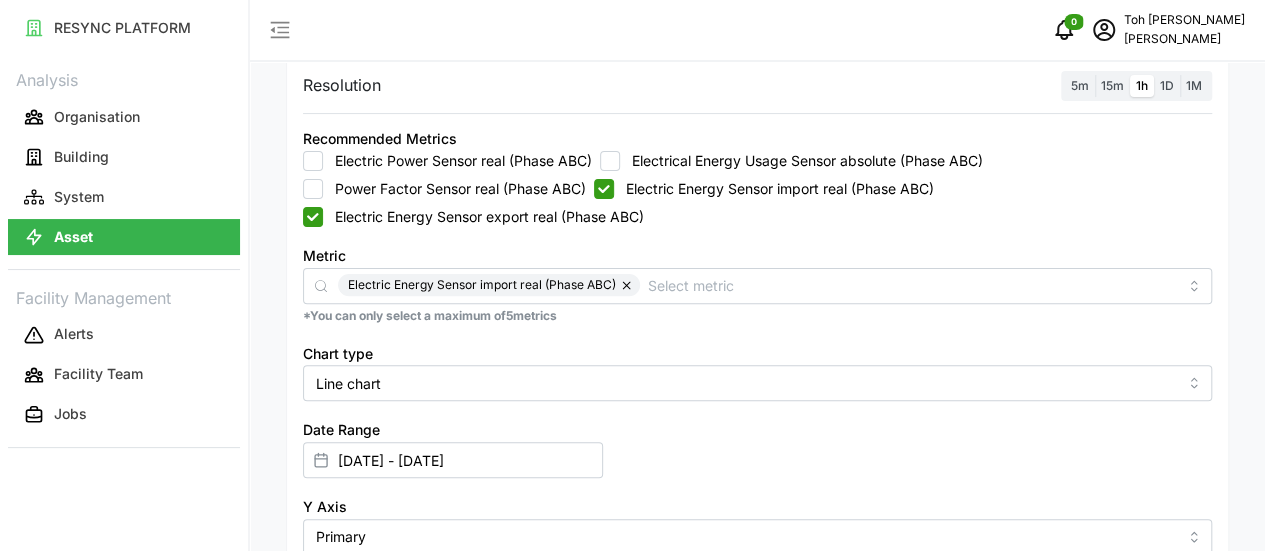 checkbox on "true" 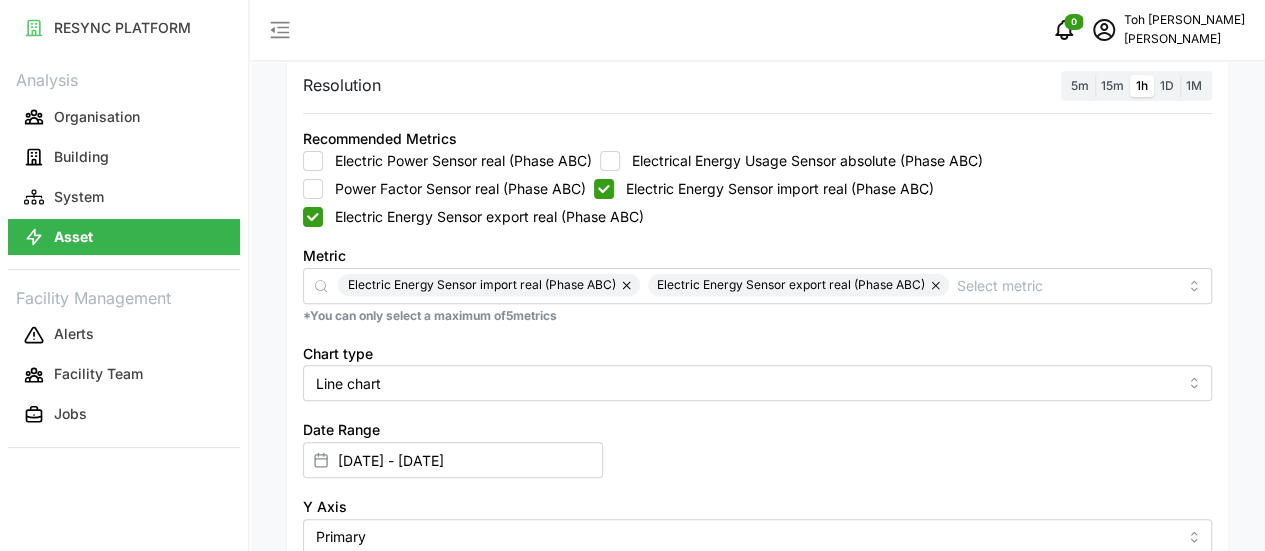 click on "Electric Energy Sensor import real (Phase ABC)" at bounding box center [604, 189] 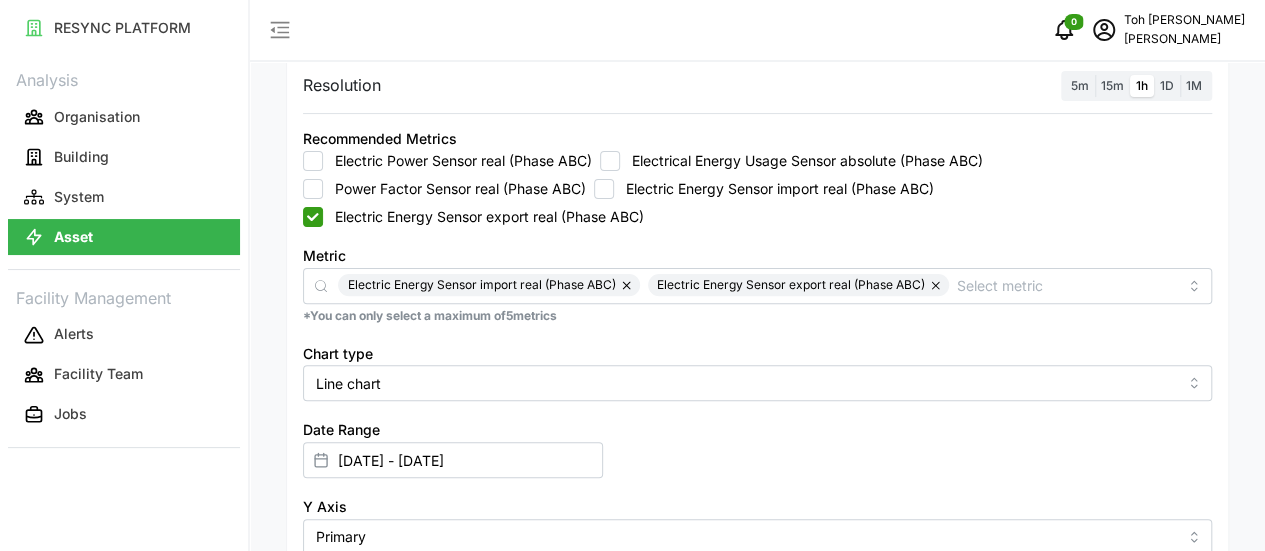 checkbox on "false" 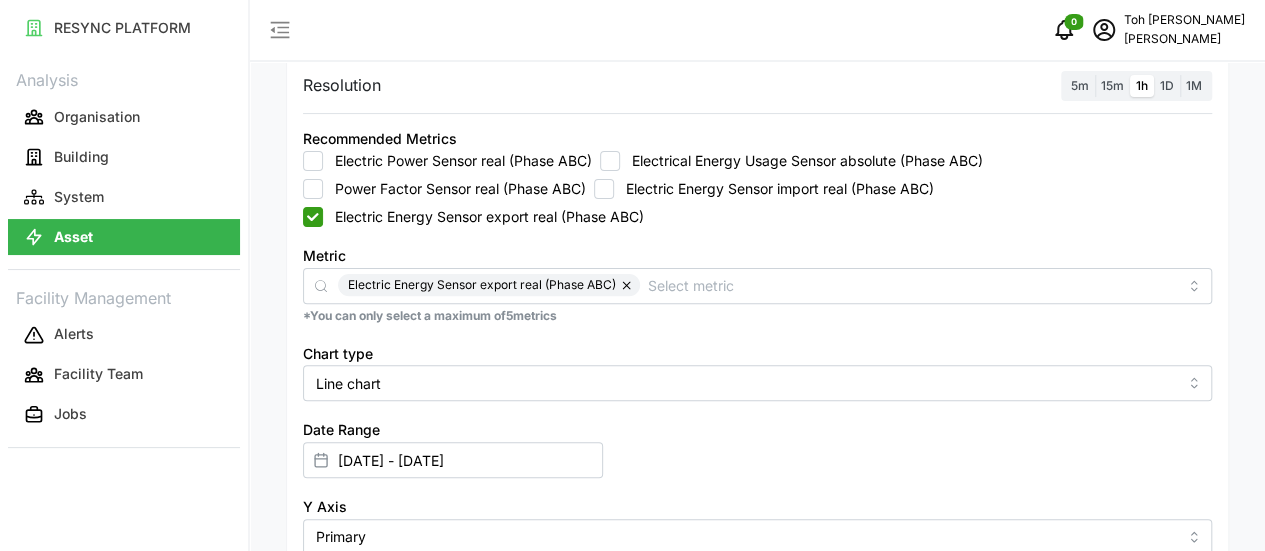 click on "Render chart" at bounding box center [366, 696] 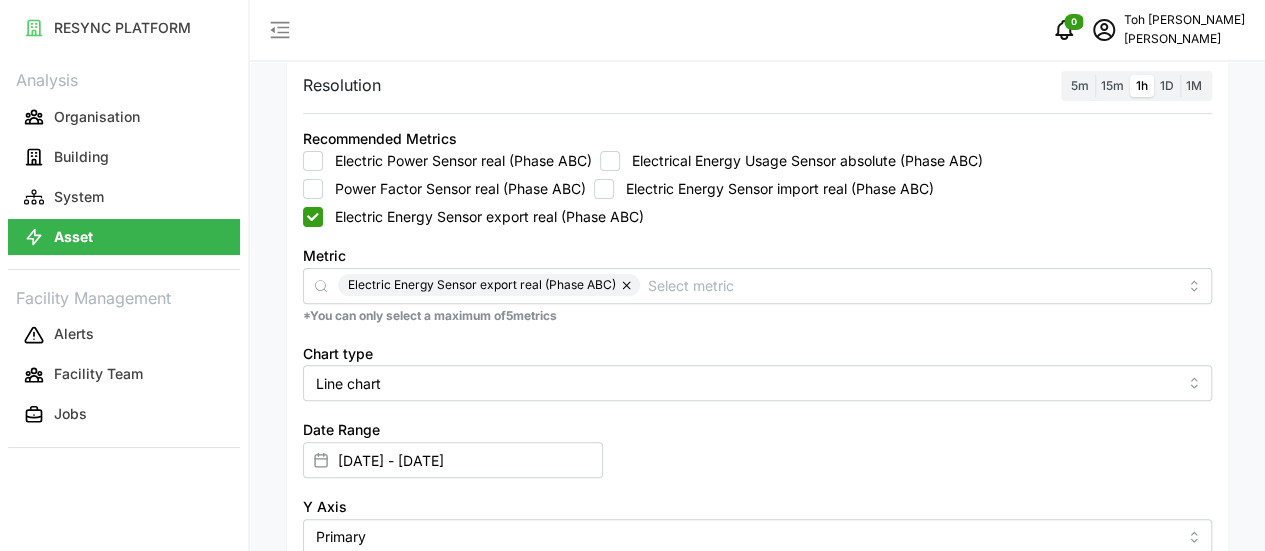 scroll, scrollTop: 497, scrollLeft: 0, axis: vertical 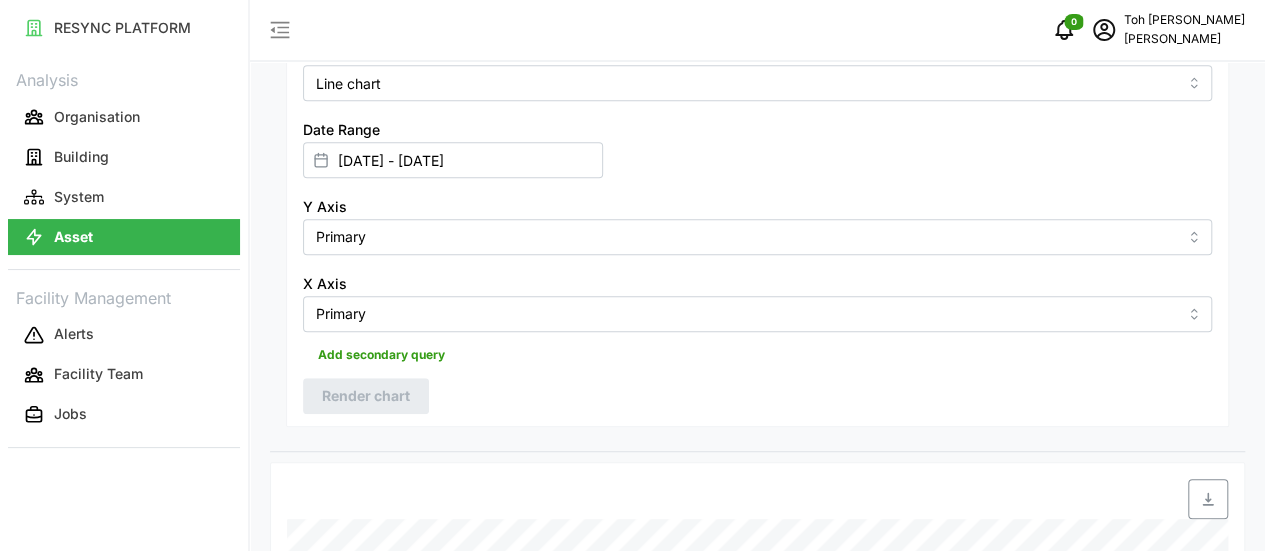 click at bounding box center (1208, 499) 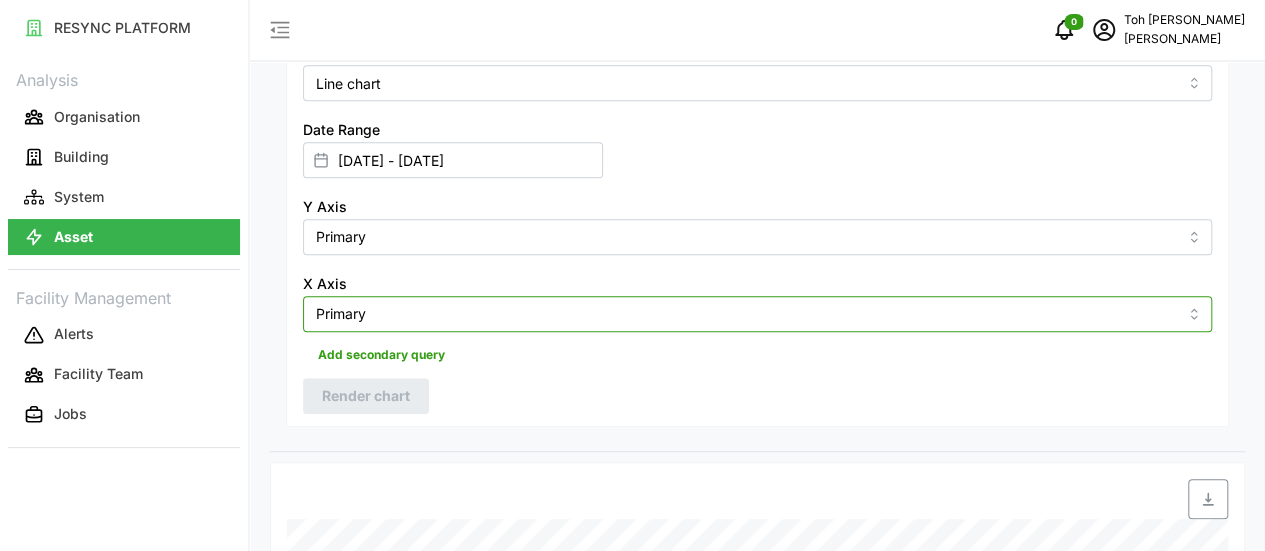 click on "Primary" at bounding box center [757, 314] 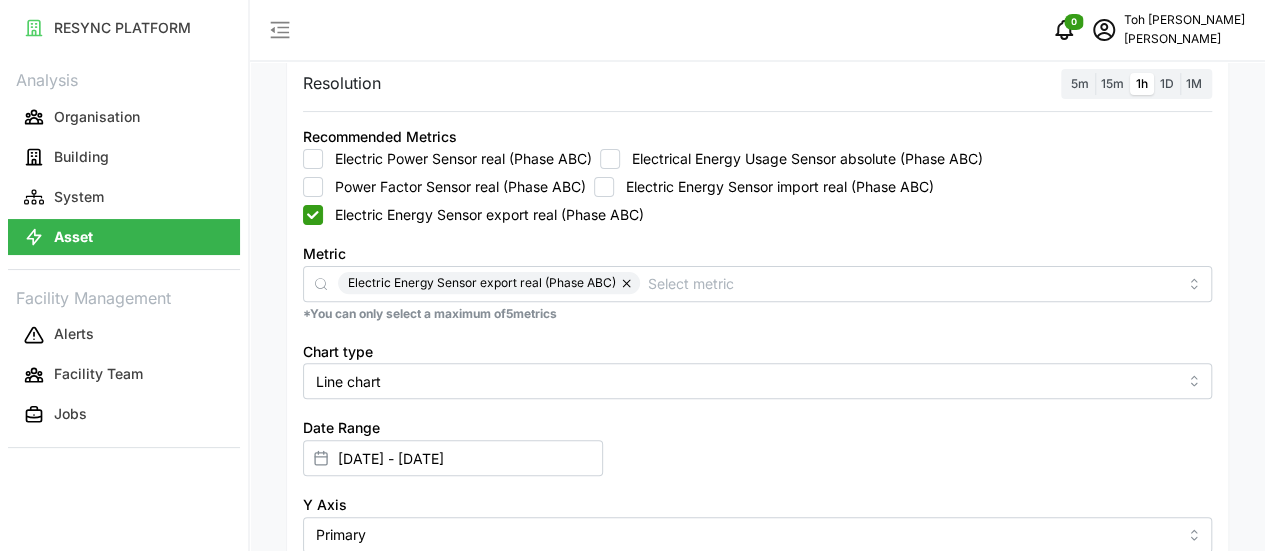 scroll, scrollTop: 200, scrollLeft: 0, axis: vertical 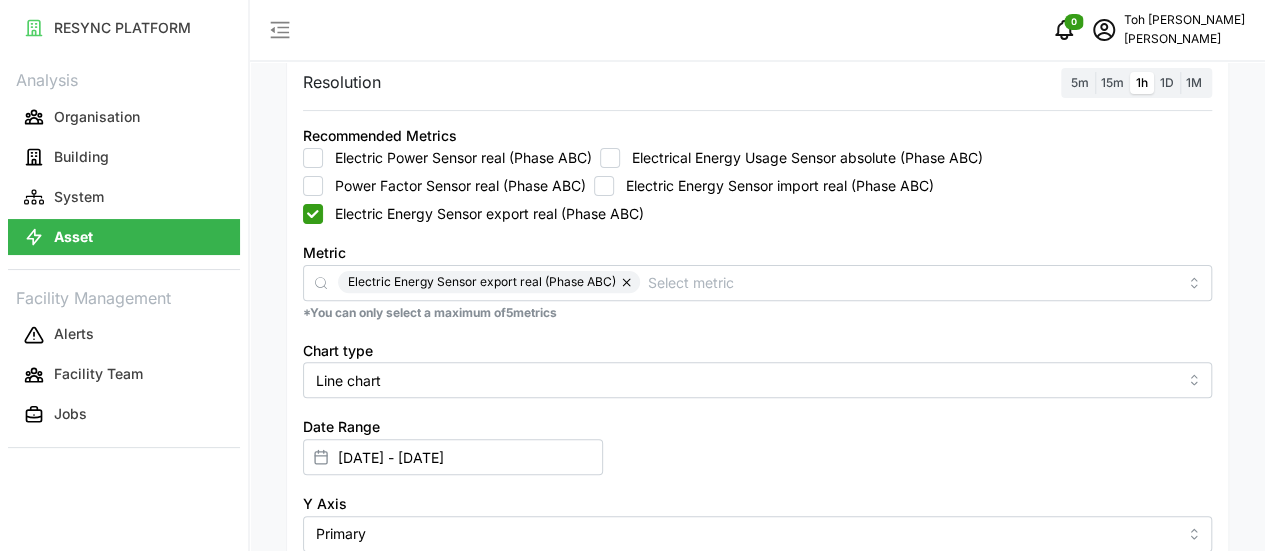 click on "Recommended Metrics Electric Power Sensor real (Phase ABC) Electrical Energy Usage Sensor absolute (Phase ABC) Power Factor Sensor real (Phase ABC) Electric Energy Sensor import real (Phase ABC) Electric Energy Sensor export real (Phase ABC)" at bounding box center (757, 173) 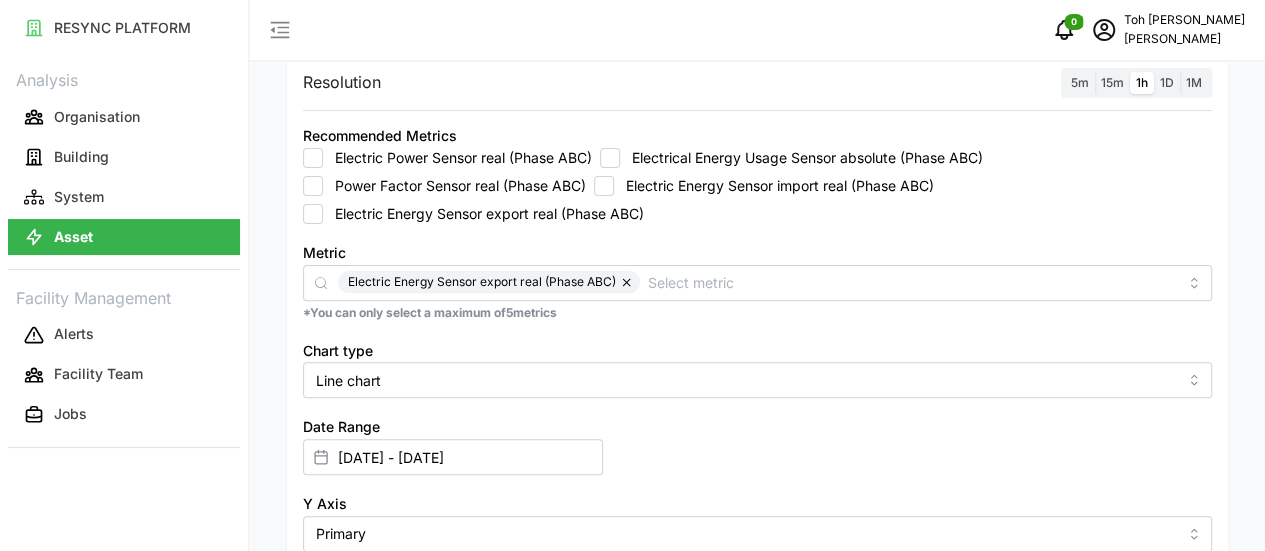 checkbox on "false" 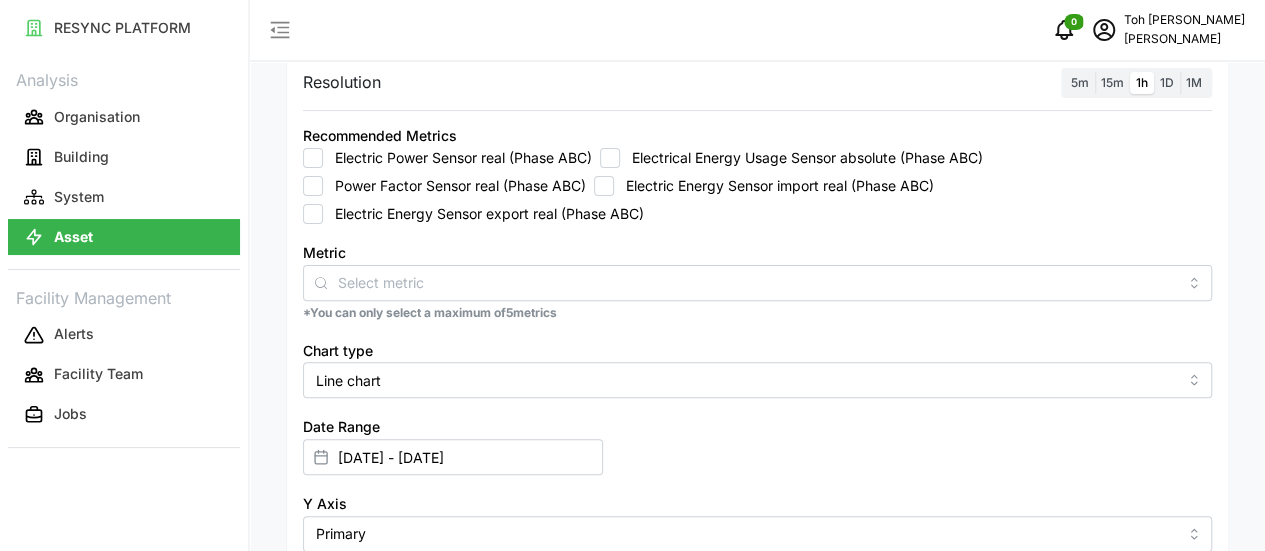 click on "Electric Energy Sensor import real (Phase ABC)" at bounding box center [604, 186] 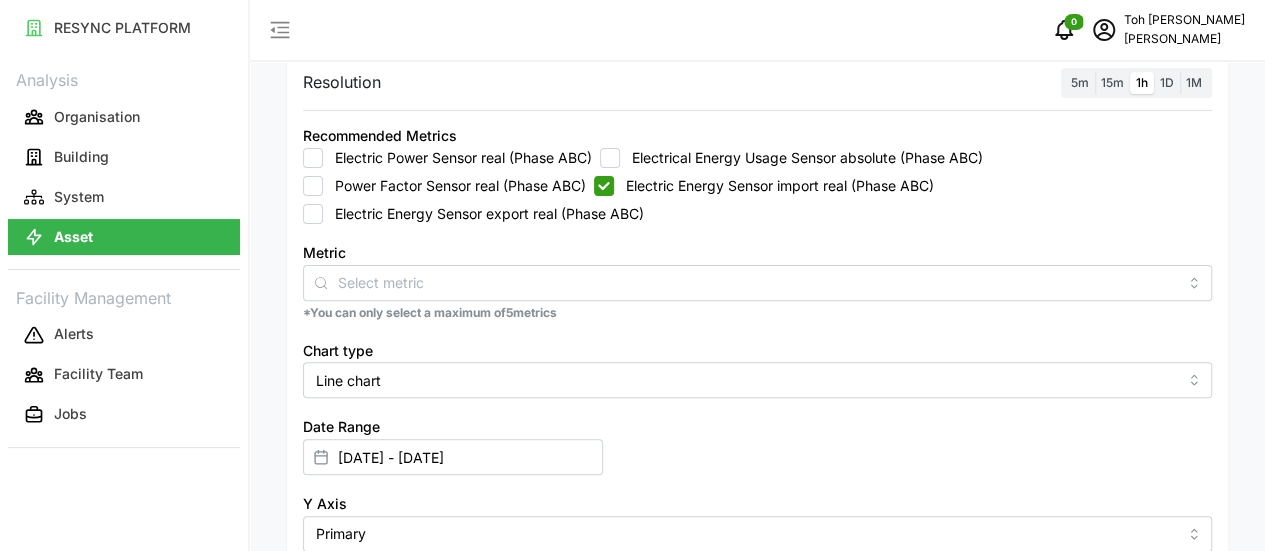checkbox on "true" 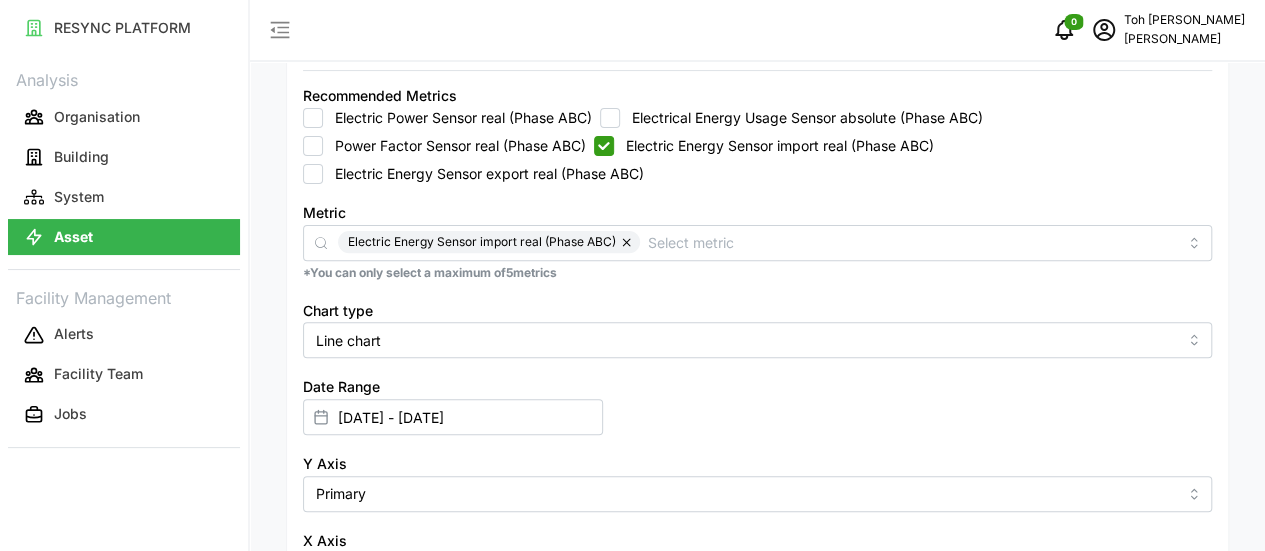 scroll, scrollTop: 300, scrollLeft: 0, axis: vertical 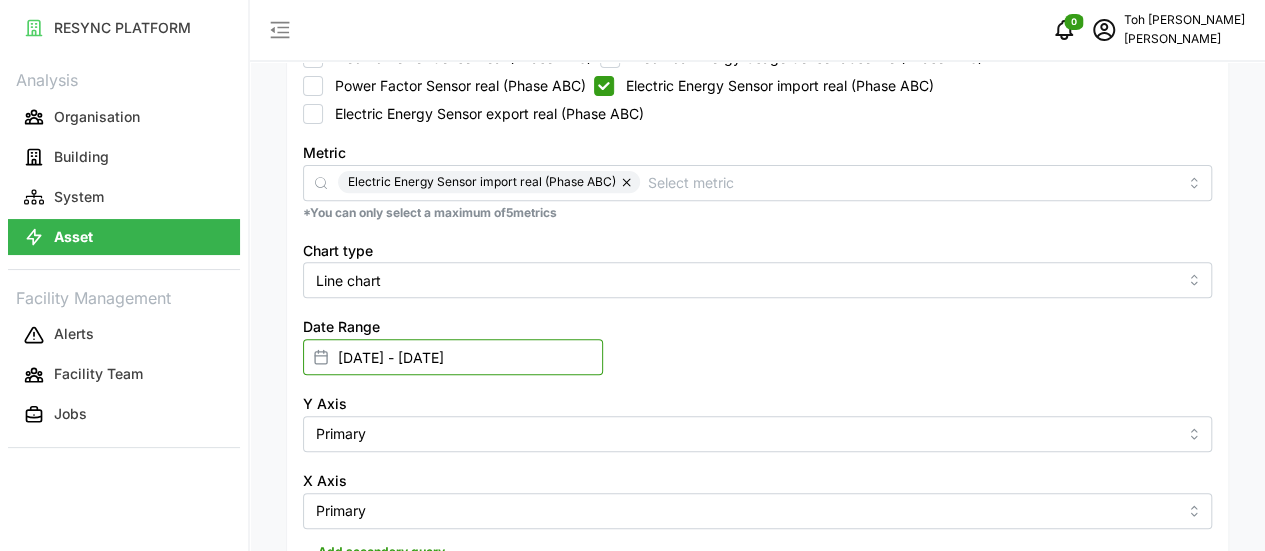 click on "29 May 2025 - 04 Jun 2025" at bounding box center (453, 357) 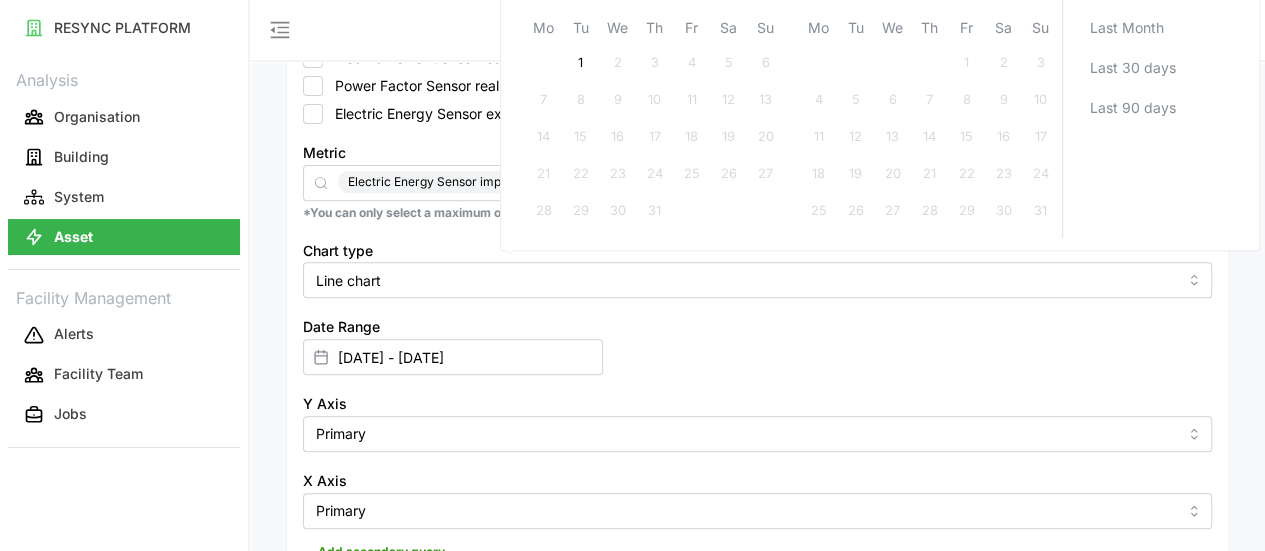scroll, scrollTop: 100, scrollLeft: 0, axis: vertical 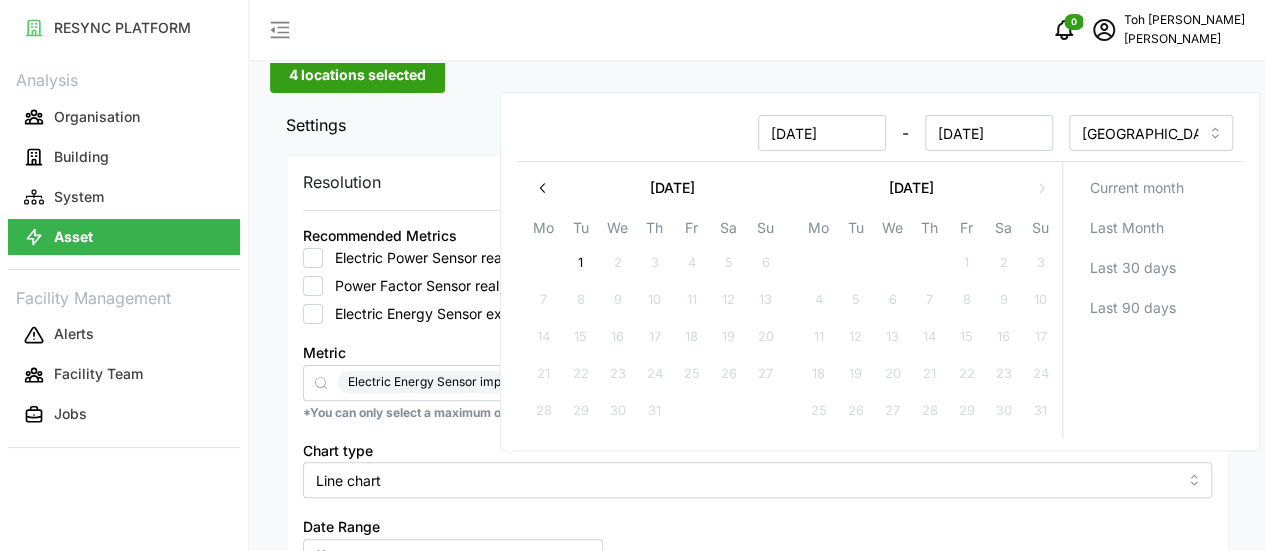click 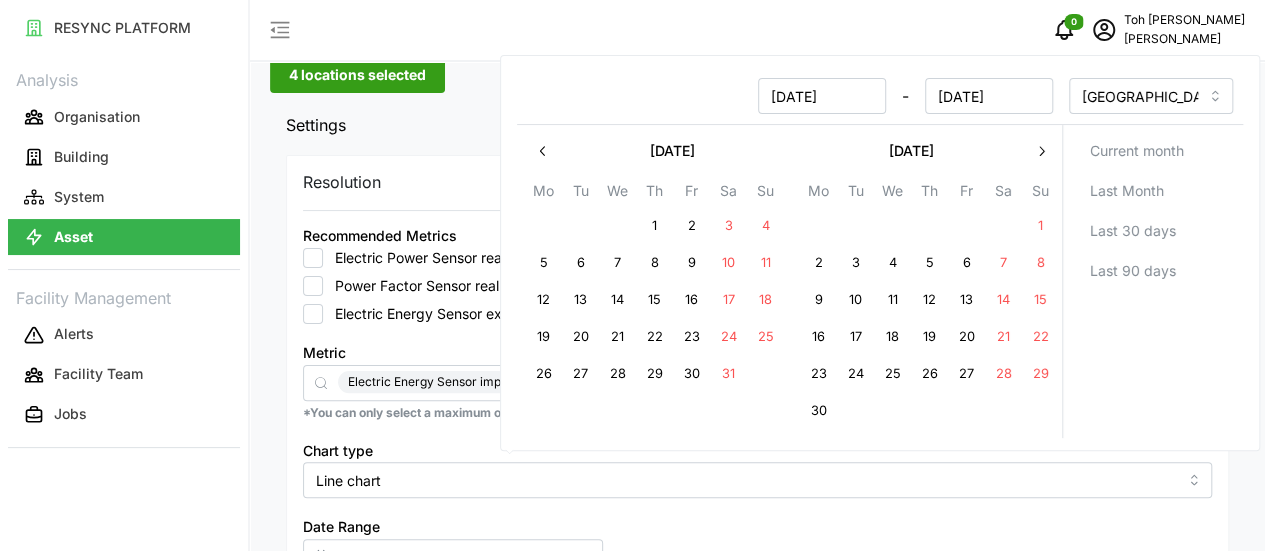 click on "4" at bounding box center [892, 264] 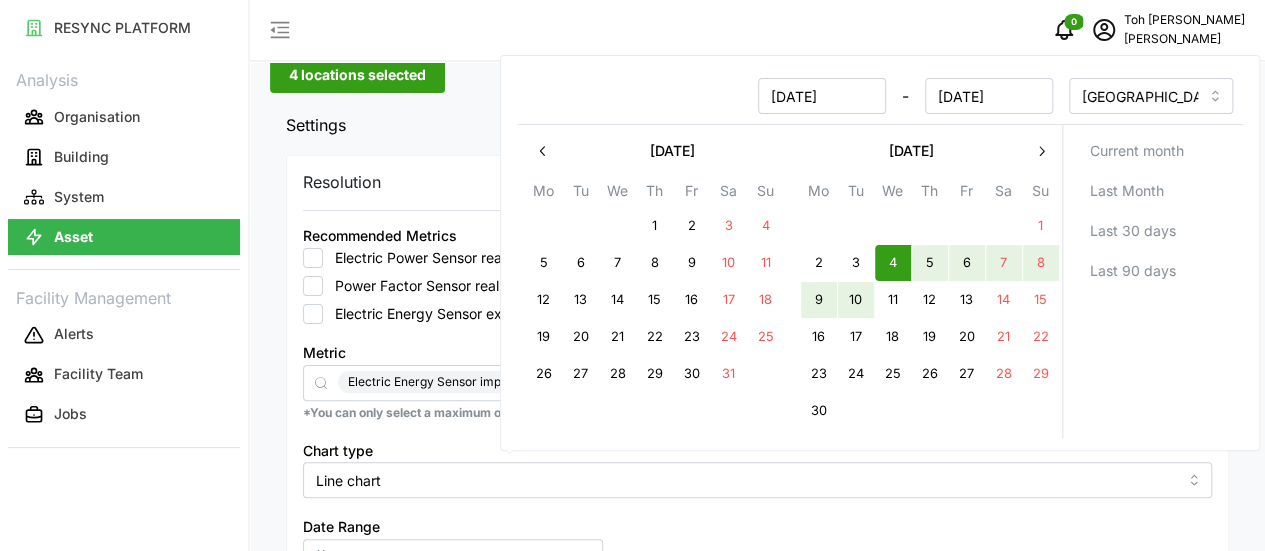 click on "10" at bounding box center [855, 301] 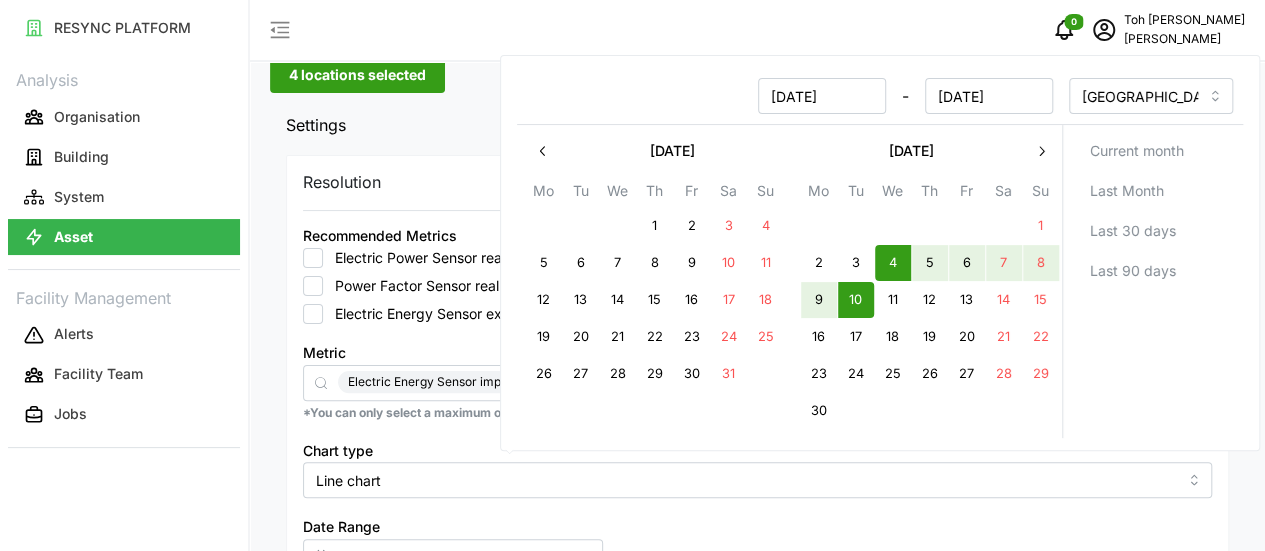 click on "Current month Last Month Last 30 days Last 90 days" at bounding box center (1152, 281) 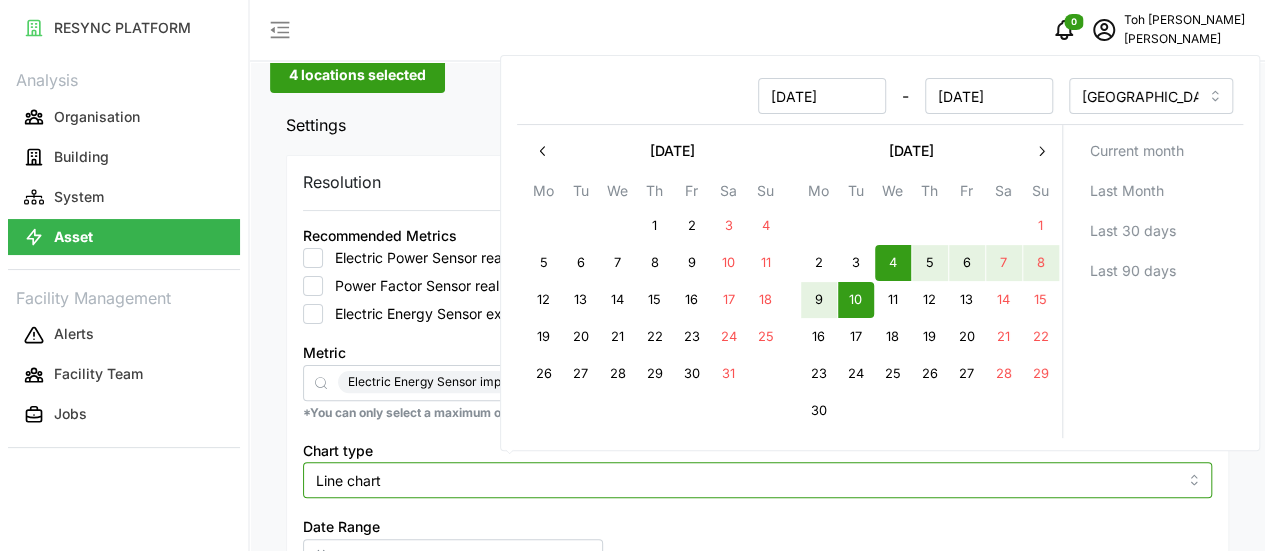 click on "Line chart" at bounding box center (757, 480) 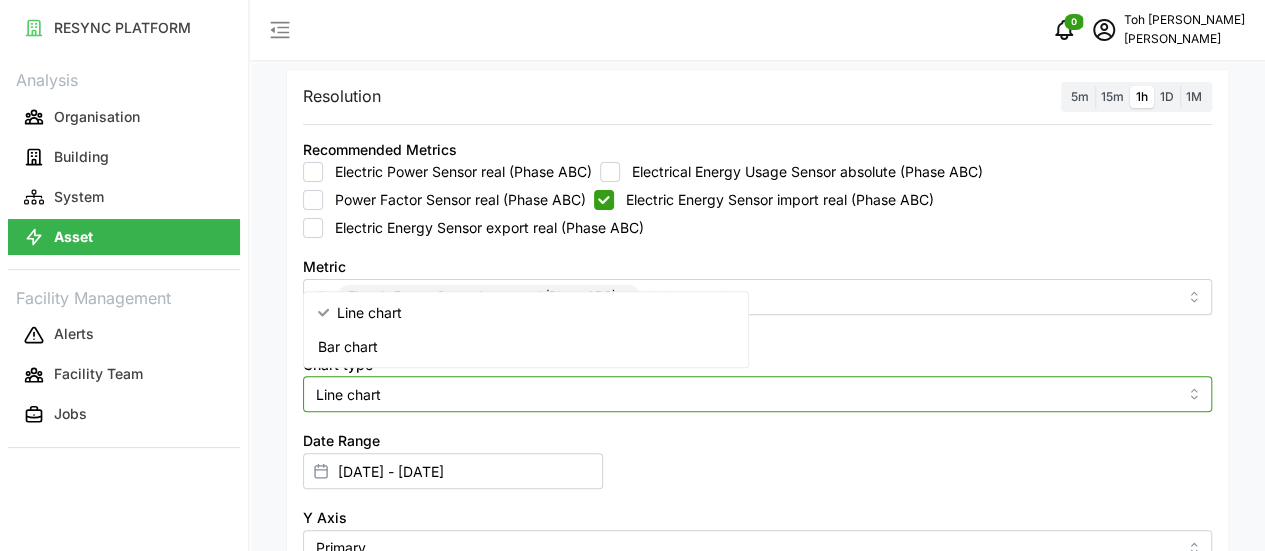 scroll, scrollTop: 300, scrollLeft: 0, axis: vertical 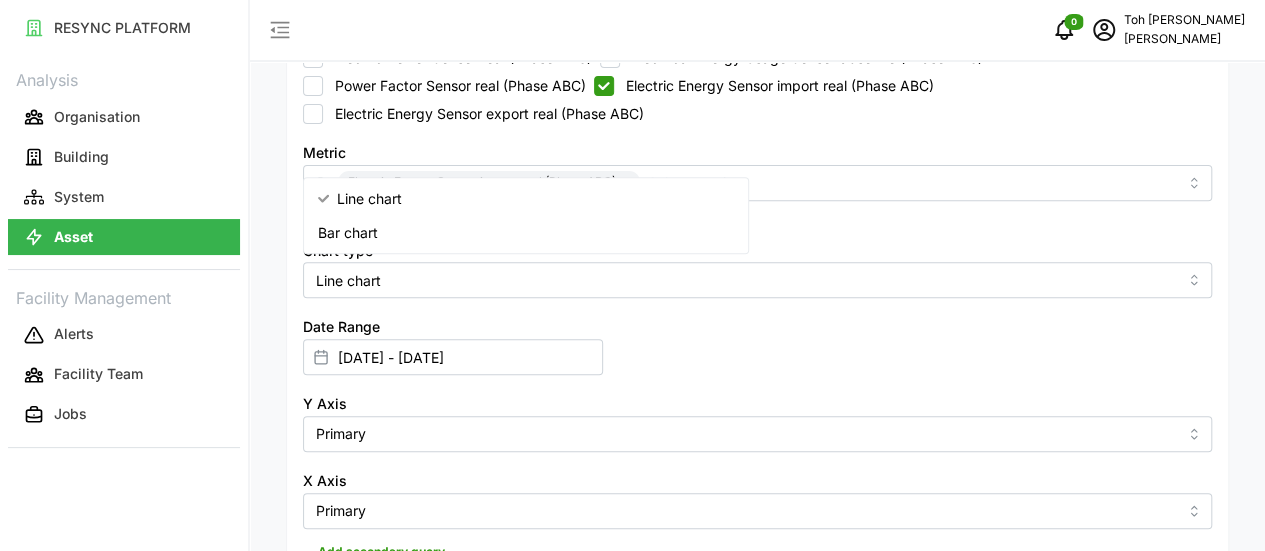 click on "Render chart" at bounding box center (366, 593) 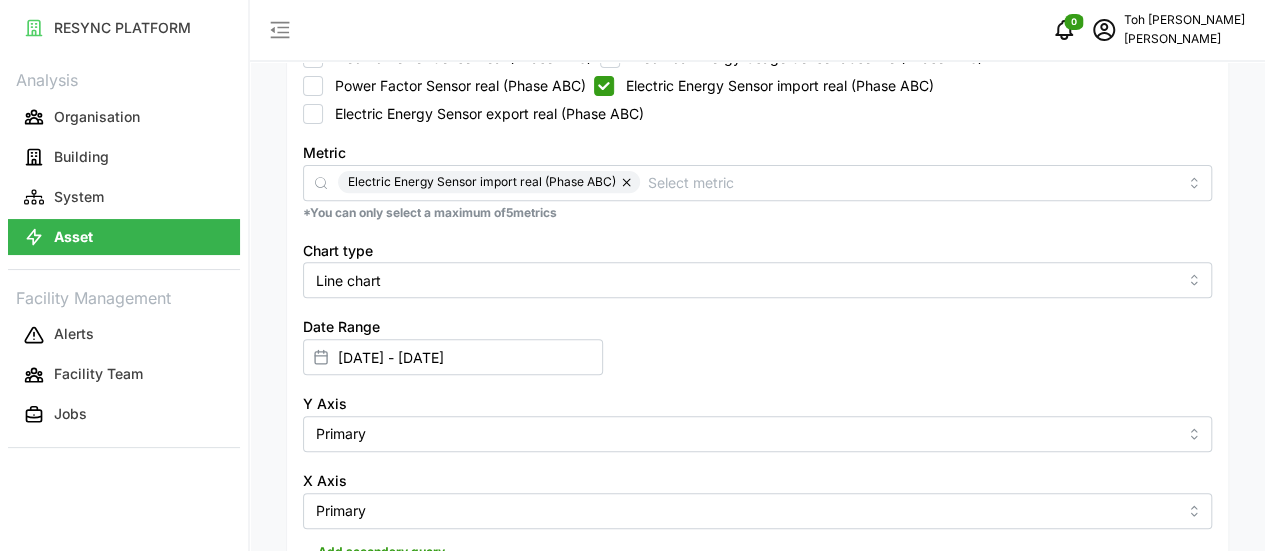 scroll, scrollTop: 500, scrollLeft: 0, axis: vertical 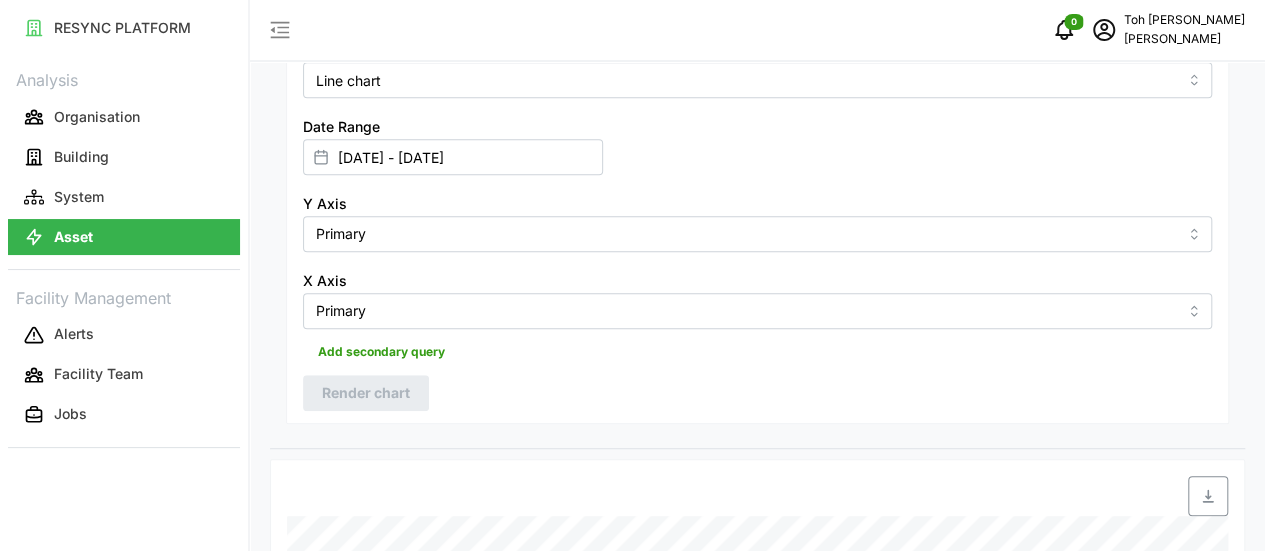 click 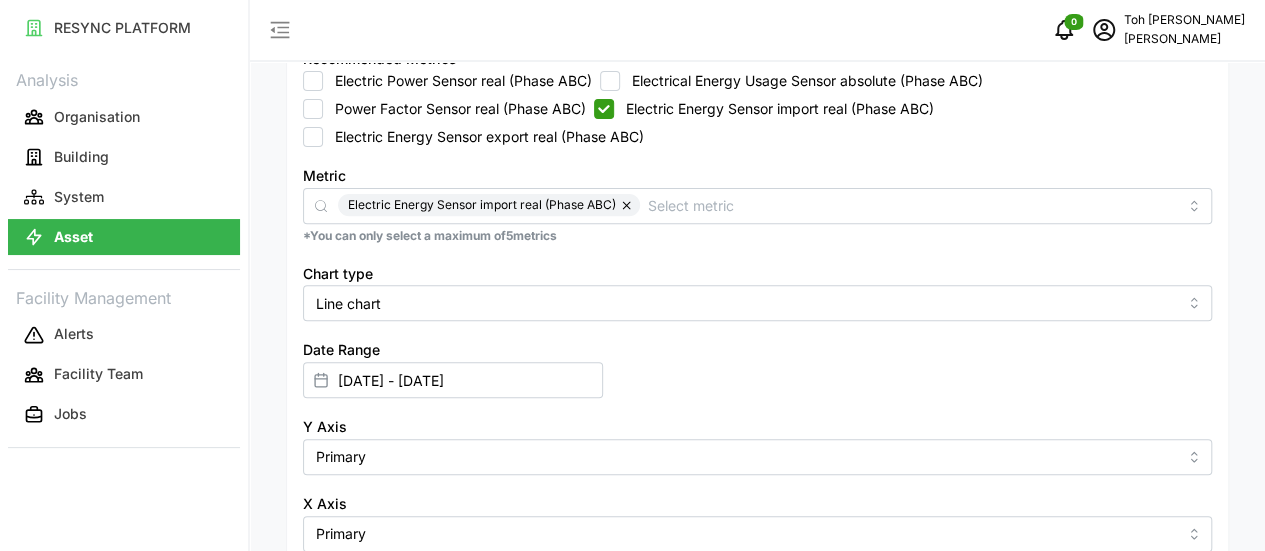 scroll, scrollTop: 300, scrollLeft: 0, axis: vertical 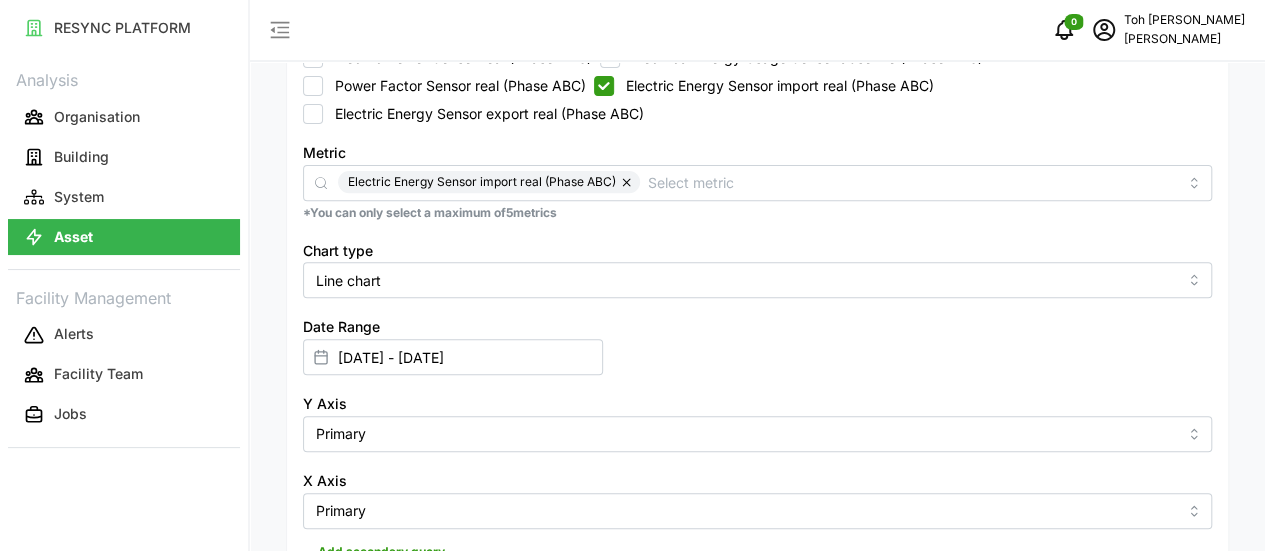 click at bounding box center [1208, 696] 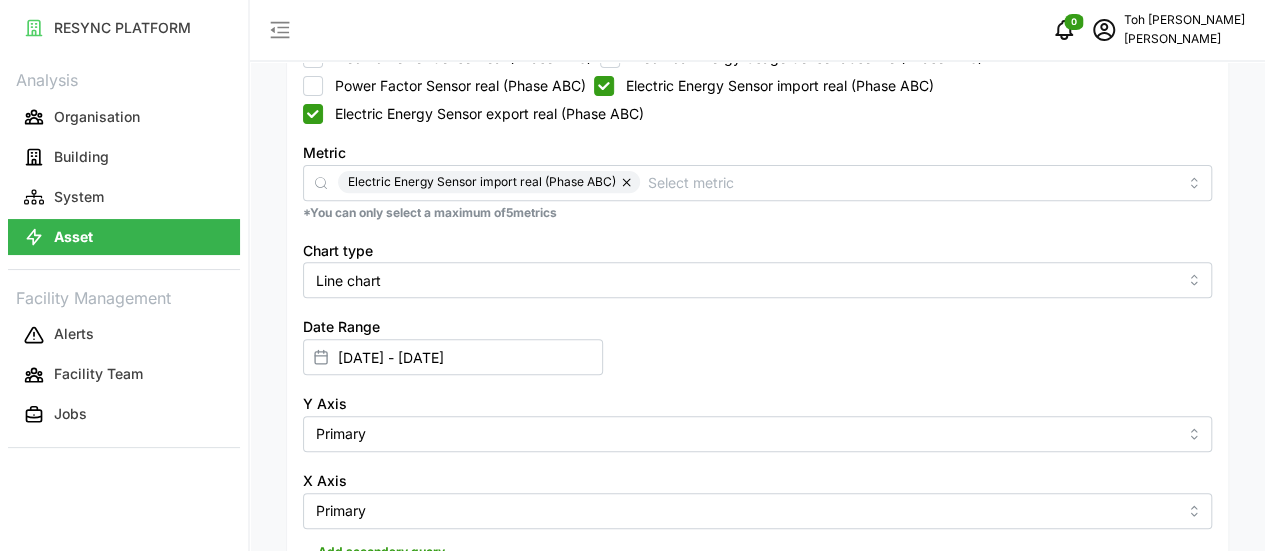 checkbox on "true" 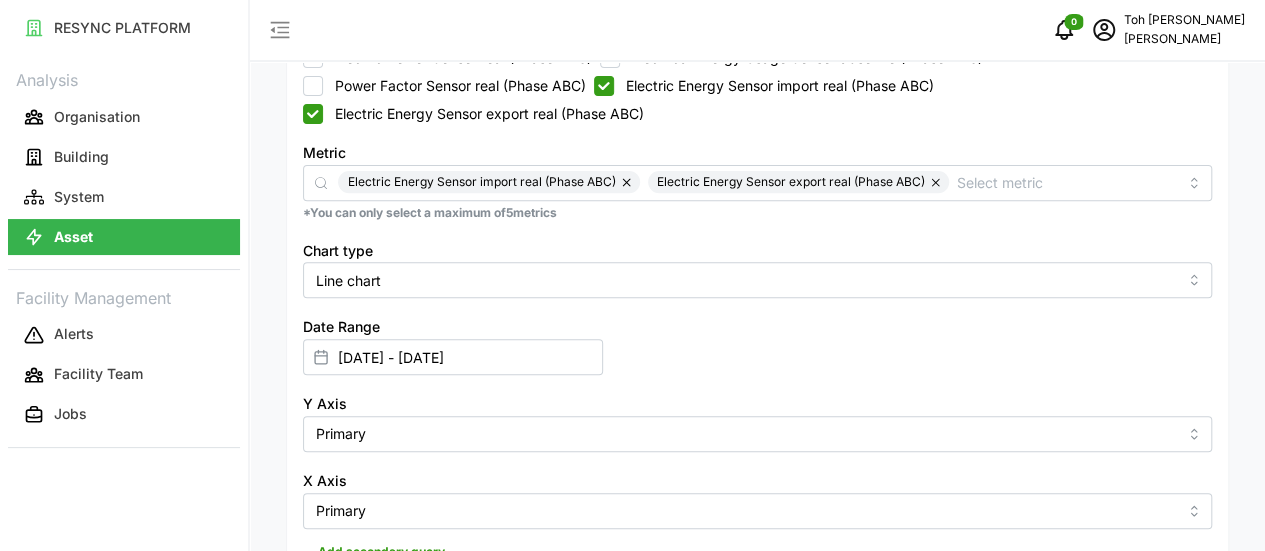 click on "Electric Energy Sensor import real (Phase ABC)" at bounding box center (604, 86) 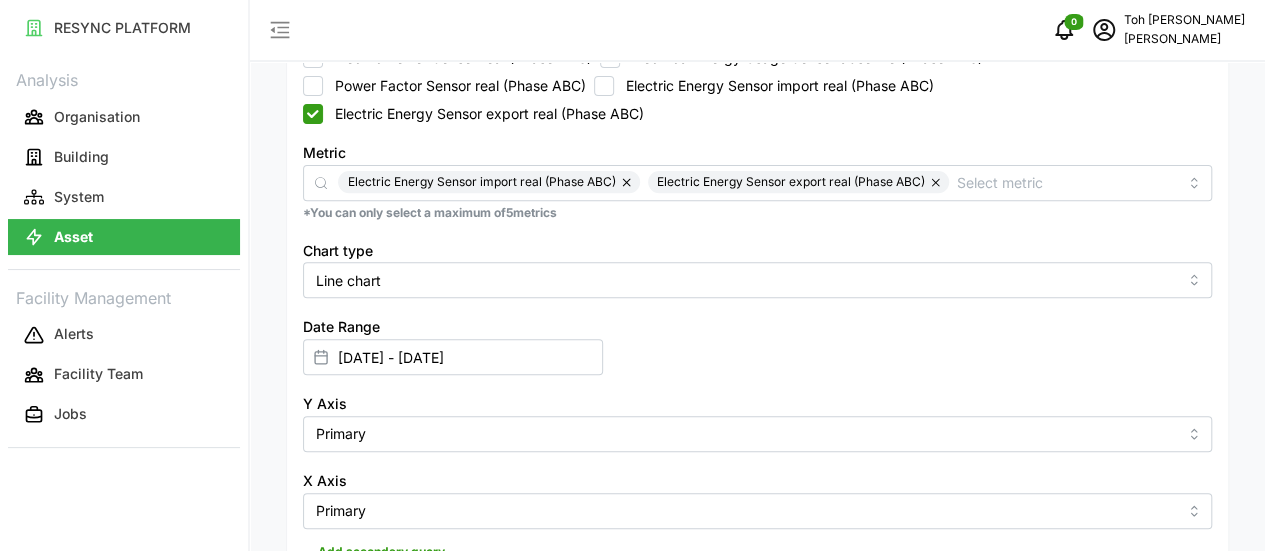 checkbox on "false" 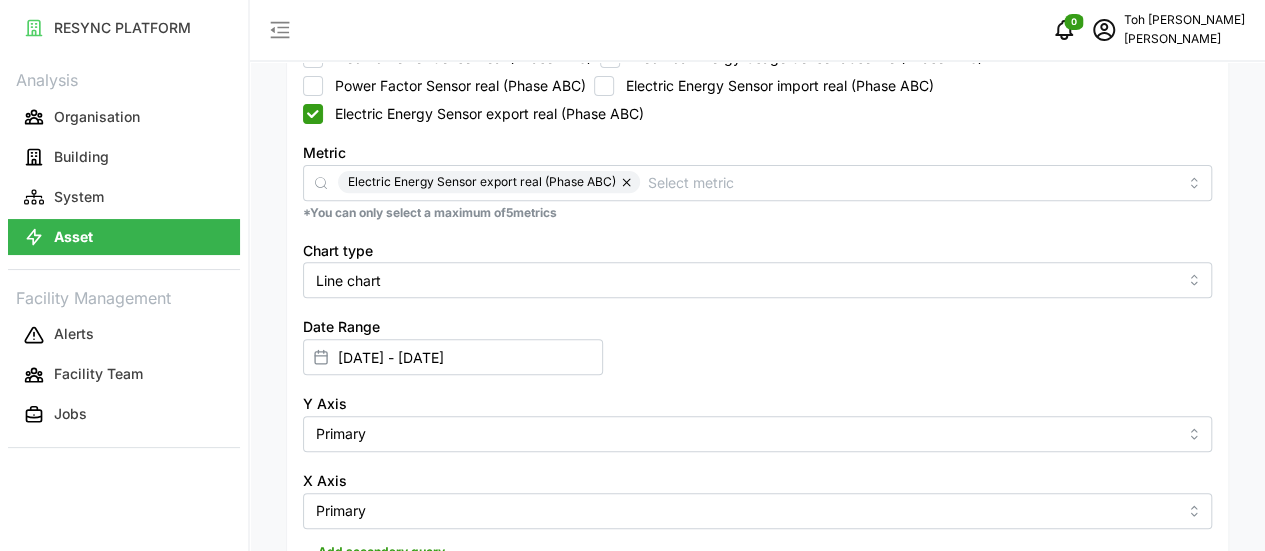 click on "Render chart" at bounding box center [366, 593] 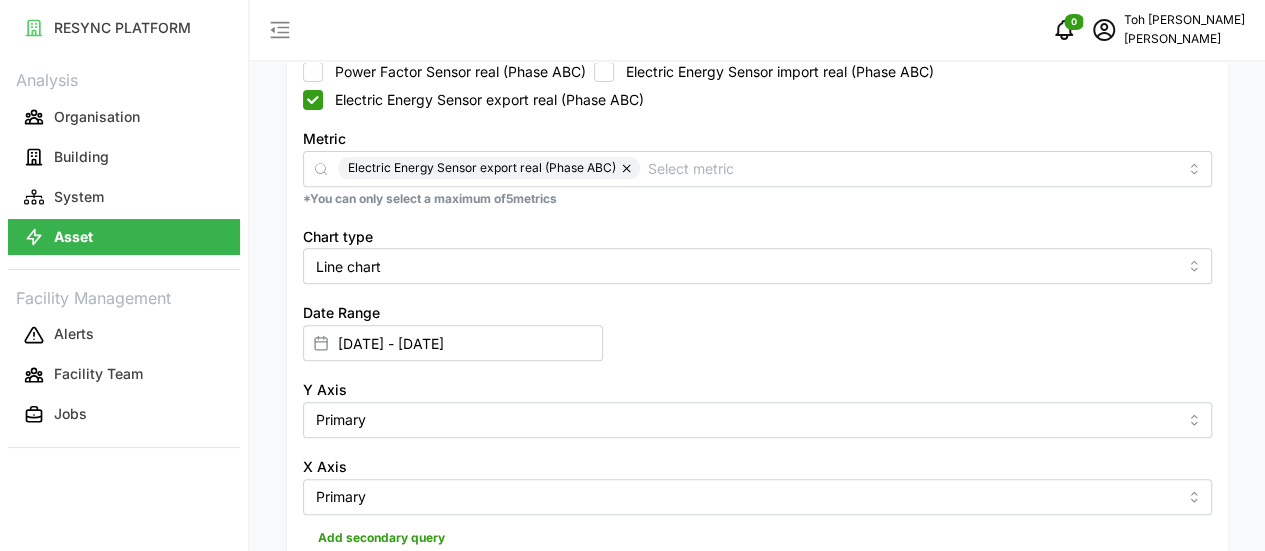 scroll, scrollTop: 697, scrollLeft: 0, axis: vertical 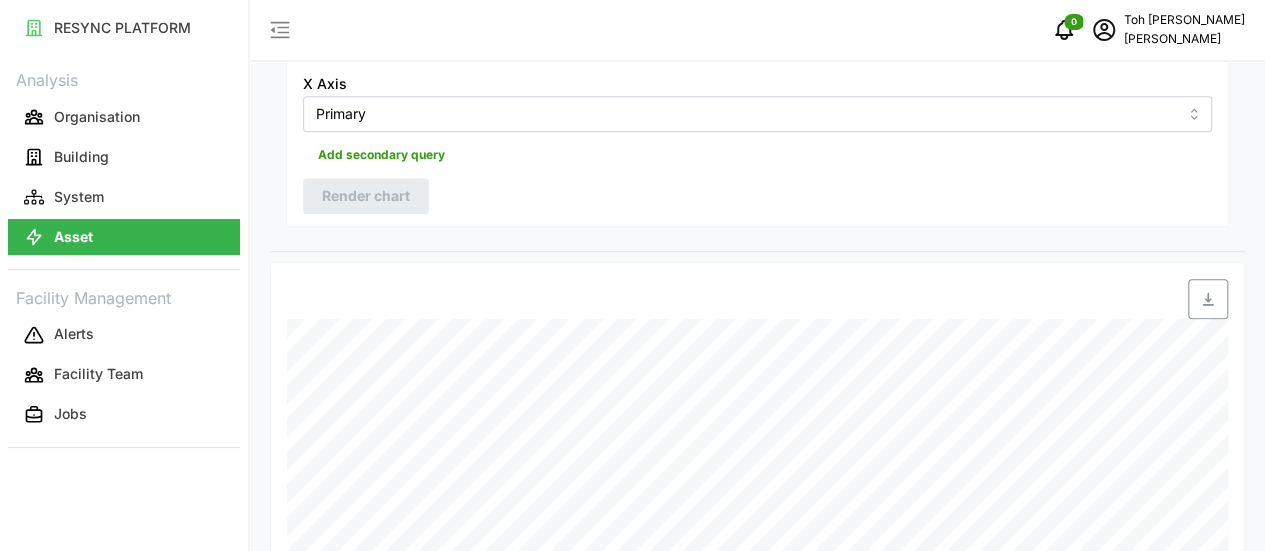 click at bounding box center (1208, 299) 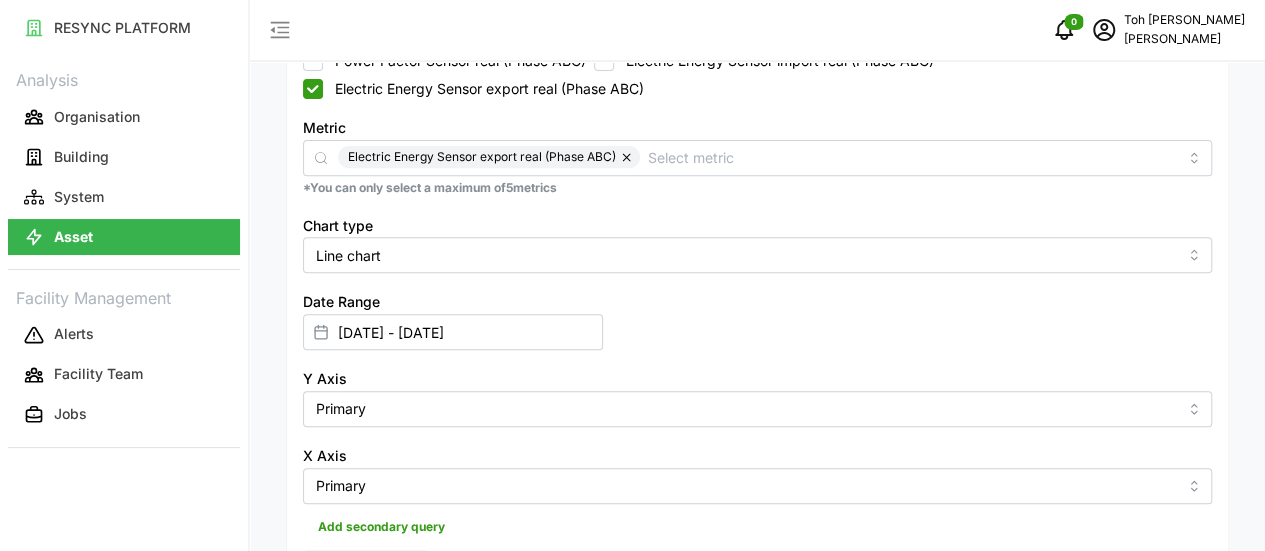 scroll, scrollTop: 297, scrollLeft: 0, axis: vertical 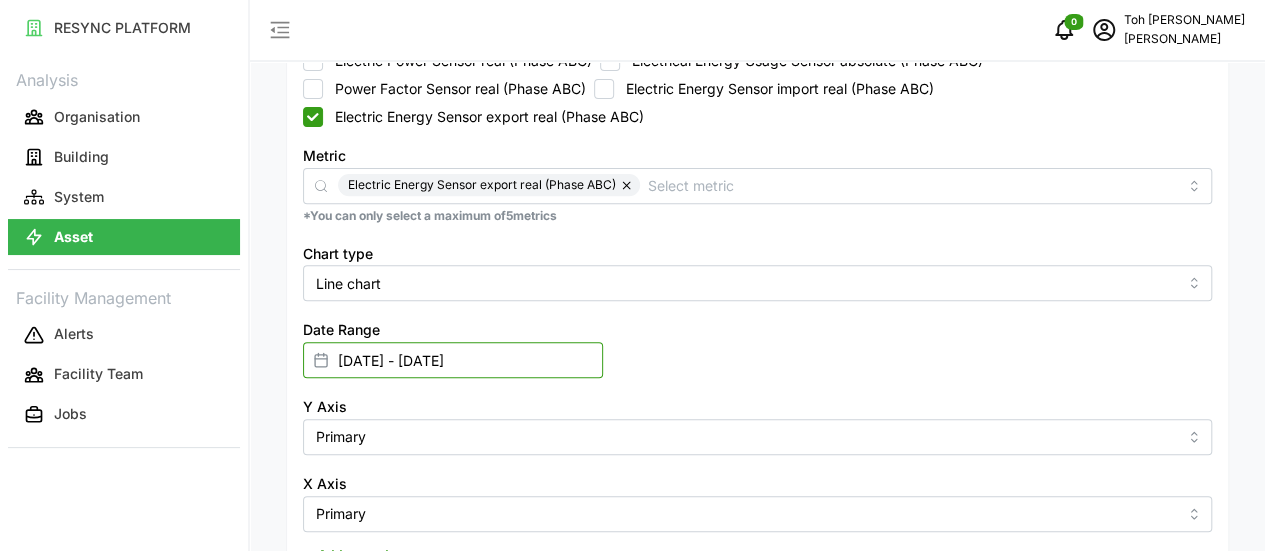 click on "04 Jun 2025 - 10 Jun 2025" at bounding box center (453, 360) 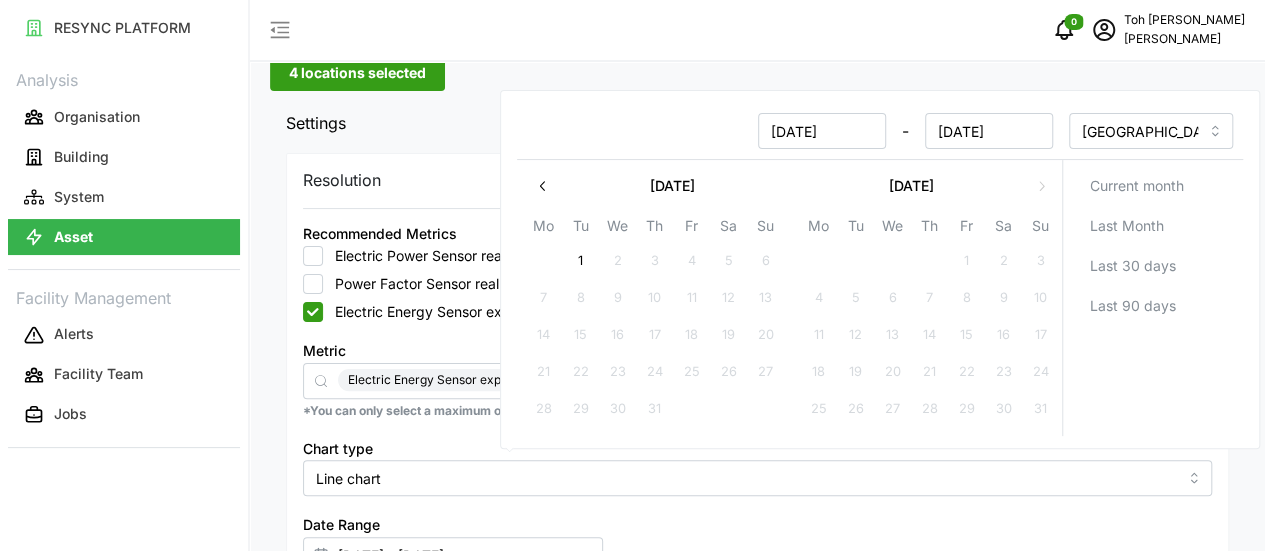 scroll, scrollTop: 97, scrollLeft: 0, axis: vertical 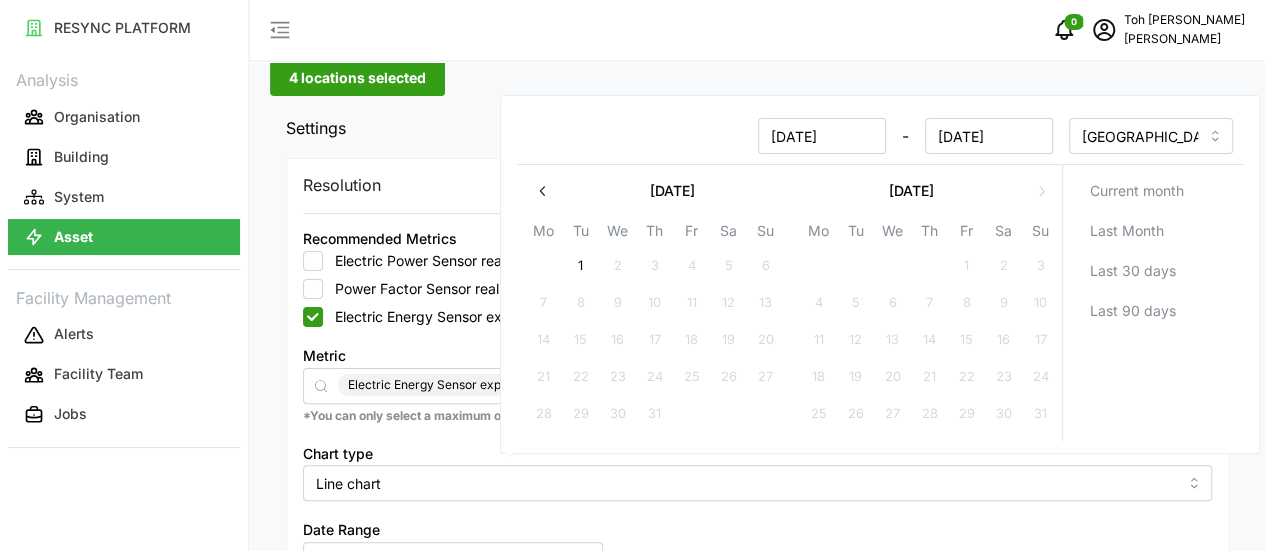 click 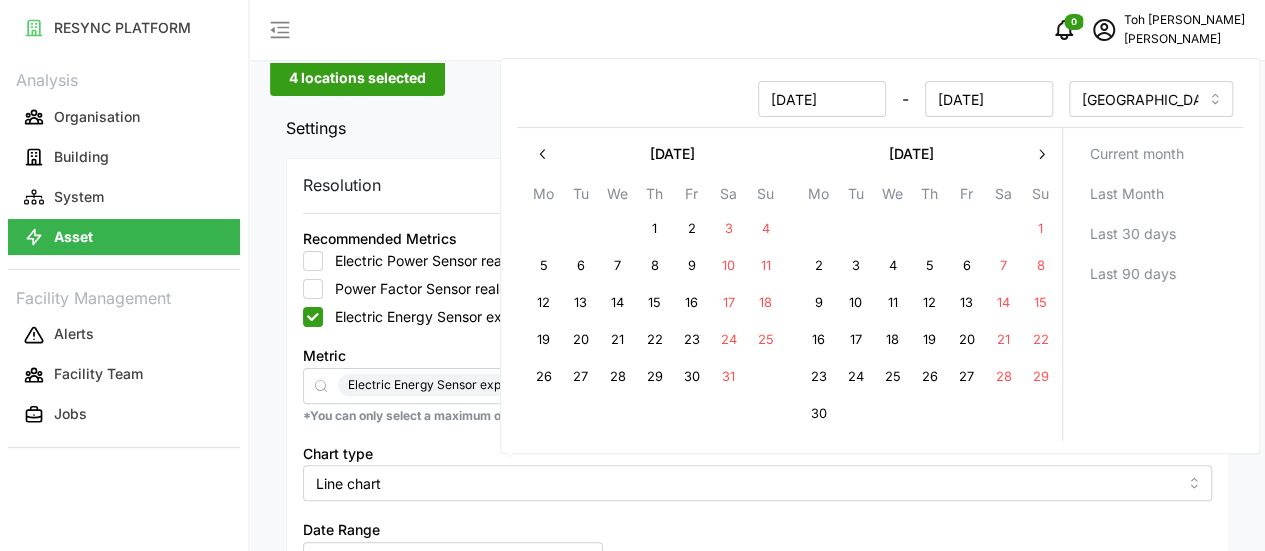 click on "11" at bounding box center [892, 304] 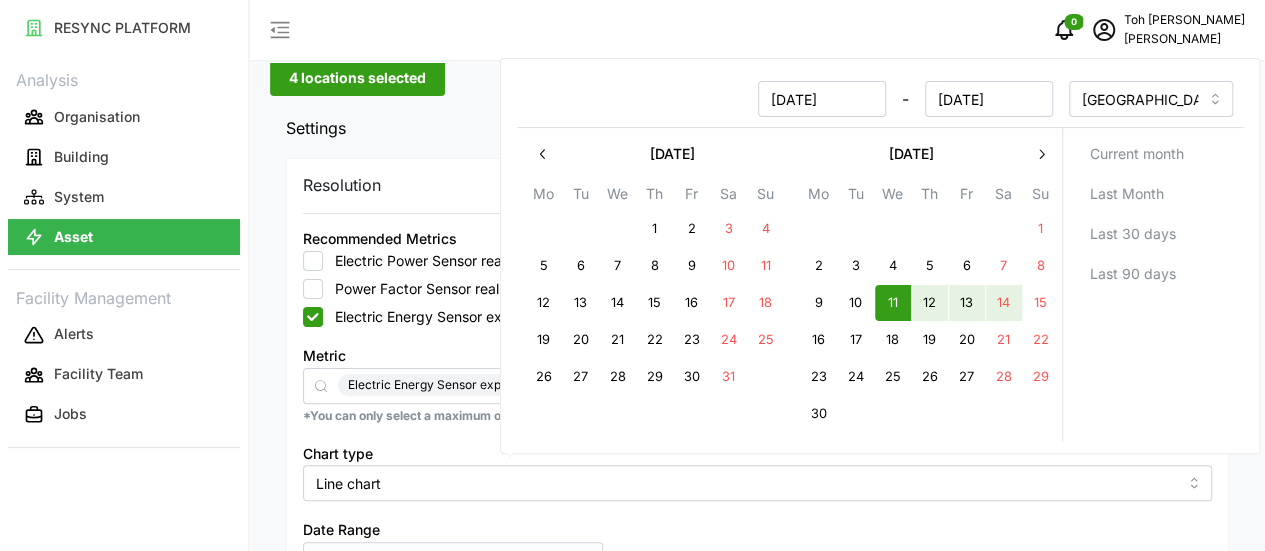 click on "14" at bounding box center [1003, 304] 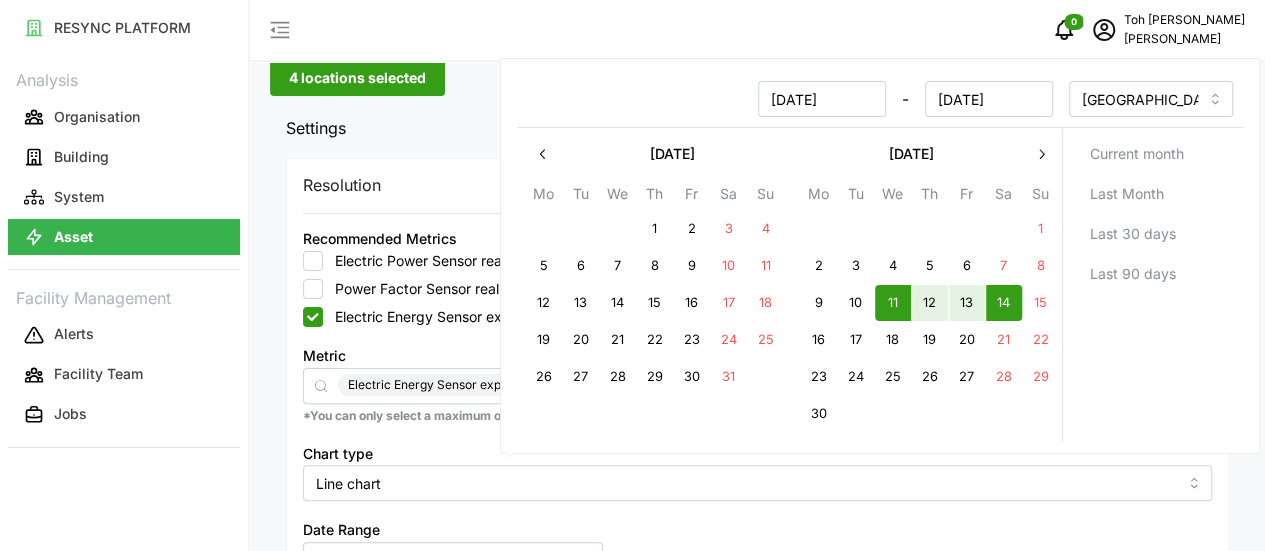 click on "Current month Last Month Last 30 days Last 90 days" at bounding box center [1152, 284] 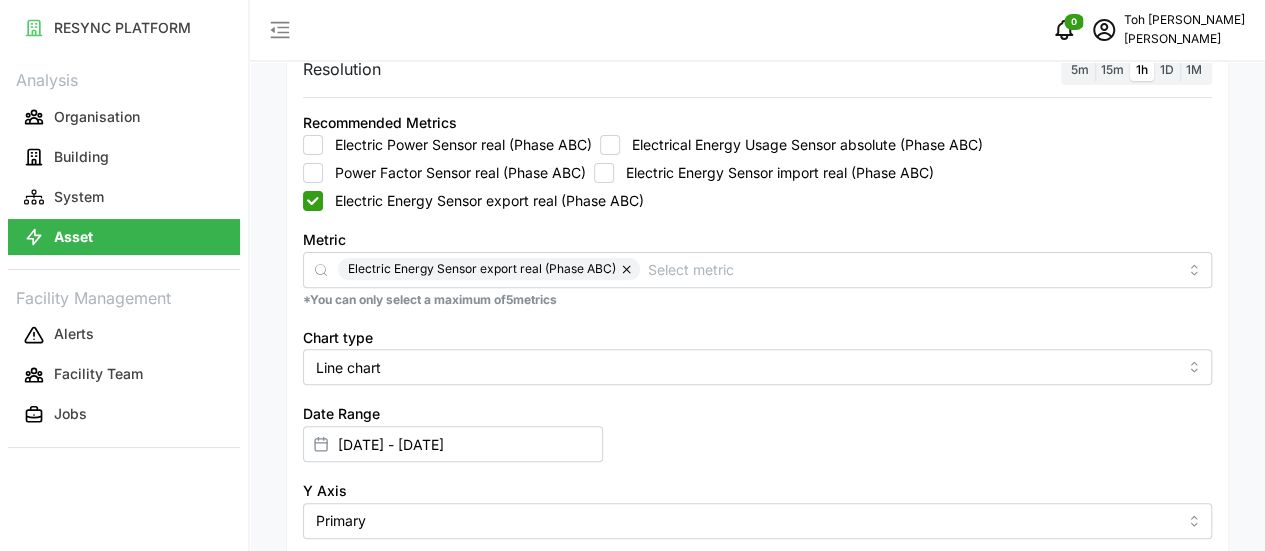 scroll, scrollTop: 297, scrollLeft: 0, axis: vertical 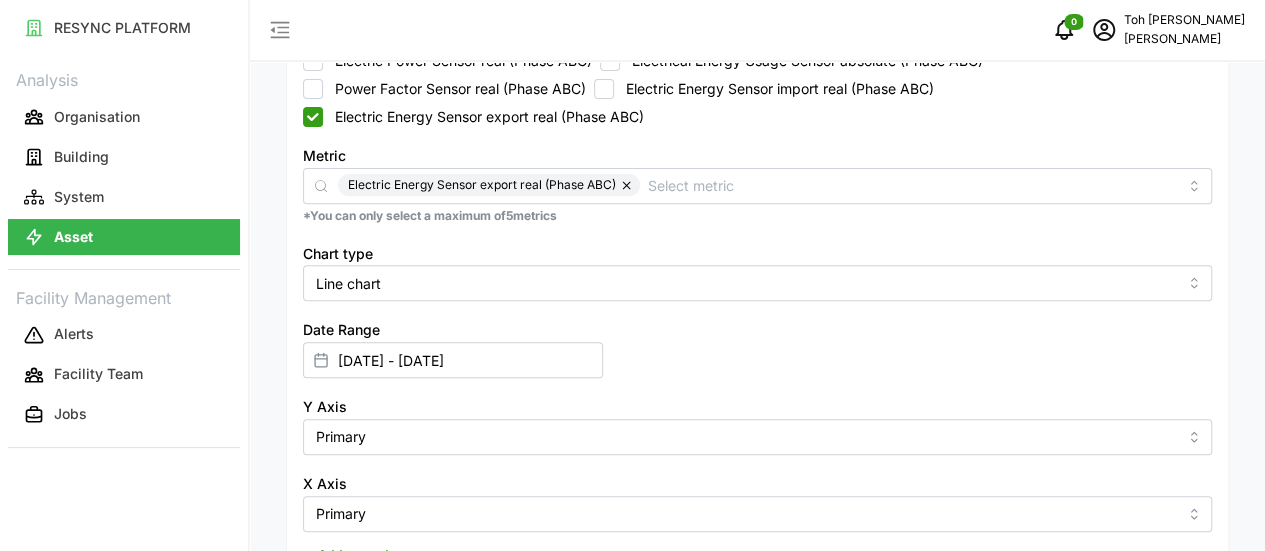 click on "Render chart" at bounding box center (366, 596) 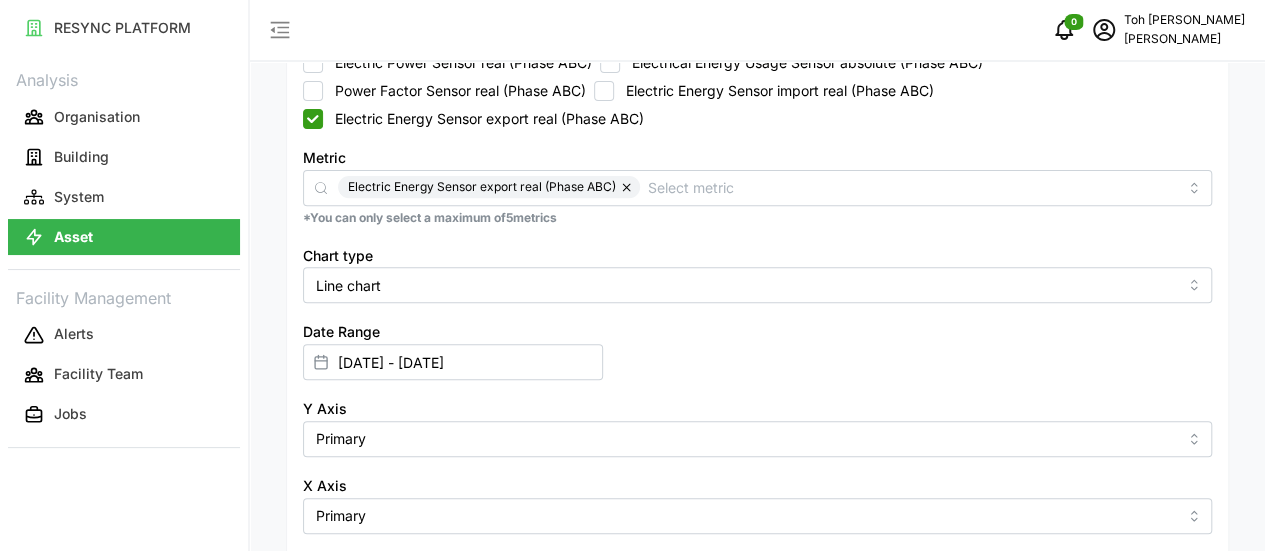 scroll, scrollTop: 397, scrollLeft: 0, axis: vertical 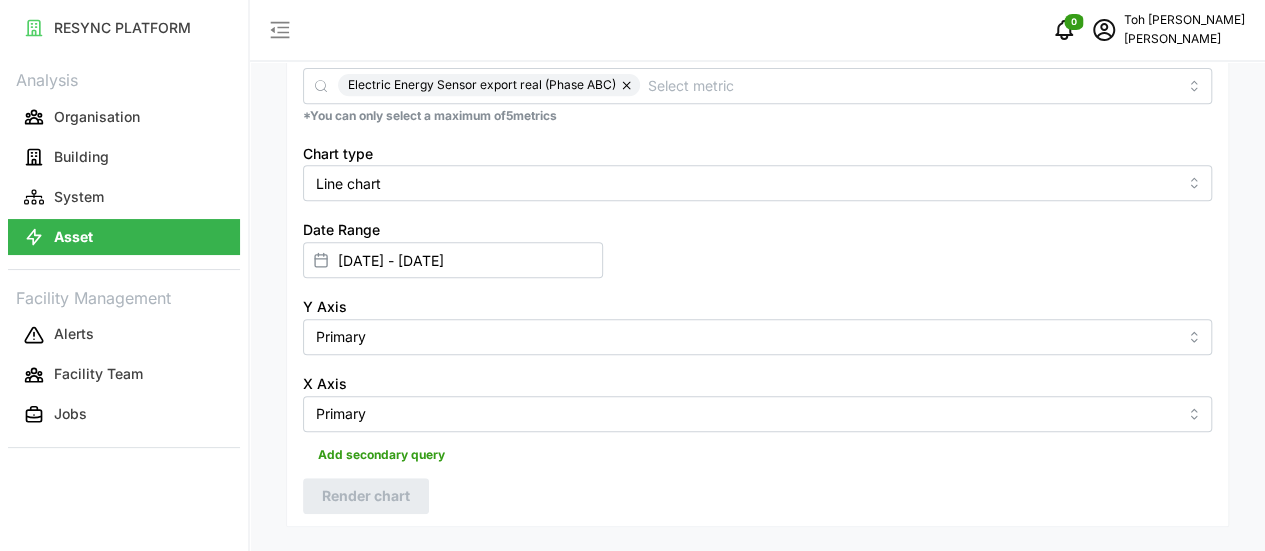 click on "Resolution 5m 15m 1h 1D 1M Recommended Metrics Electric Power Sensor real (Phase ABC) Electrical Energy Usage Sensor absolute (Phase ABC) Power Factor Sensor real (Phase ABC) Electric Energy Sensor import real (Phase ABC) Electric Energy Sensor export real (Phase ABC) Metric Electric Energy Sensor export real (Phase ABC) *You can only select a maximum of  5  metrics Chart type Line chart Date Range 11 Jun 2025 - 14 Jun 2025 Y Axis Primary X Axis Primary Add secondary query Render chart" at bounding box center (757, 192) 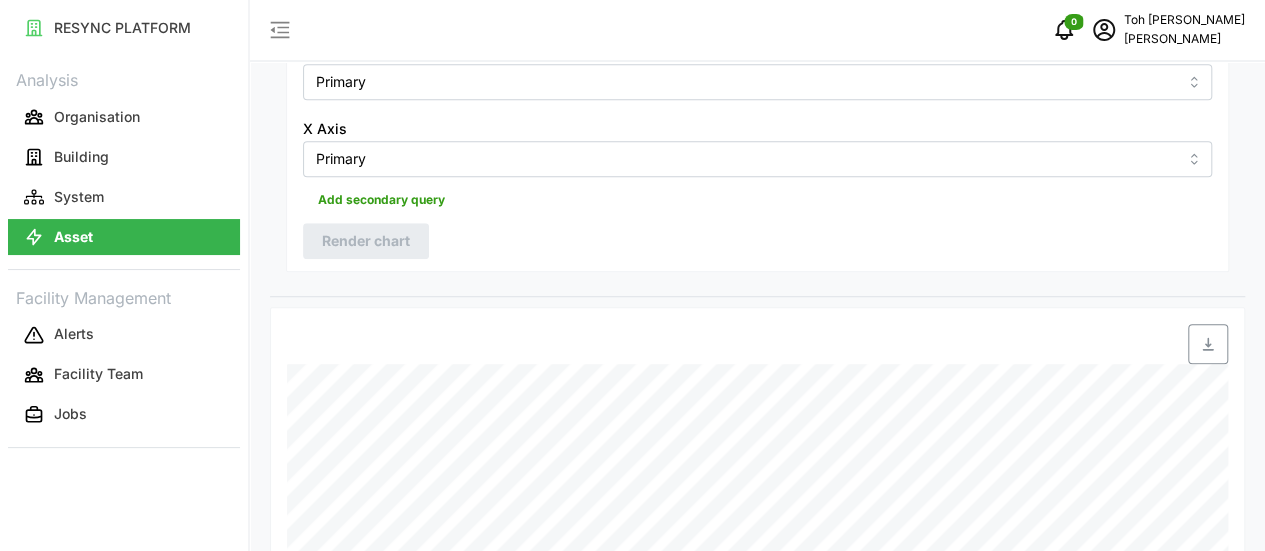 scroll, scrollTop: 597, scrollLeft: 0, axis: vertical 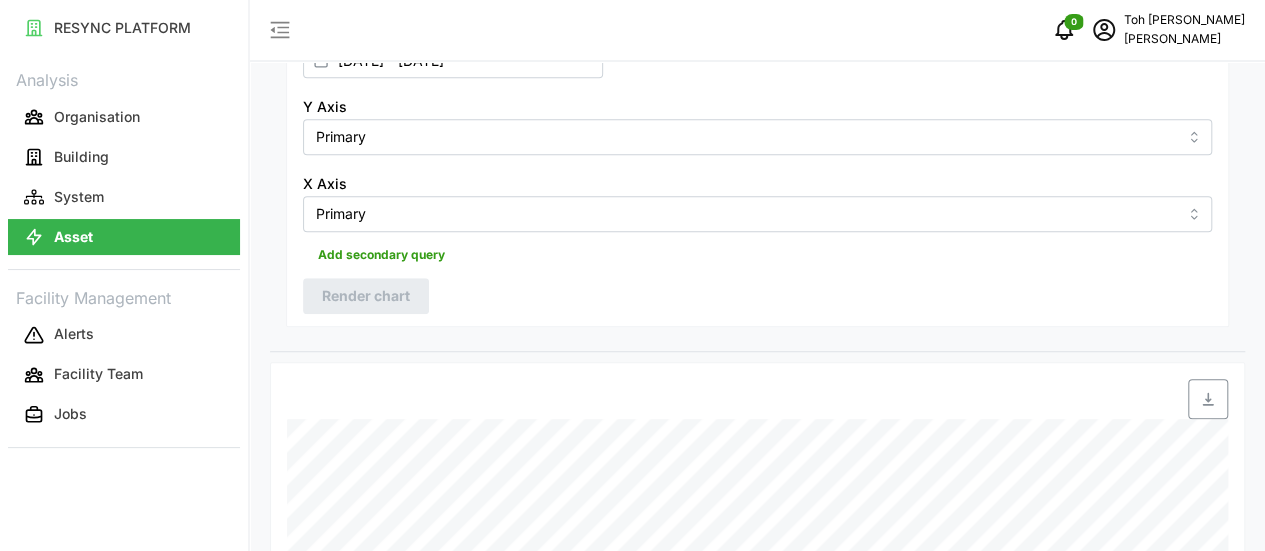 click on "Resolution 5m 15m 1h 1D 1M Recommended Metrics Electric Power Sensor real (Phase ABC) Electrical Energy Usage Sensor absolute (Phase ABC) Power Factor Sensor real (Phase ABC) Electric Energy Sensor import real (Phase ABC) Electric Energy Sensor export real (Phase ABC) Metric Electric Energy Sensor export real (Phase ABC) *You can only select a maximum of  5  metrics Chart type Line chart Date Range 11 Jun 2025 - 14 Jun 2025 Y Axis Primary X Axis Primary Add secondary query Render chart" at bounding box center (757, -8) 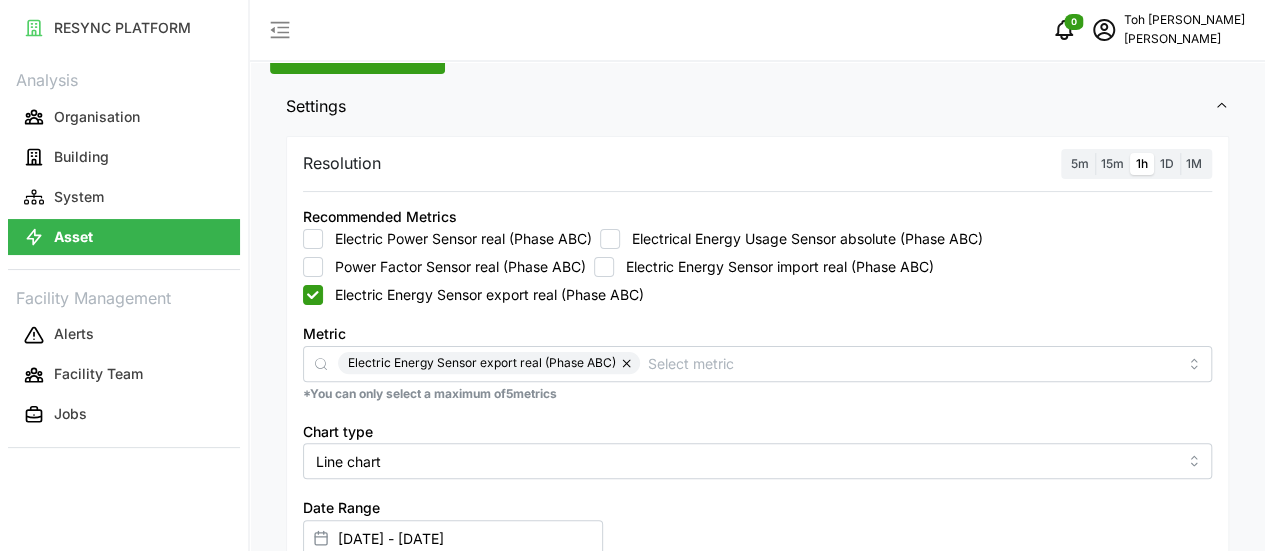 scroll, scrollTop: 97, scrollLeft: 0, axis: vertical 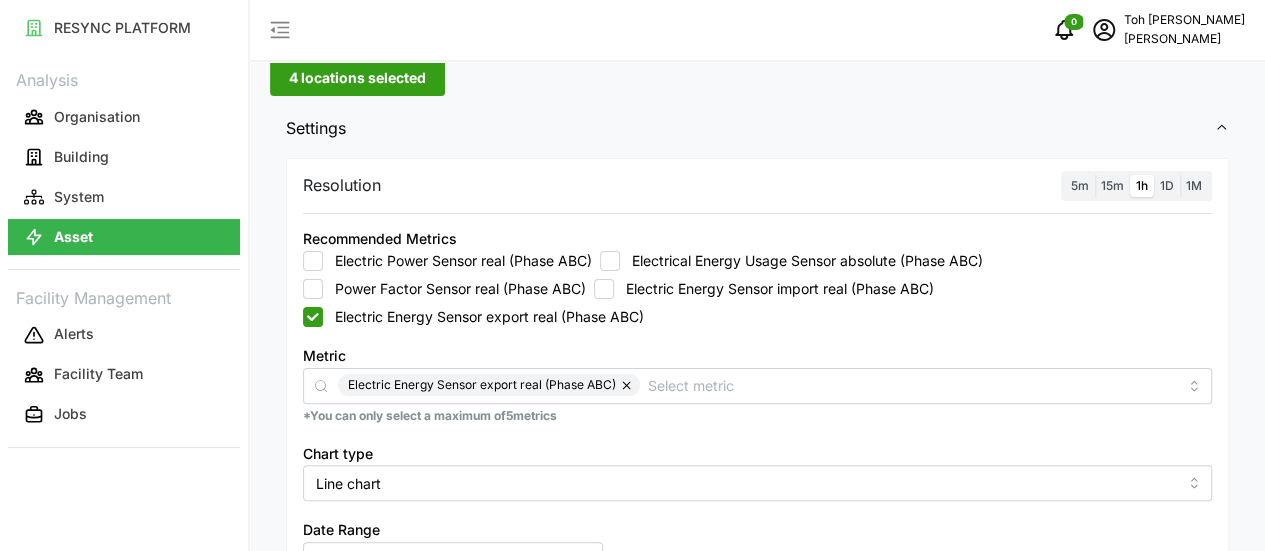 click on "Electric Energy Sensor import real (Phase ABC)" at bounding box center [604, 289] 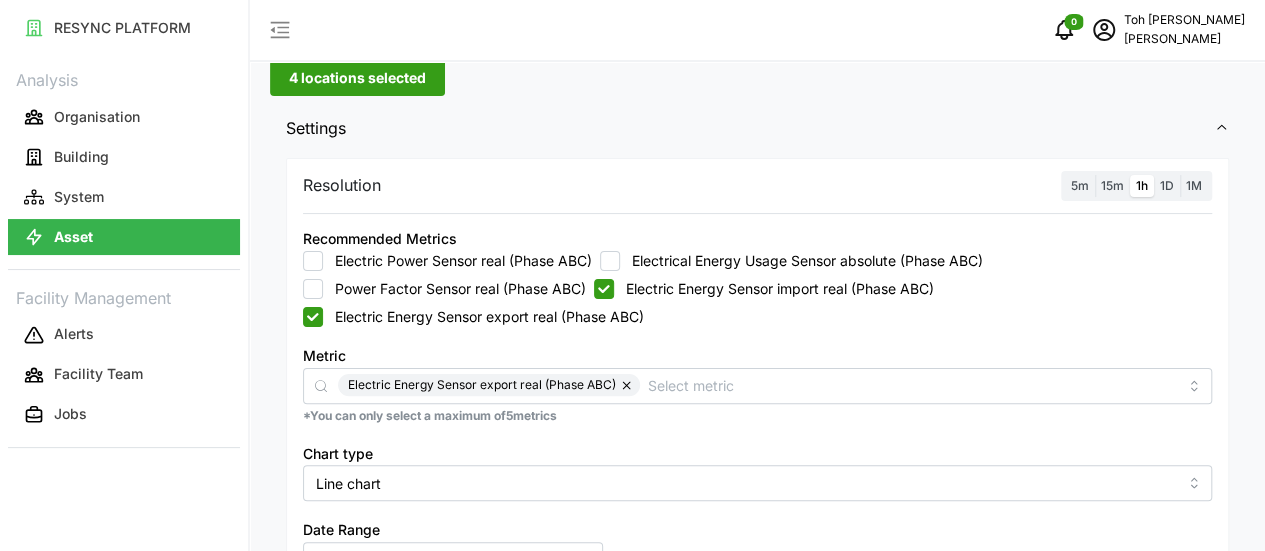 checkbox on "true" 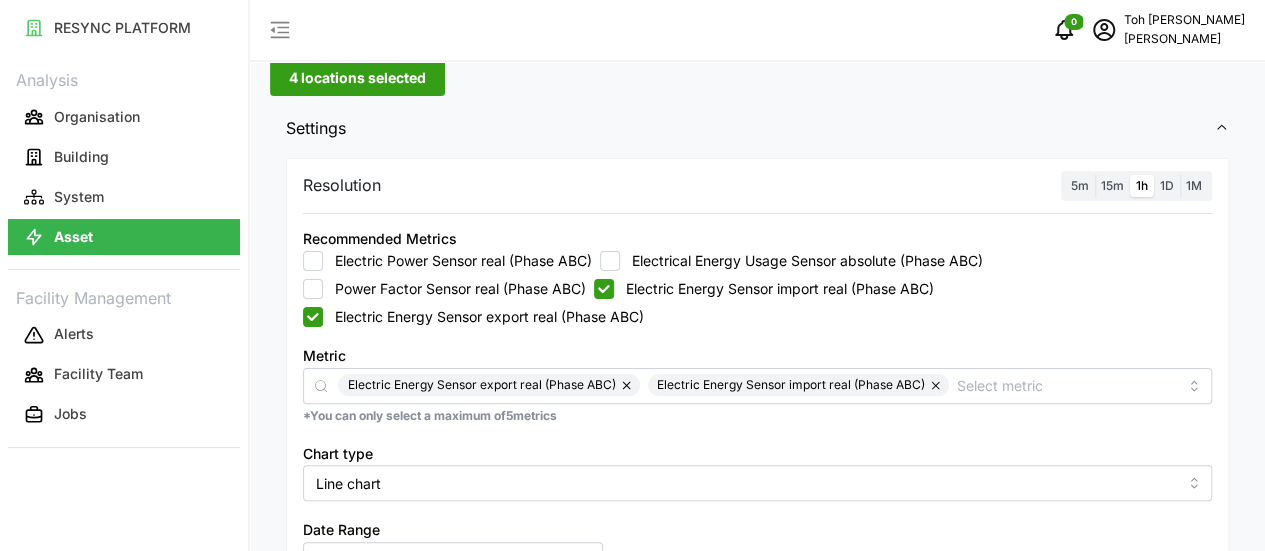 click on "Electric Energy Sensor export real (Phase ABC)" at bounding box center [313, 317] 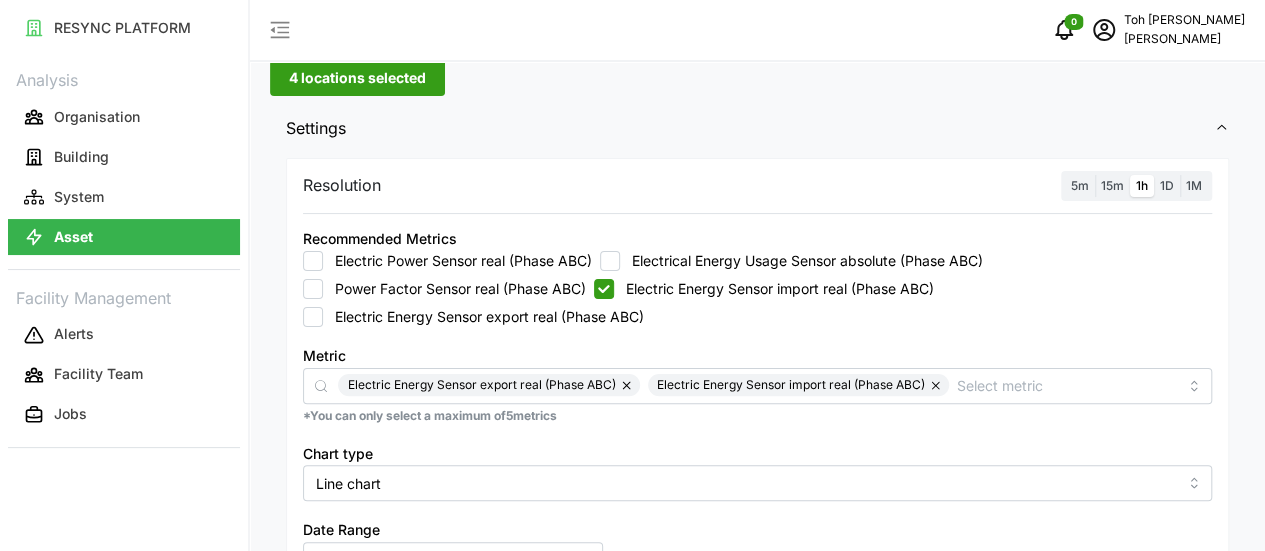 checkbox on "false" 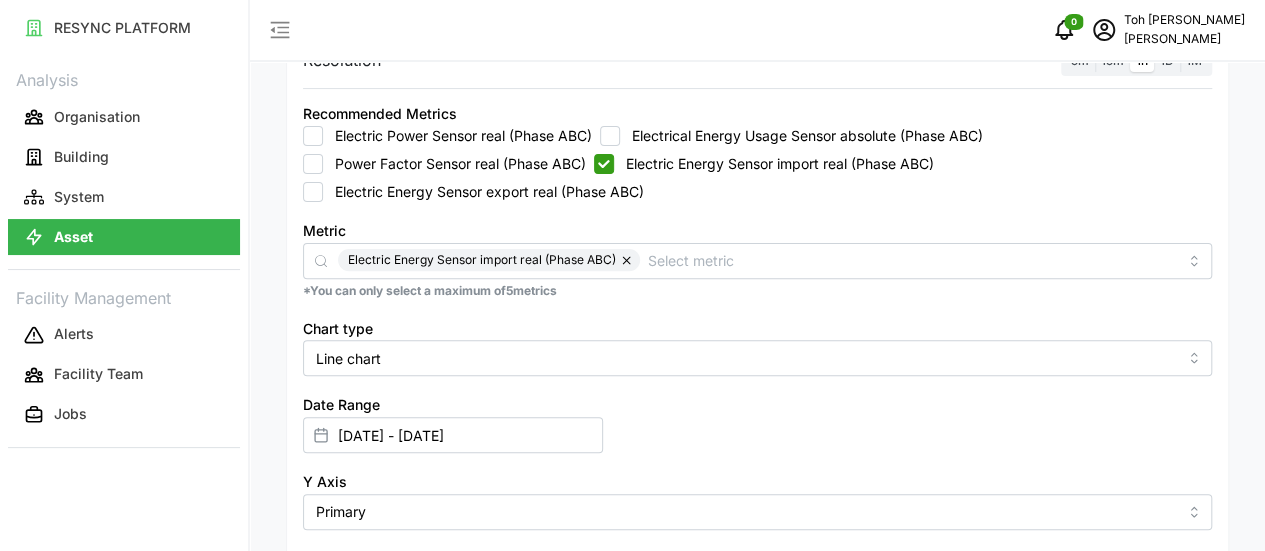 scroll, scrollTop: 397, scrollLeft: 0, axis: vertical 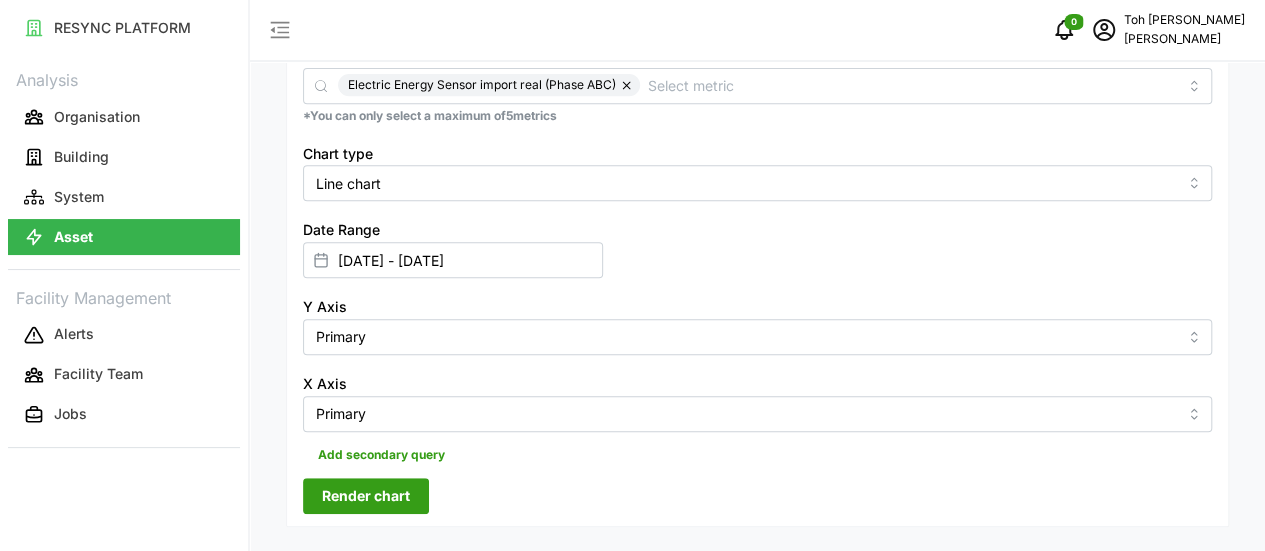 click on "Resolution 5m 15m 1h 1D 1M Recommended Metrics Electric Power Sensor real (Phase ABC) Electrical Energy Usage Sensor absolute (Phase ABC) Power Factor Sensor real (Phase ABC) Electric Energy Sensor import real (Phase ABC) Electric Energy Sensor export real (Phase ABC) Metric Electric Energy Sensor import real (Phase ABC) *You can only select a maximum of  5  metrics Chart type Line chart Date Range 11 Jun 2025 - 14 Jun 2025 Y Axis Primary X Axis Primary Add secondary query Render chart" at bounding box center [757, 192] 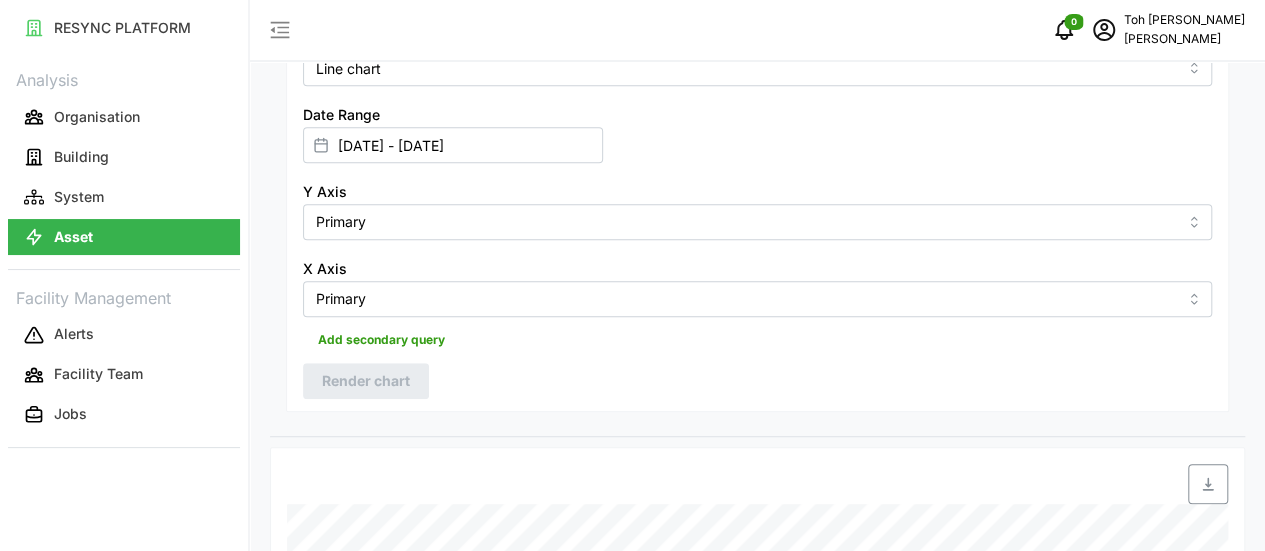 scroll, scrollTop: 697, scrollLeft: 0, axis: vertical 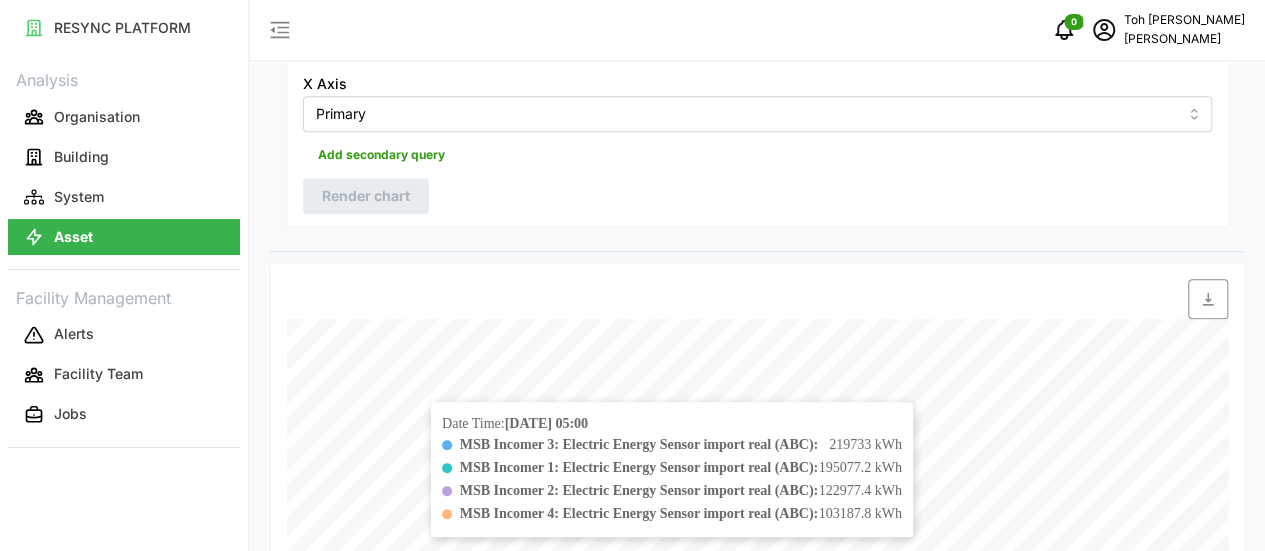 click at bounding box center [1208, 299] 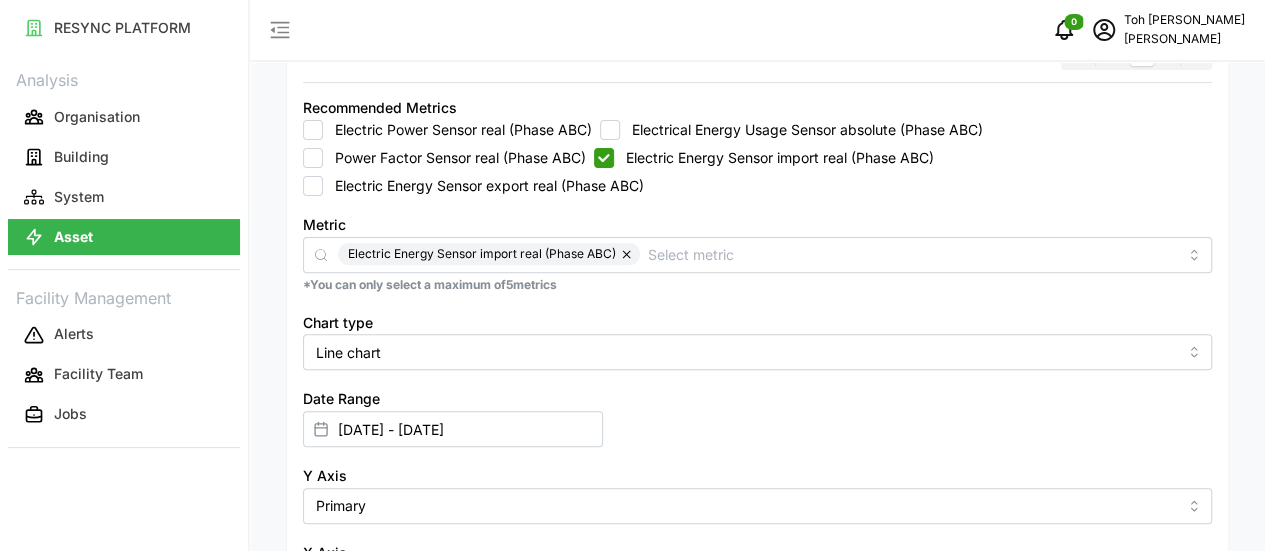 scroll, scrollTop: 297, scrollLeft: 0, axis: vertical 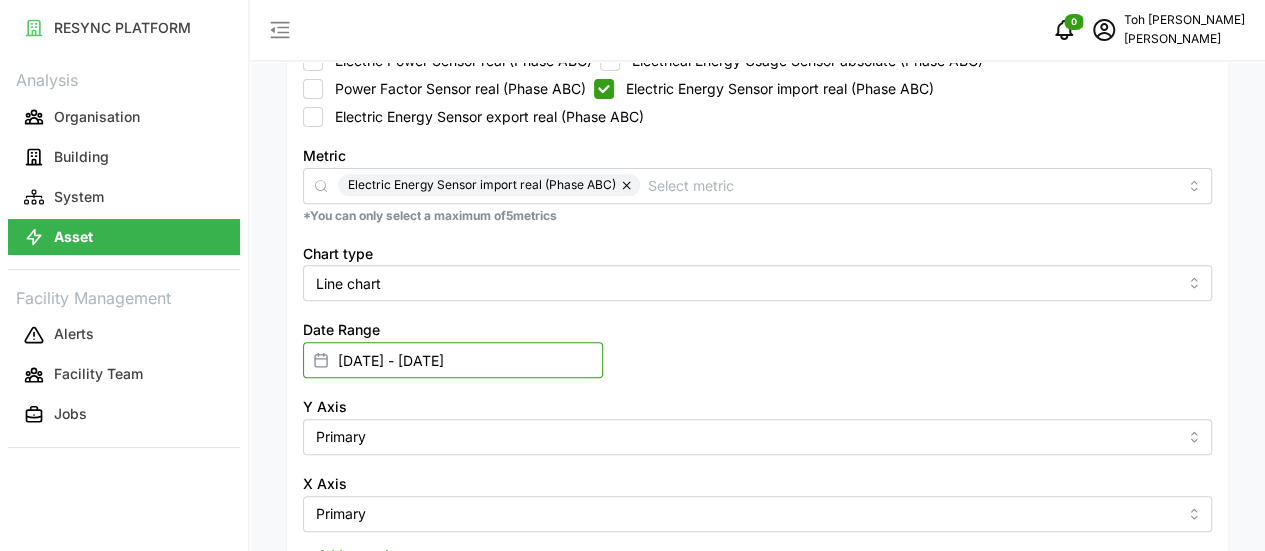 click on "[DATE] - [DATE]" at bounding box center [453, 360] 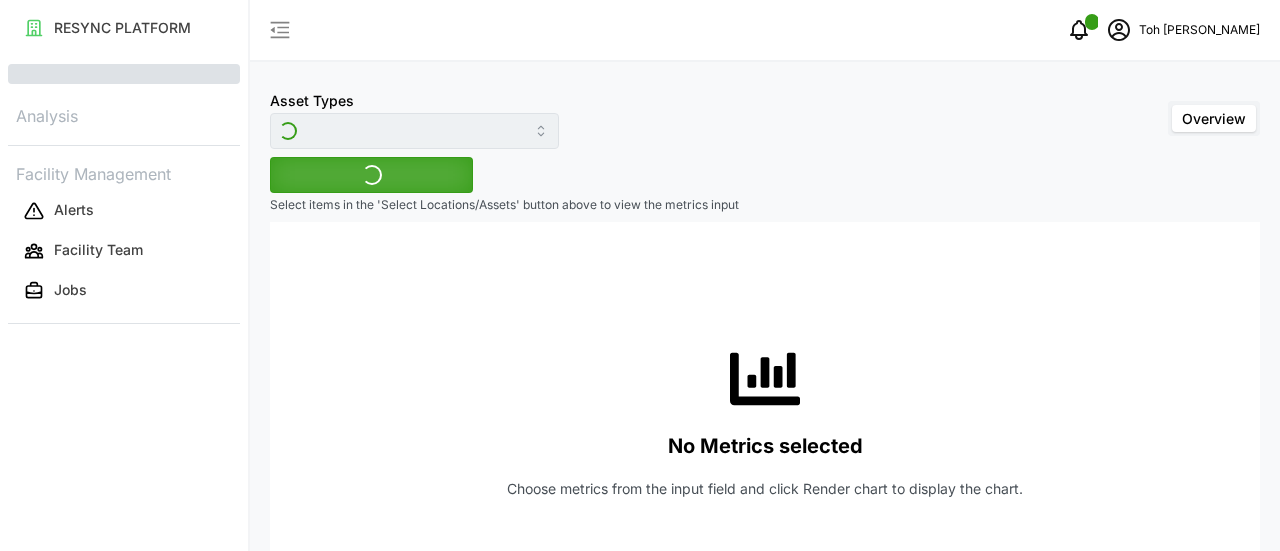 type on "Electrical Meter" 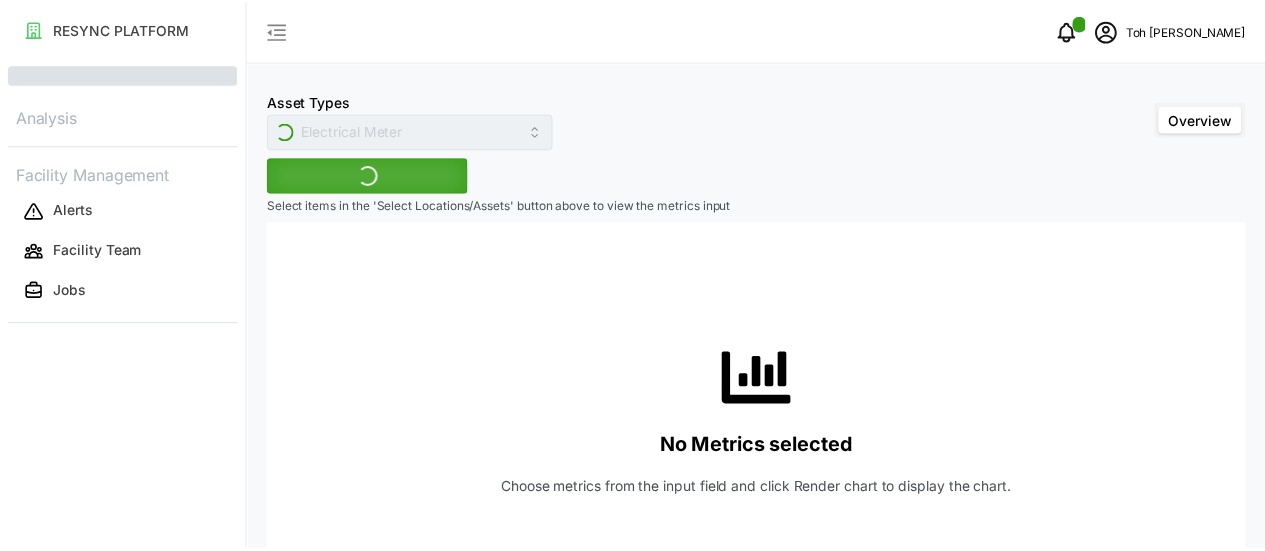 scroll, scrollTop: 0, scrollLeft: 0, axis: both 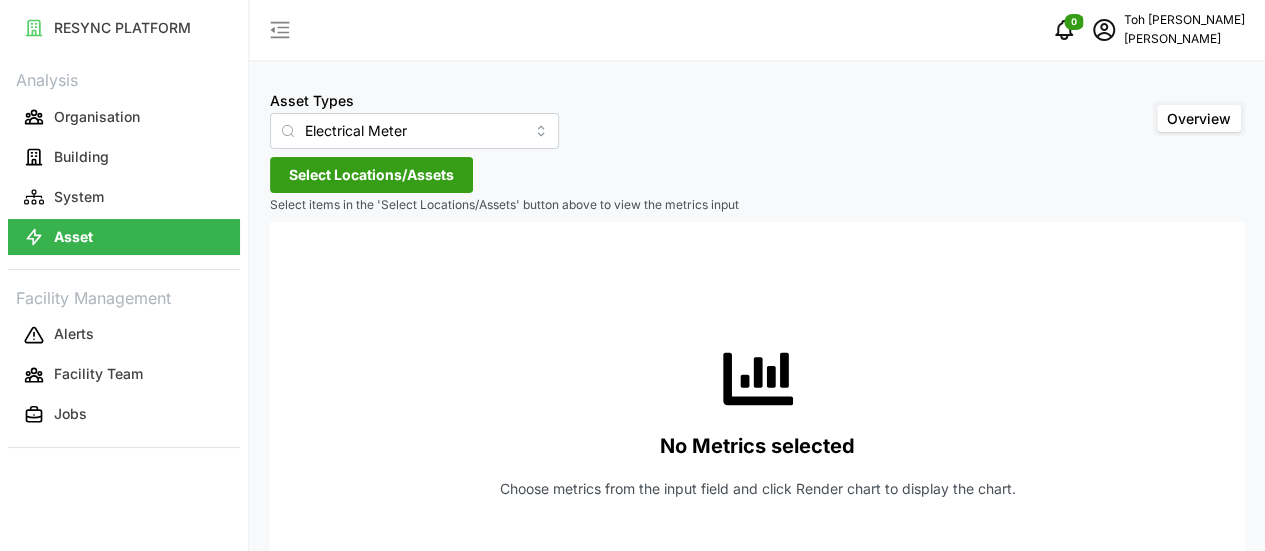 click on "Select Locations/Assets" at bounding box center [371, 175] 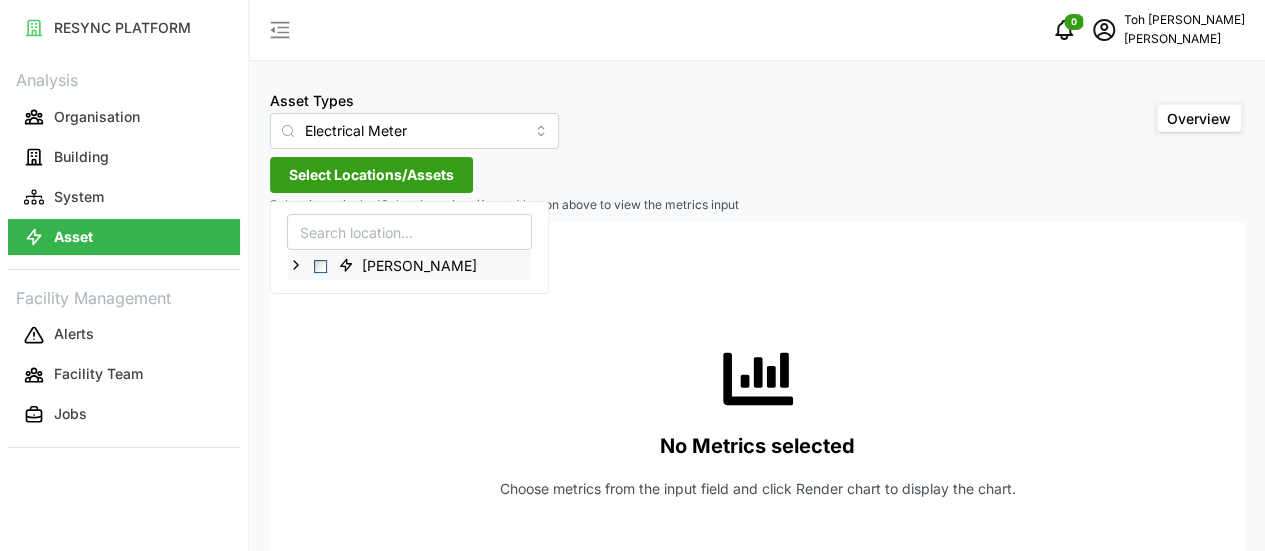 click 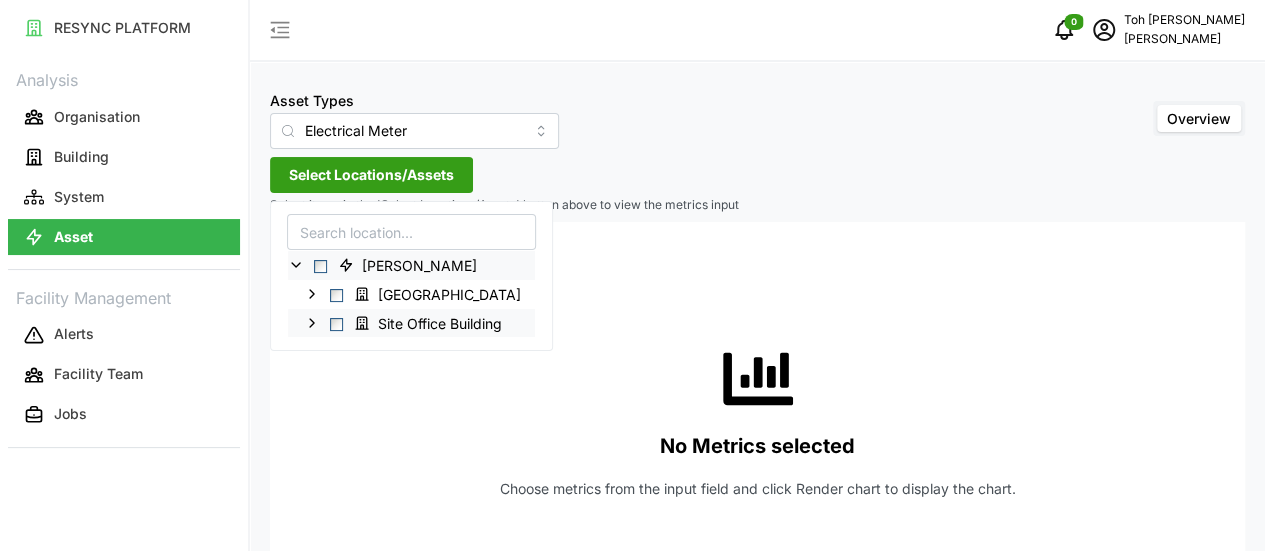 click 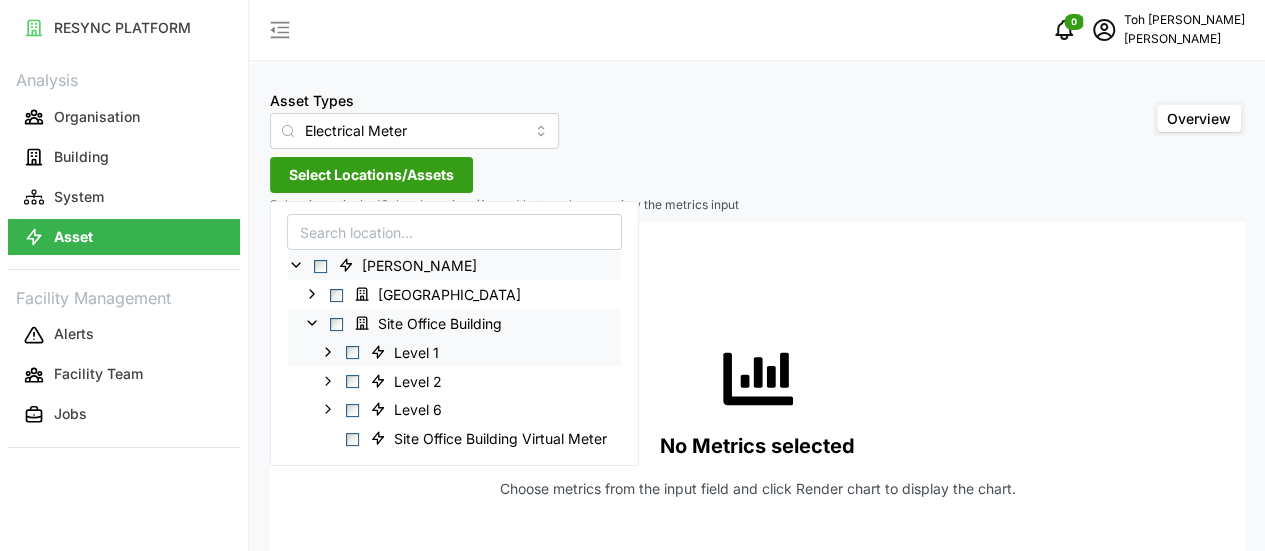 click at bounding box center [352, 352] 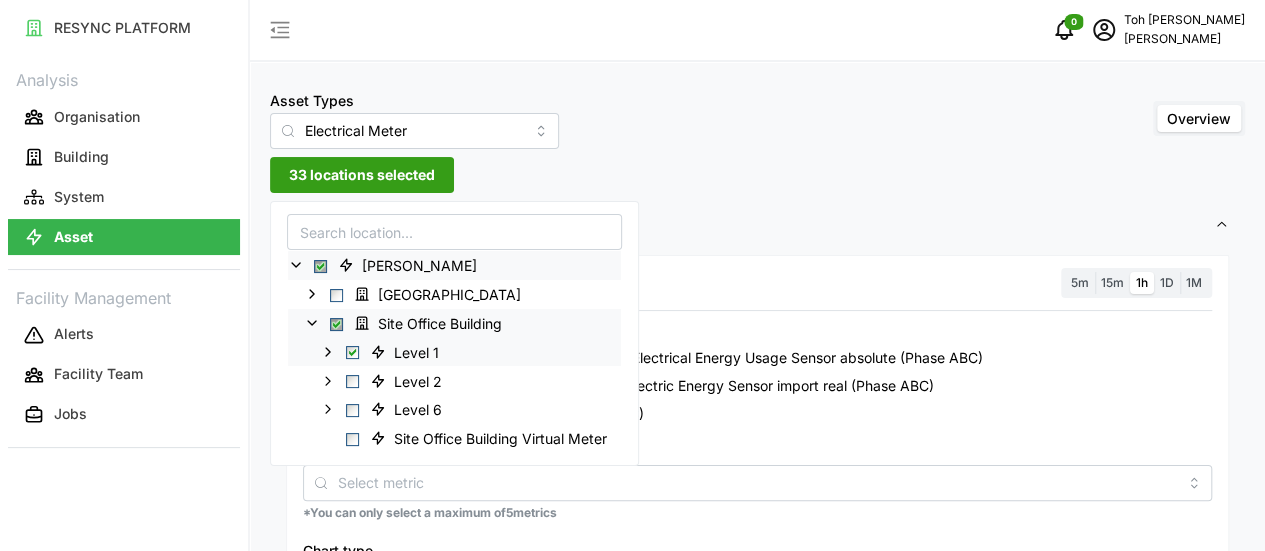 click at bounding box center [352, 352] 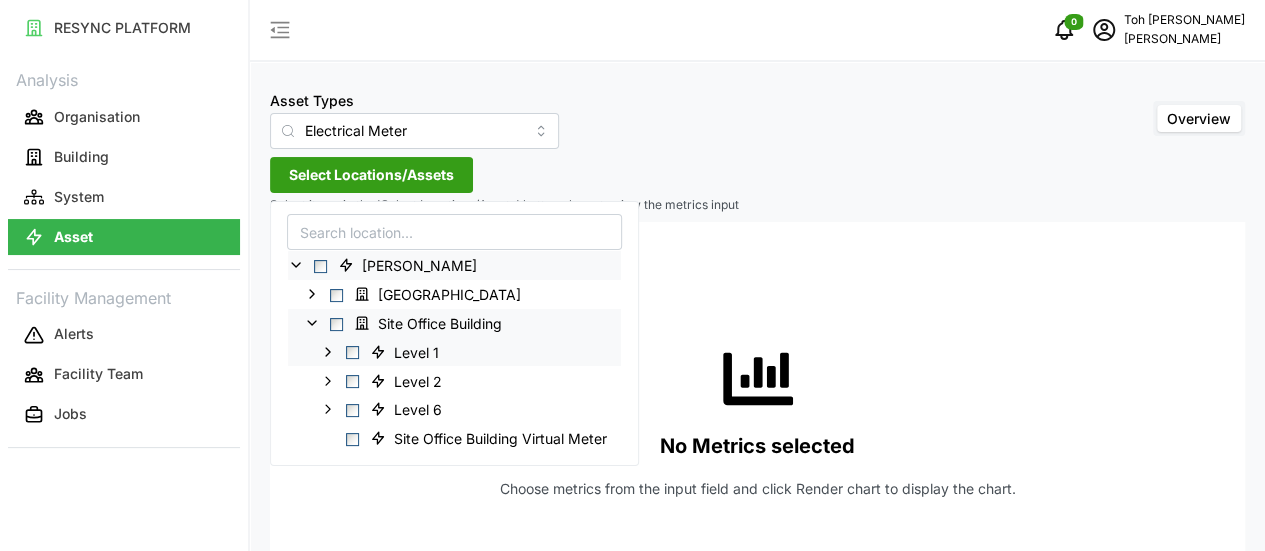 click 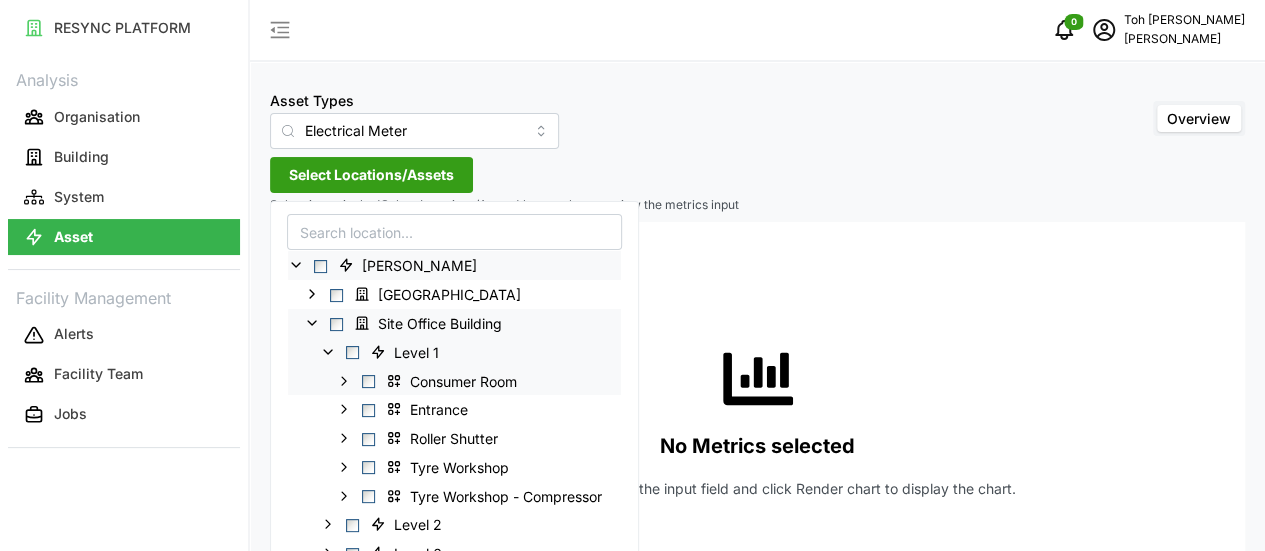 click 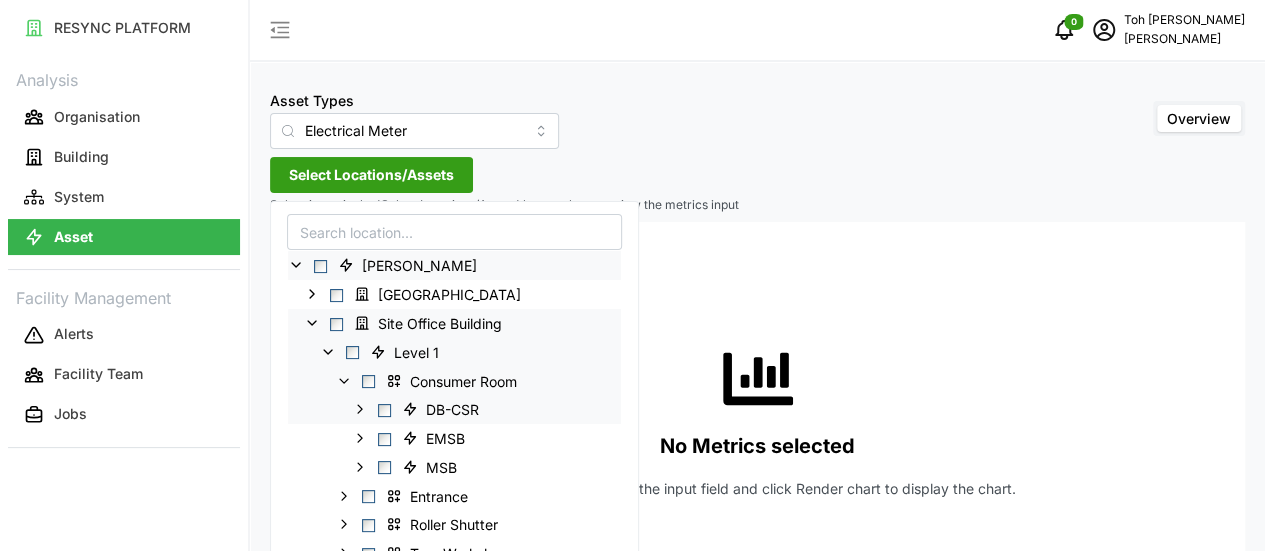 scroll, scrollTop: 53, scrollLeft: 0, axis: vertical 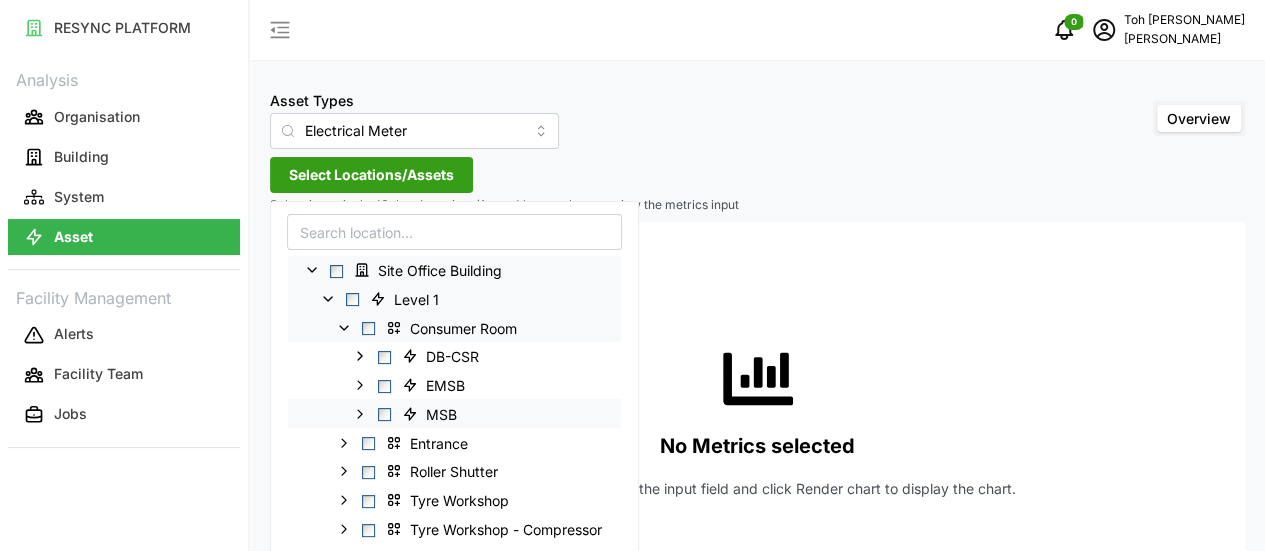 click 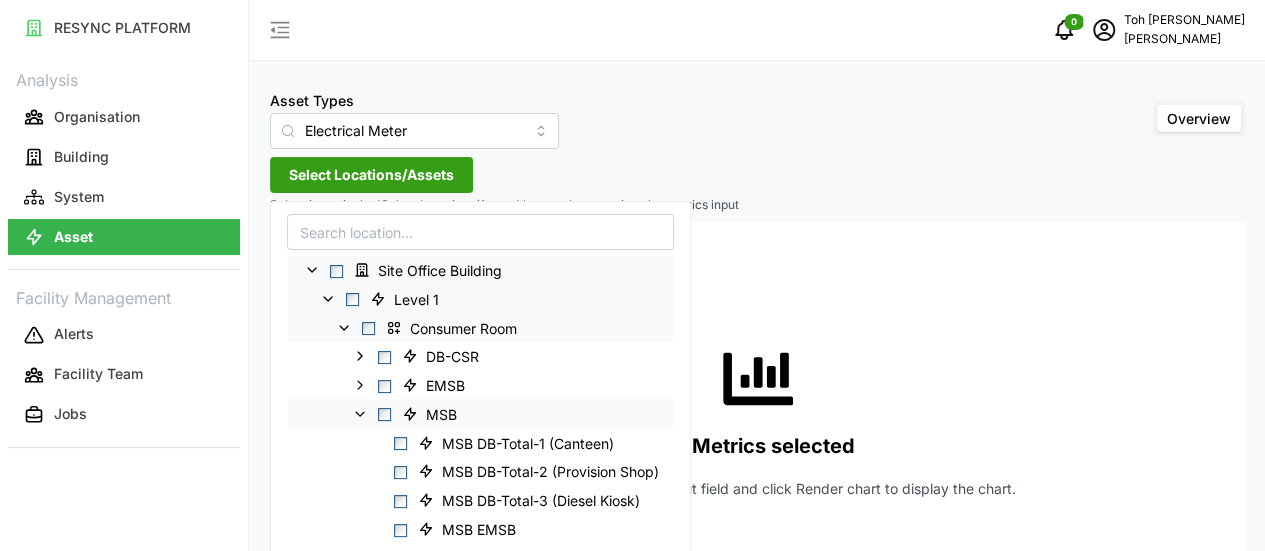 click at bounding box center (384, 414) 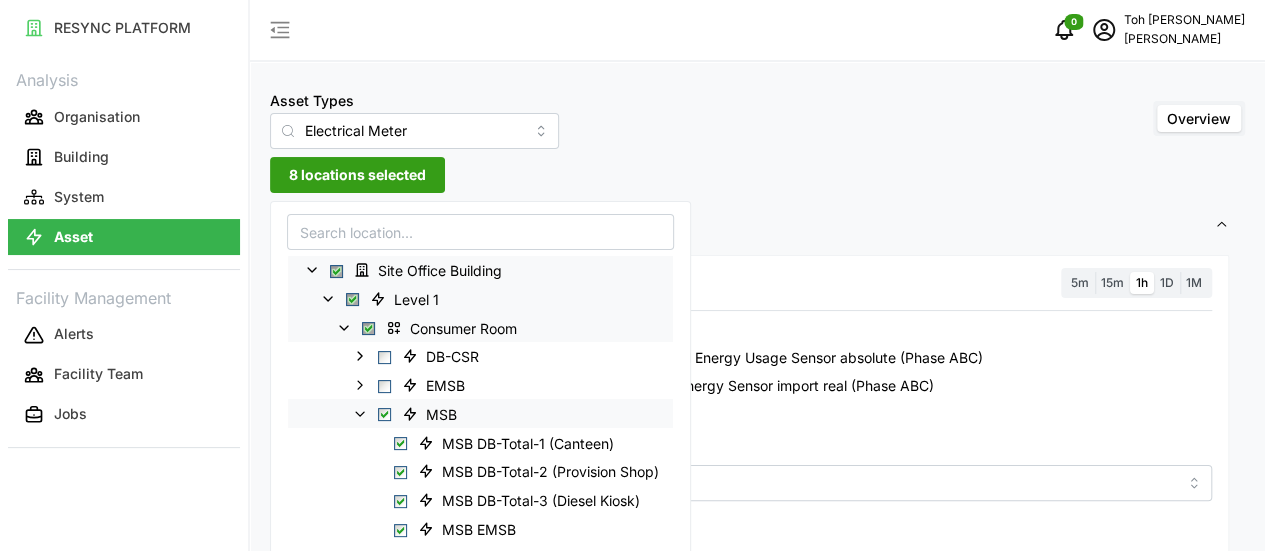 click at bounding box center (384, 414) 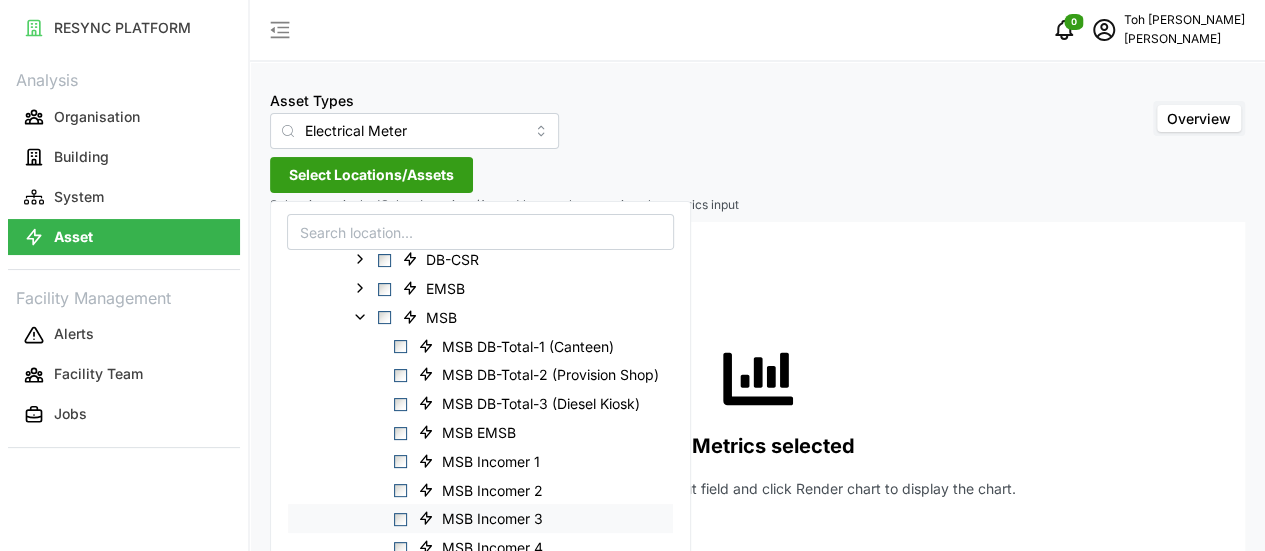 scroll, scrollTop: 253, scrollLeft: 0, axis: vertical 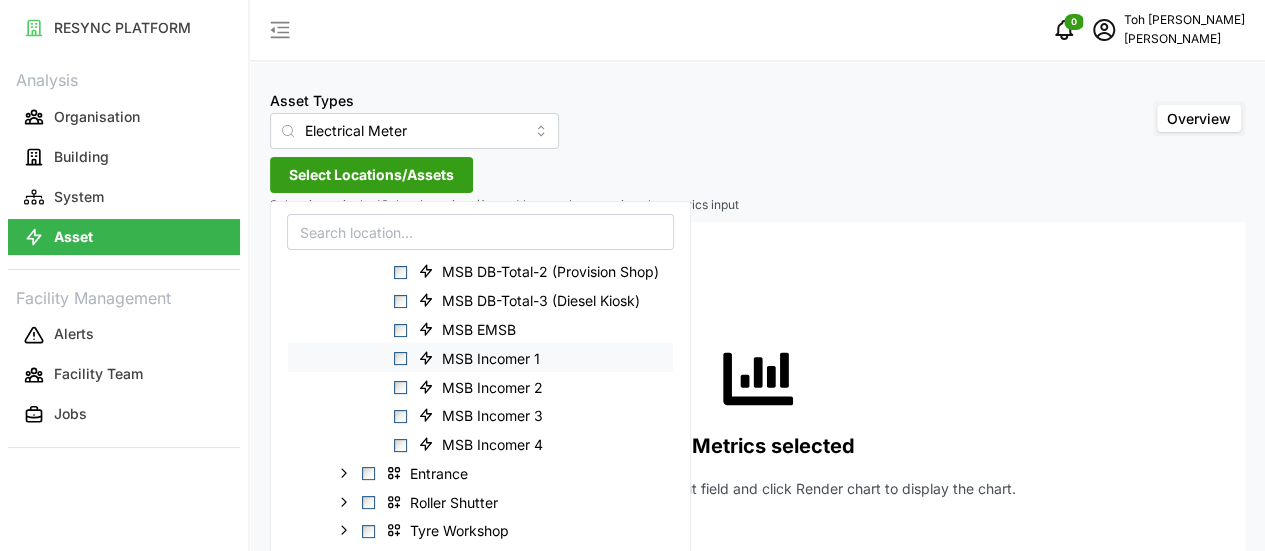click at bounding box center [400, 358] 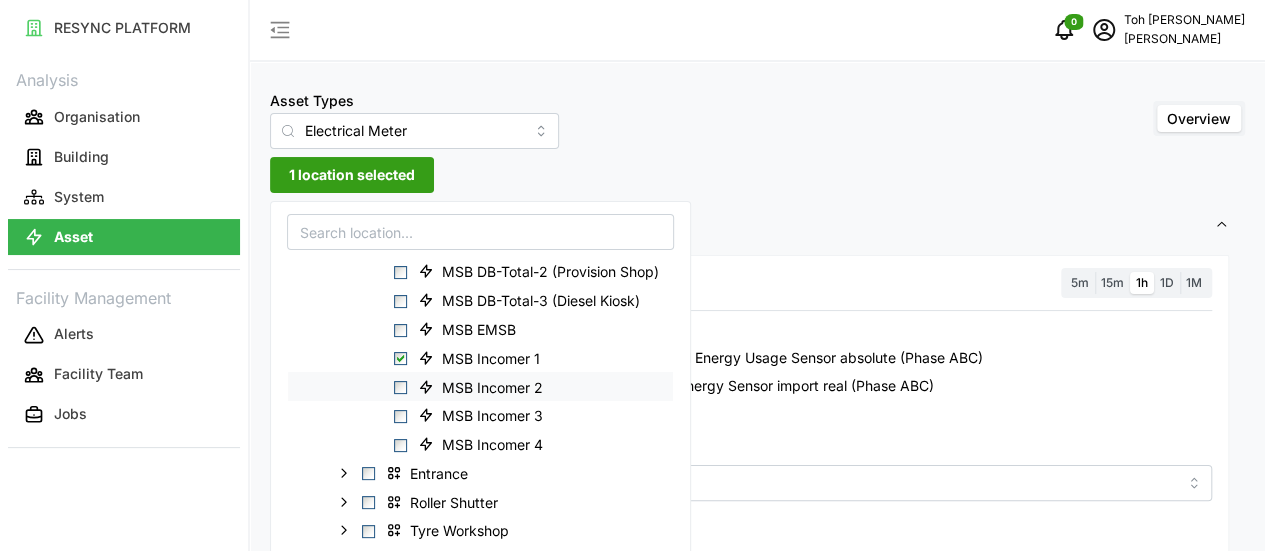 click at bounding box center [400, 387] 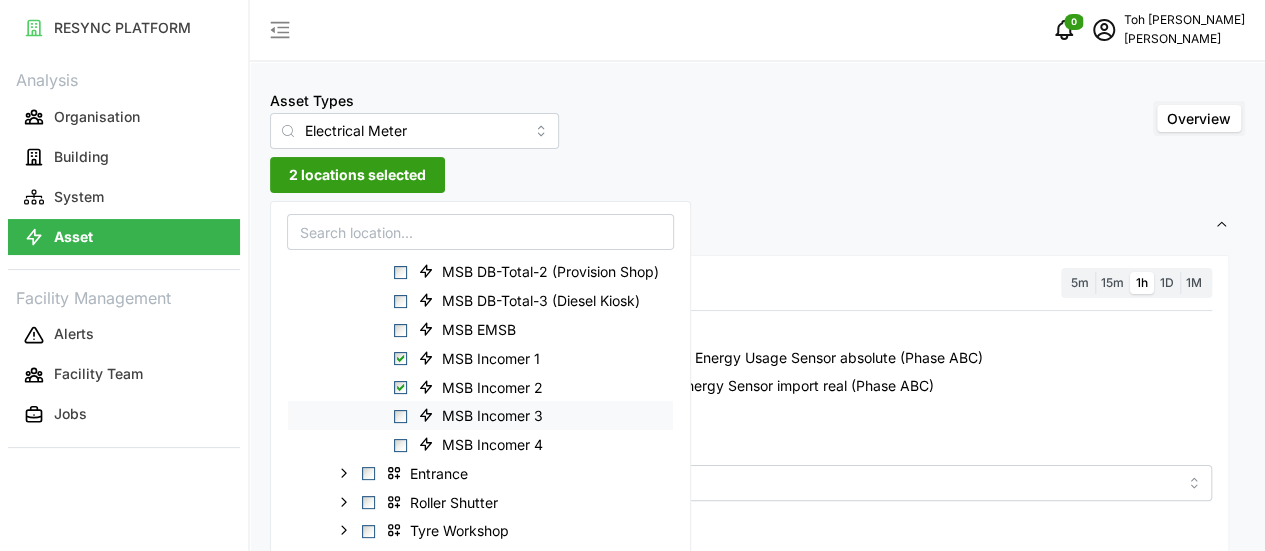 click at bounding box center (400, 416) 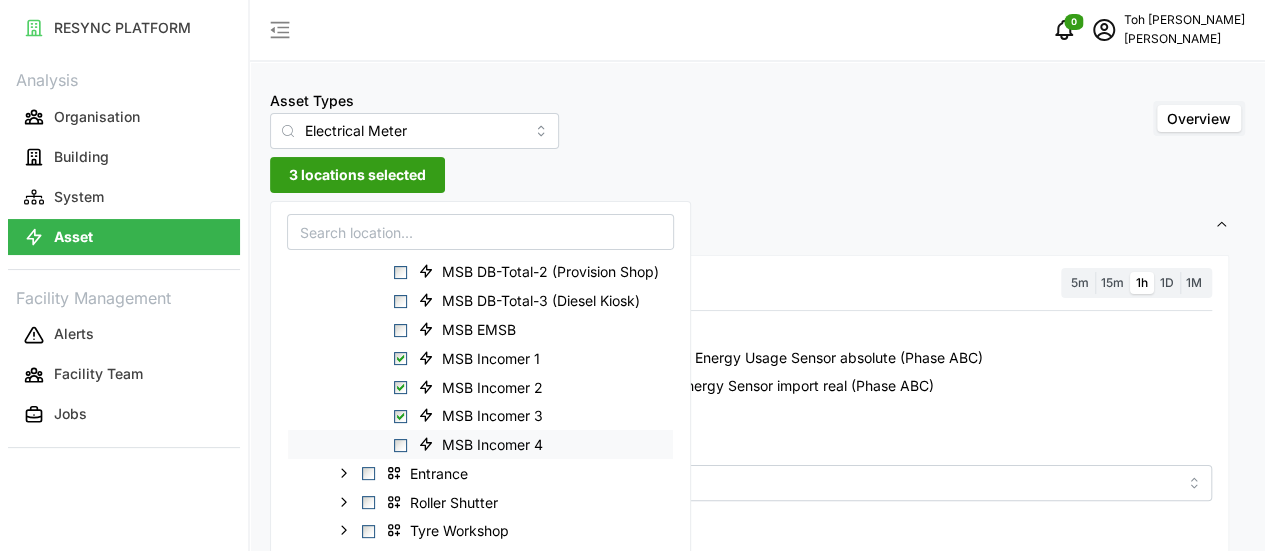 click at bounding box center (400, 444) 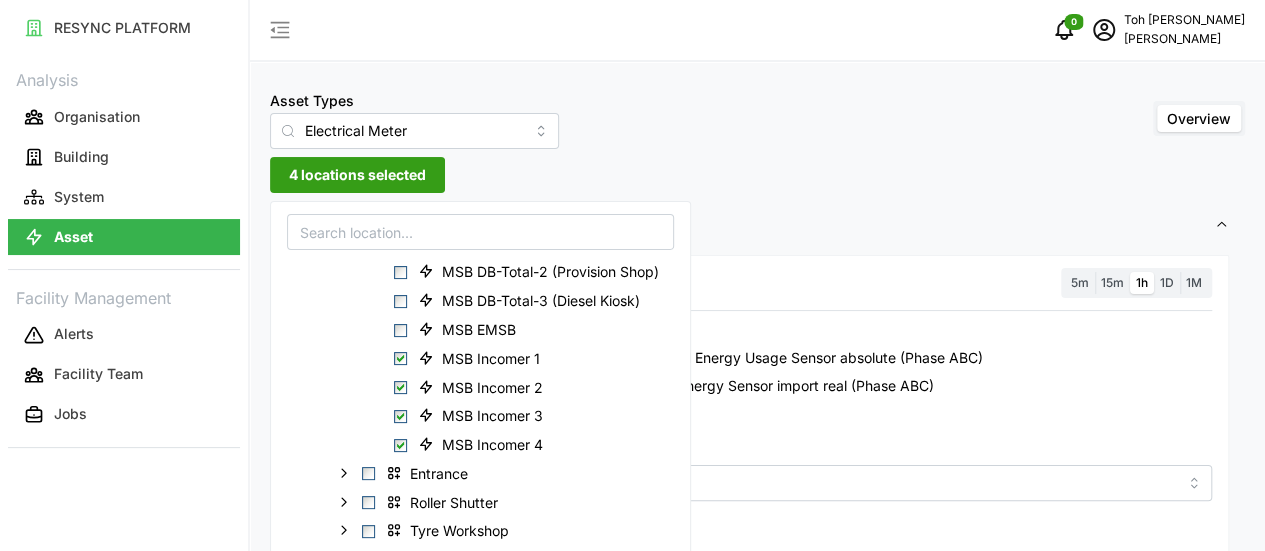click on "Asset Types Electrical Meter Overview 4 locations selected Settings Resolution 5m 15m 1h 1D 1M Recommended Metrics Electric Power Sensor real (Phase ABC) Electrical Energy Usage Sensor absolute (Phase ABC) Power Factor Sensor real (Phase ABC) Electric Energy Sensor import real (Phase ABC) Electric Energy Sensor export real (Phase ABC) Metric *You can only select a maximum of  5  metrics Chart type Line chart Date Range [DATE] - [DATE] Y Axis Primary X Axis Primary Add secondary query Render chart No Metrics selected Choose metrics from the input field and click Render chart to display the chart." at bounding box center [757, 882] 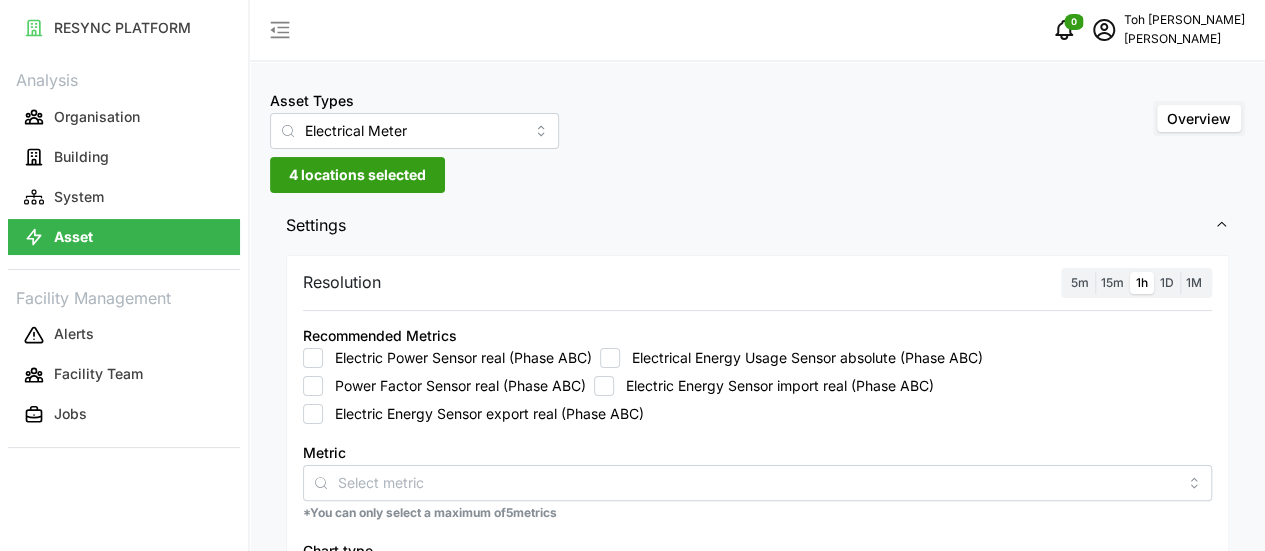 click on "Electric Energy Sensor import real (Phase ABC)" at bounding box center (604, 386) 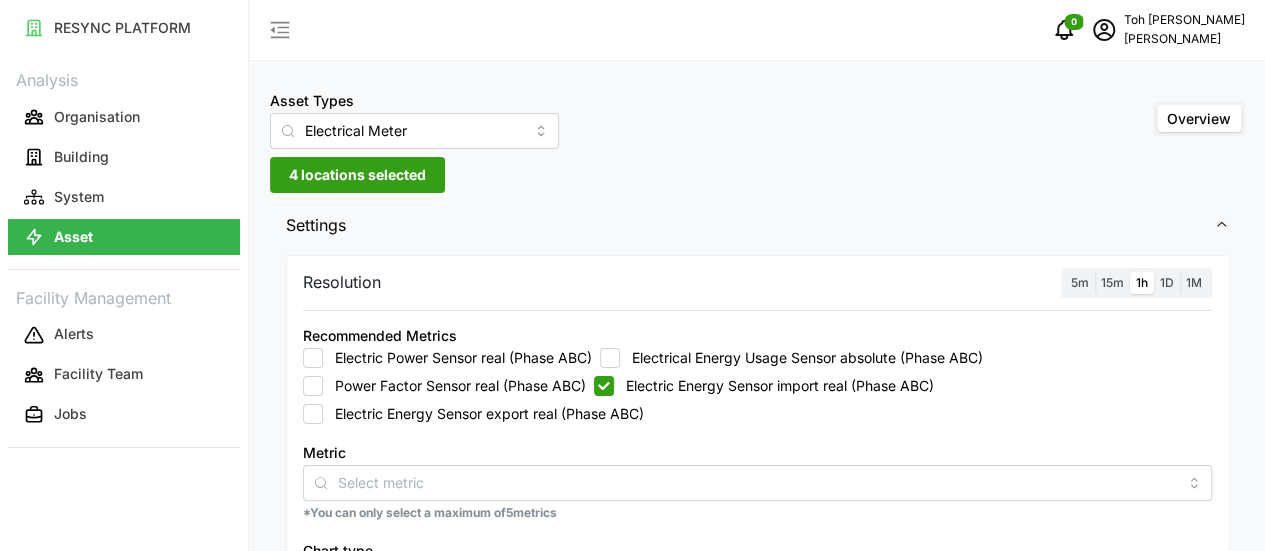 checkbox on "true" 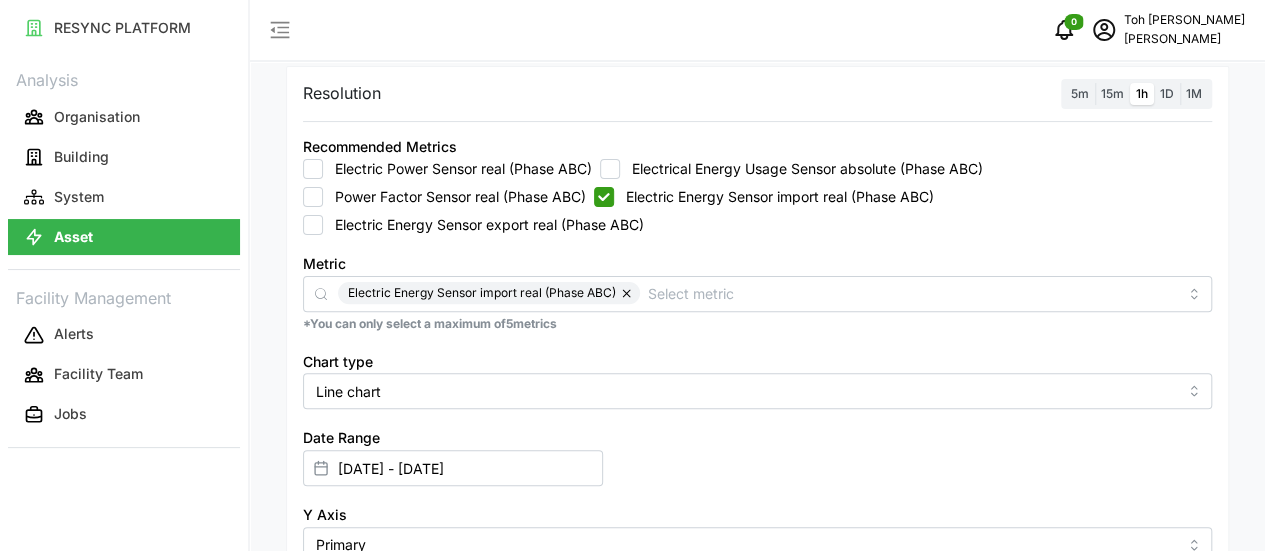 scroll, scrollTop: 300, scrollLeft: 0, axis: vertical 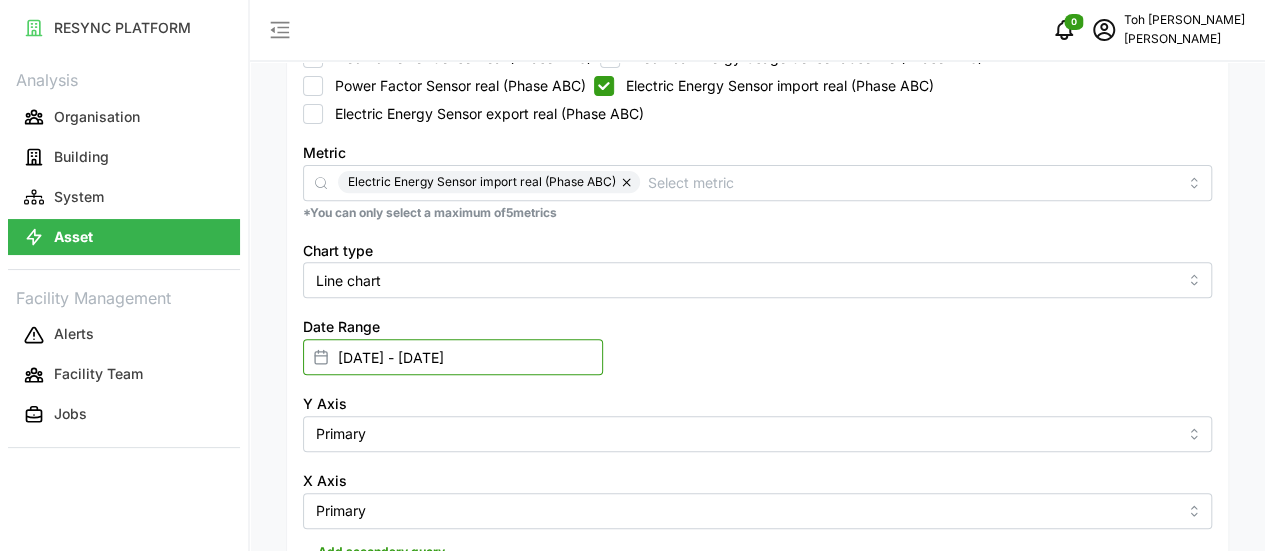 click on "[DATE] - [DATE]" at bounding box center [453, 357] 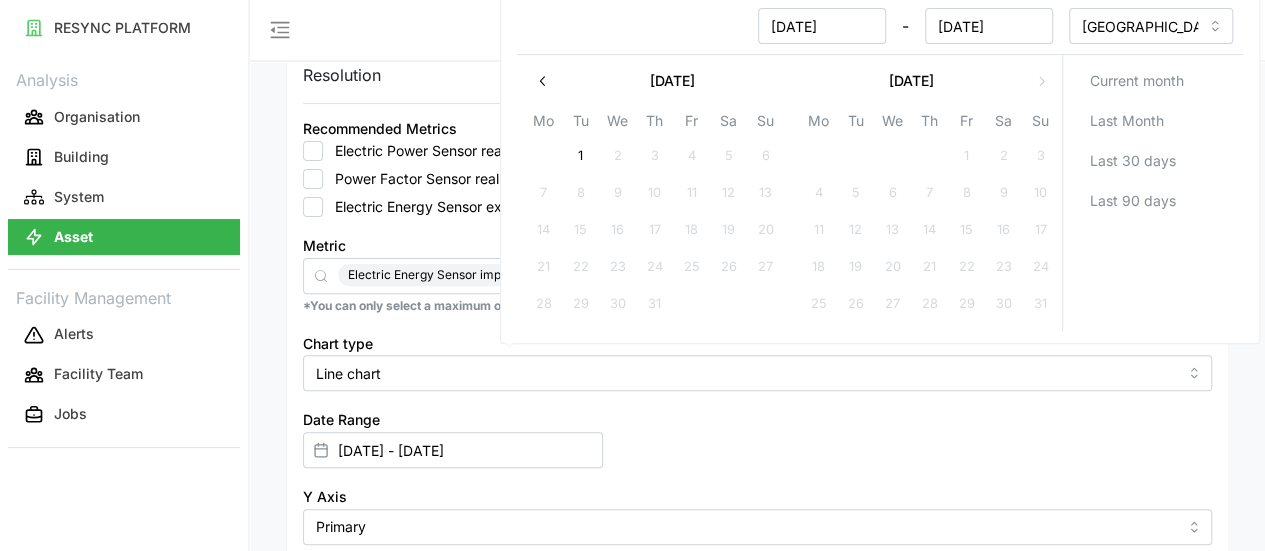 scroll, scrollTop: 200, scrollLeft: 0, axis: vertical 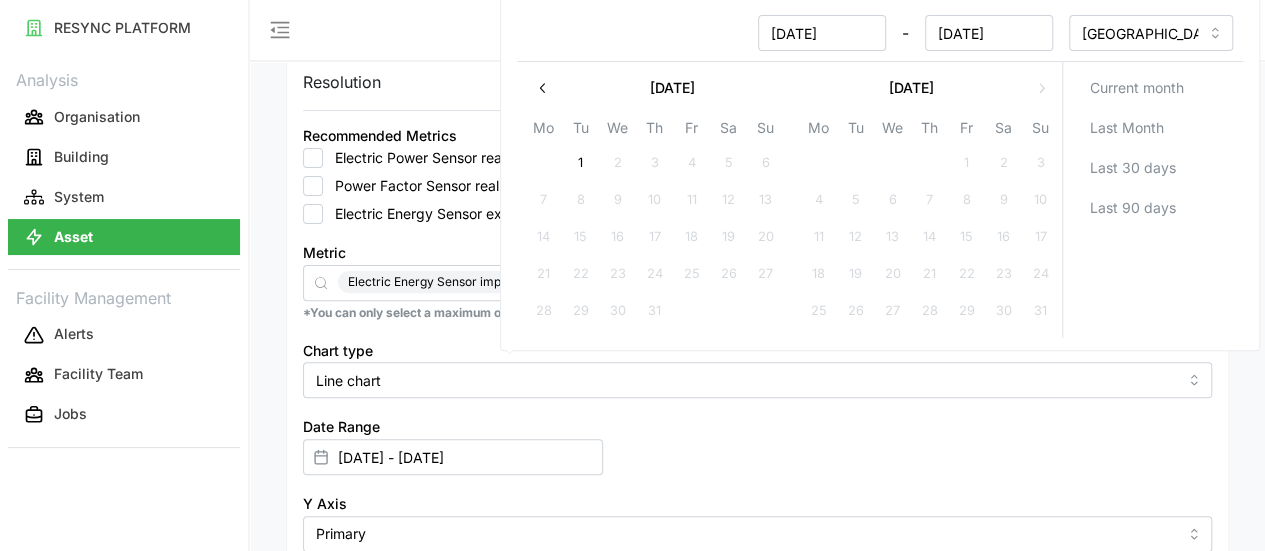 click 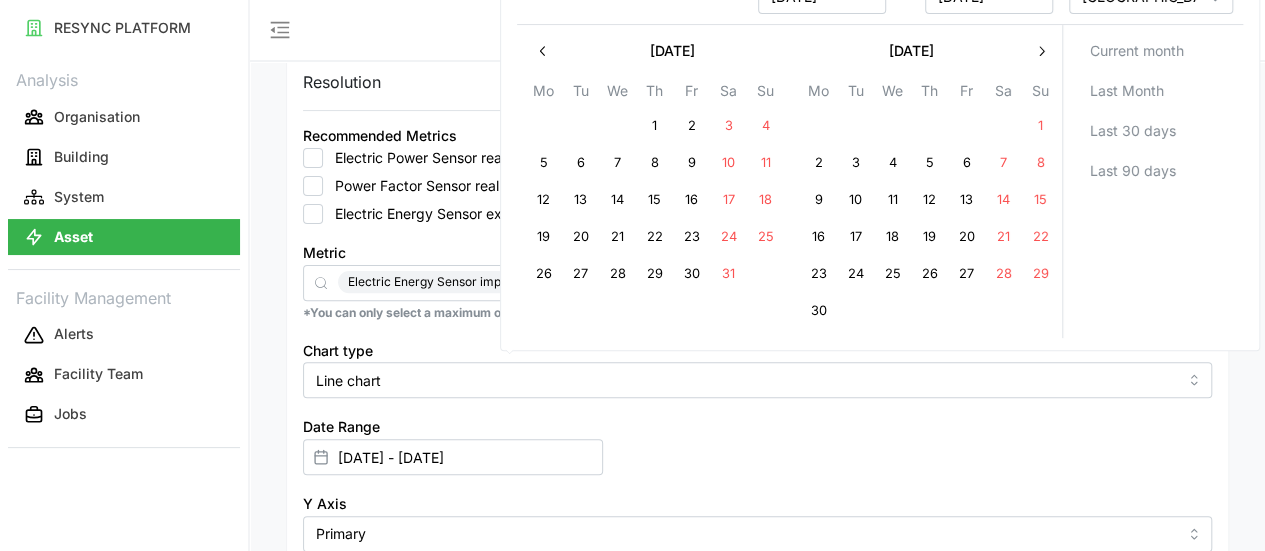 click on "15" at bounding box center (1040, 201) 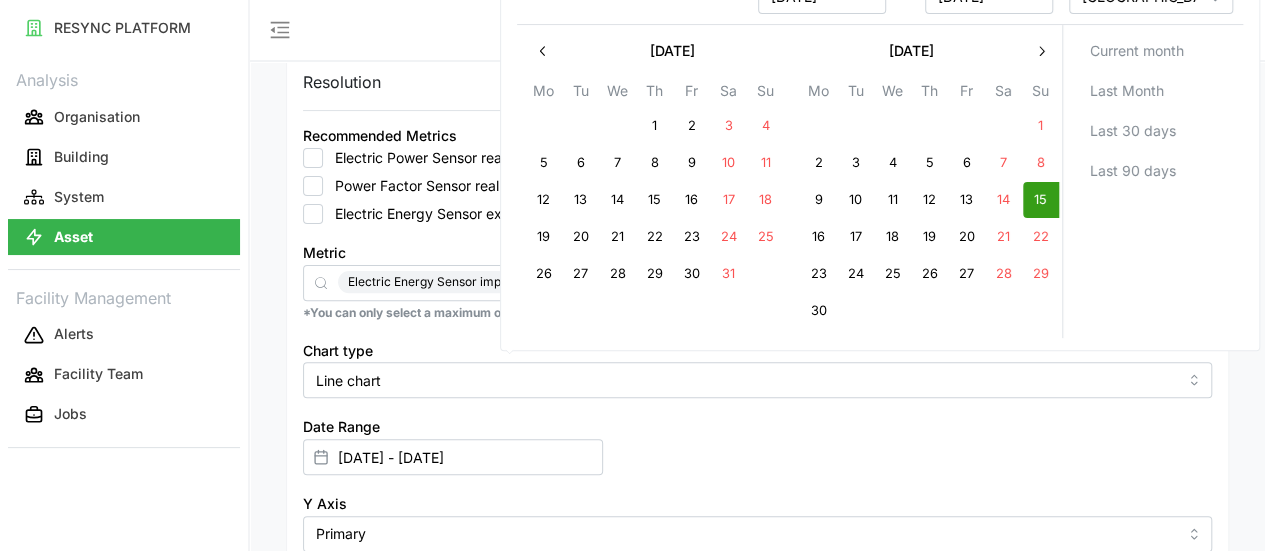 click on "Render chart" at bounding box center [366, 693] 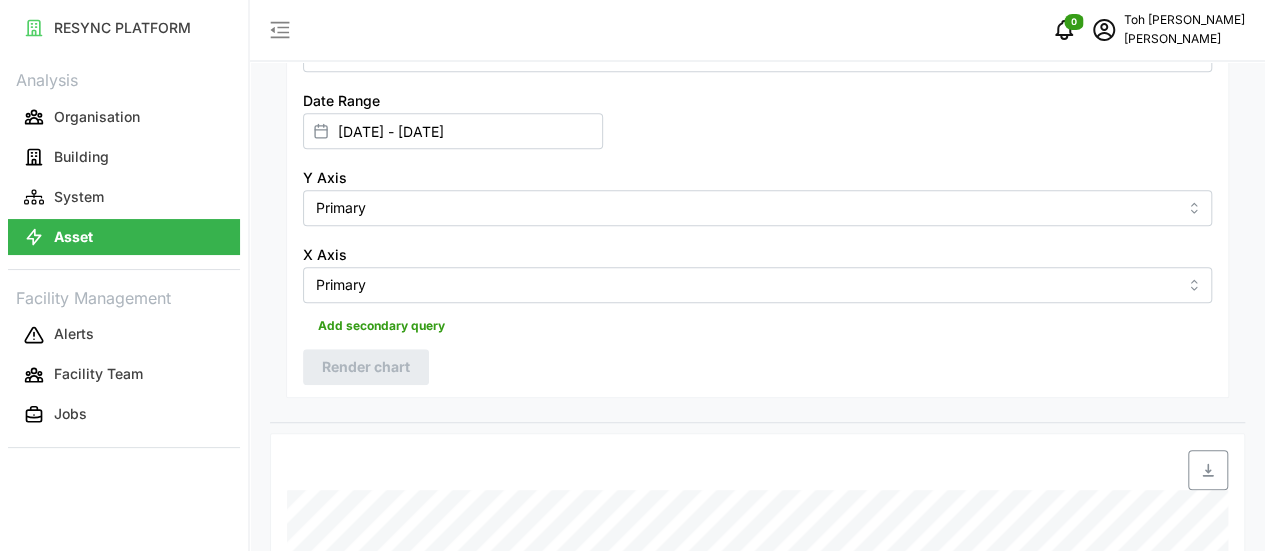 scroll, scrollTop: 600, scrollLeft: 0, axis: vertical 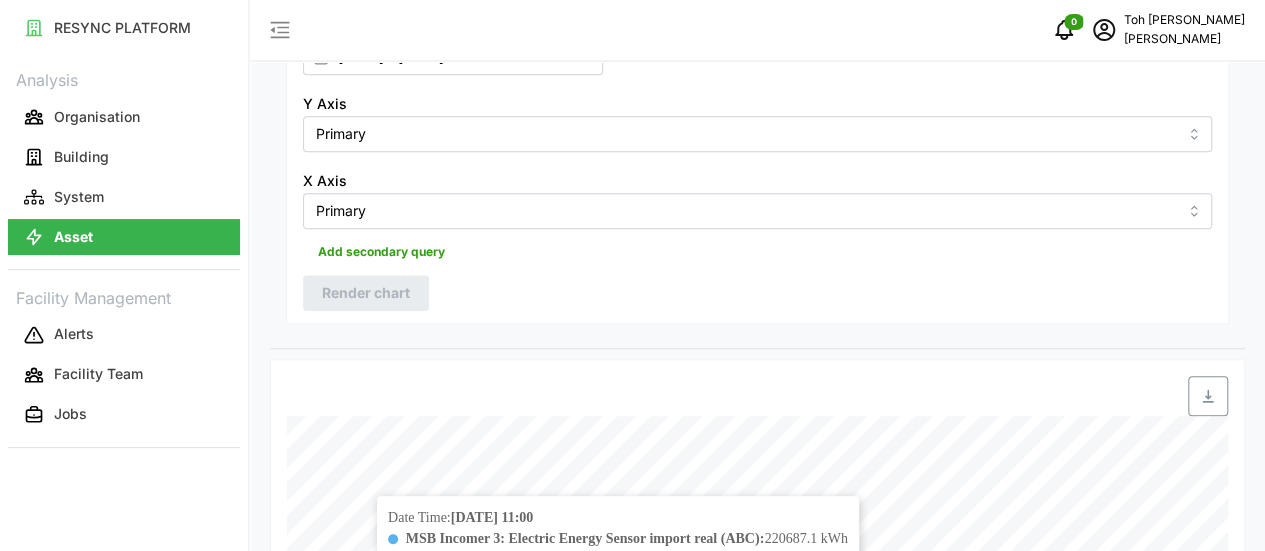 click at bounding box center (917, 396) 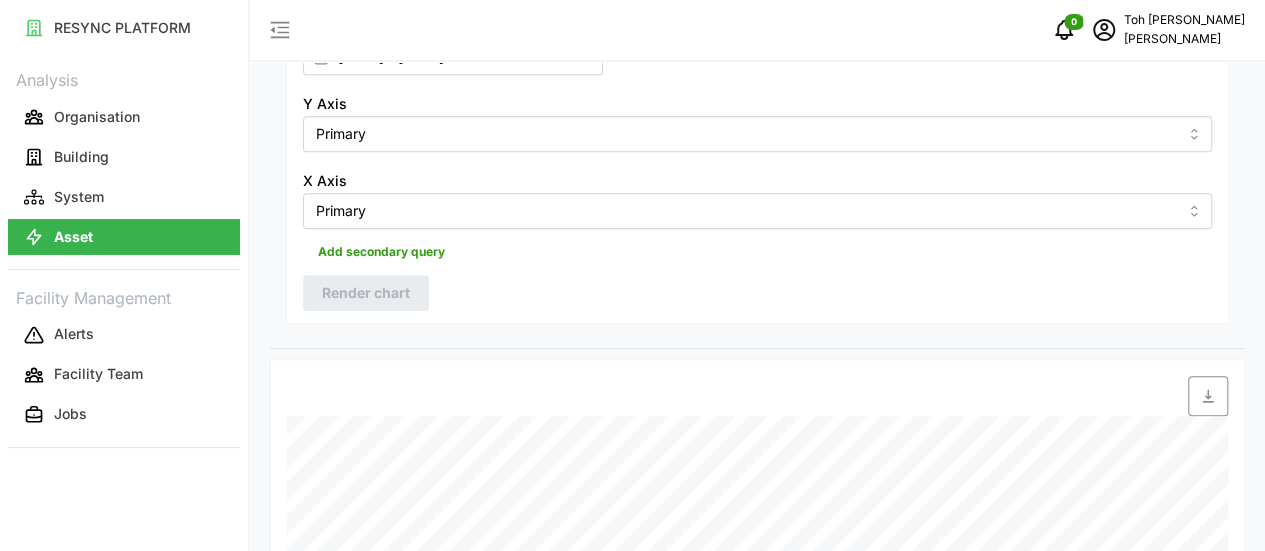 click 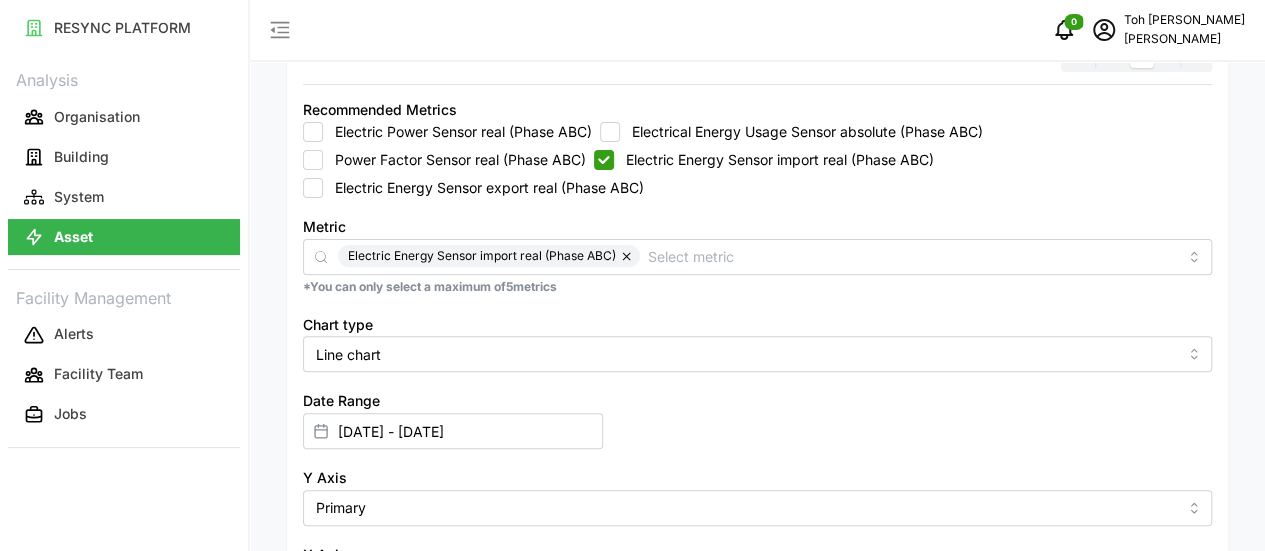 scroll, scrollTop: 200, scrollLeft: 0, axis: vertical 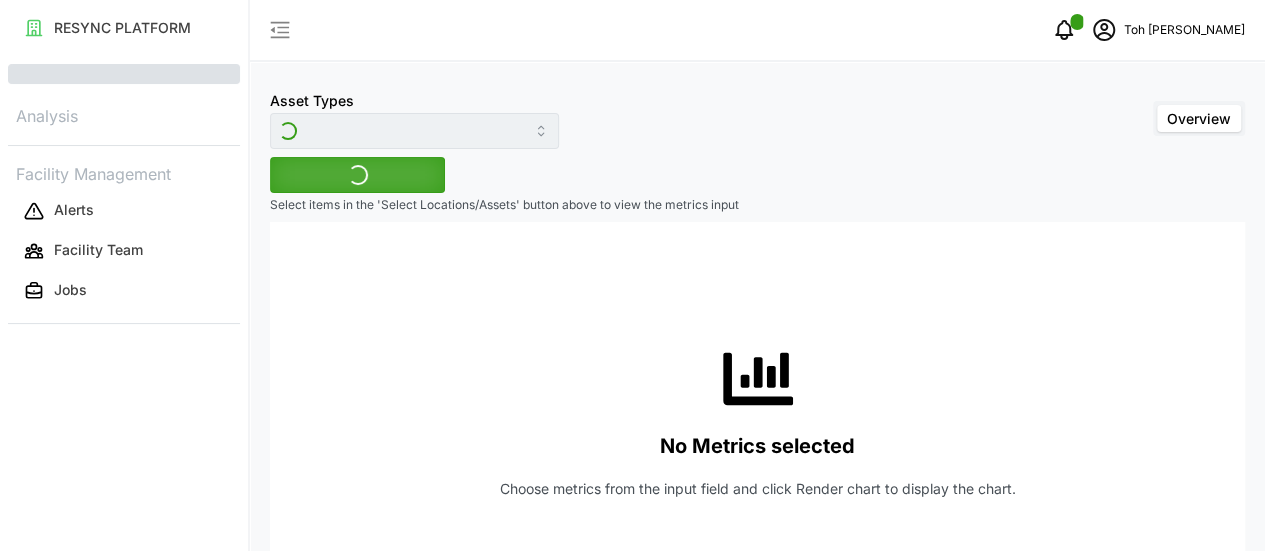 type on "Electrical Meter" 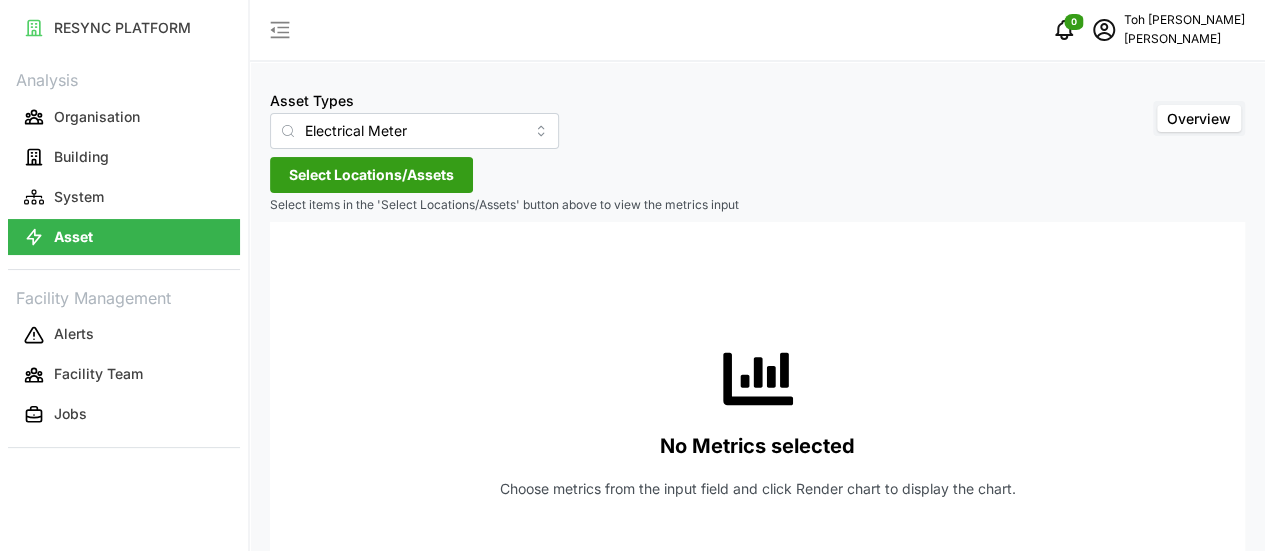 click on "Select Locations/Assets" at bounding box center (371, 175) 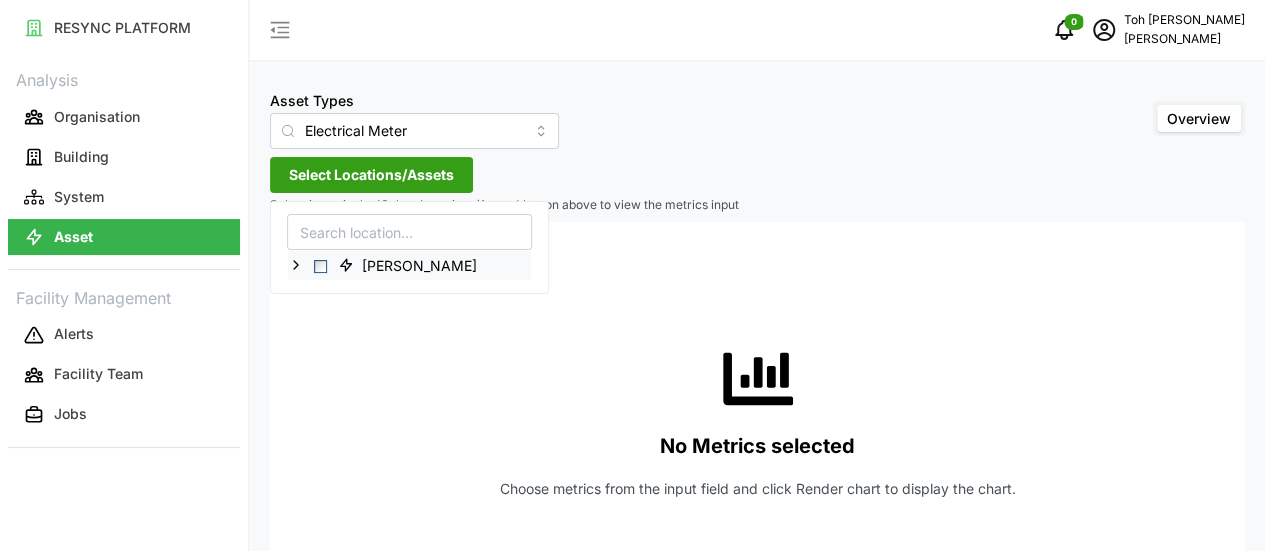 click on "[PERSON_NAME]" at bounding box center [409, 265] 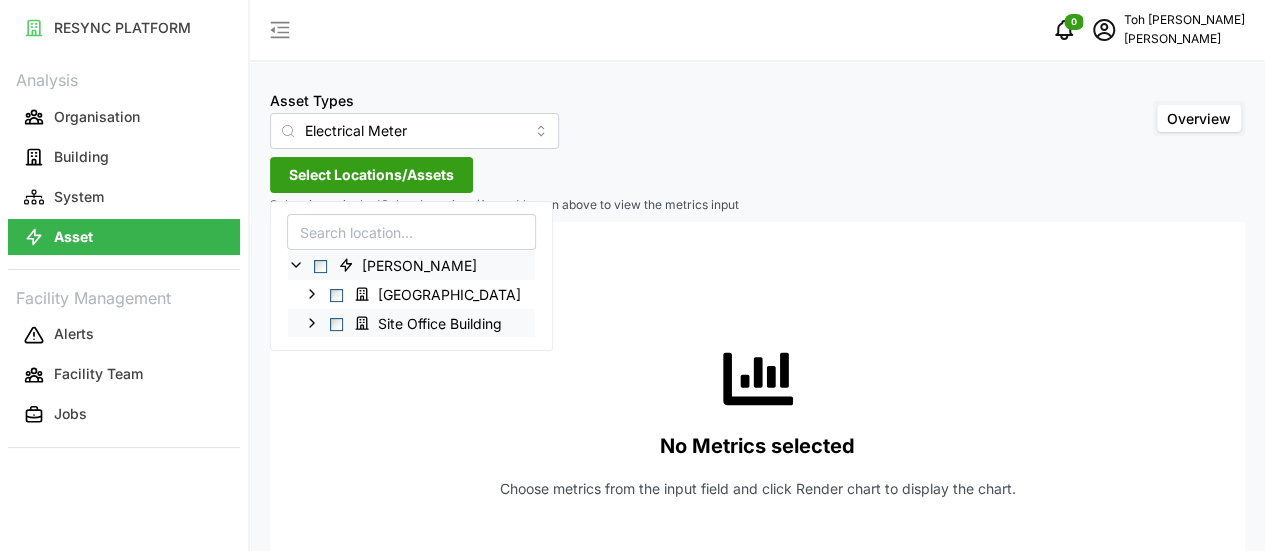 click 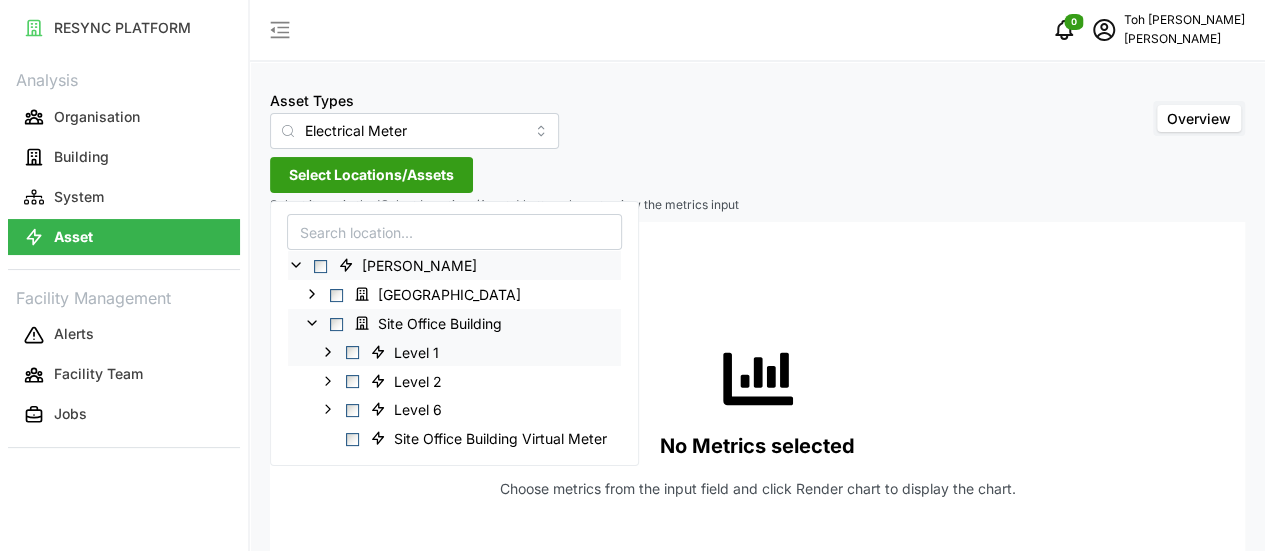 click 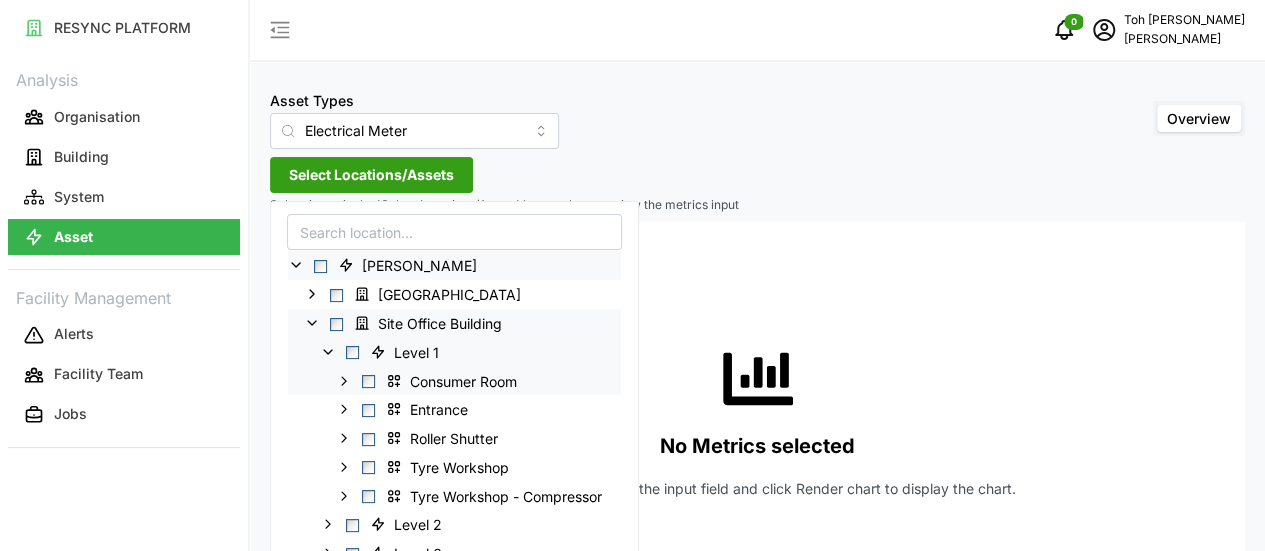 click 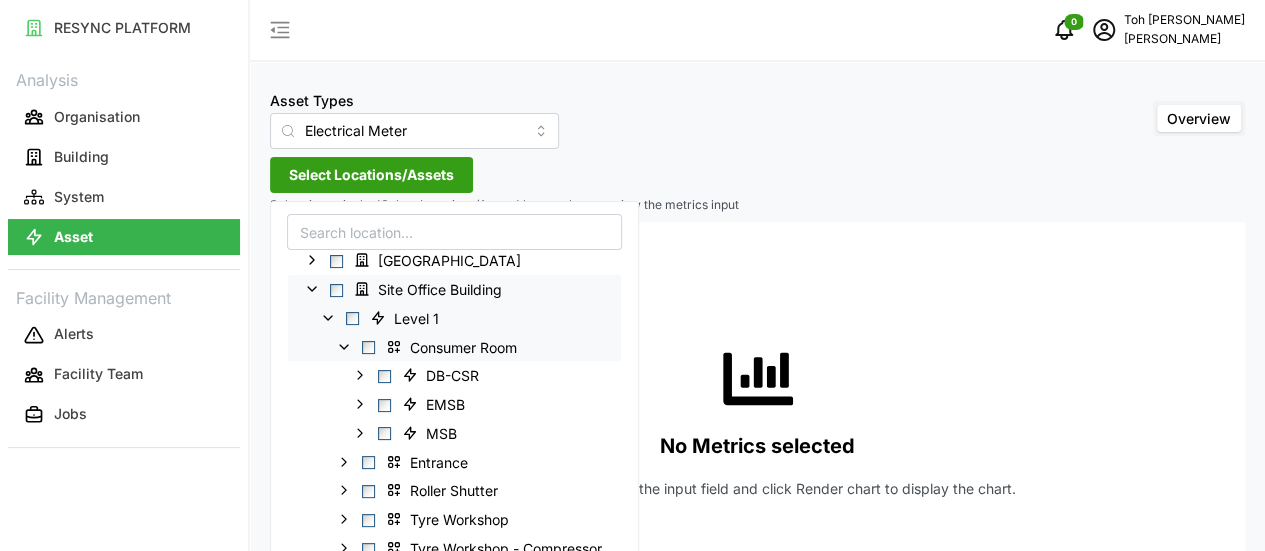 scroll, scrollTop: 53, scrollLeft: 0, axis: vertical 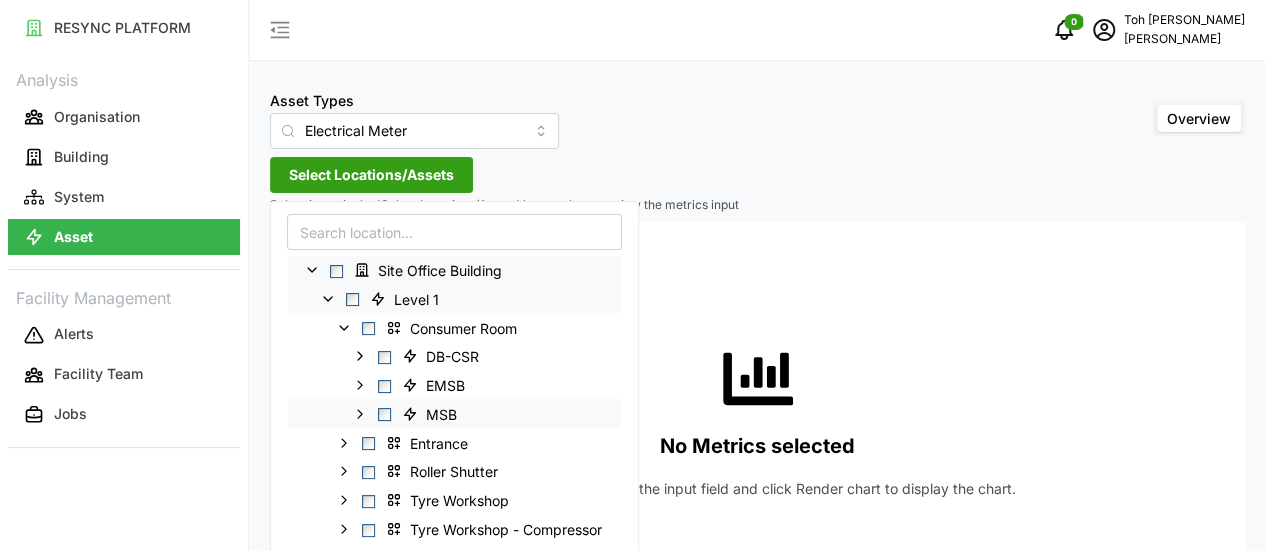 click 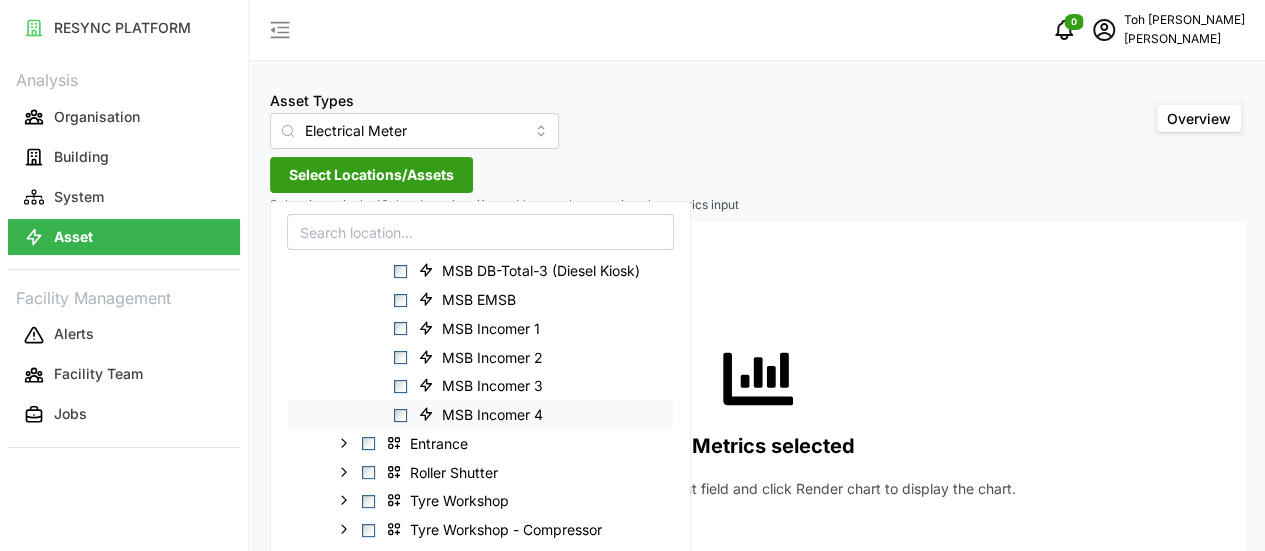 scroll, scrollTop: 284, scrollLeft: 0, axis: vertical 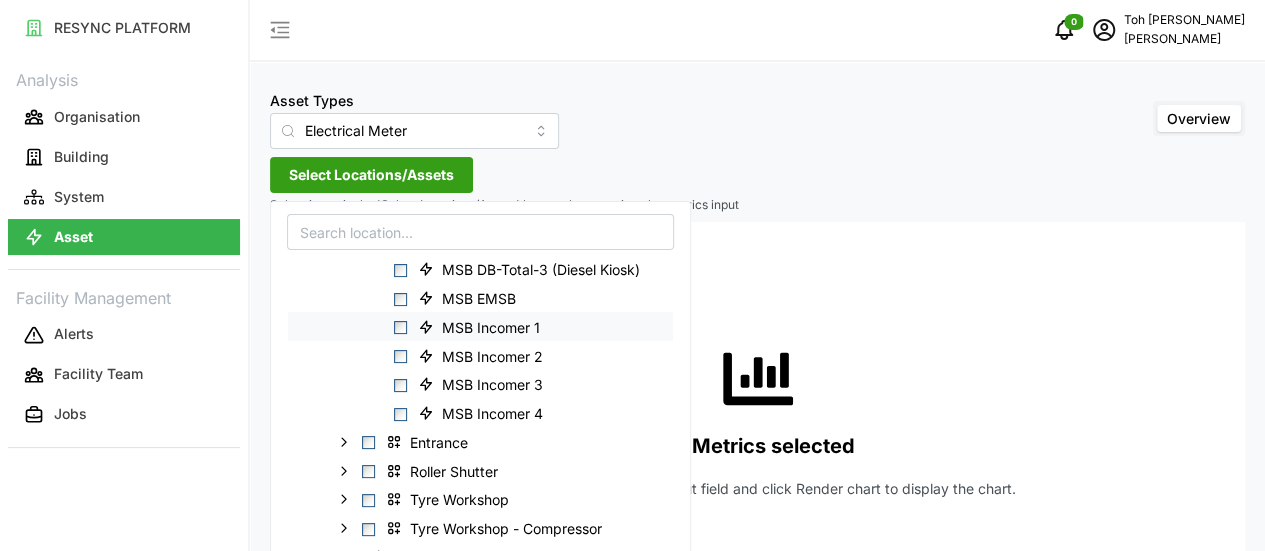 click at bounding box center (400, 327) 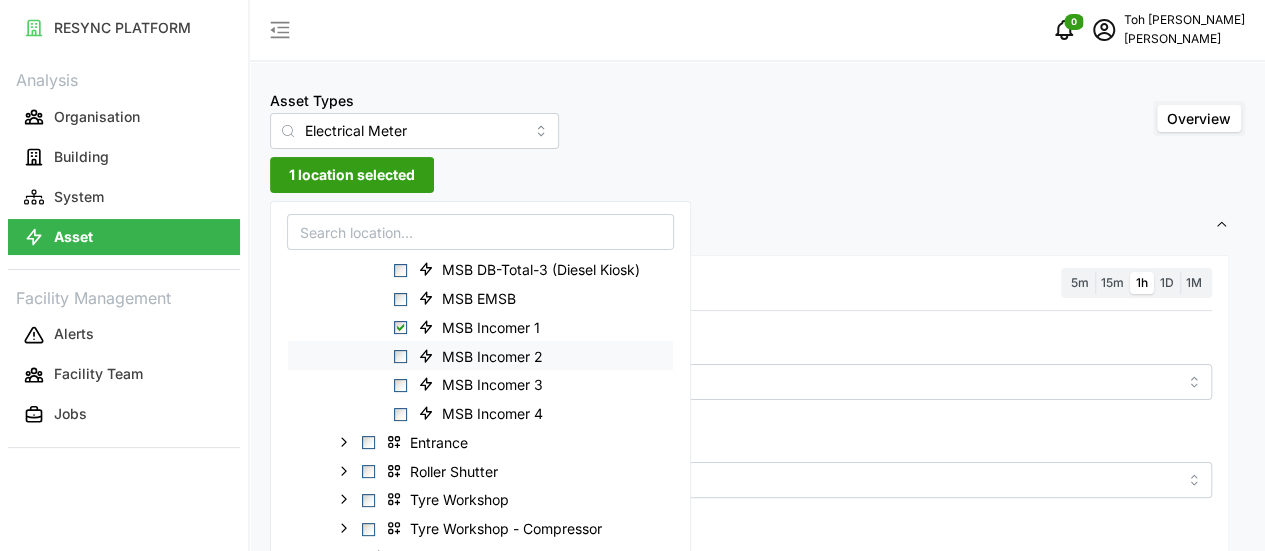 click on "MSB Incomer 2" at bounding box center (483, 355) 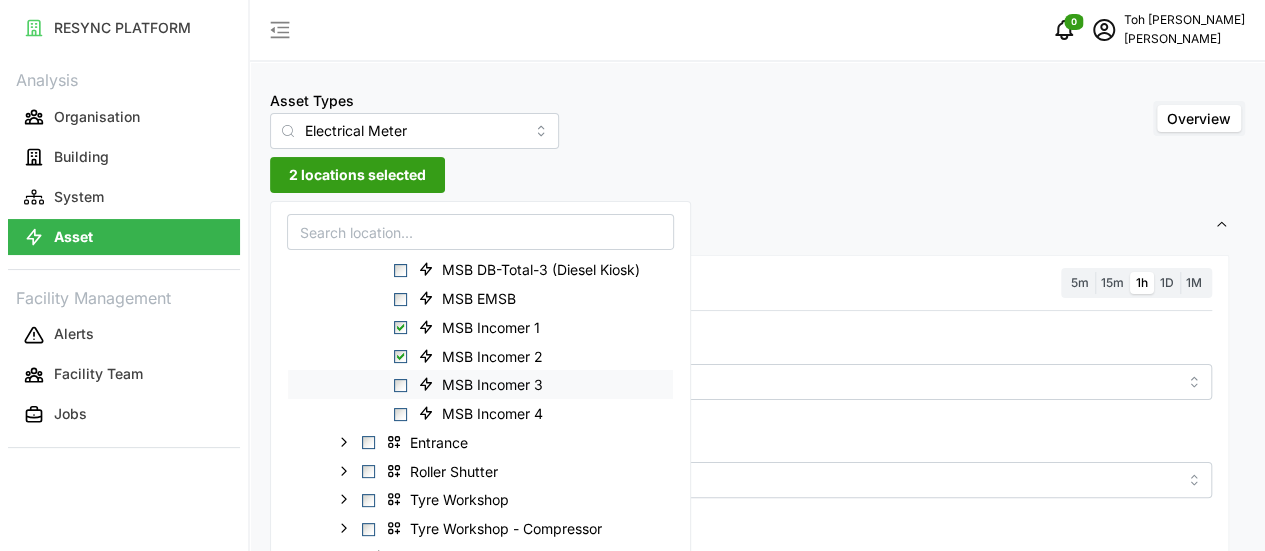 click at bounding box center [400, 385] 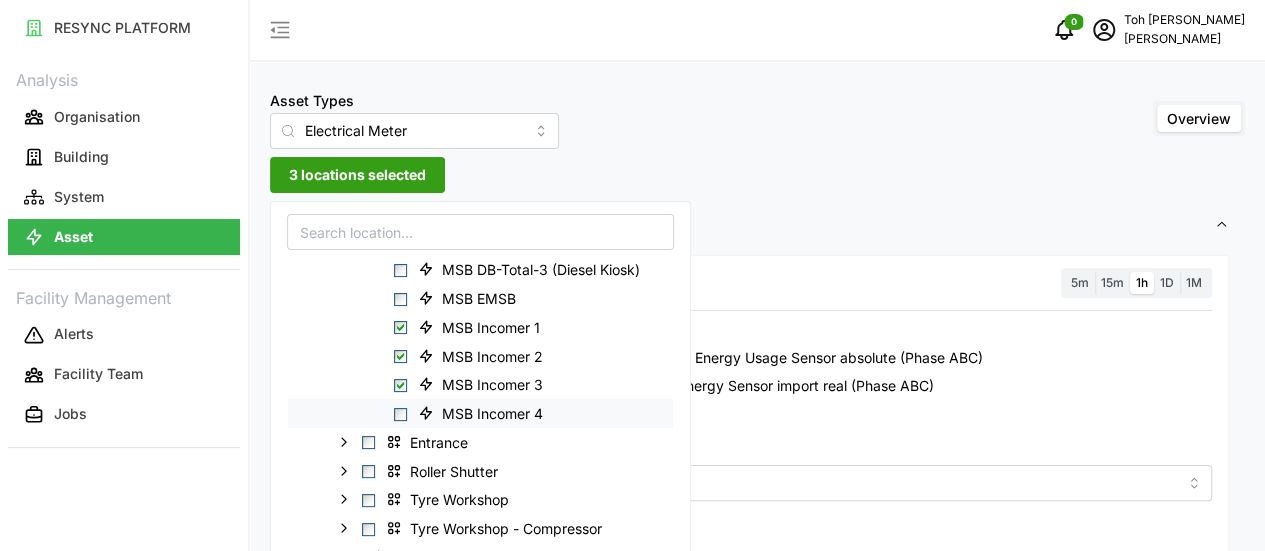 click on "MSB Incomer 4" at bounding box center [480, 413] 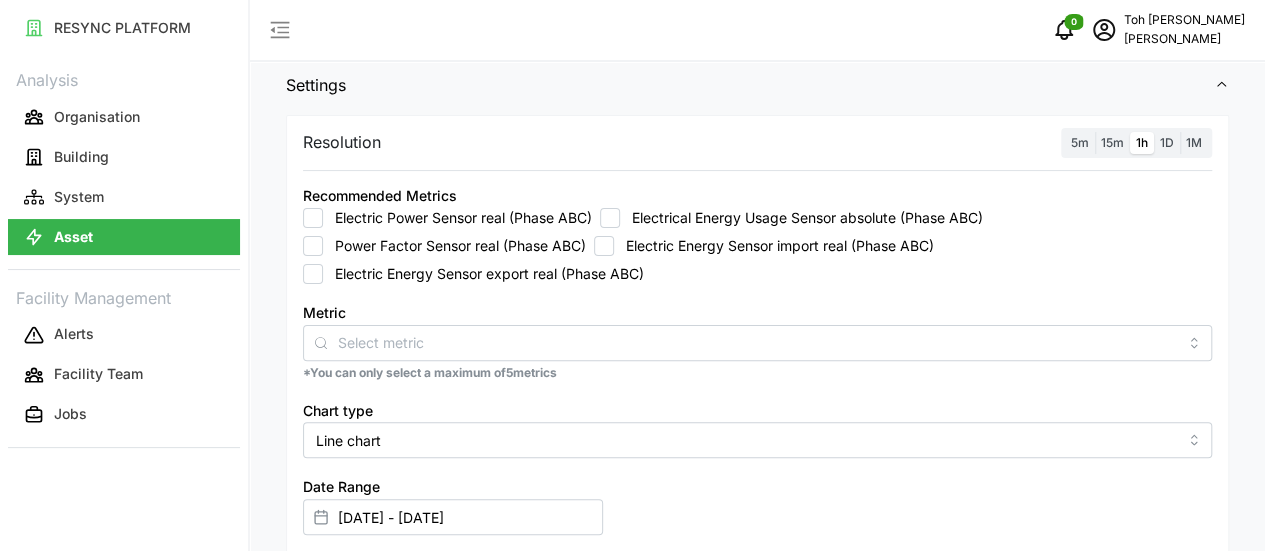 scroll, scrollTop: 200, scrollLeft: 0, axis: vertical 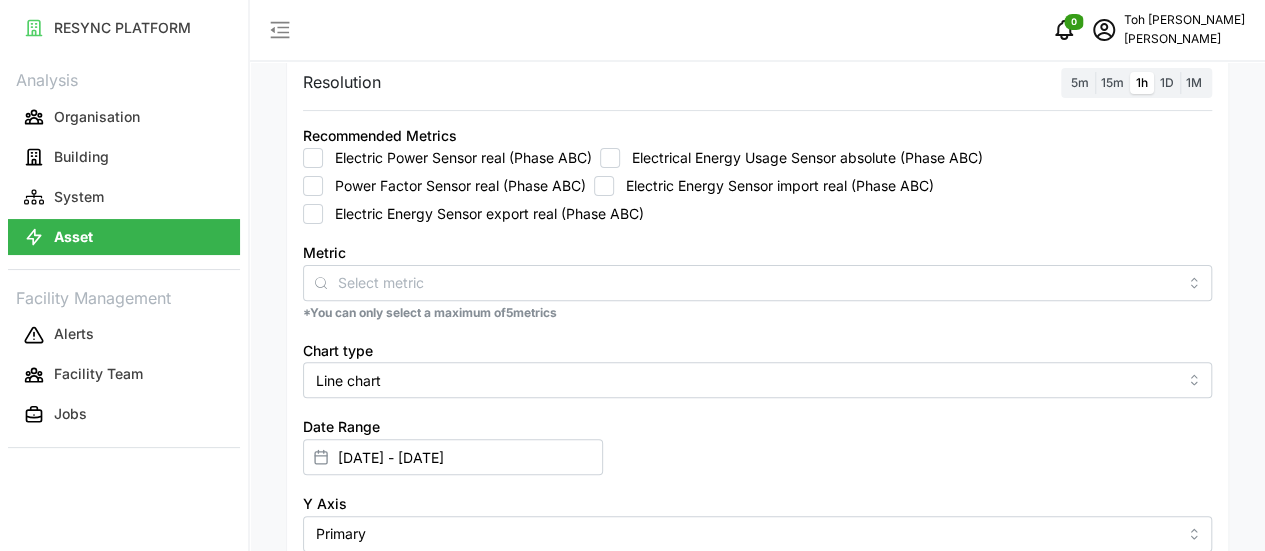 click on "Electric Energy Sensor export real (Phase ABC)" at bounding box center [313, 214] 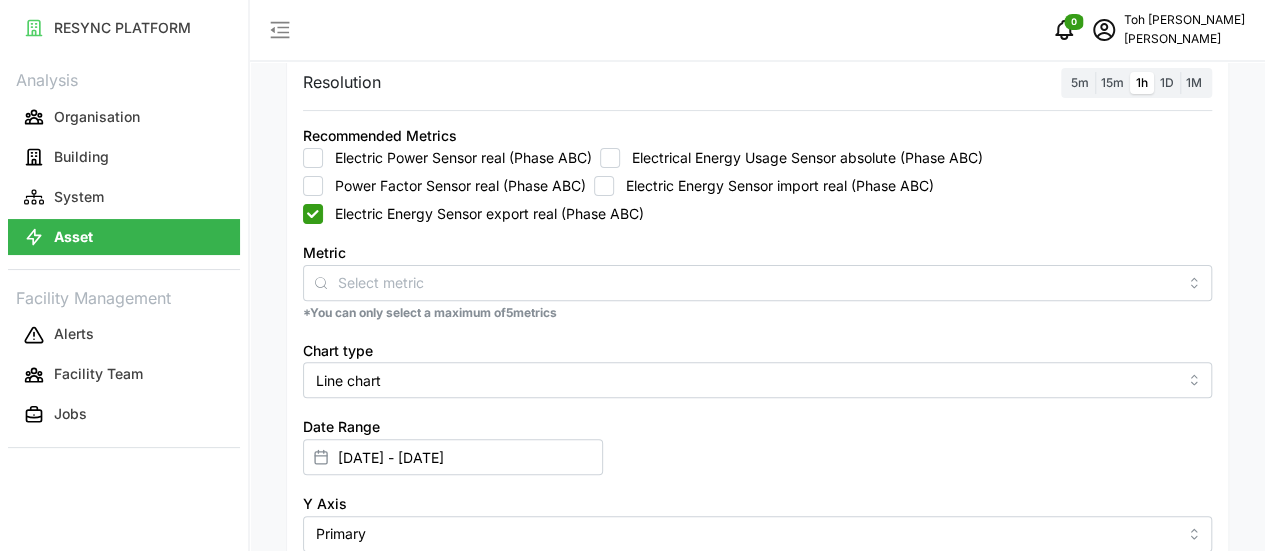 checkbox on "true" 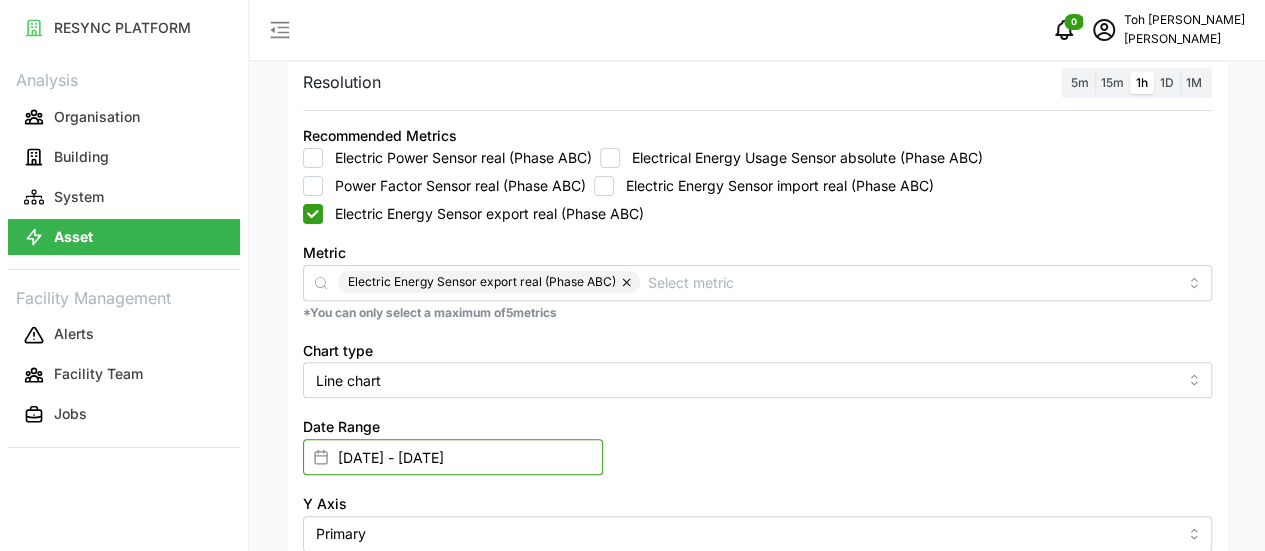click on "[DATE] - [DATE]" at bounding box center [453, 457] 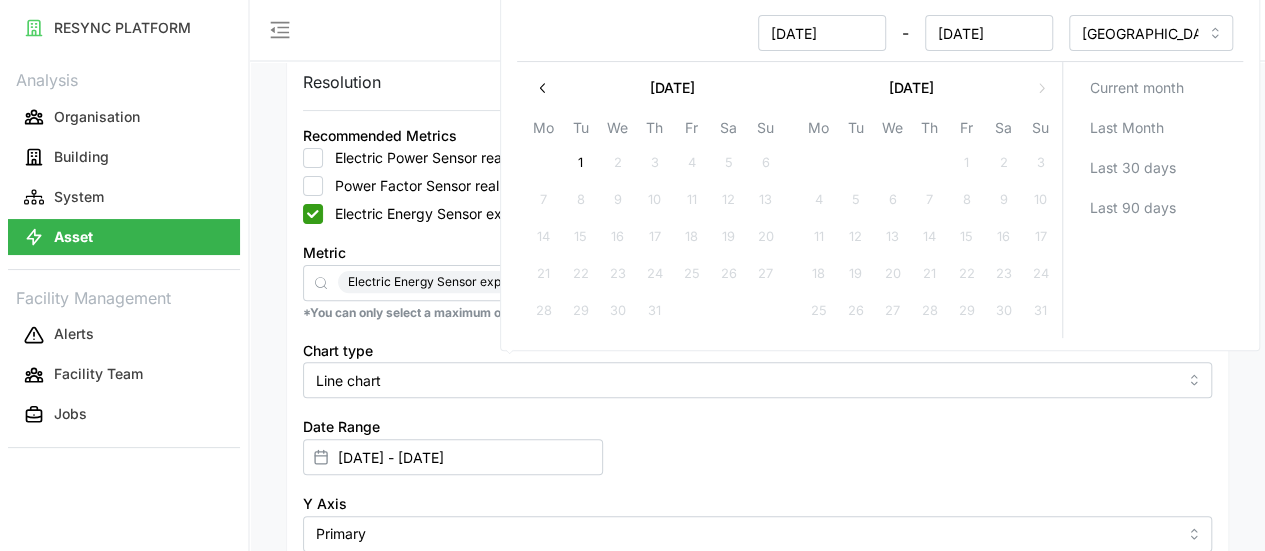 click 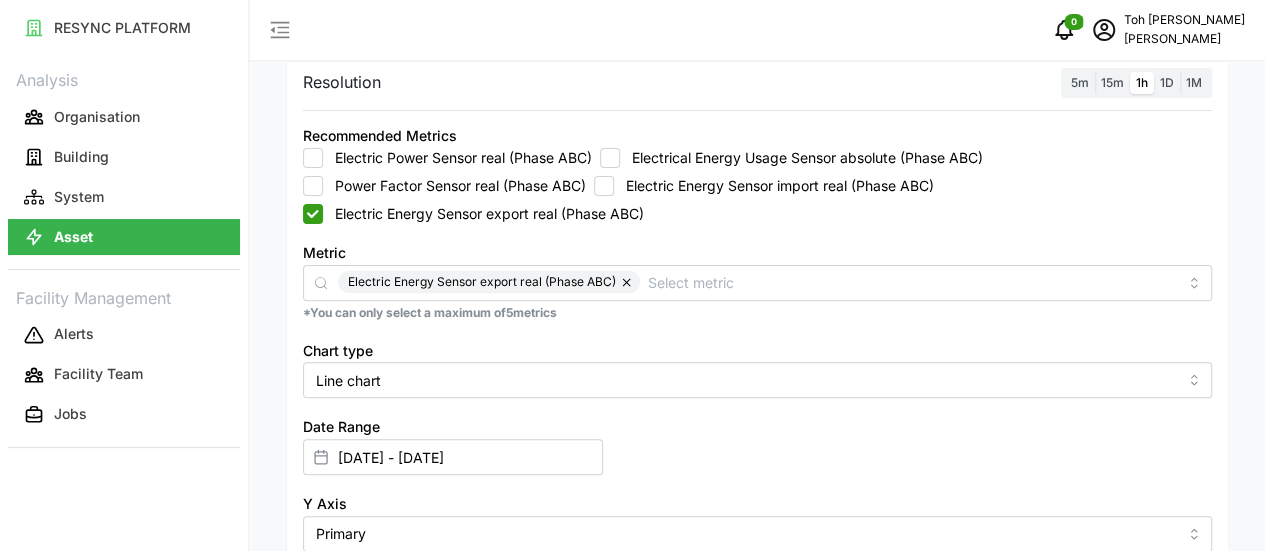 click 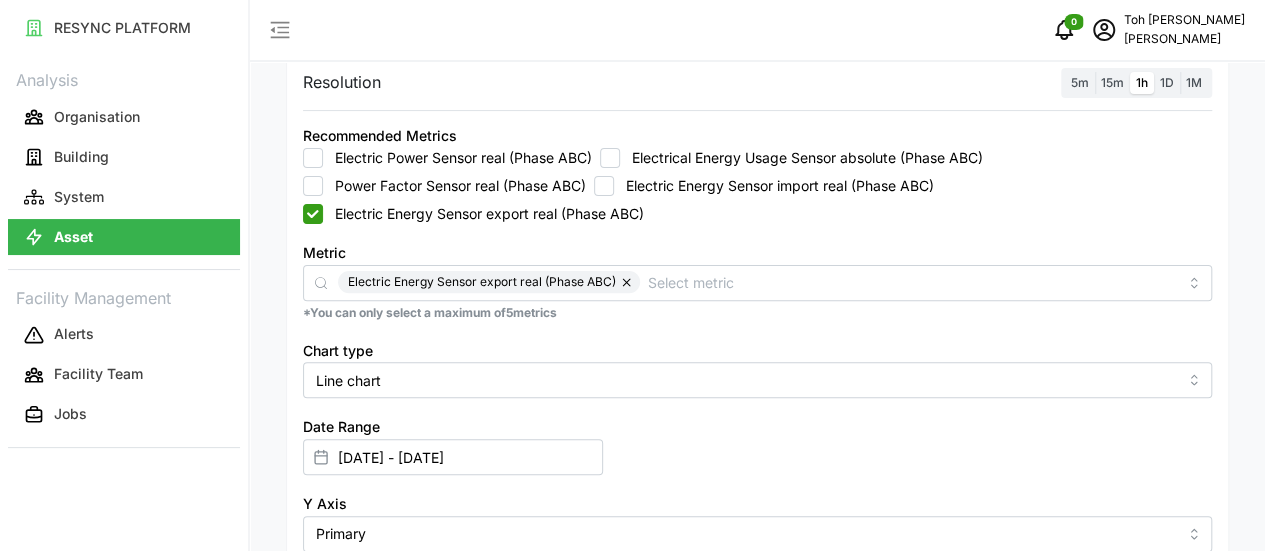 click 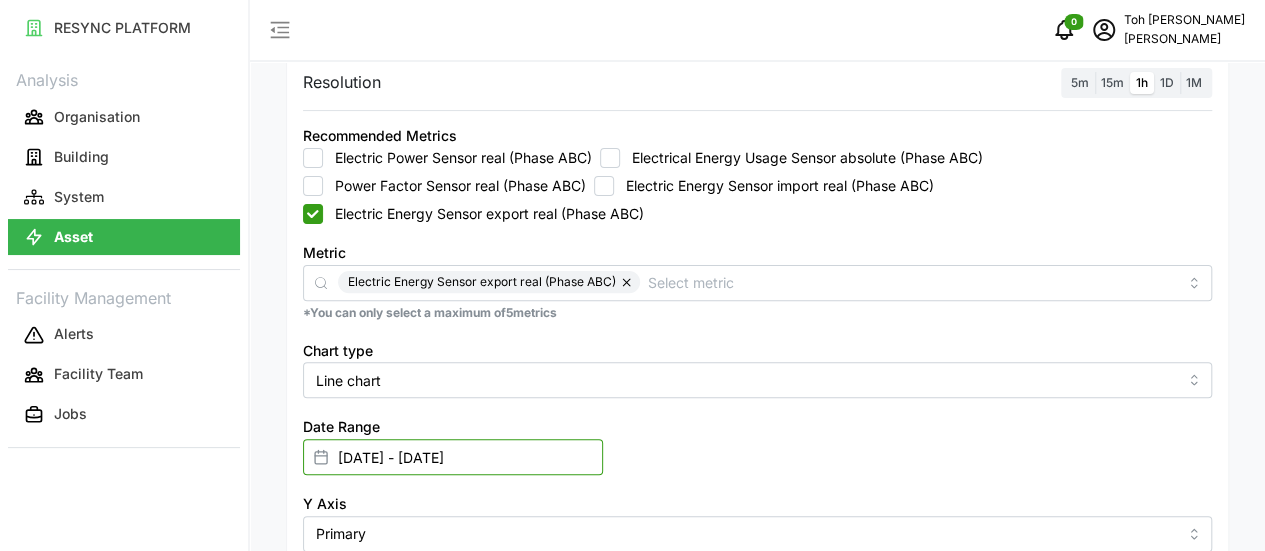 click on "[DATE] - [DATE]" at bounding box center (453, 457) 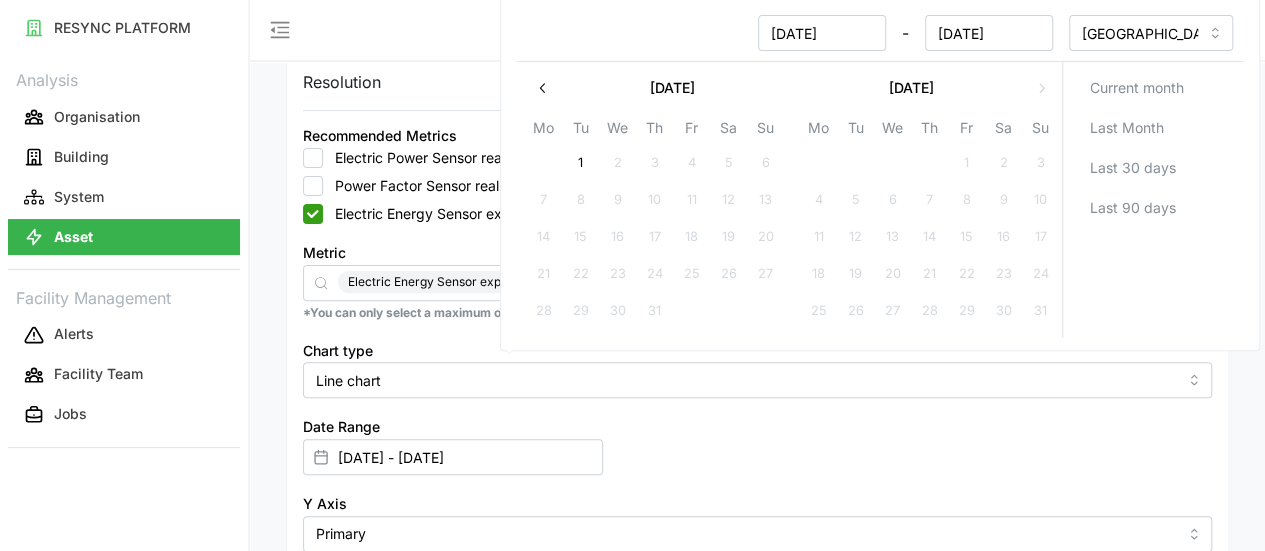 click 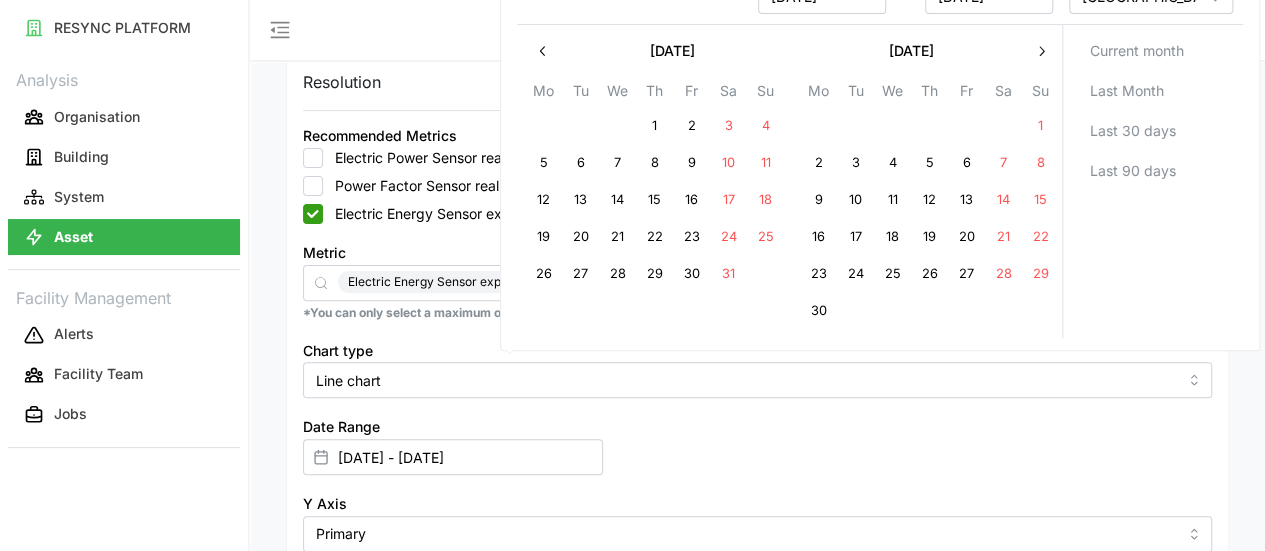 click on "15" at bounding box center [1040, 201] 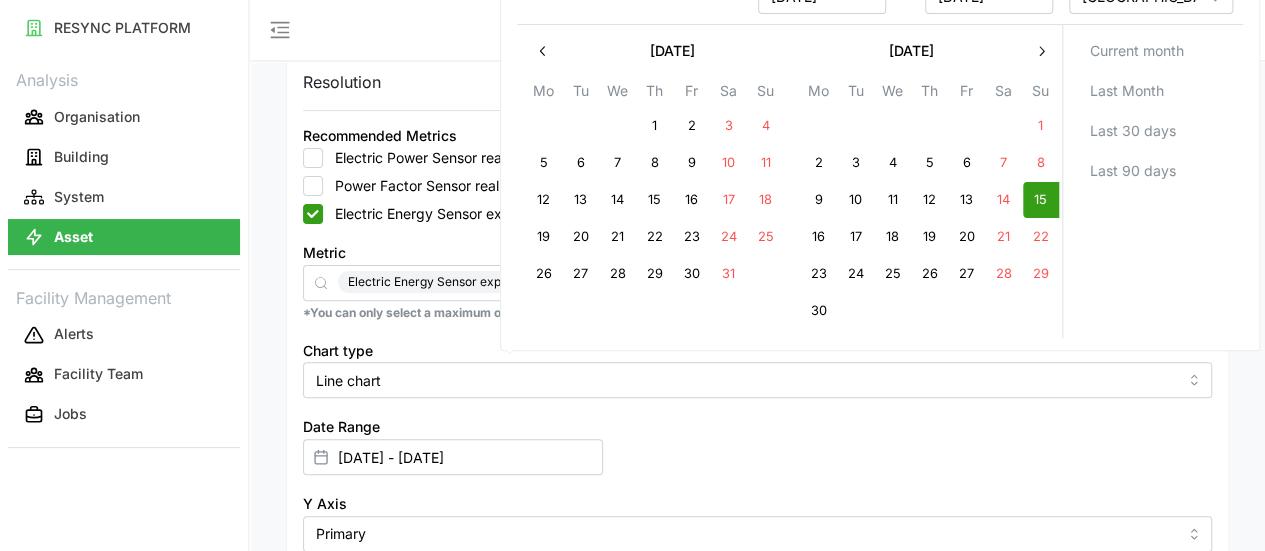 click on "X Axis Primary" at bounding box center [757, 598] 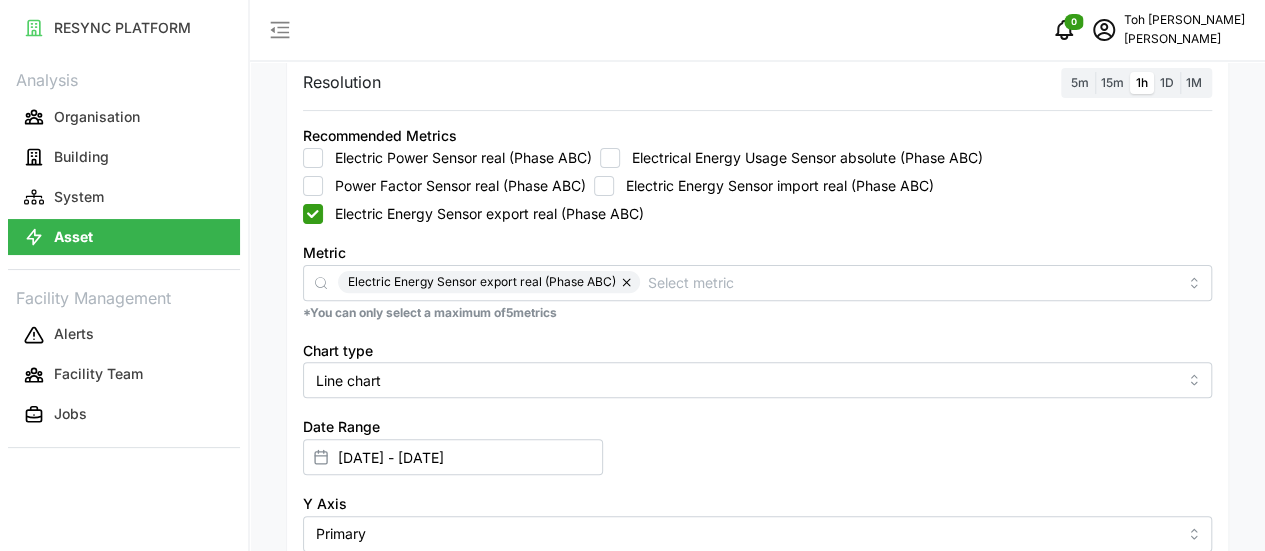 click on "Render chart" at bounding box center [366, 693] 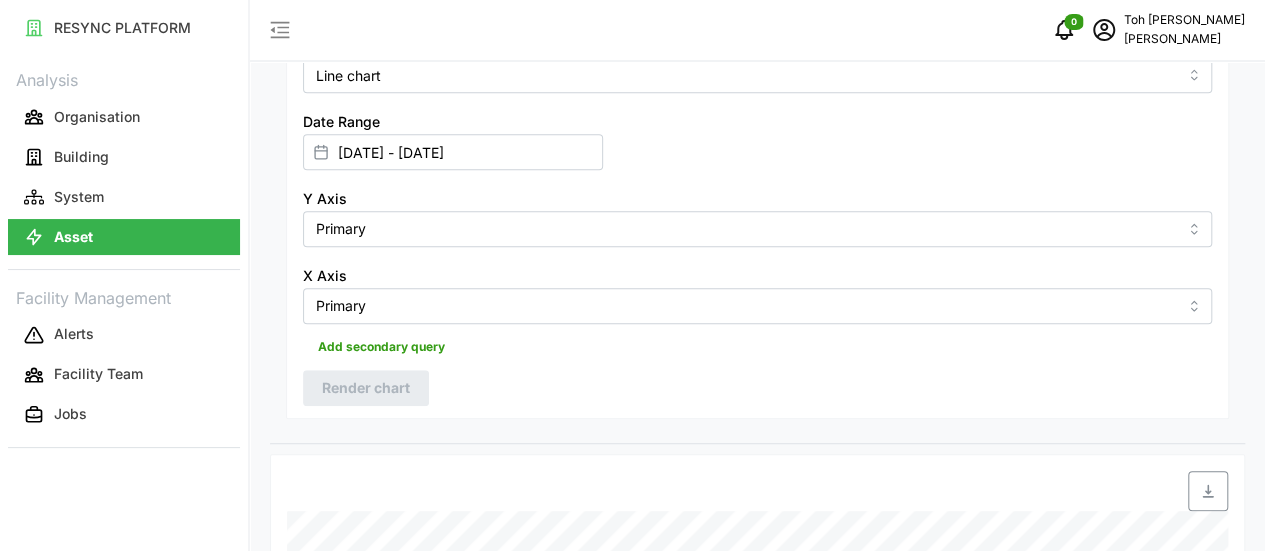 scroll, scrollTop: 697, scrollLeft: 0, axis: vertical 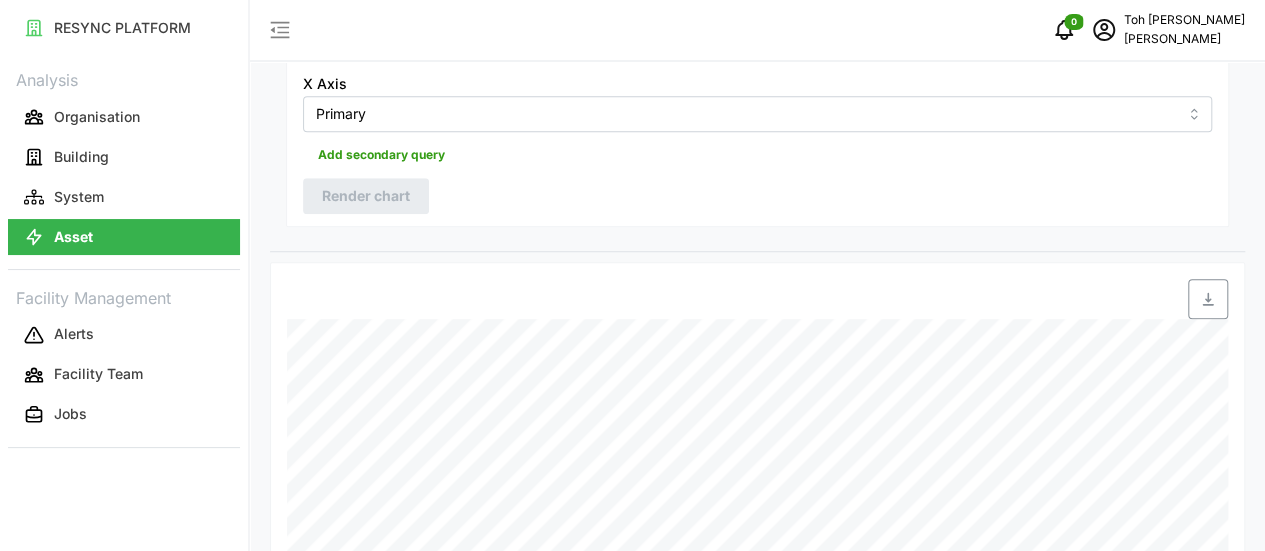 click at bounding box center [1208, 299] 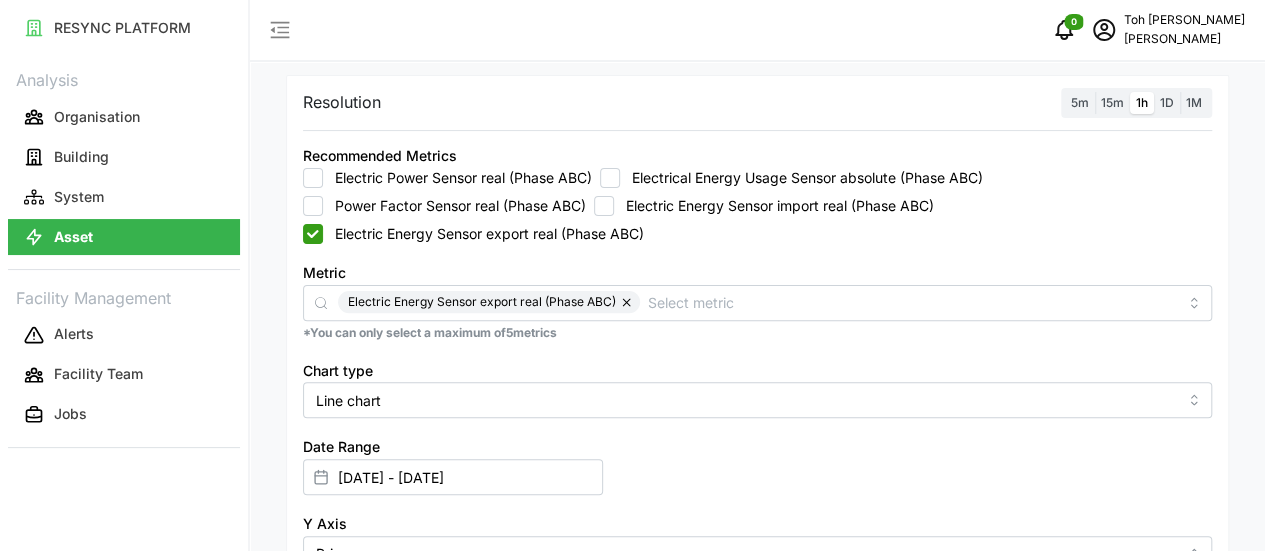 scroll, scrollTop: 197, scrollLeft: 0, axis: vertical 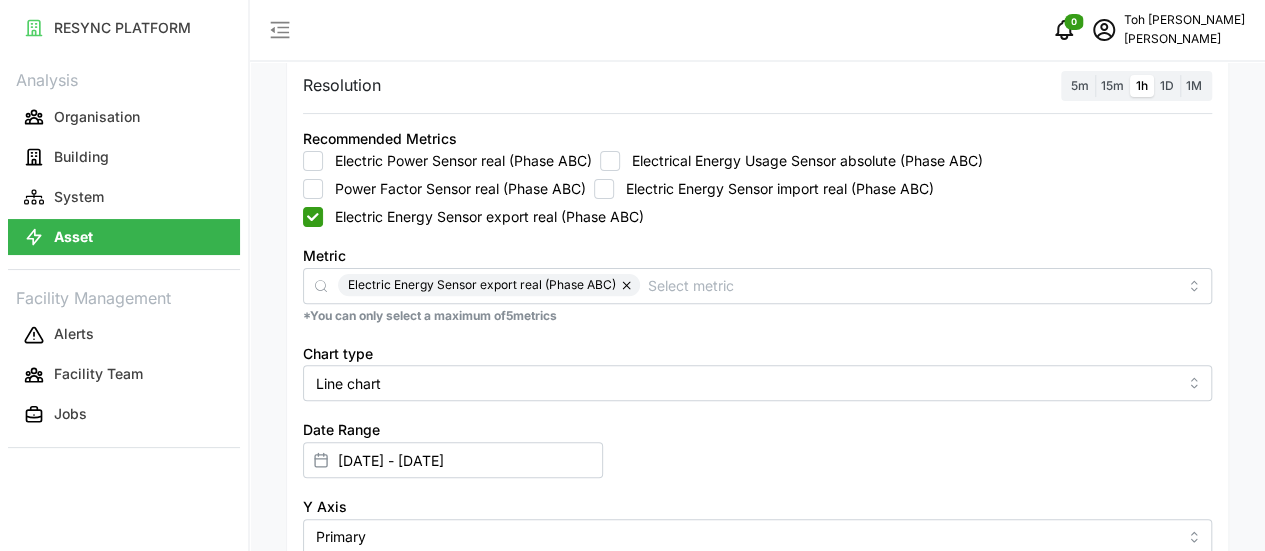 click on "Electric Energy Sensor import real (Phase ABC)" at bounding box center [604, 189] 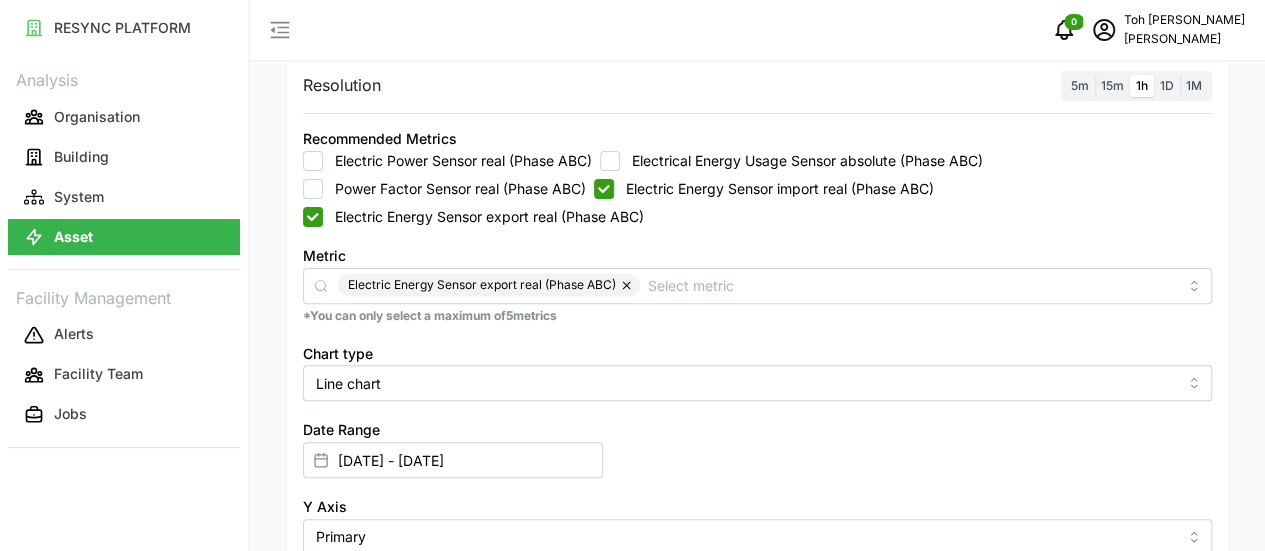 checkbox on "true" 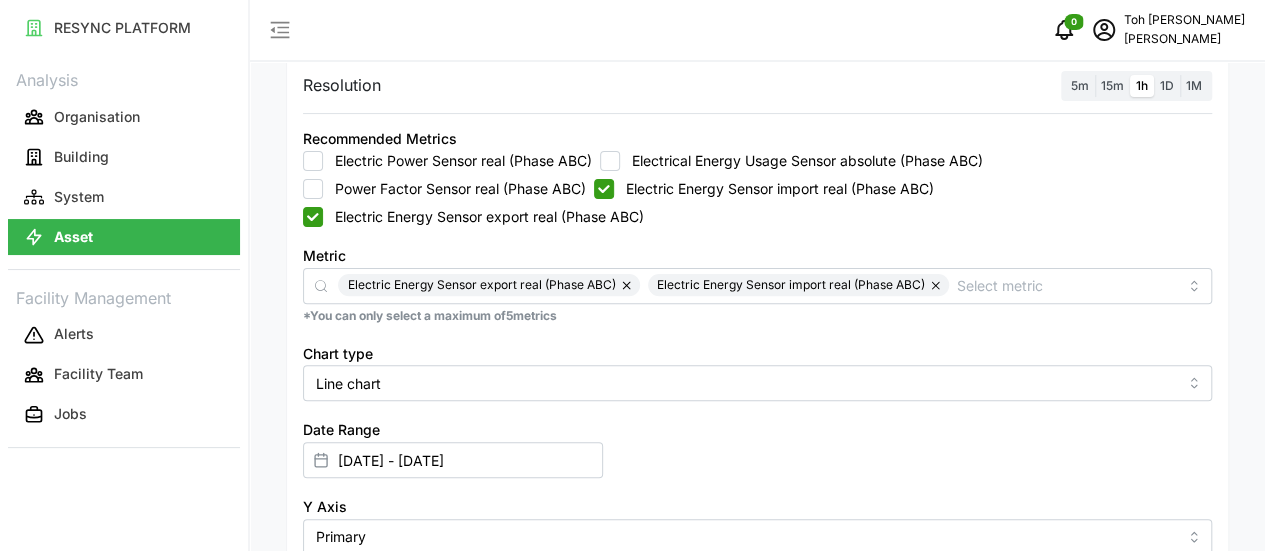 click on "Electric Energy Sensor export real (Phase ABC)" at bounding box center (313, 217) 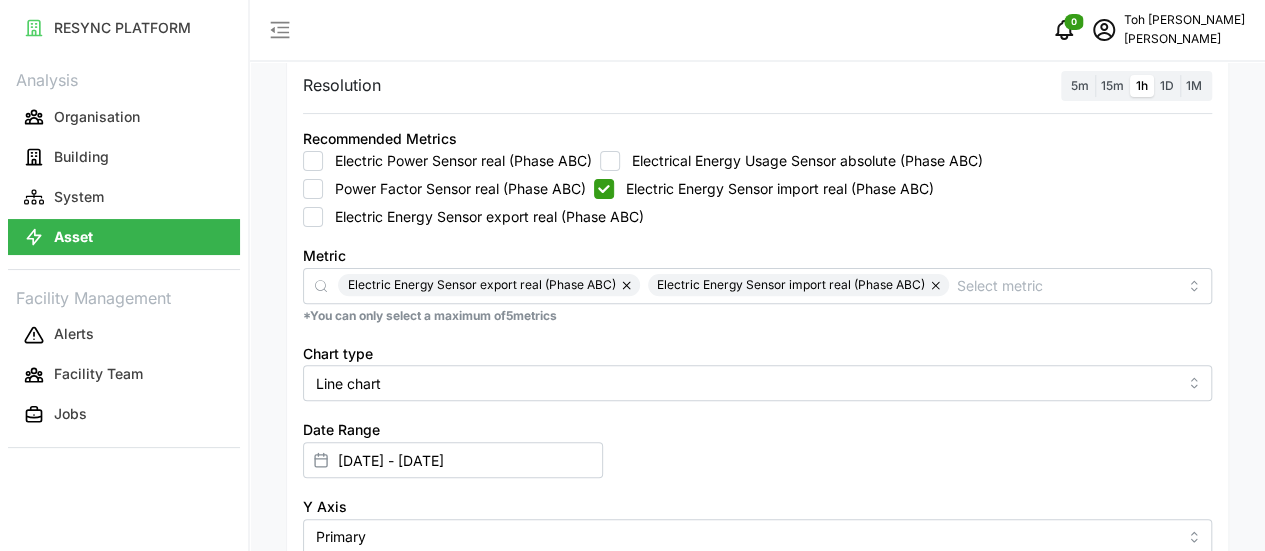 checkbox on "false" 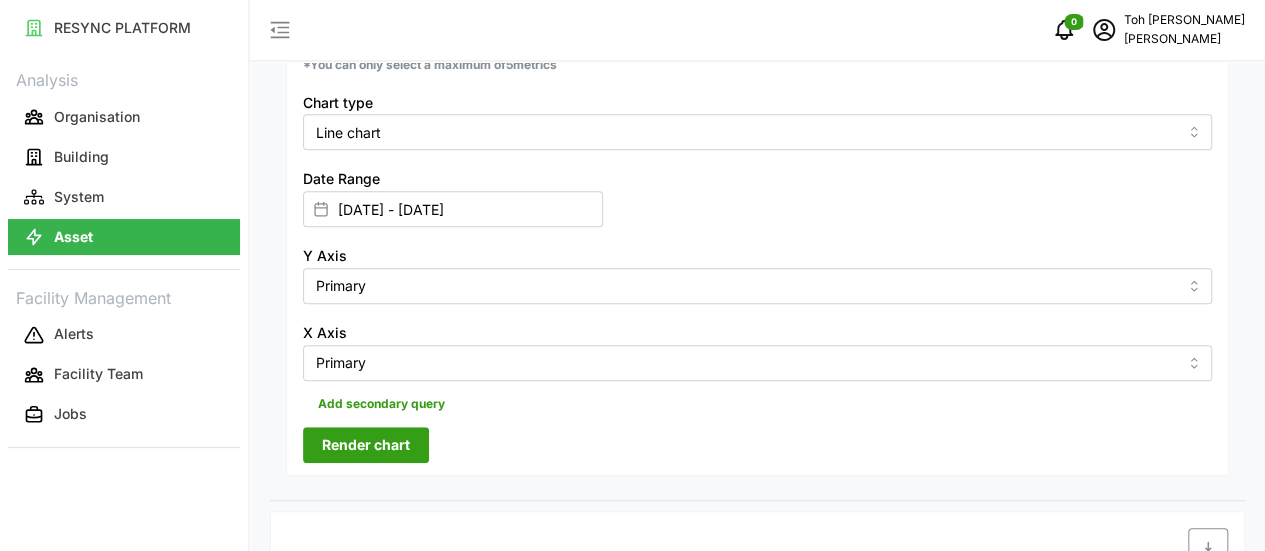scroll, scrollTop: 397, scrollLeft: 0, axis: vertical 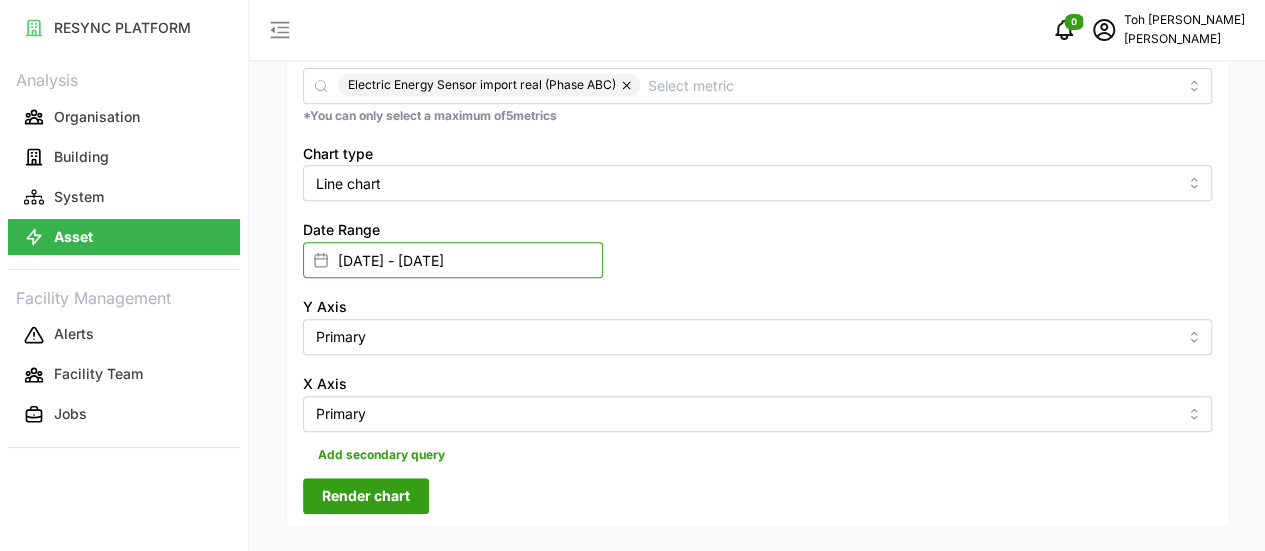click on "15 Jun 2025 - 15 Jun 2025" at bounding box center (453, 260) 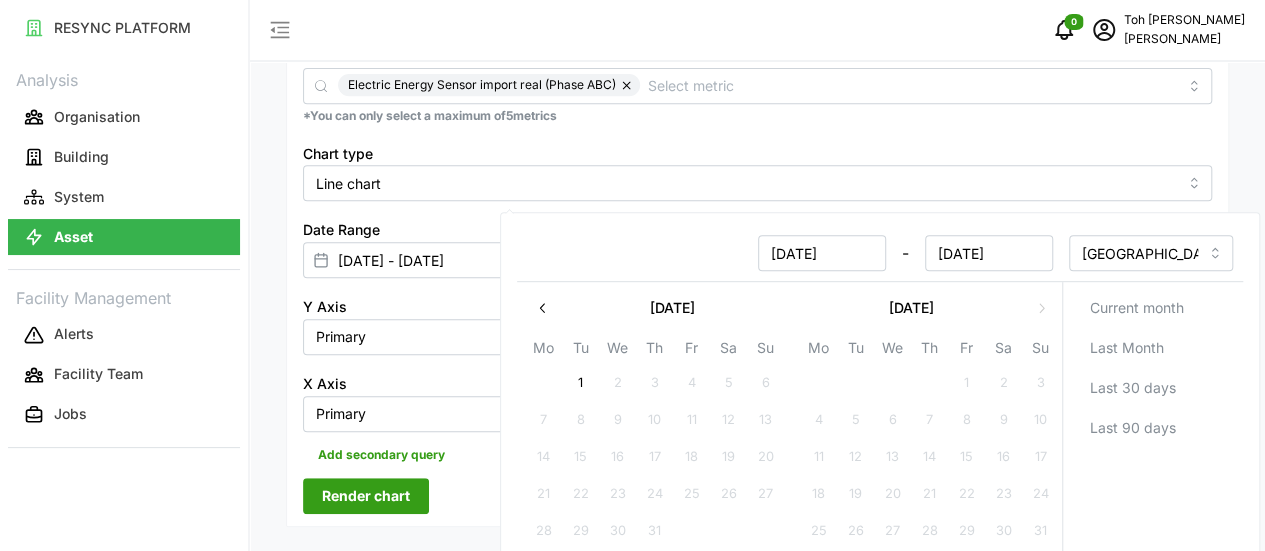 click on "[DATE]" at bounding box center (672, 308) 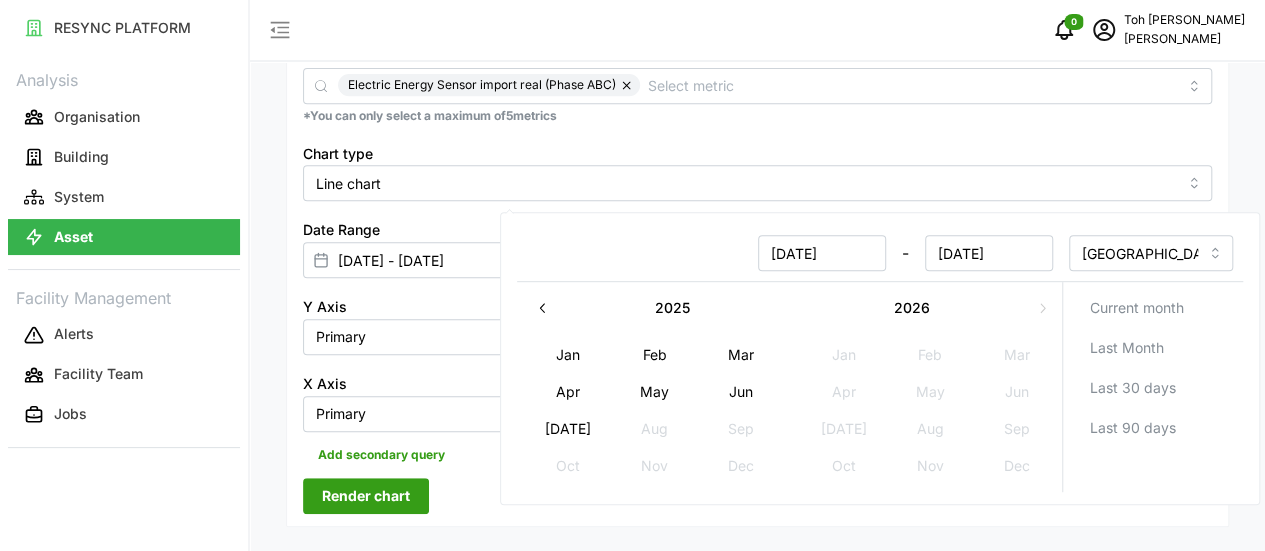 click 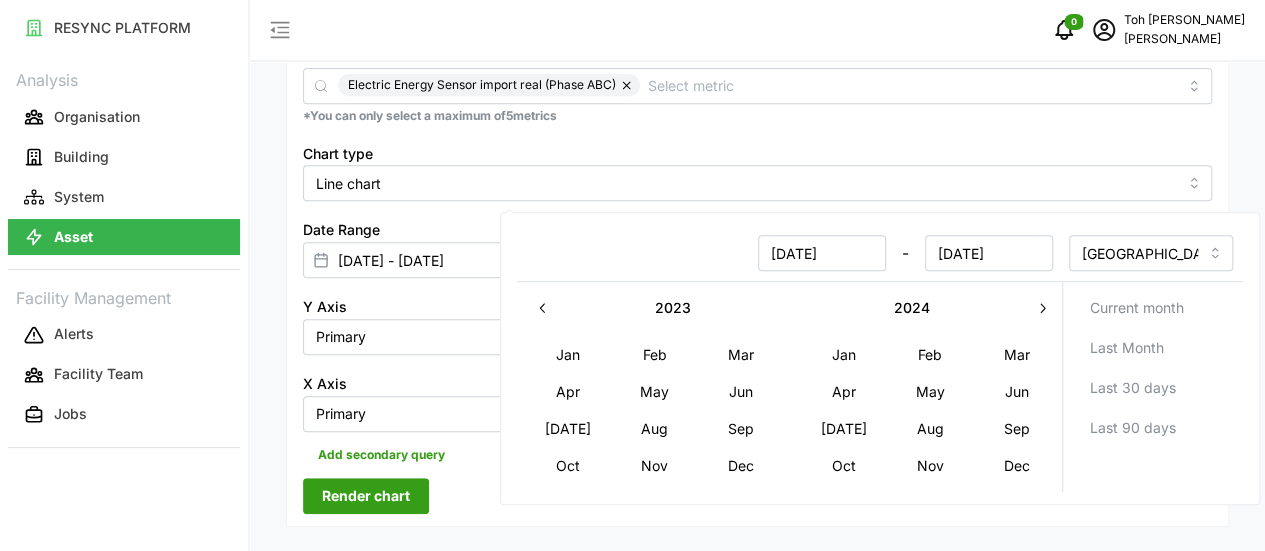 click 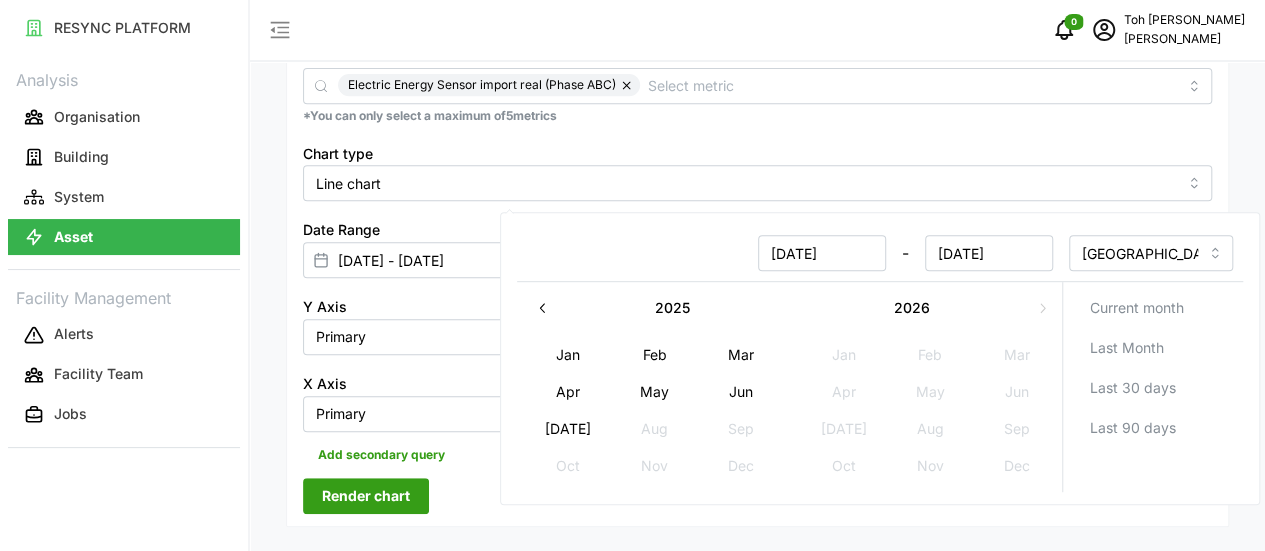 click on "May" at bounding box center [655, 392] 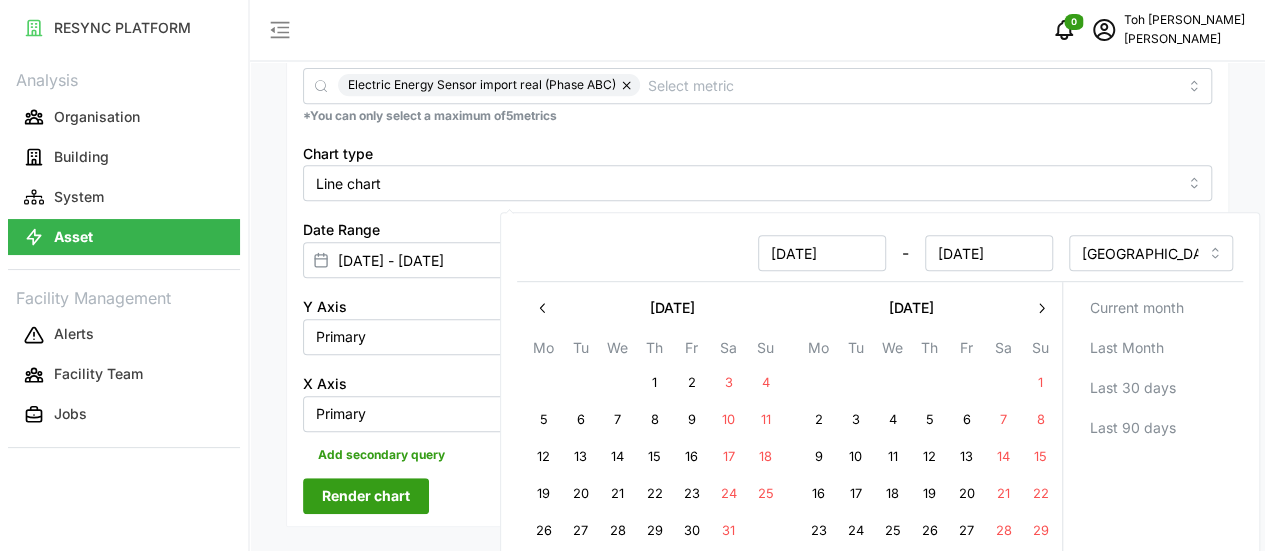 click on "15" at bounding box center (654, 457) 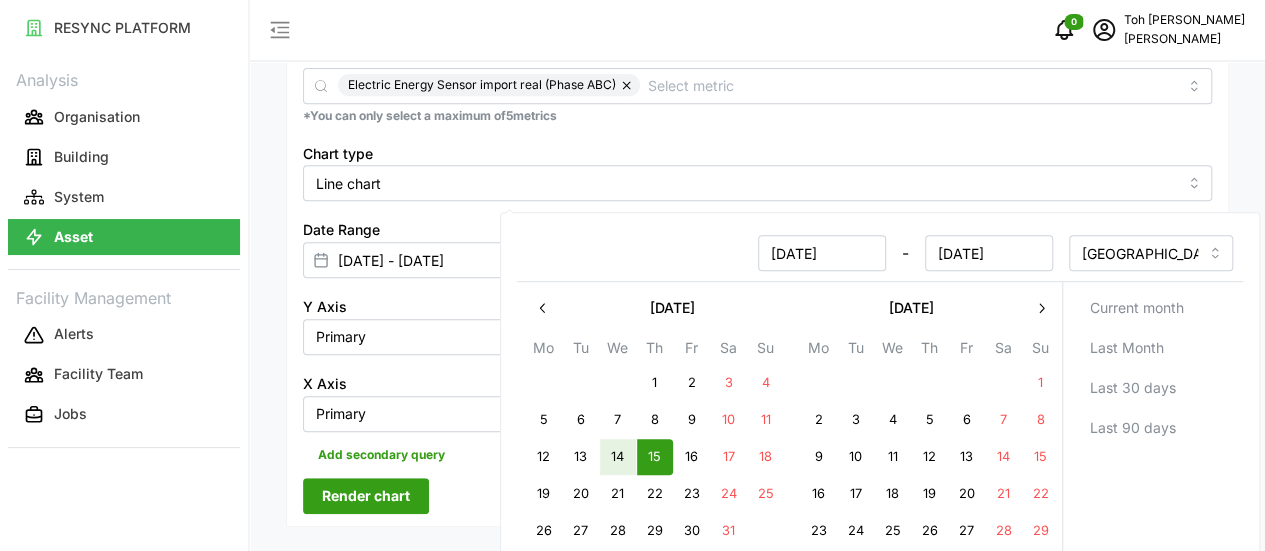 click on "14" at bounding box center (617, 457) 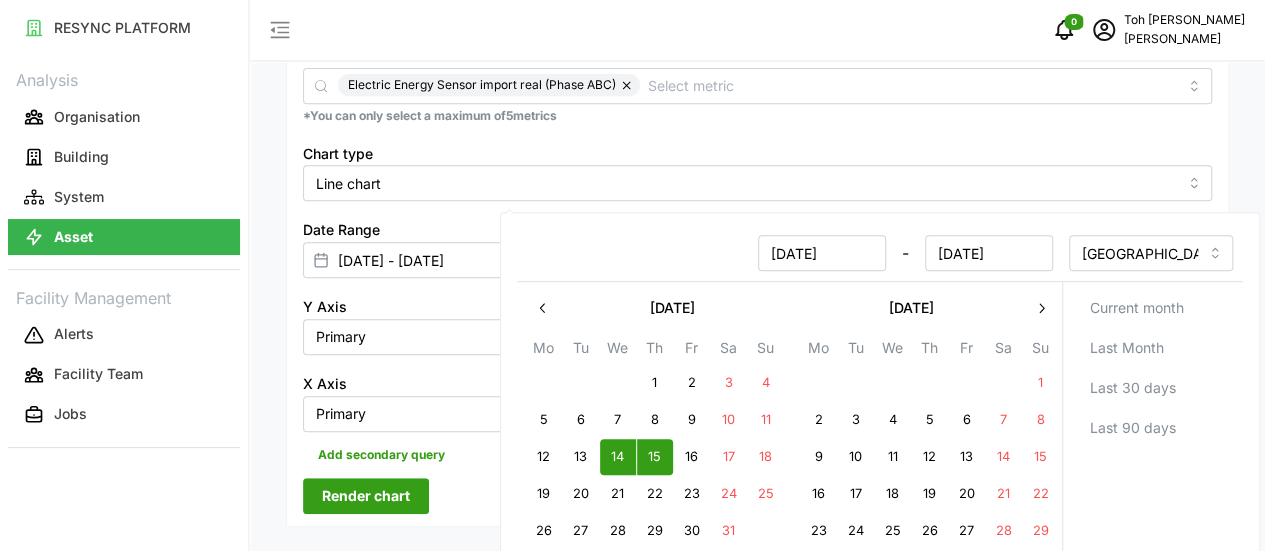 click on "15" at bounding box center [654, 457] 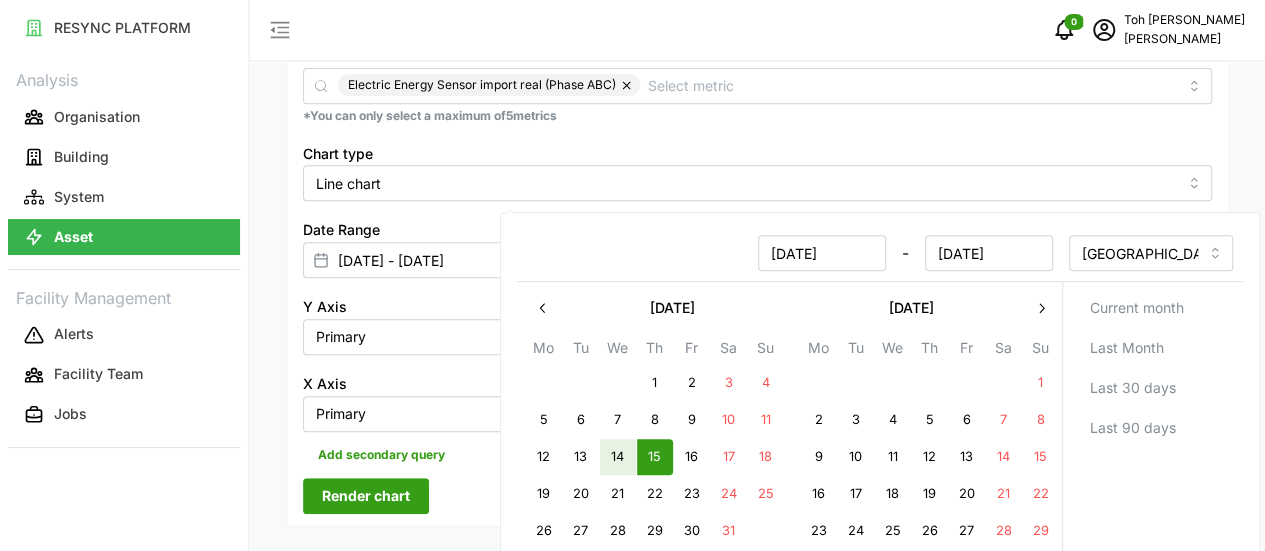 click on "14" at bounding box center [617, 457] 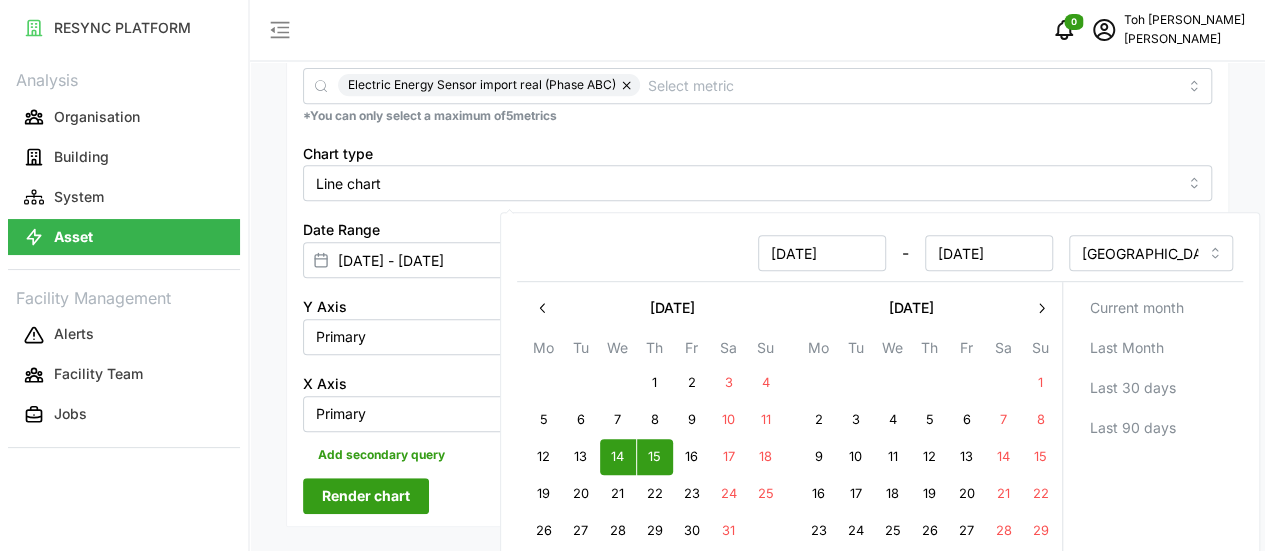 click on "14" at bounding box center [617, 457] 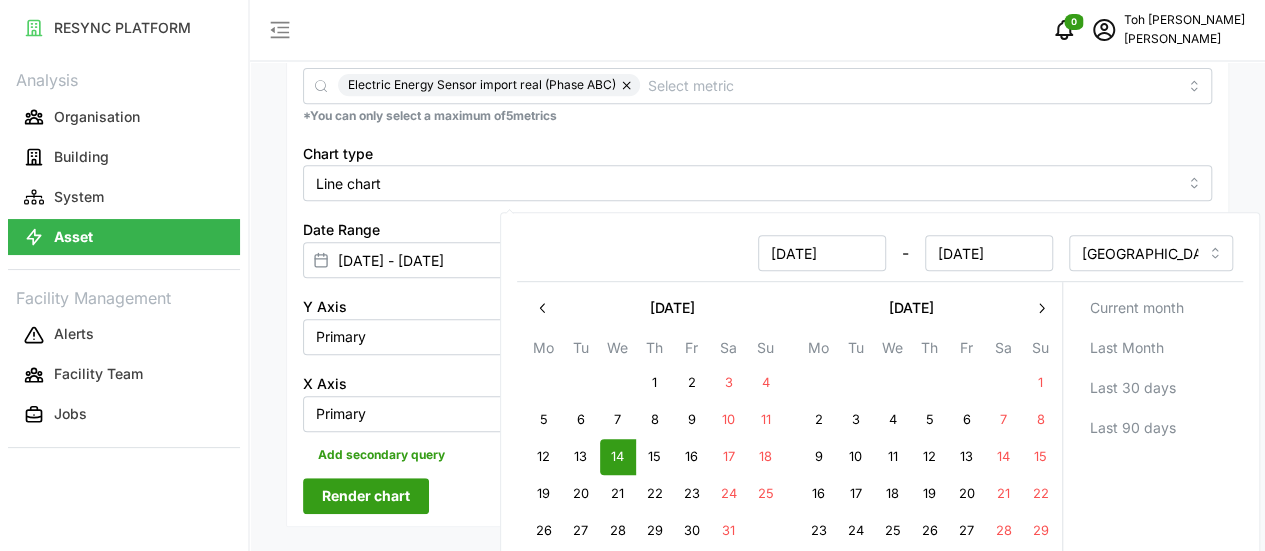 click on "14" at bounding box center [617, 457] 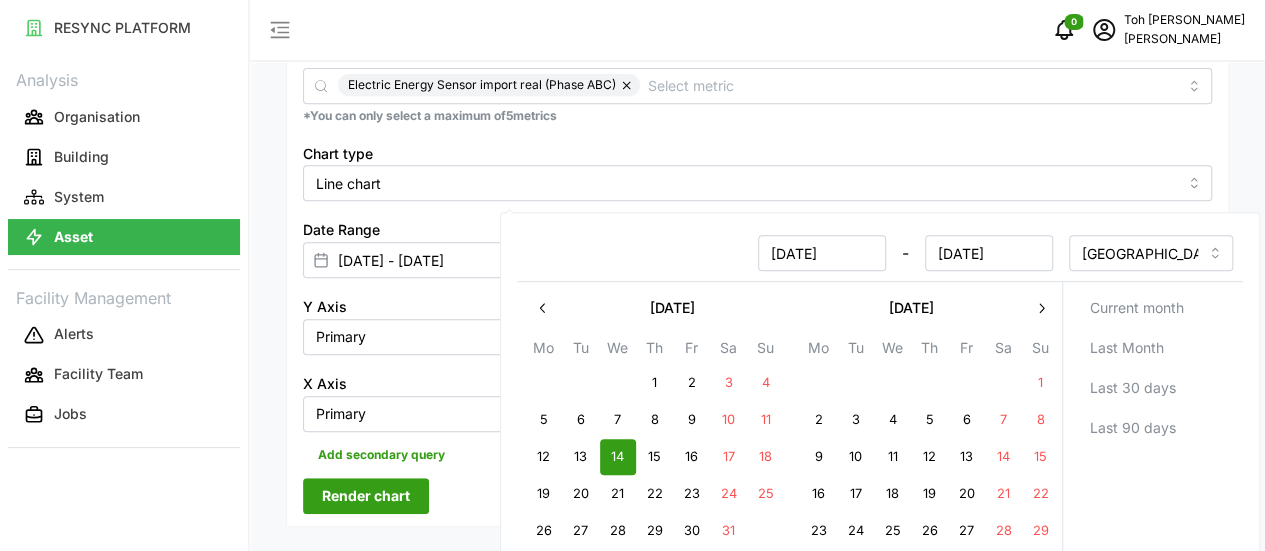 click on "Render chart" at bounding box center [366, 496] 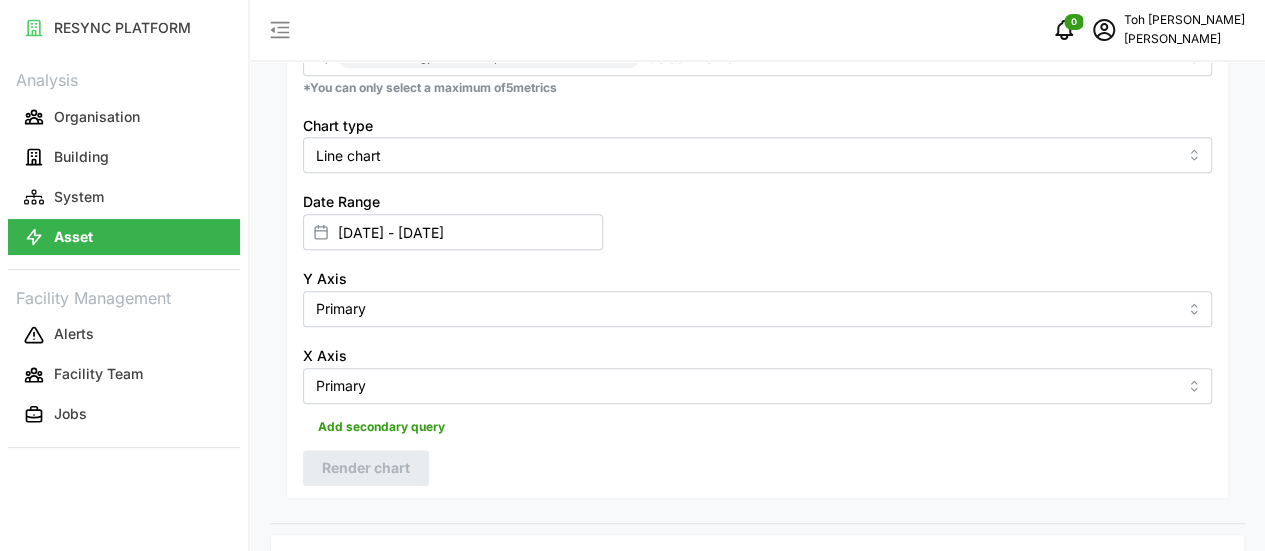 scroll, scrollTop: 697, scrollLeft: 0, axis: vertical 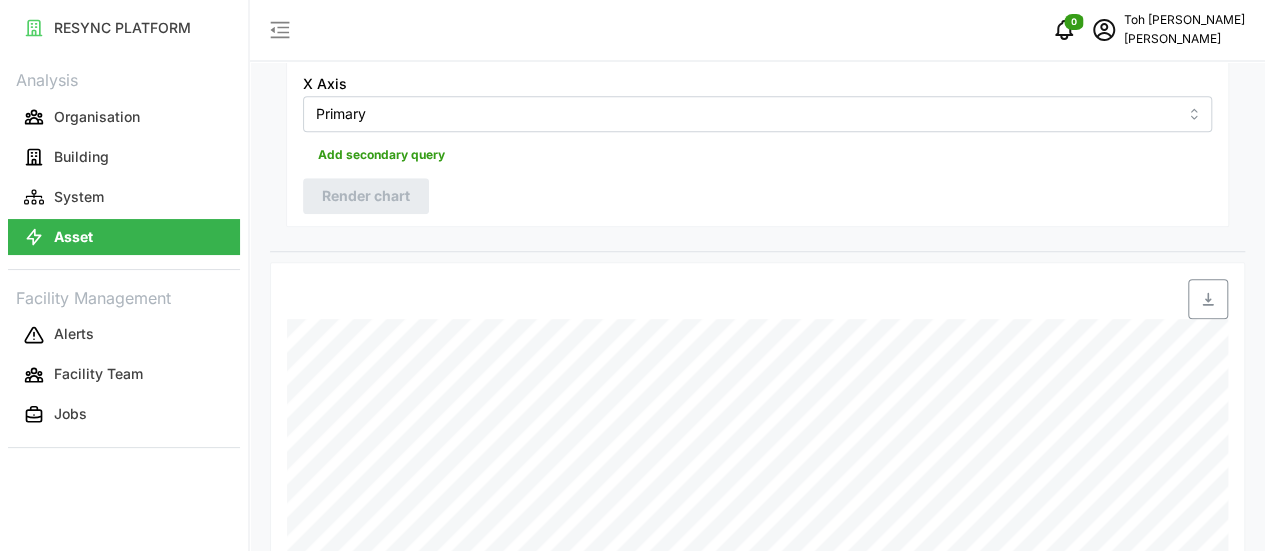 click at bounding box center (1208, 299) 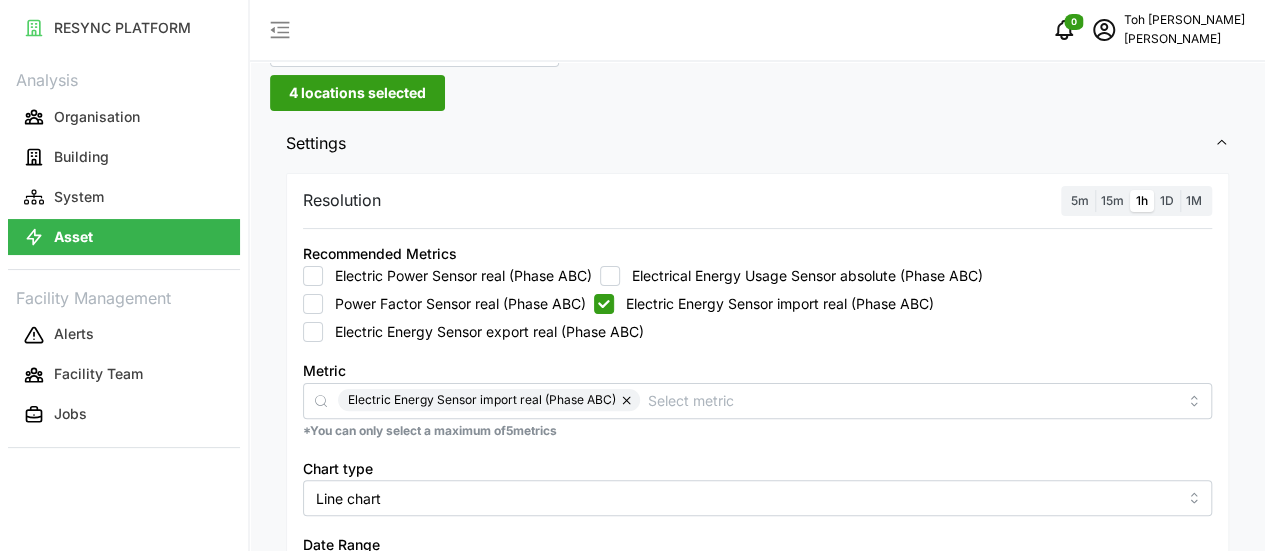 scroll, scrollTop: 0, scrollLeft: 0, axis: both 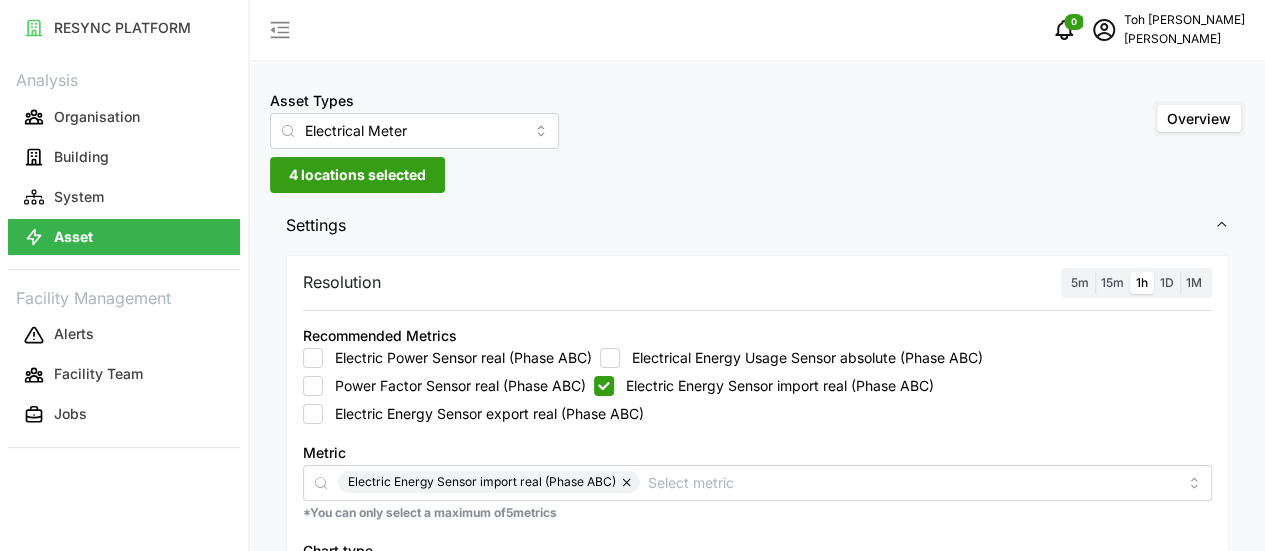 click on "Electric Energy Sensor export real (Phase ABC)" at bounding box center [313, 414] 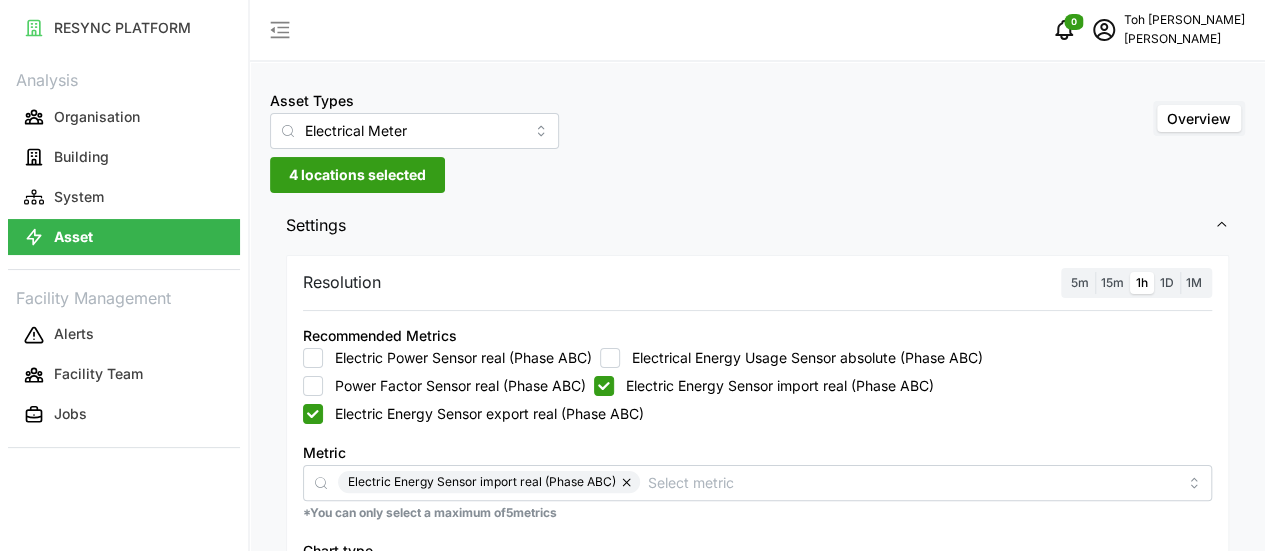 checkbox on "true" 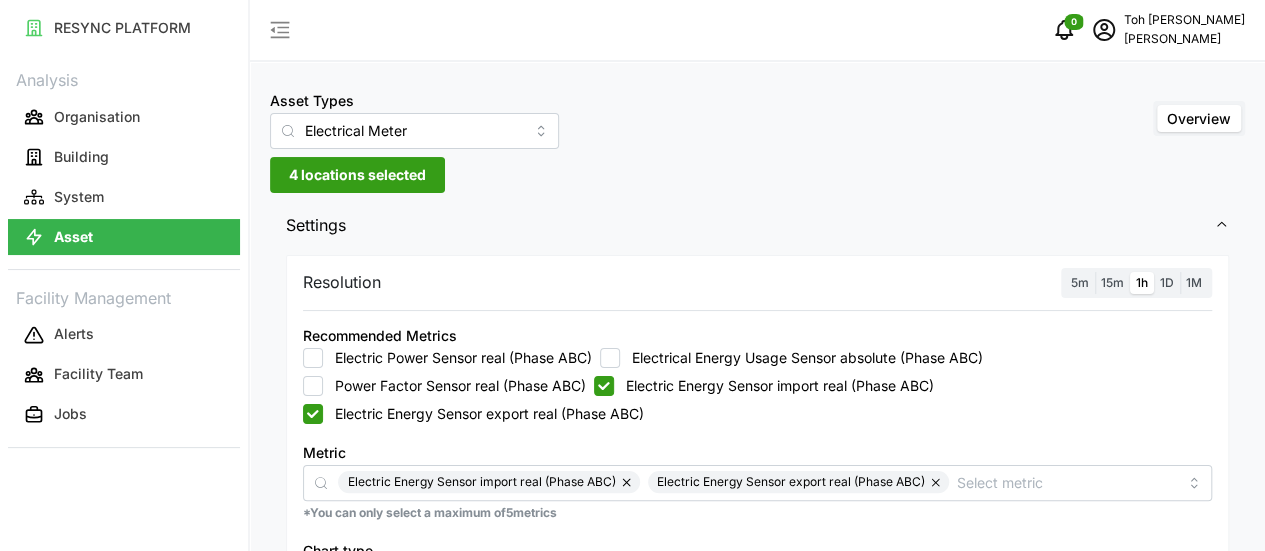 click on "Electric Energy Sensor import real (Phase ABC)" at bounding box center (774, 386) 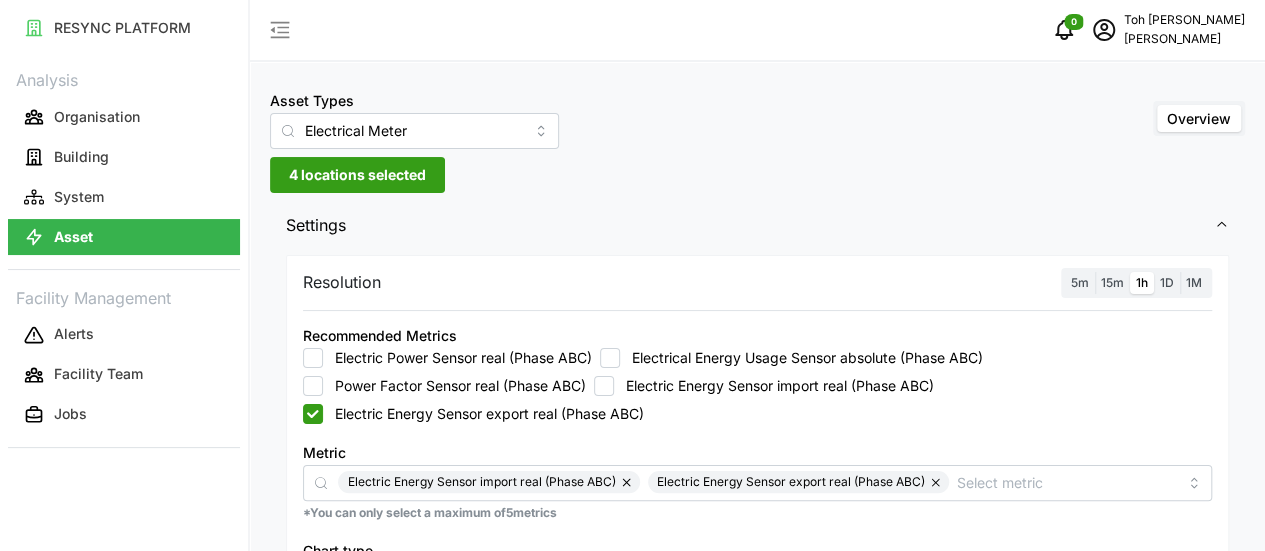 checkbox on "false" 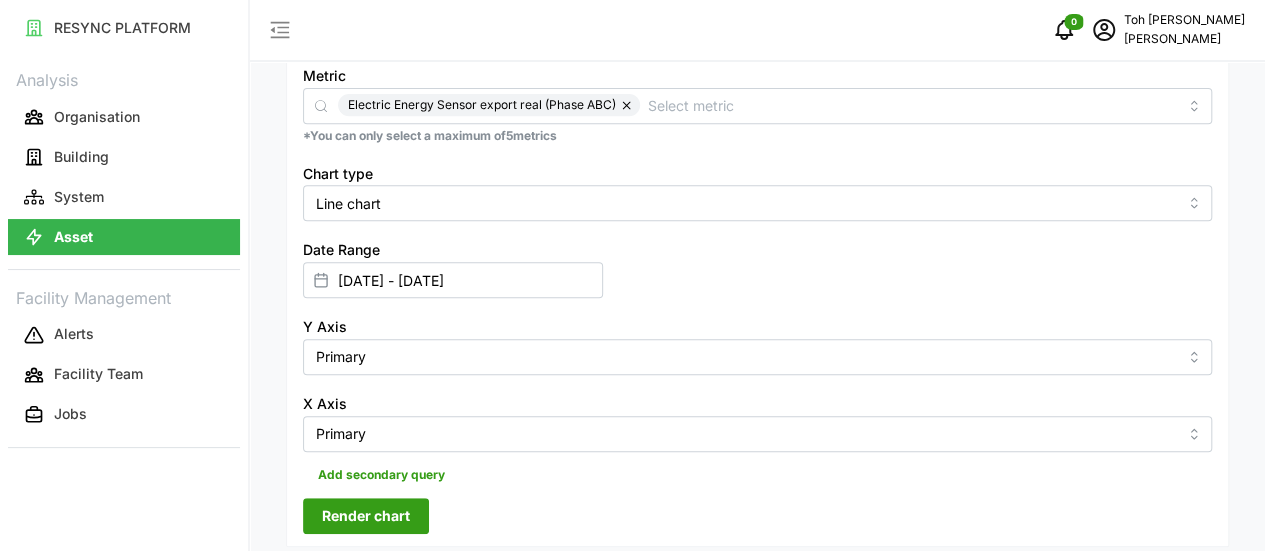 scroll, scrollTop: 500, scrollLeft: 0, axis: vertical 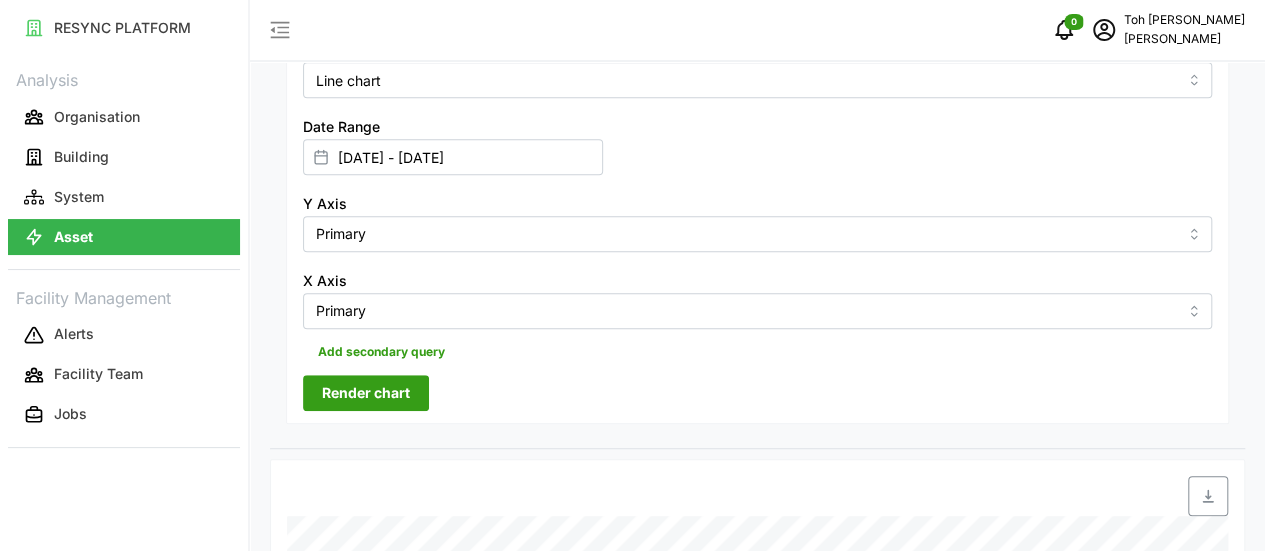 click at bounding box center (1208, 496) 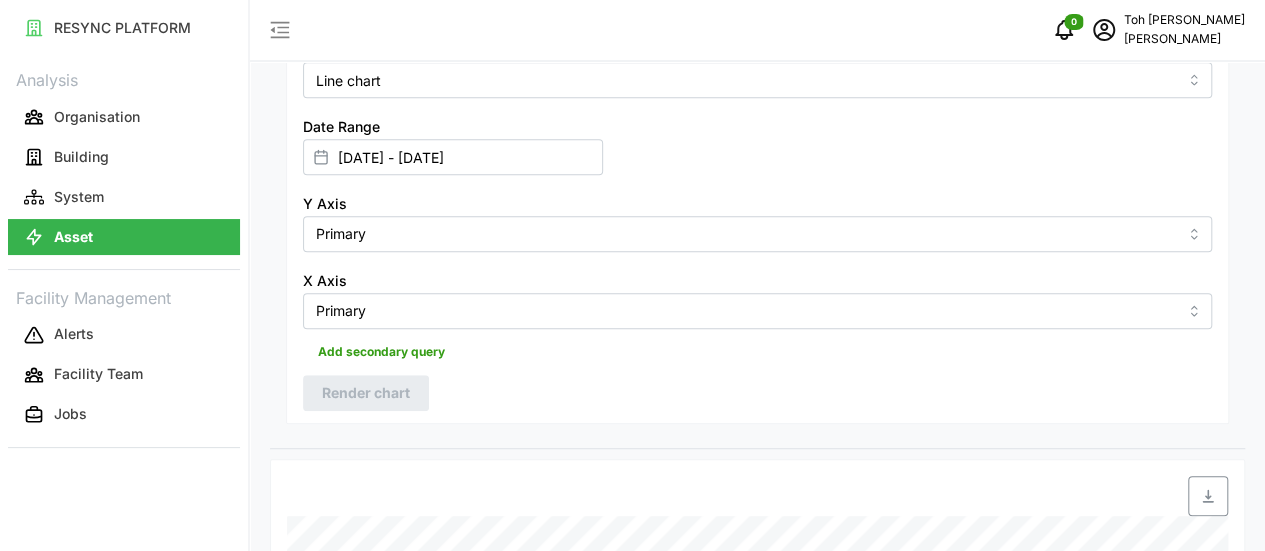 click 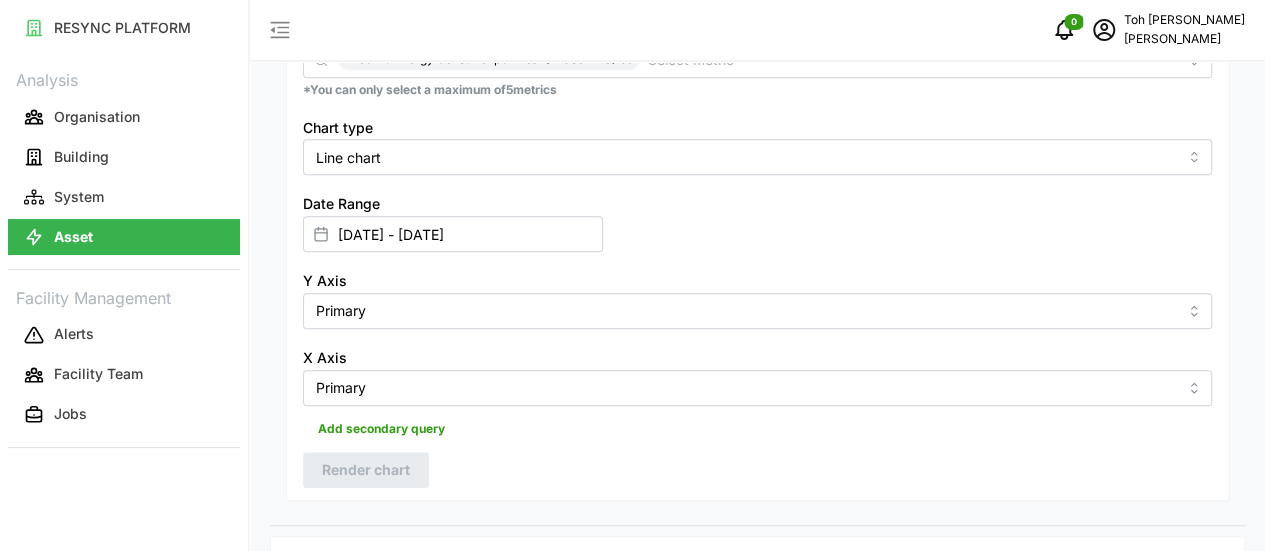scroll, scrollTop: 400, scrollLeft: 0, axis: vertical 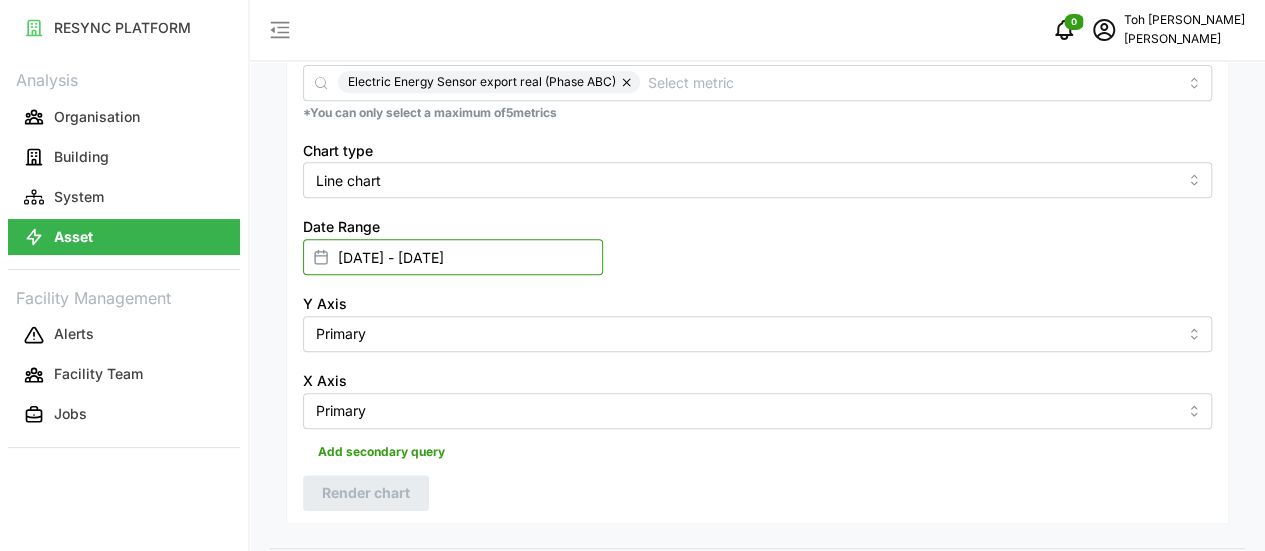 click on "14 May 2025 - 14 May 2025" at bounding box center [453, 257] 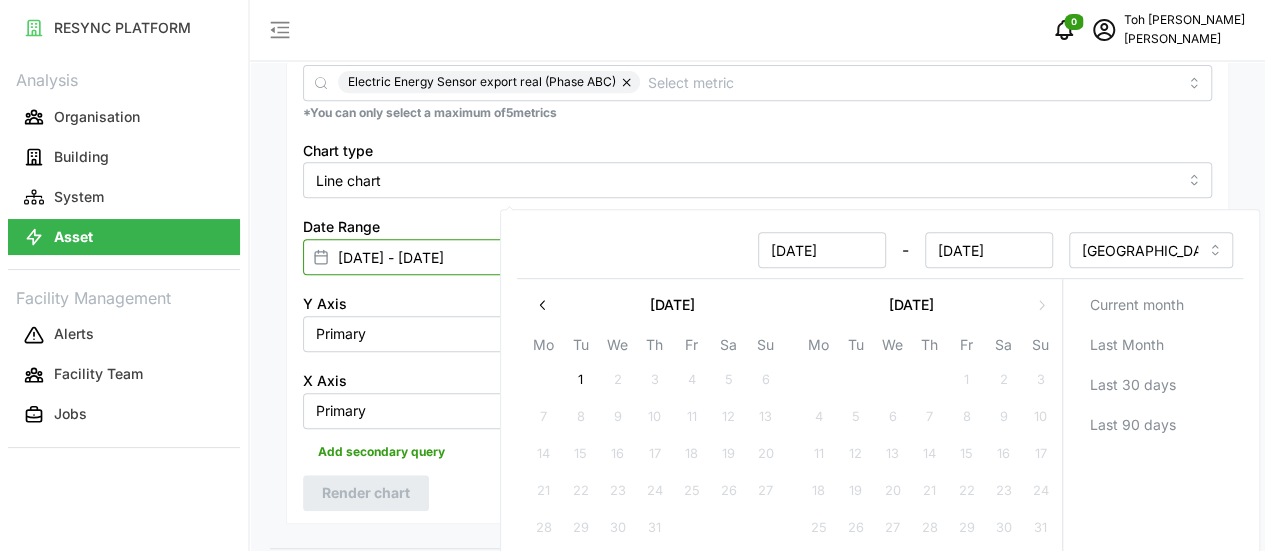 click on "14 May 2025 - 14 May 2025" at bounding box center [453, 257] 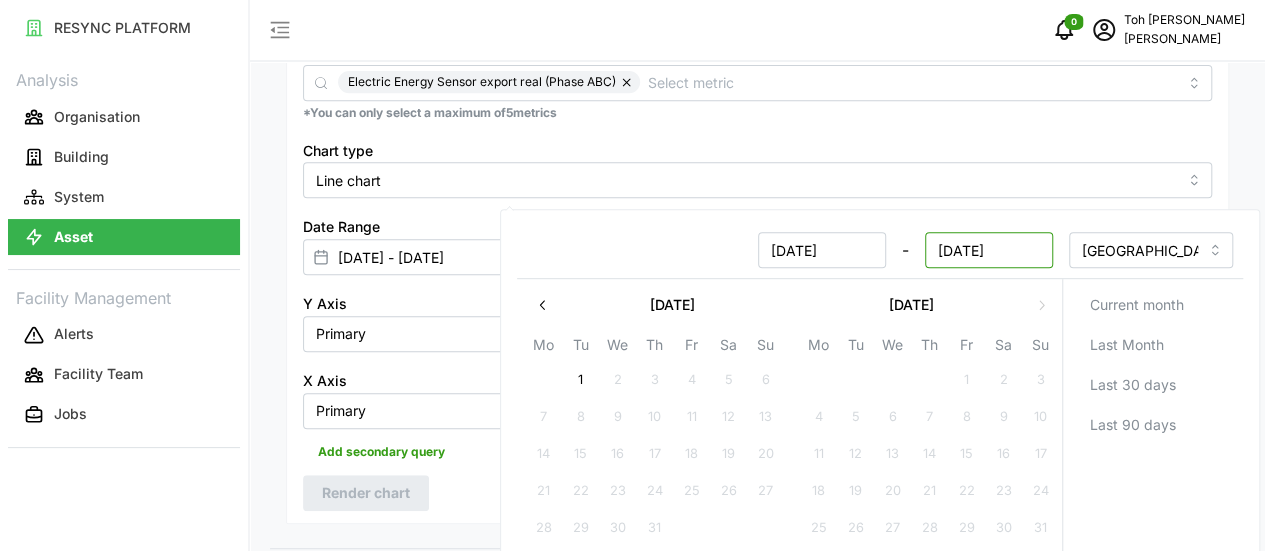 click on "14 May 2025" at bounding box center [988, 250] 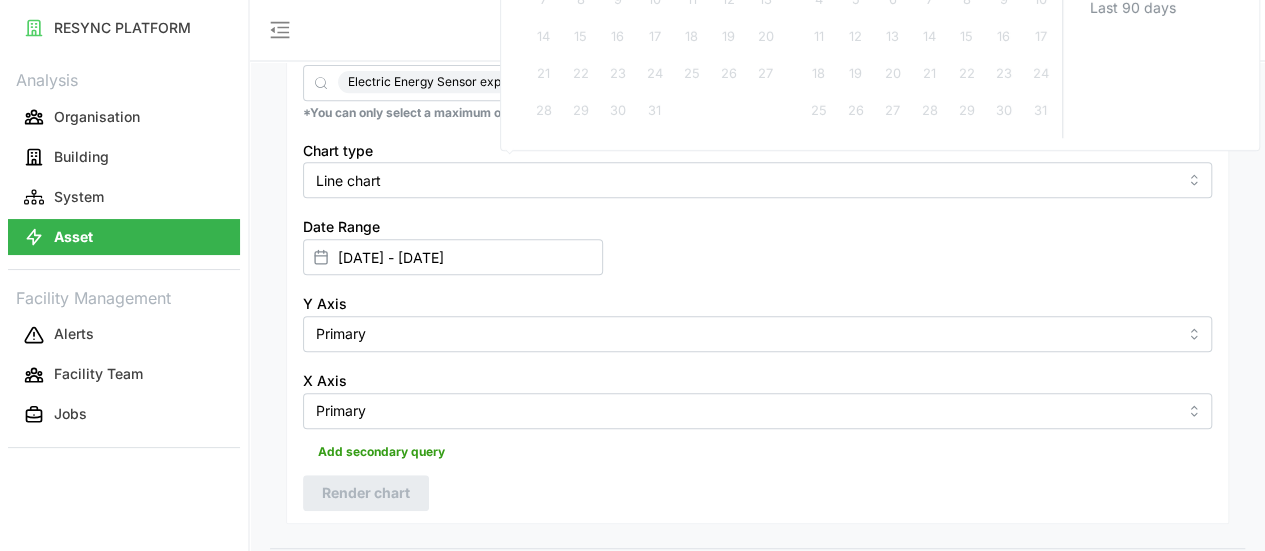 scroll, scrollTop: 200, scrollLeft: 0, axis: vertical 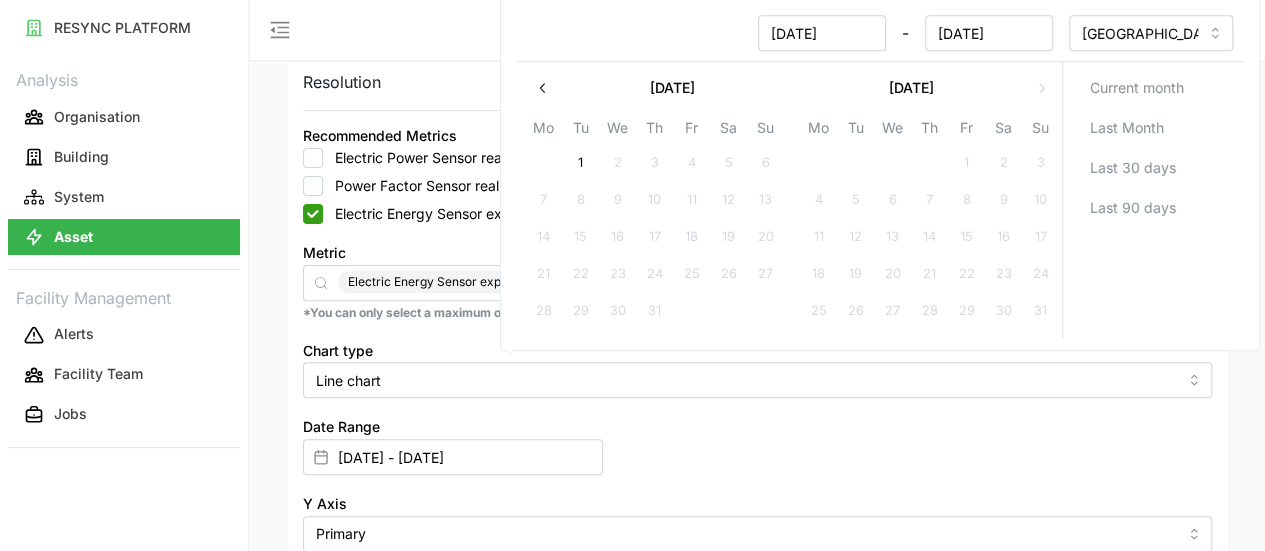 click 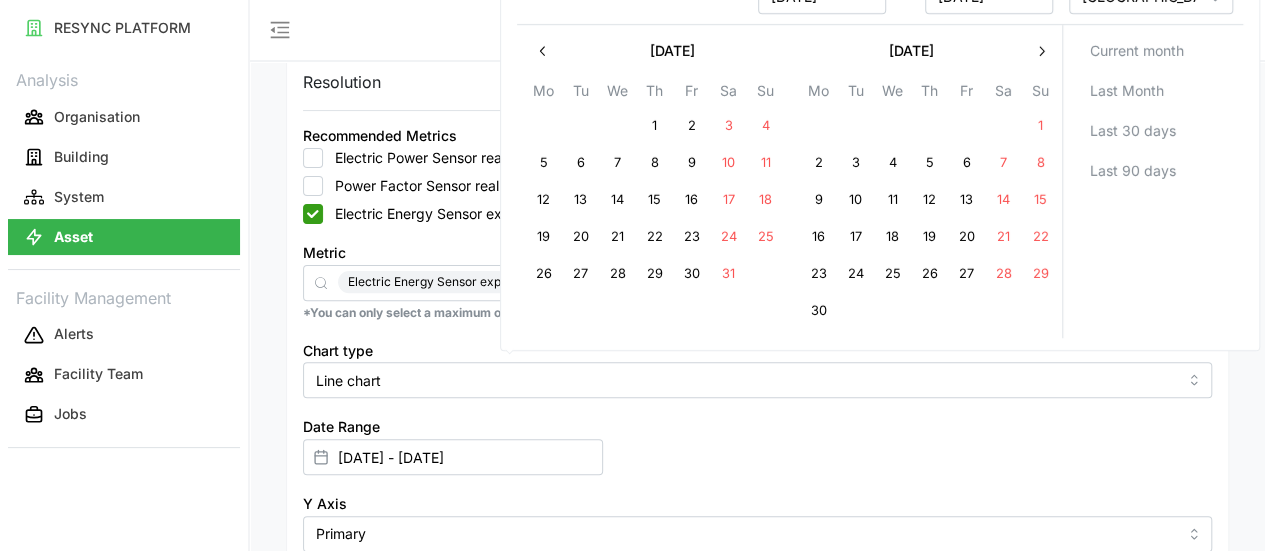 click on "15" at bounding box center (654, 201) 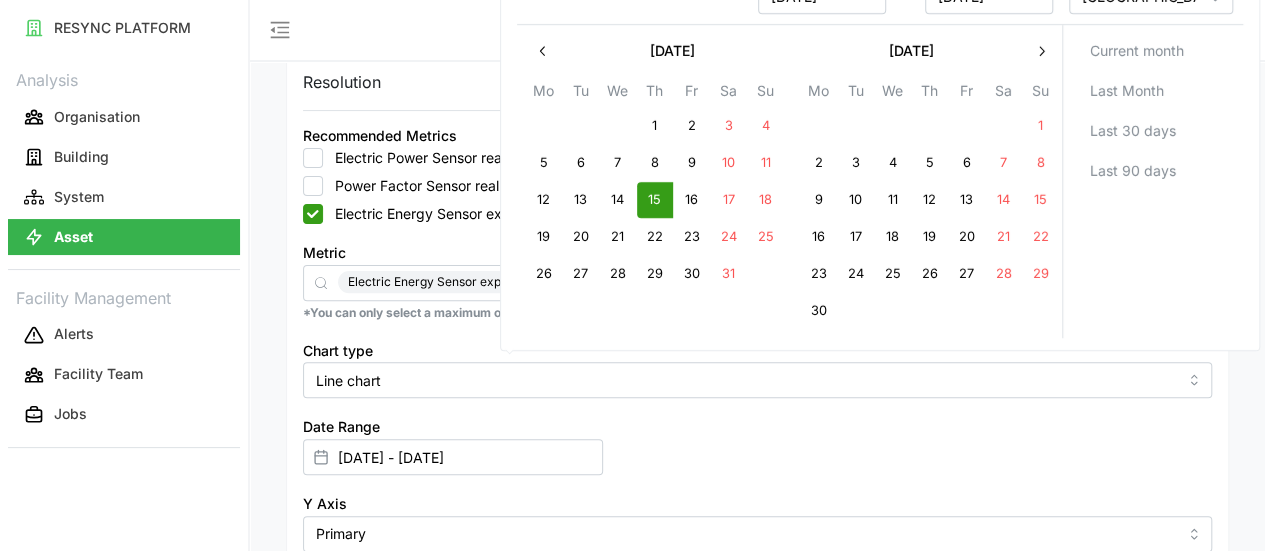 drag, startPoint x: 644, startPoint y: 431, endPoint x: 536, endPoint y: 463, distance: 112.64102 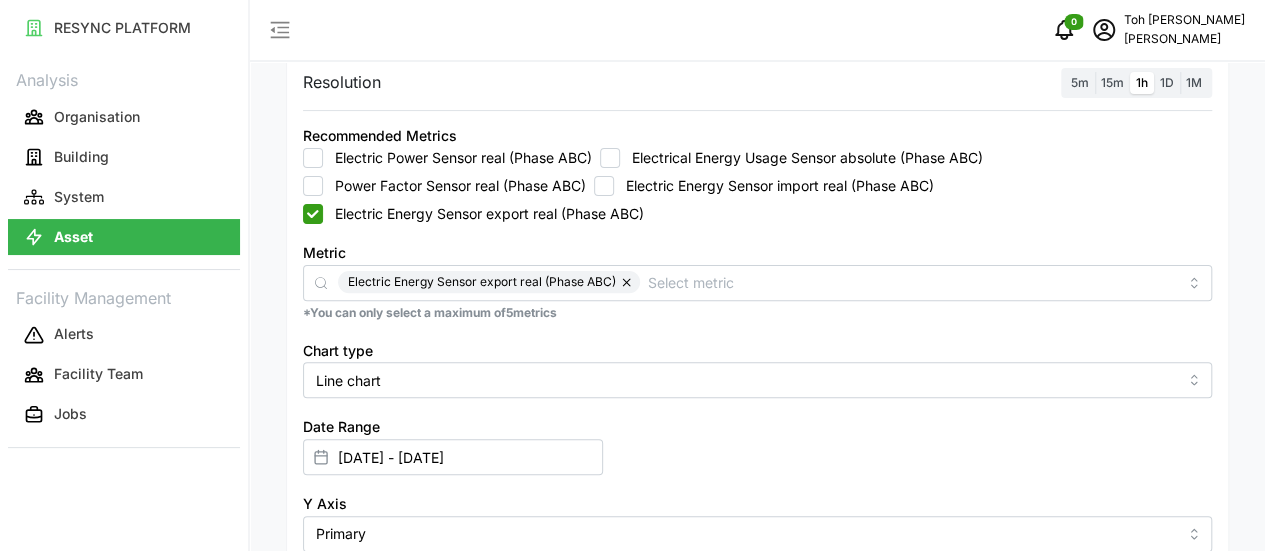 click on "Render chart" at bounding box center [366, 693] 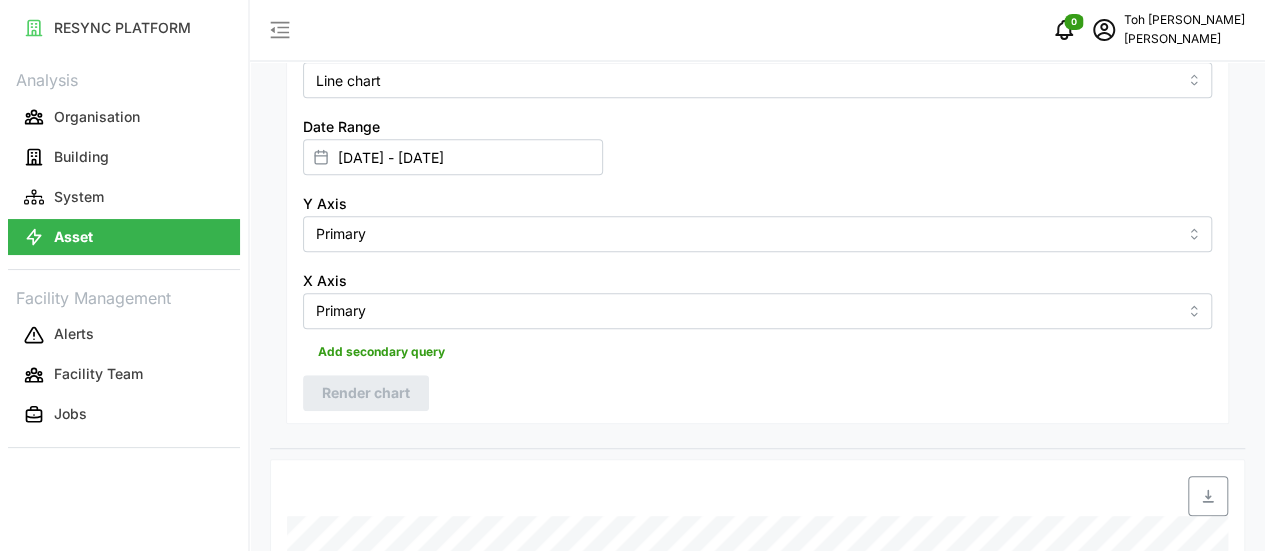 scroll, scrollTop: 400, scrollLeft: 0, axis: vertical 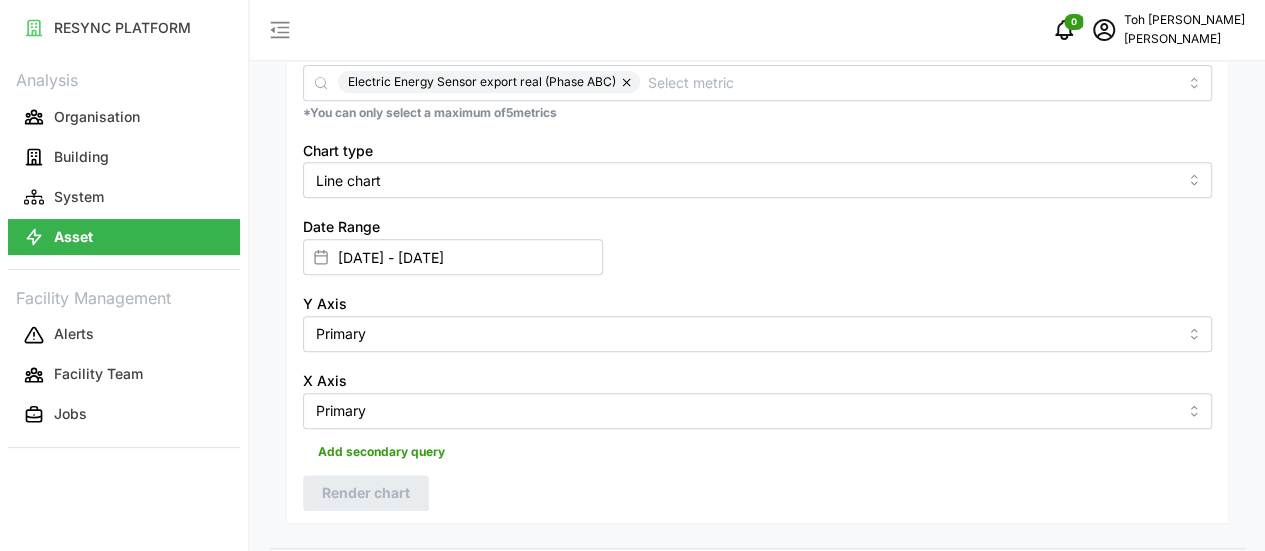 click on "Resolution 5m 15m 1h 1D 1M Recommended Metrics Electric Power Sensor real (Phase ABC) Electrical Energy Usage Sensor absolute (Phase ABC) Power Factor Sensor real (Phase ABC) Electric Energy Sensor import real (Phase ABC) Electric Energy Sensor export real (Phase ABC) Metric Electric Energy Sensor export real (Phase ABC) *You can only select a maximum of  5  metrics Chart type Line chart Date Range 14 May 2025 - 15 May 2025 Y Axis Primary X Axis Primary Add secondary query Render chart" at bounding box center (757, 189) 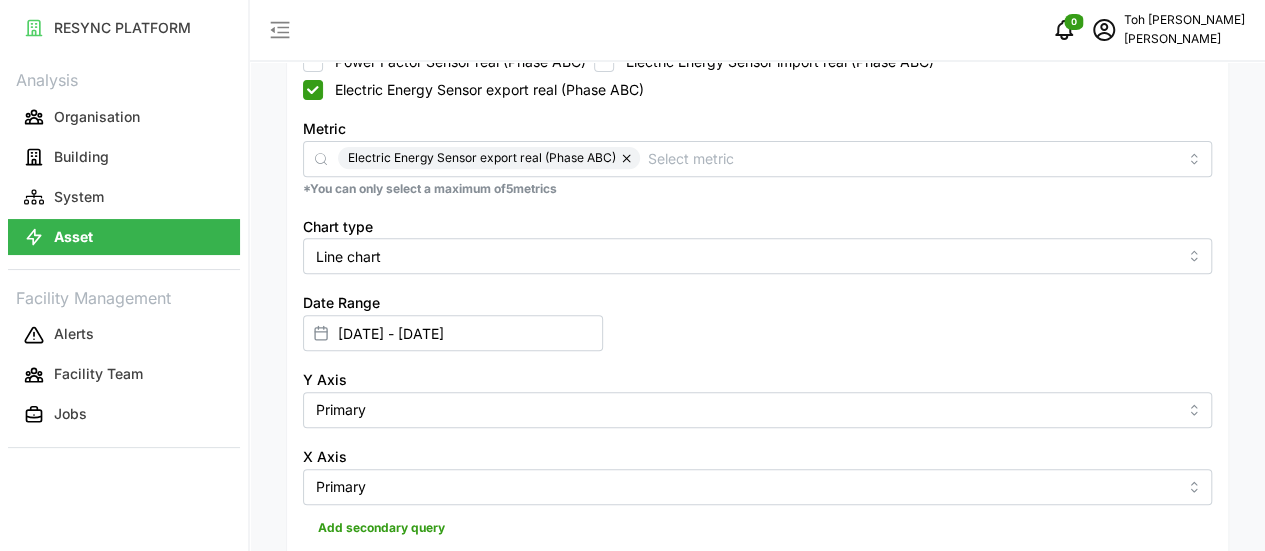 scroll, scrollTop: 300, scrollLeft: 0, axis: vertical 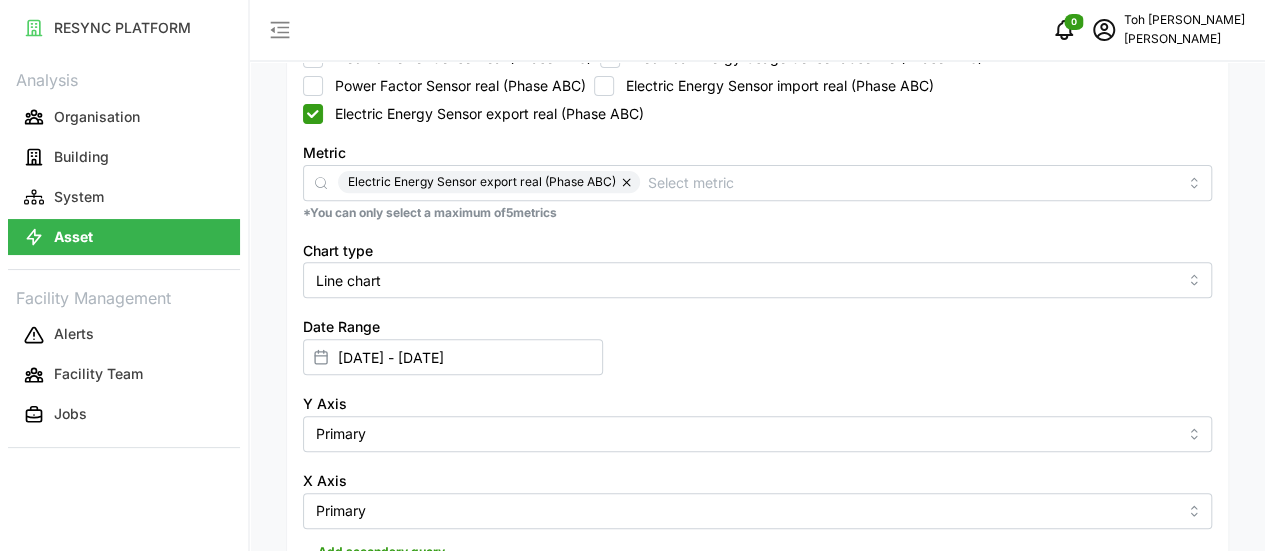 click on "Electric Energy Sensor import real (Phase ABC)" at bounding box center [604, 86] 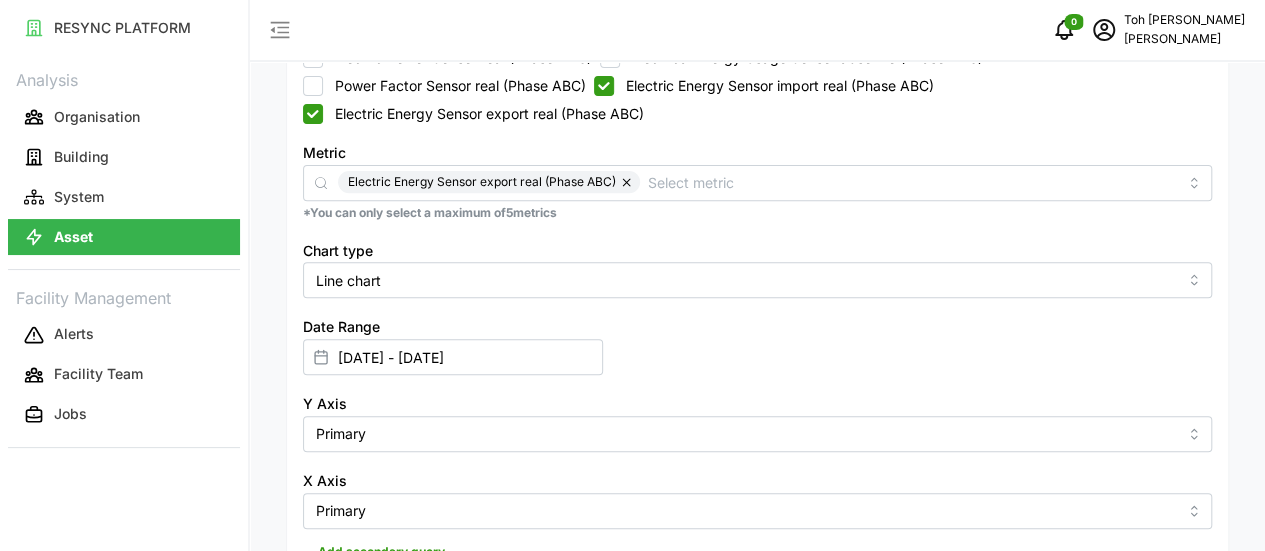 checkbox on "true" 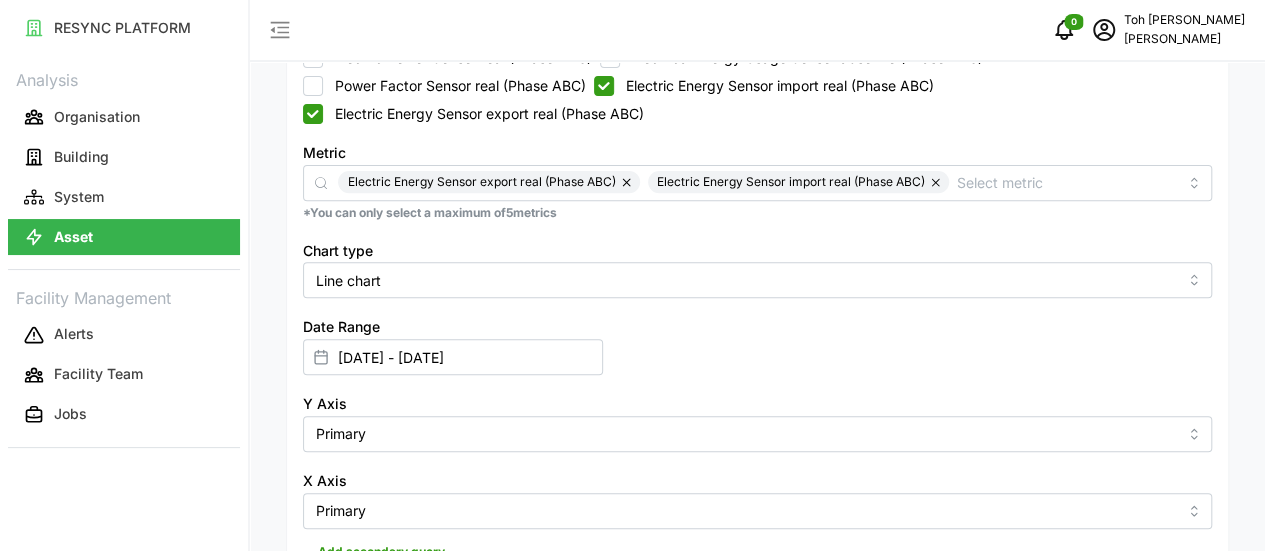 click on "Electric Energy Sensor export real (Phase ABC)" at bounding box center (313, 114) 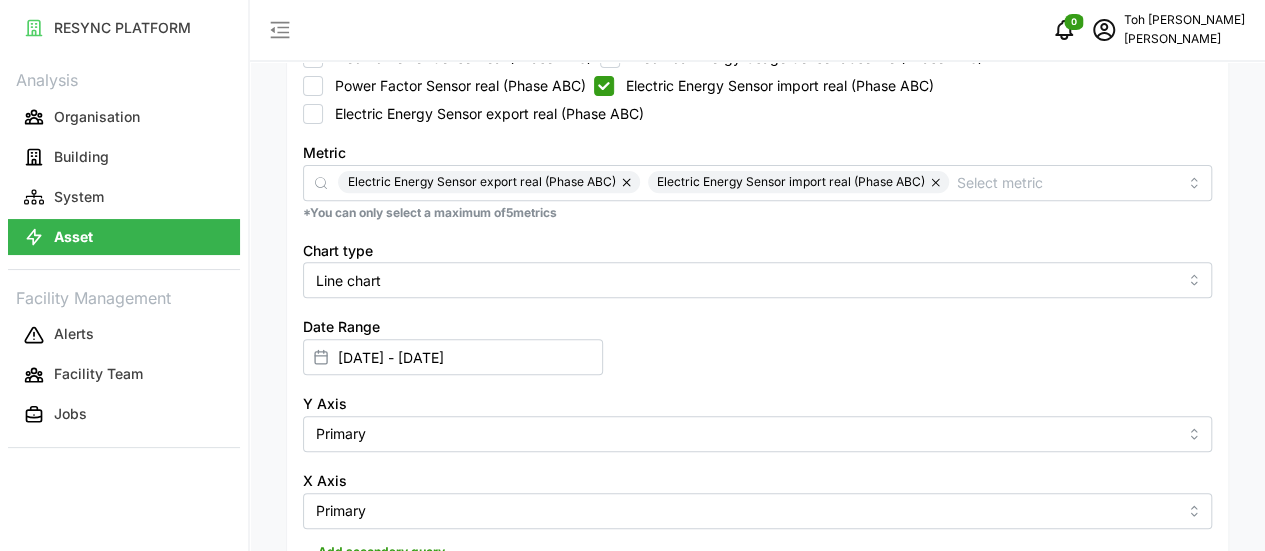 checkbox on "false" 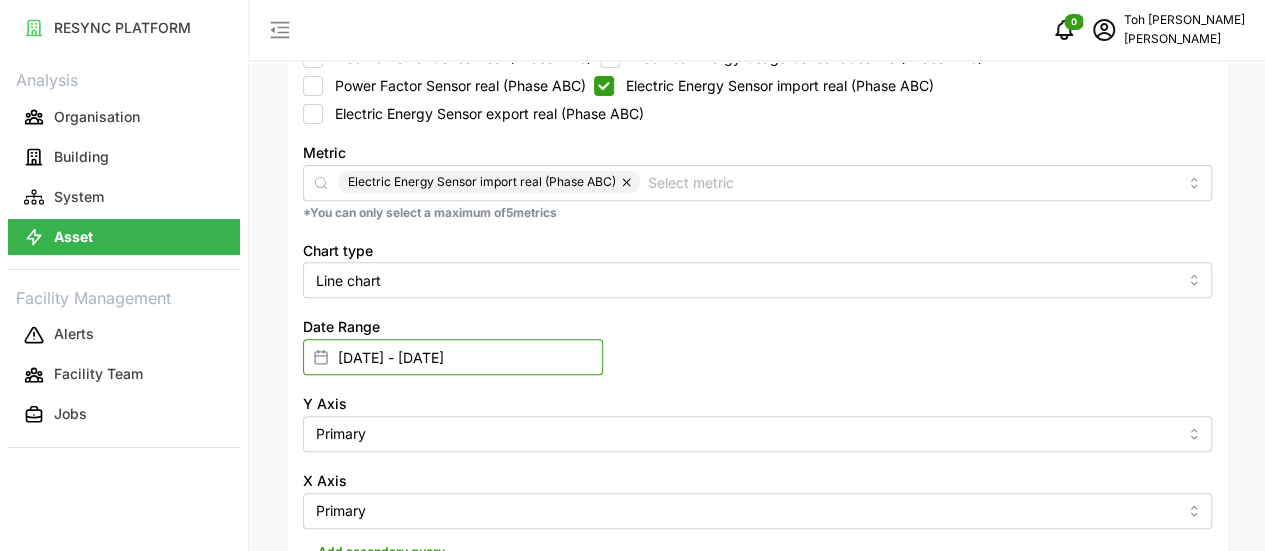 click on "14 May 2025 - 15 May 2025" at bounding box center (453, 357) 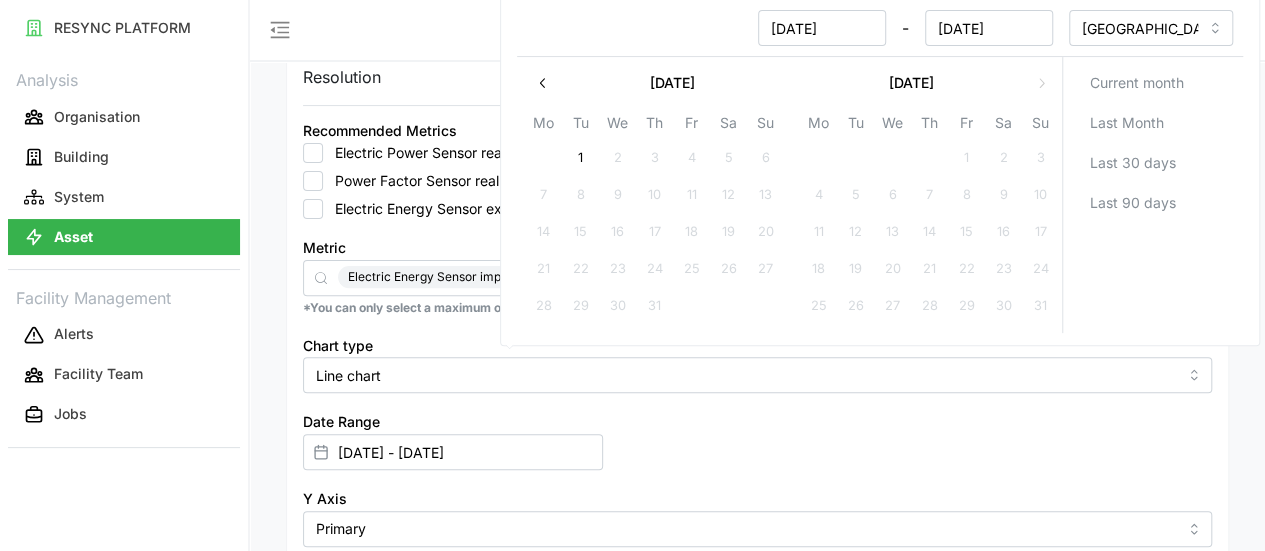 scroll, scrollTop: 100, scrollLeft: 0, axis: vertical 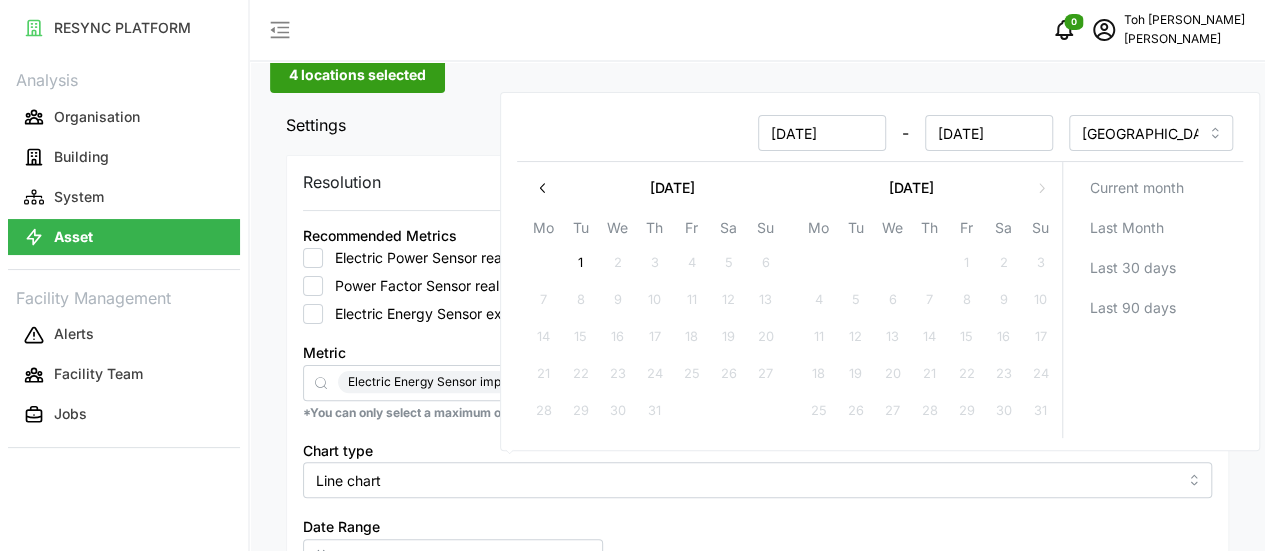 click 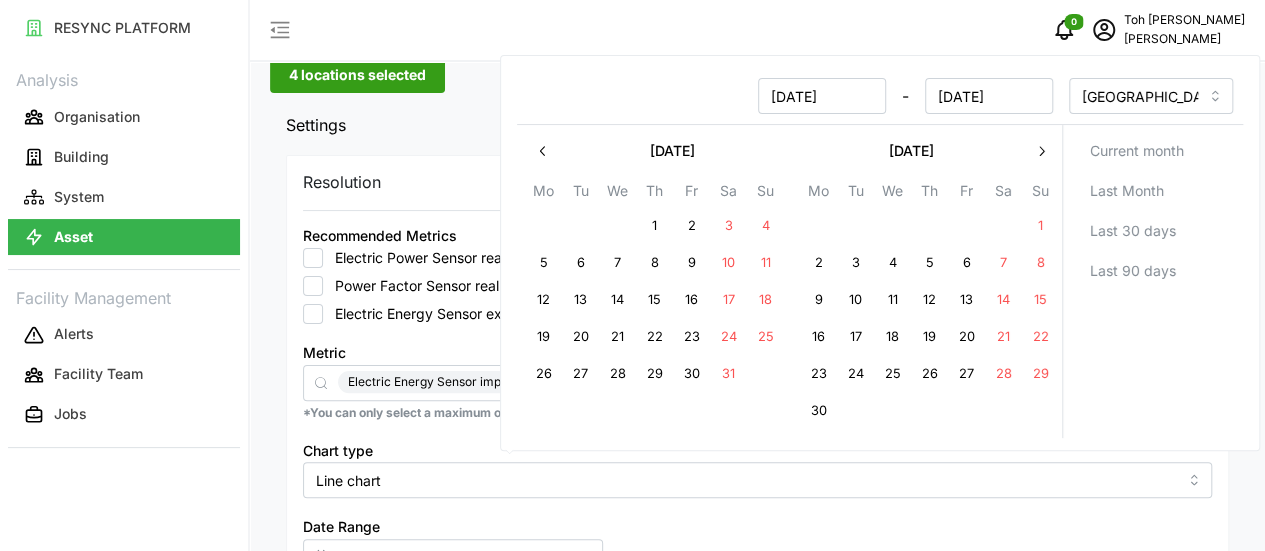 click on "15" at bounding box center [654, 301] 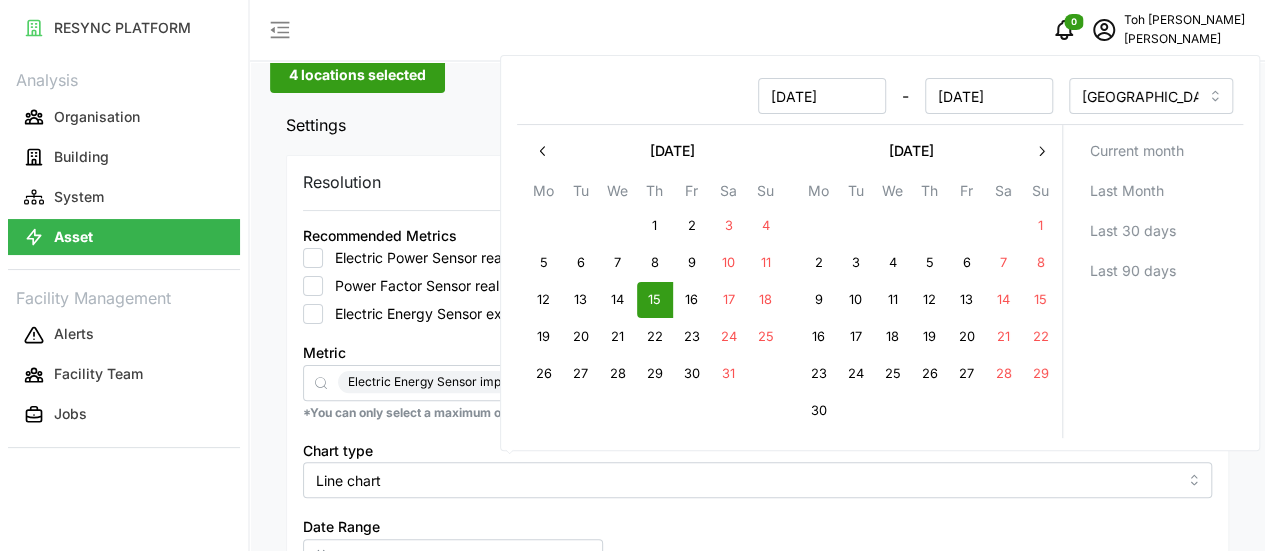 type on "15 May 2025 - 15 May 2025" 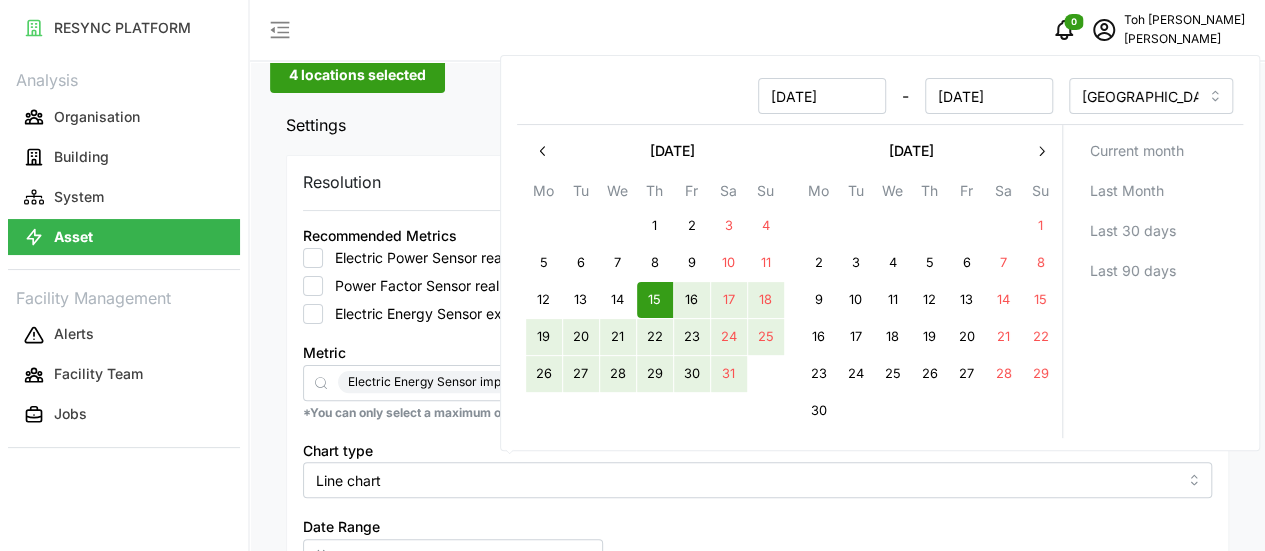 scroll, scrollTop: 300, scrollLeft: 0, axis: vertical 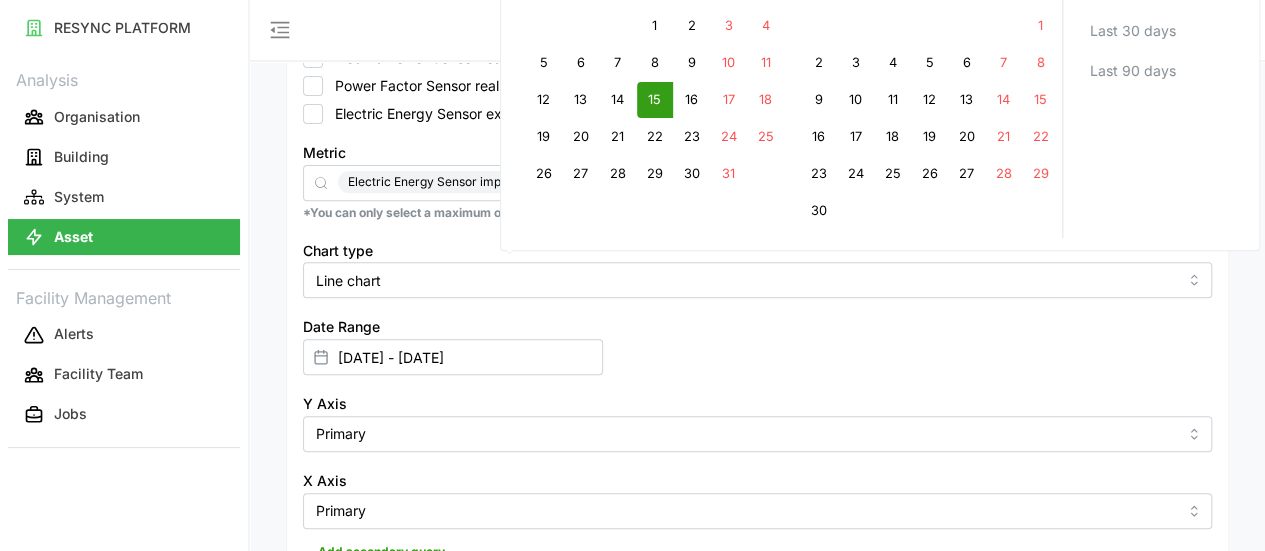 click on "Render chart" at bounding box center [366, 593] 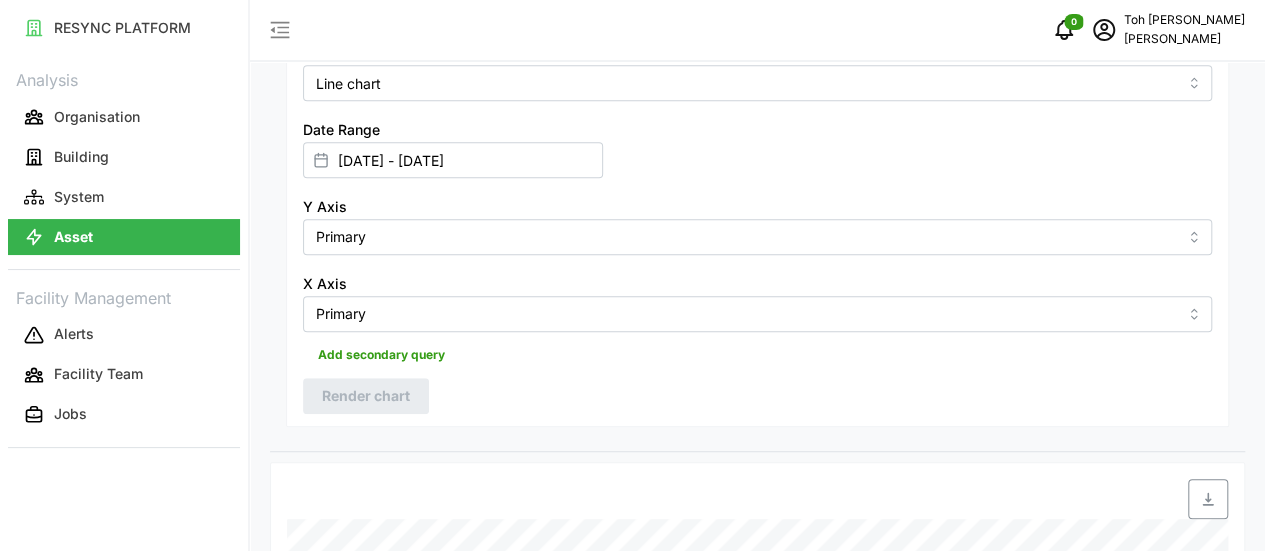 scroll, scrollTop: 697, scrollLeft: 0, axis: vertical 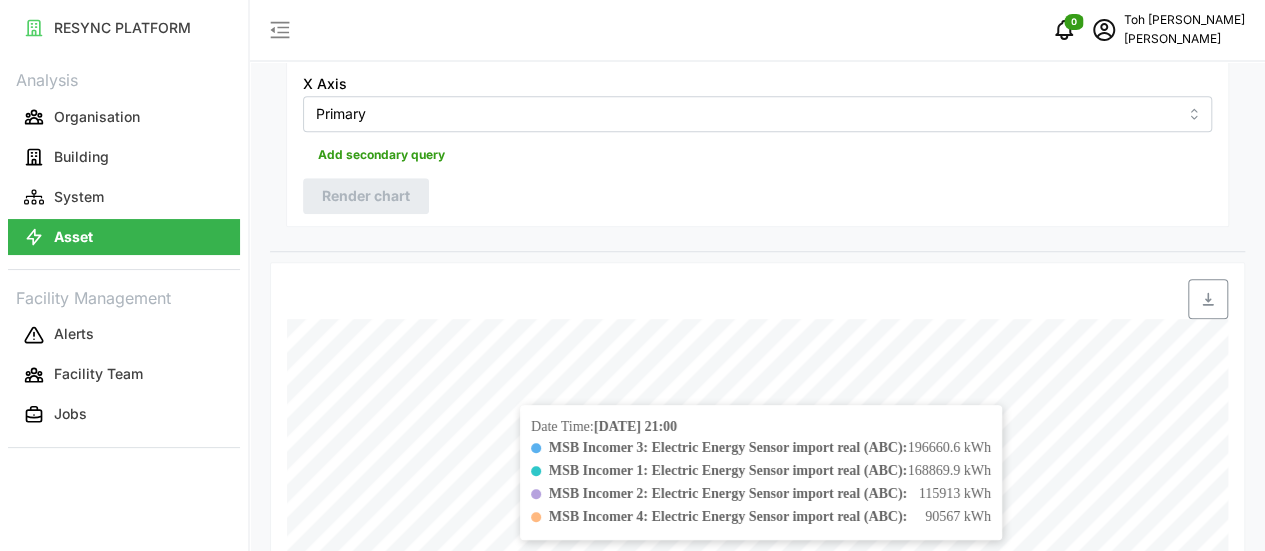 click 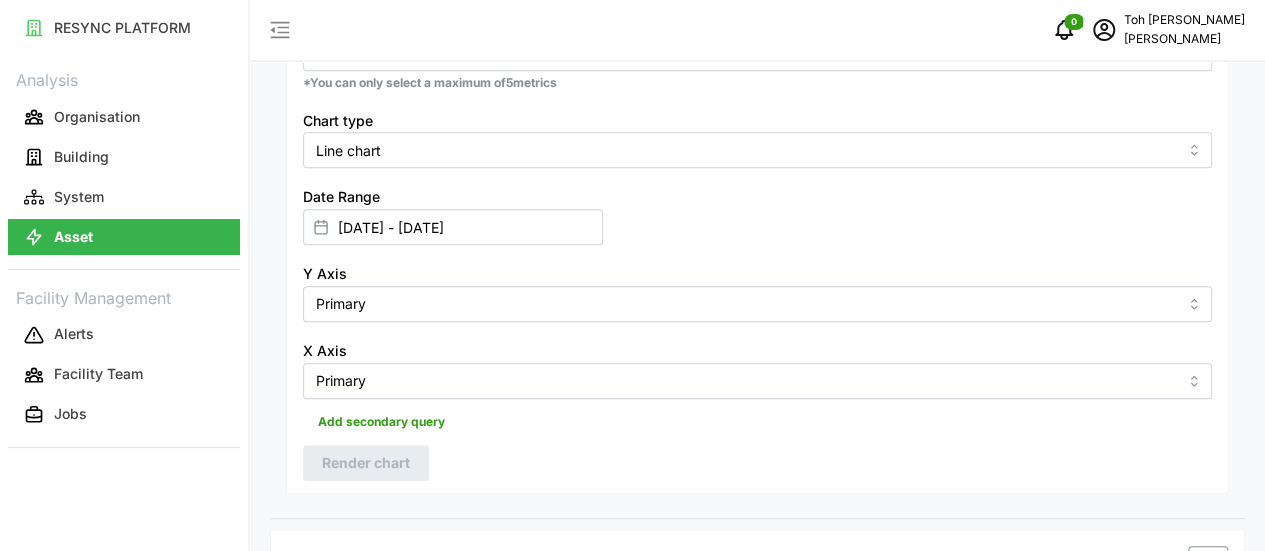 scroll, scrollTop: 297, scrollLeft: 0, axis: vertical 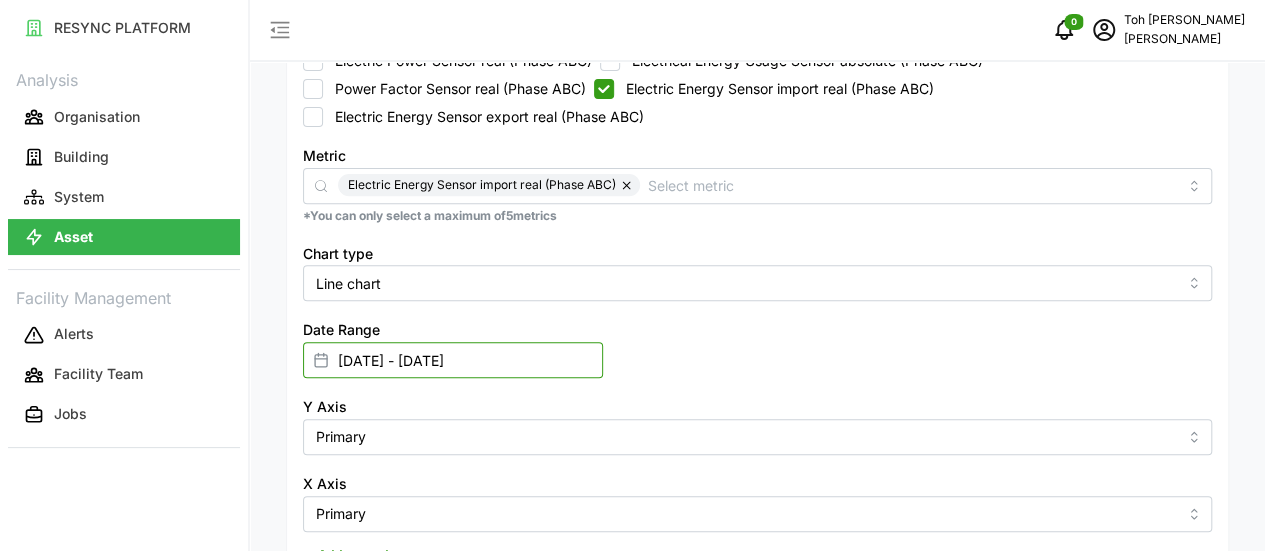 click on "15 May 2025 - 15 May 2025" at bounding box center [453, 360] 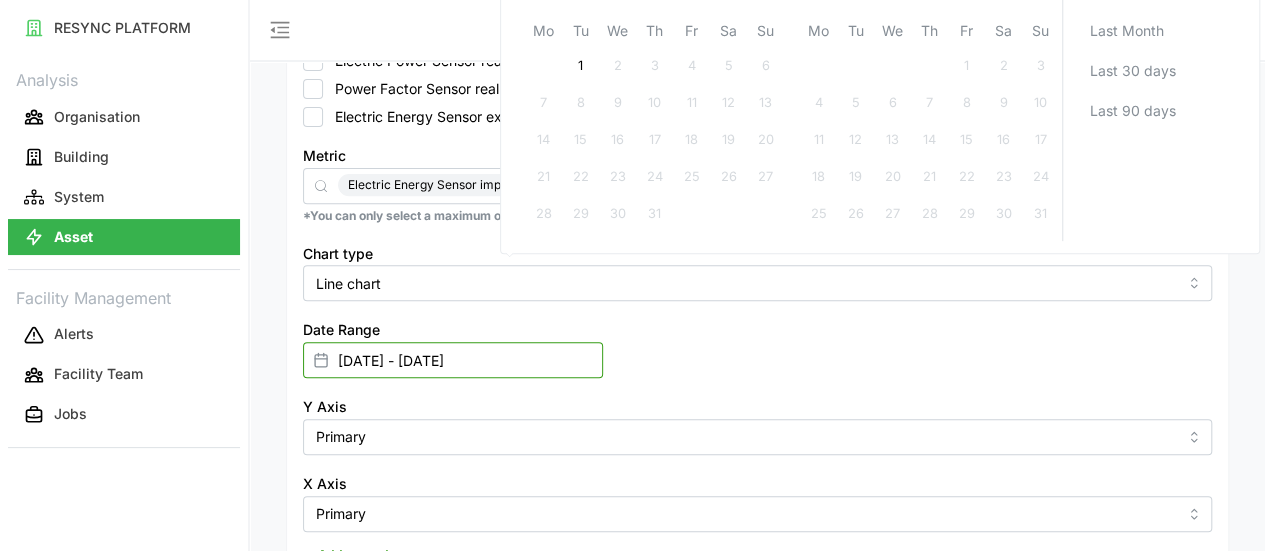 click on "15 May 2025 - 15 May 2025" at bounding box center (453, 360) 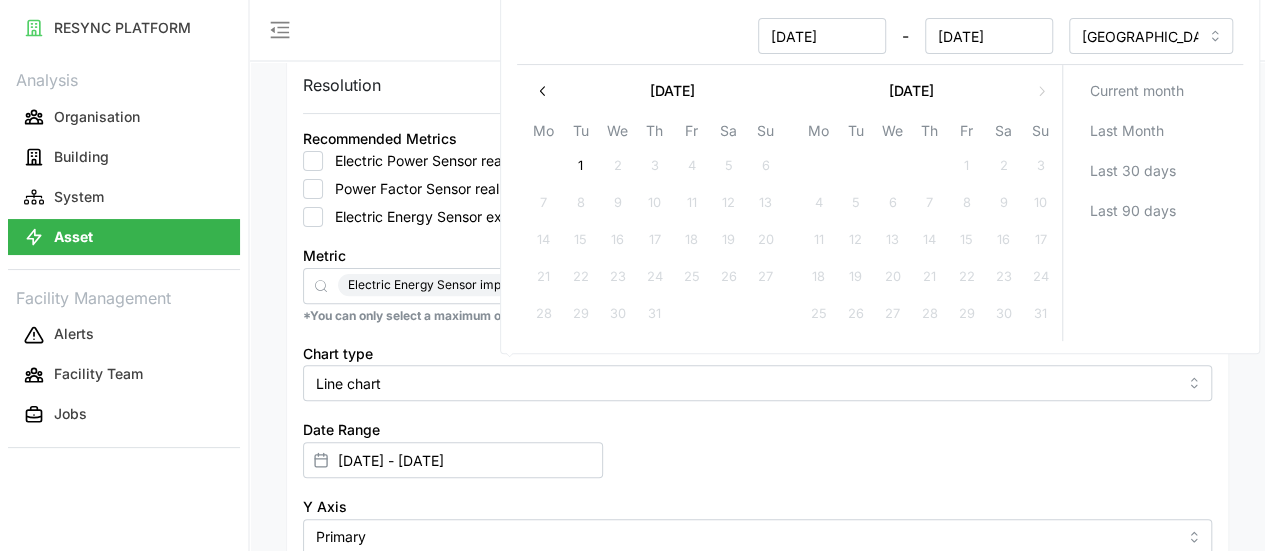 click 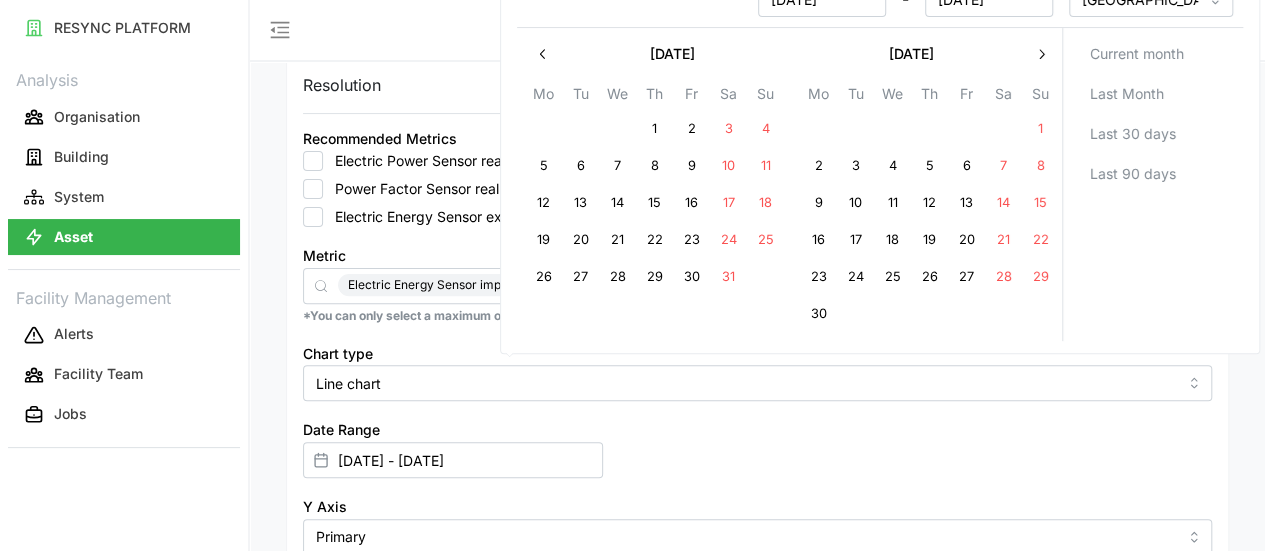 click on "16" at bounding box center (818, 241) 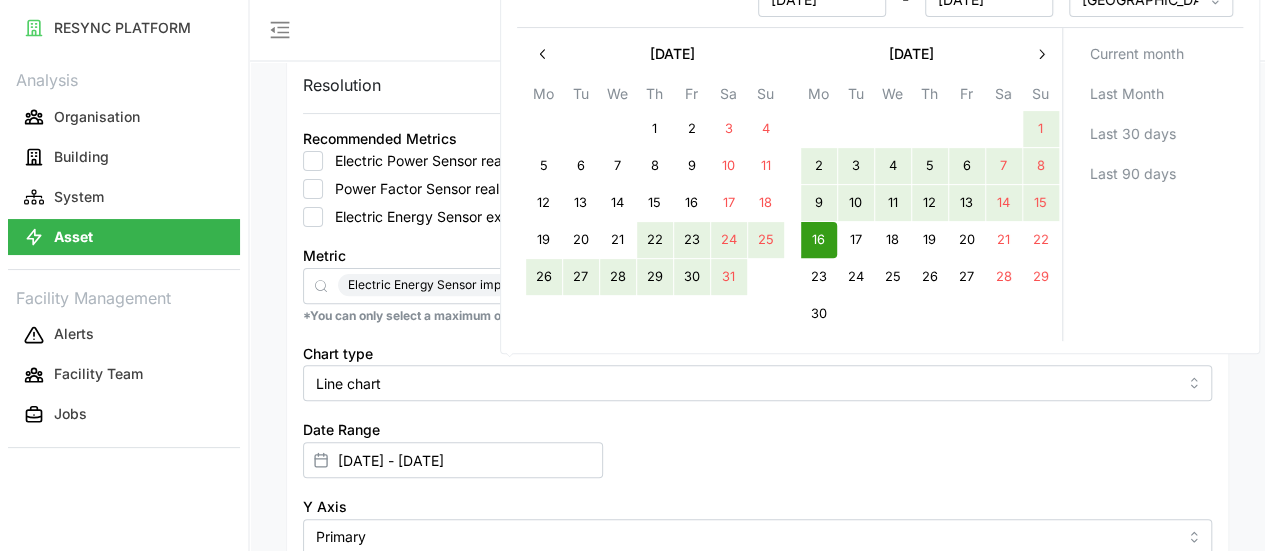 drag, startPoint x: 646, startPoint y: 229, endPoint x: 646, endPoint y: 214, distance: 15 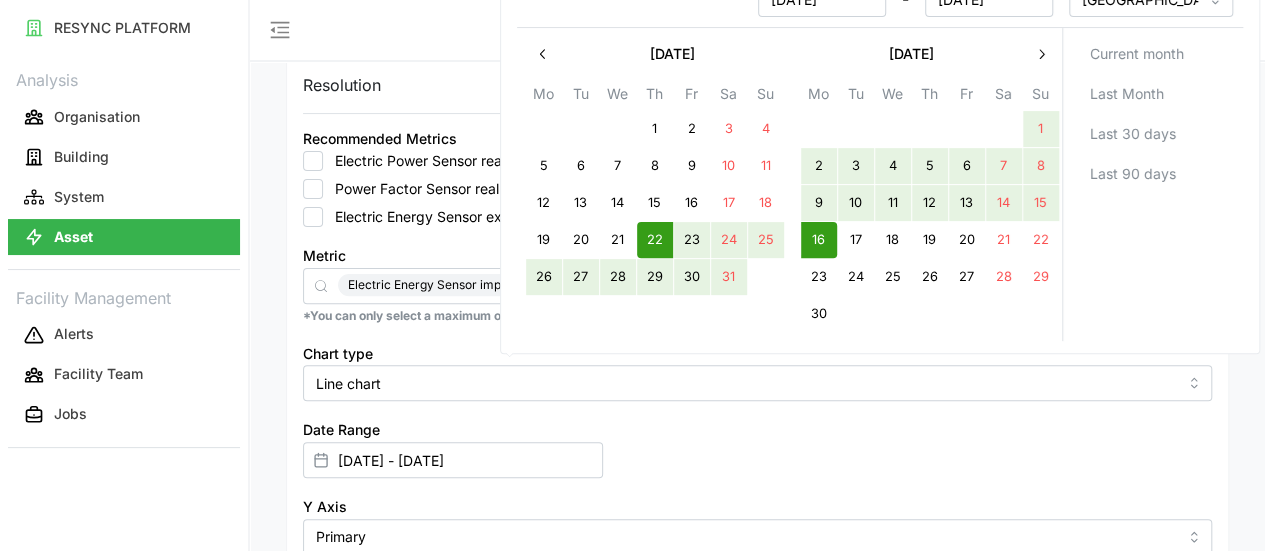 click on "15" at bounding box center [654, 204] 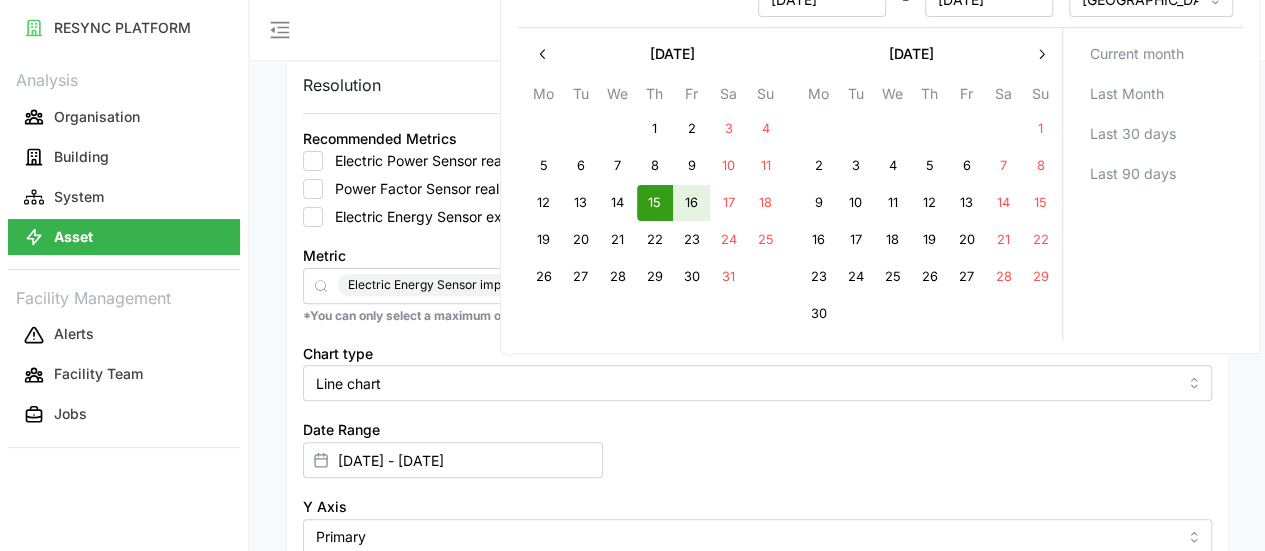 click on "16" at bounding box center (691, 204) 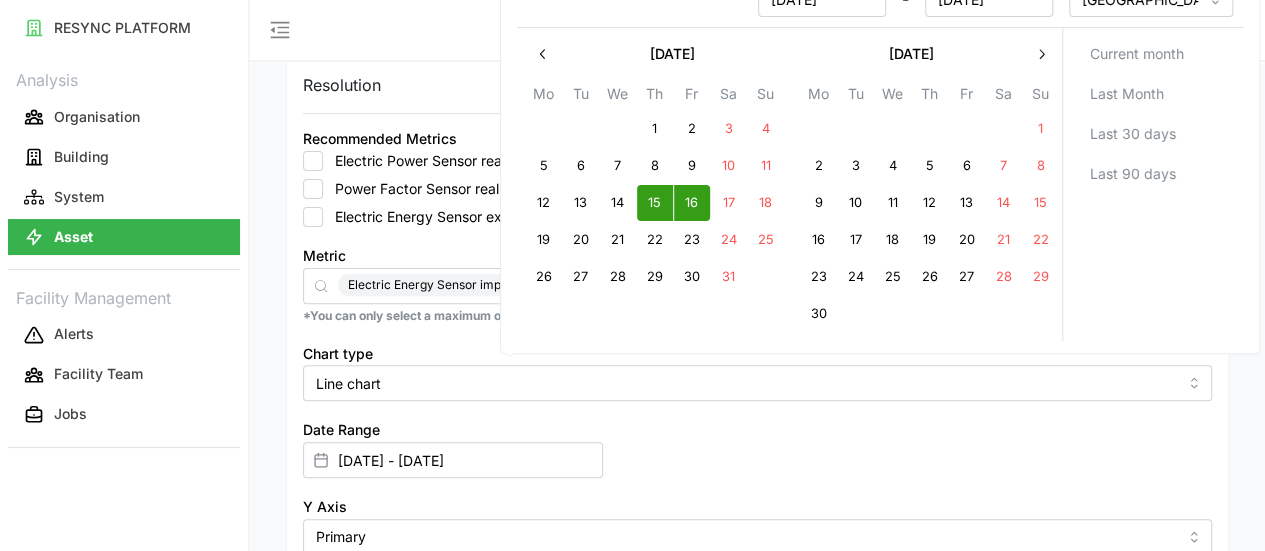 click on "Add secondary query" at bounding box center (757, 651) 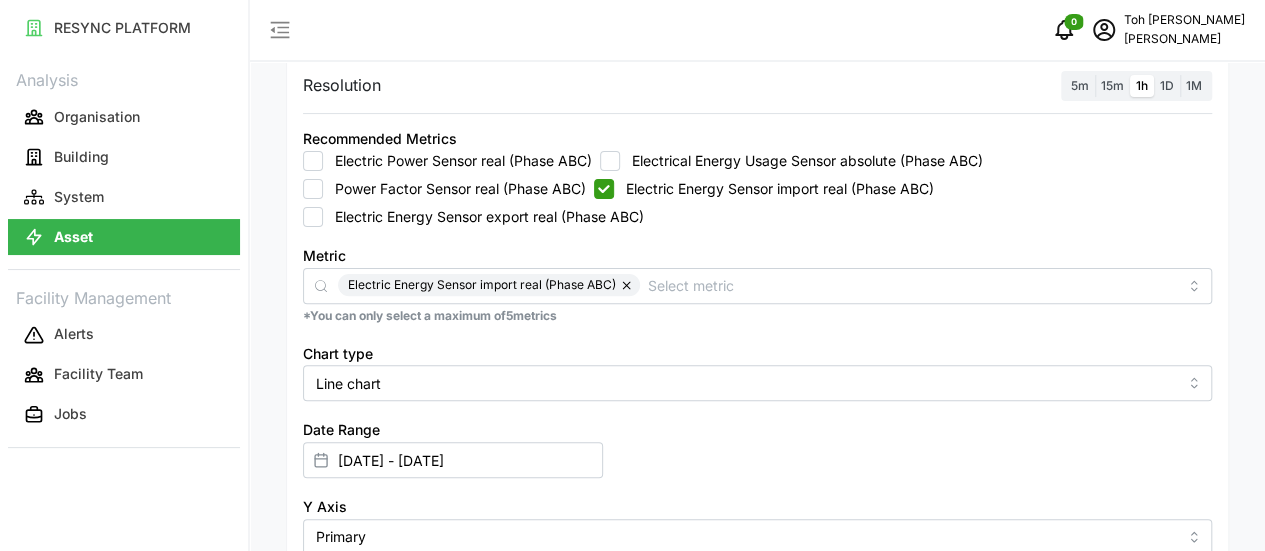 click on "Render chart" at bounding box center (366, 696) 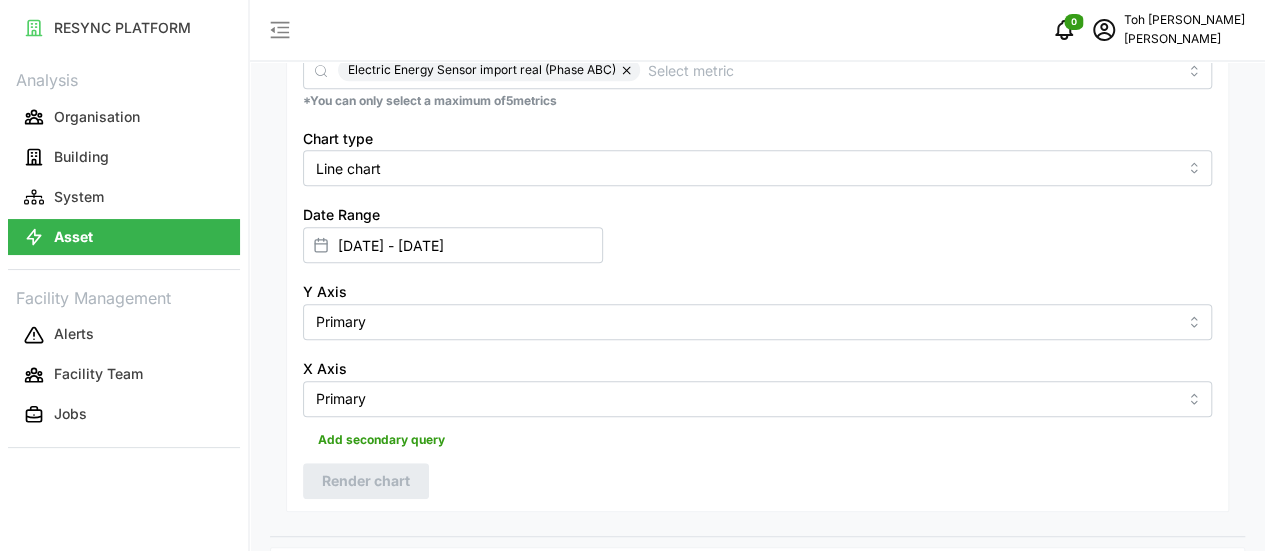 scroll, scrollTop: 597, scrollLeft: 0, axis: vertical 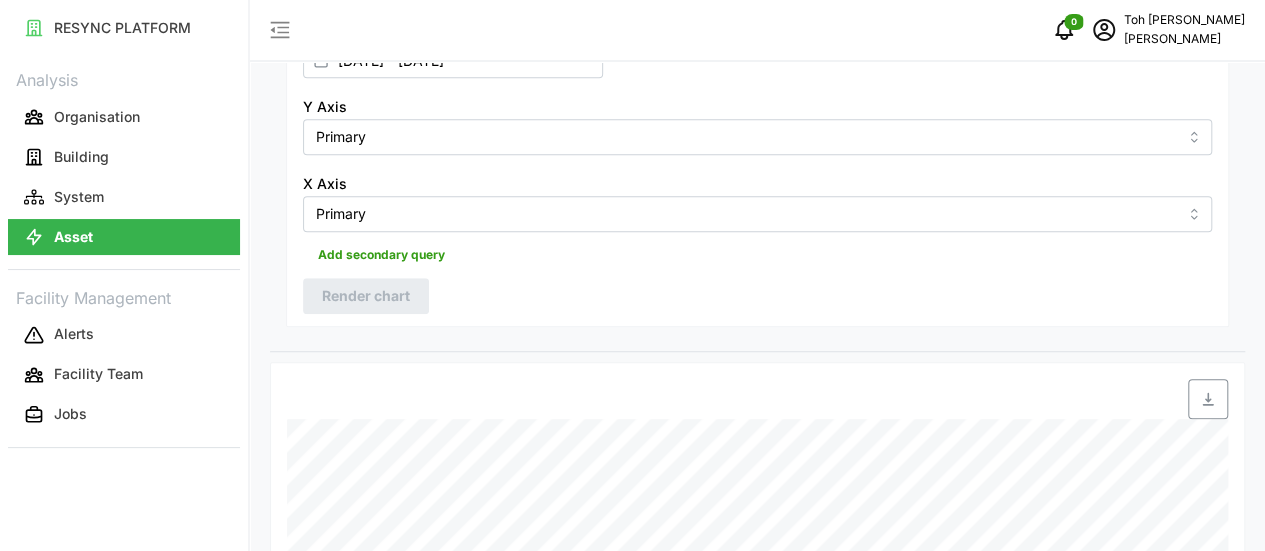 click at bounding box center (1208, 399) 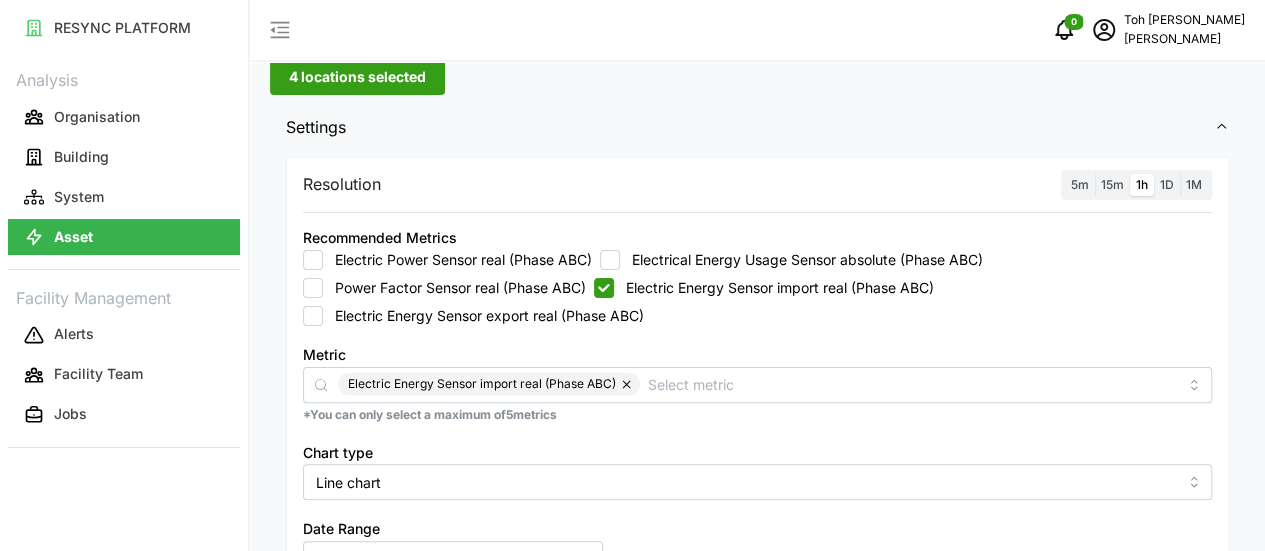 scroll, scrollTop: 97, scrollLeft: 0, axis: vertical 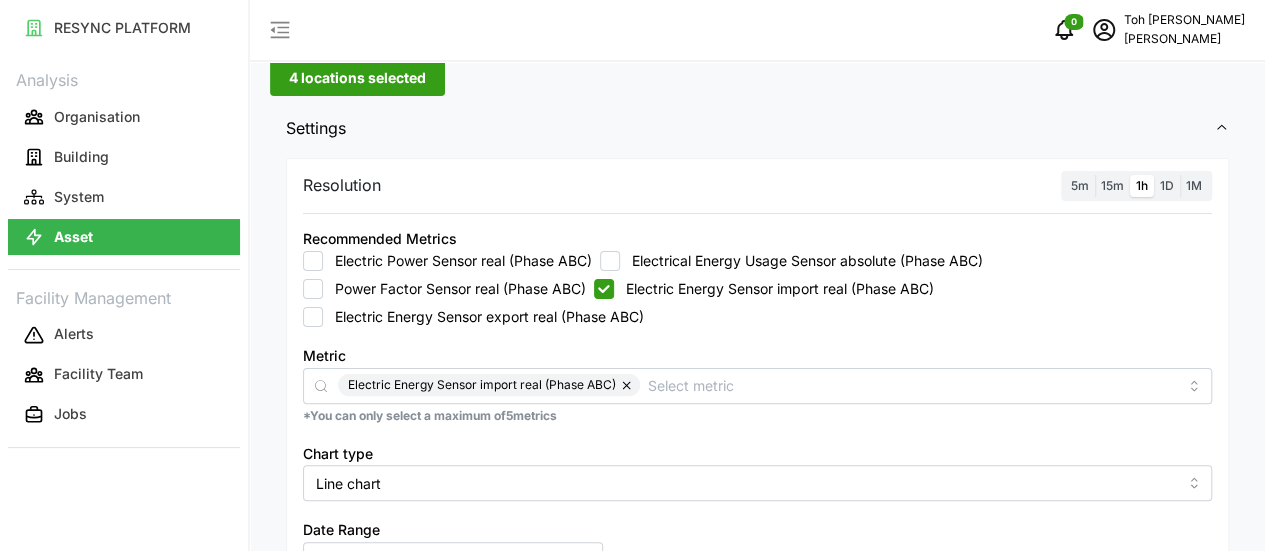 click on "Electric Energy Sensor export real (Phase ABC)" at bounding box center [313, 317] 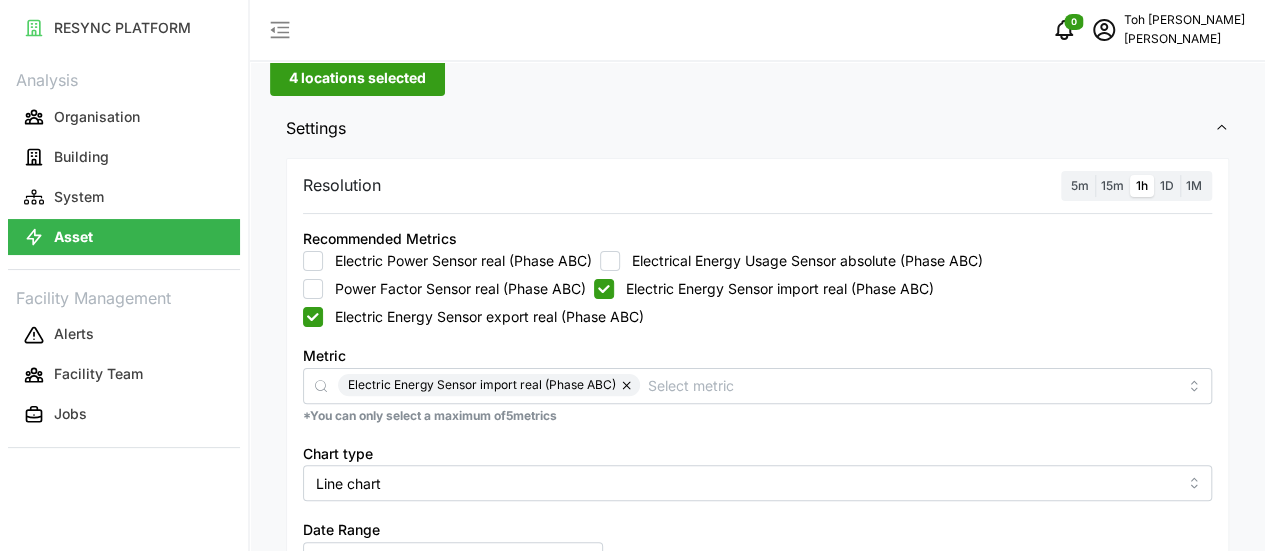 checkbox on "true" 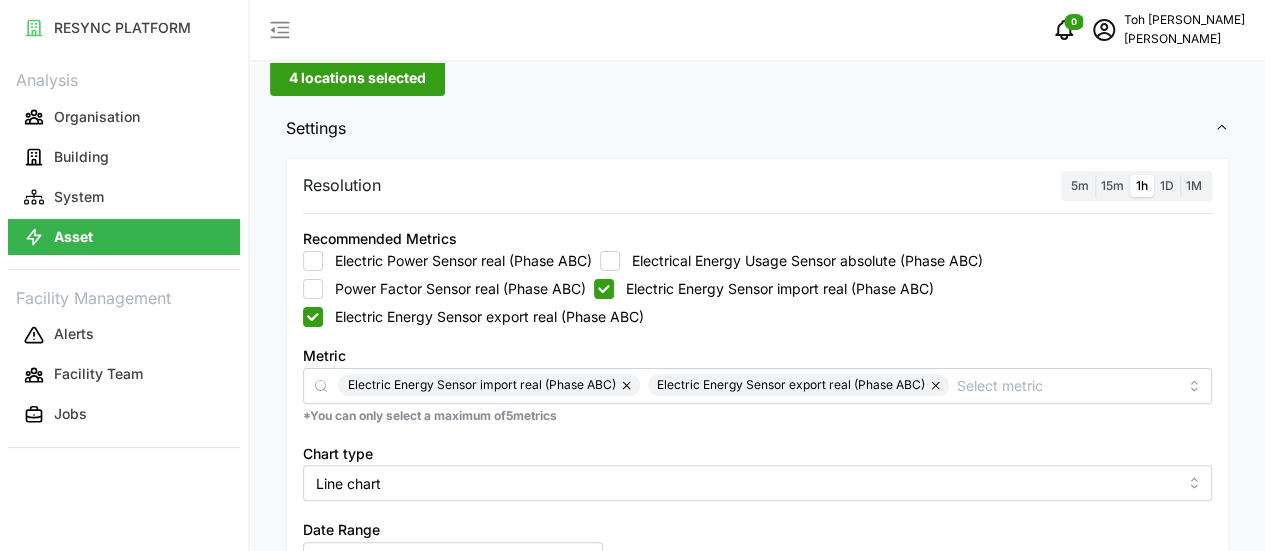 click on "Electric Energy Sensor import real (Phase ABC)" at bounding box center [604, 289] 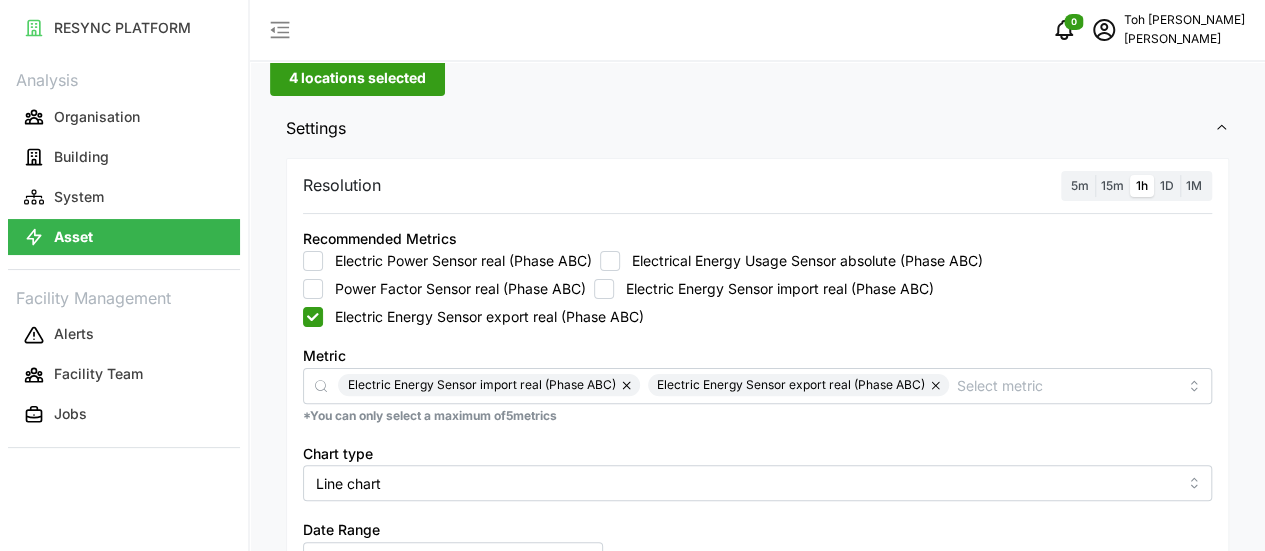 checkbox on "false" 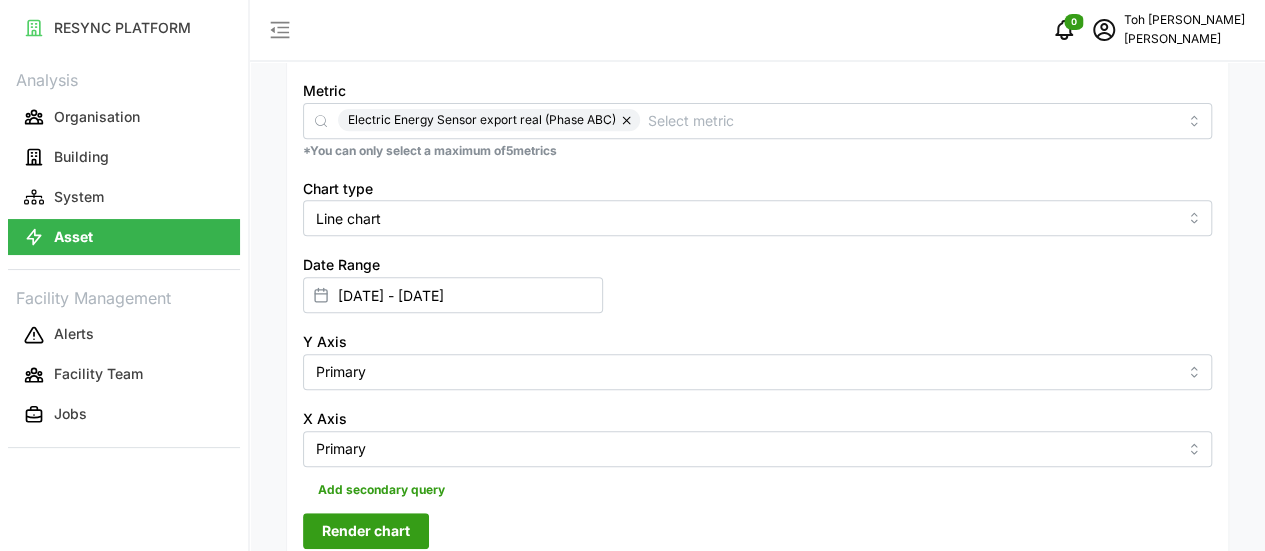 scroll, scrollTop: 397, scrollLeft: 0, axis: vertical 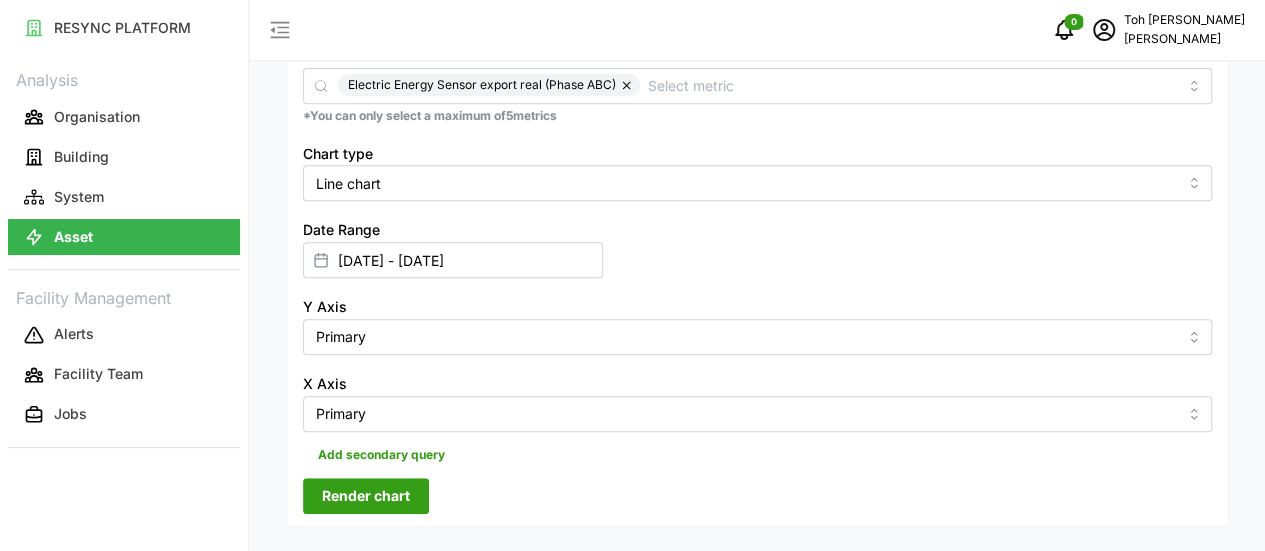 click on "Render chart" at bounding box center (366, 496) 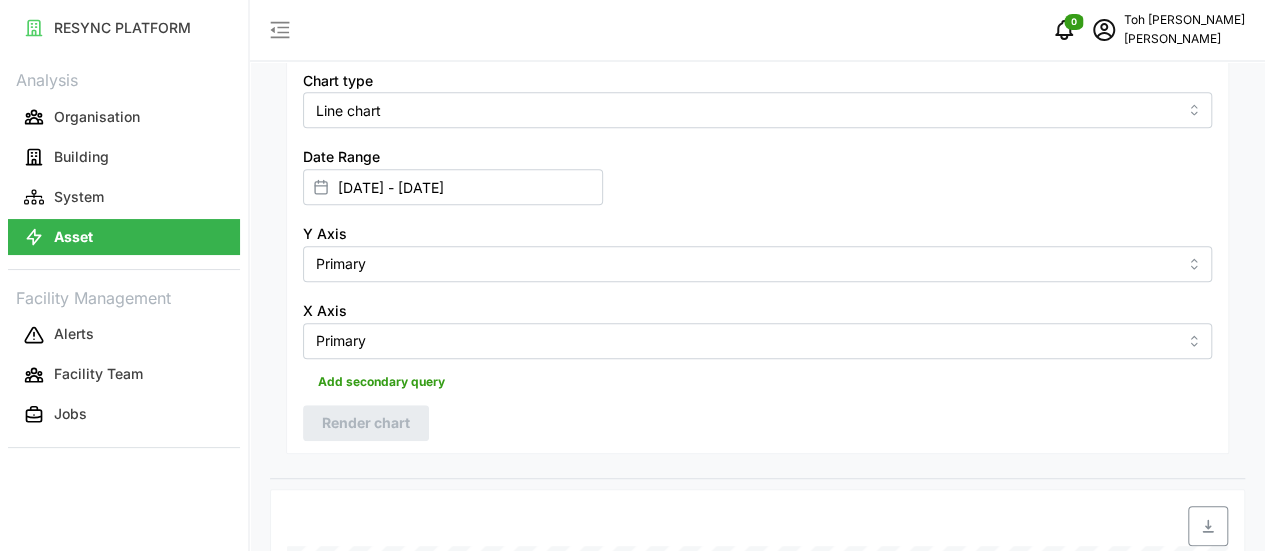 scroll, scrollTop: 497, scrollLeft: 0, axis: vertical 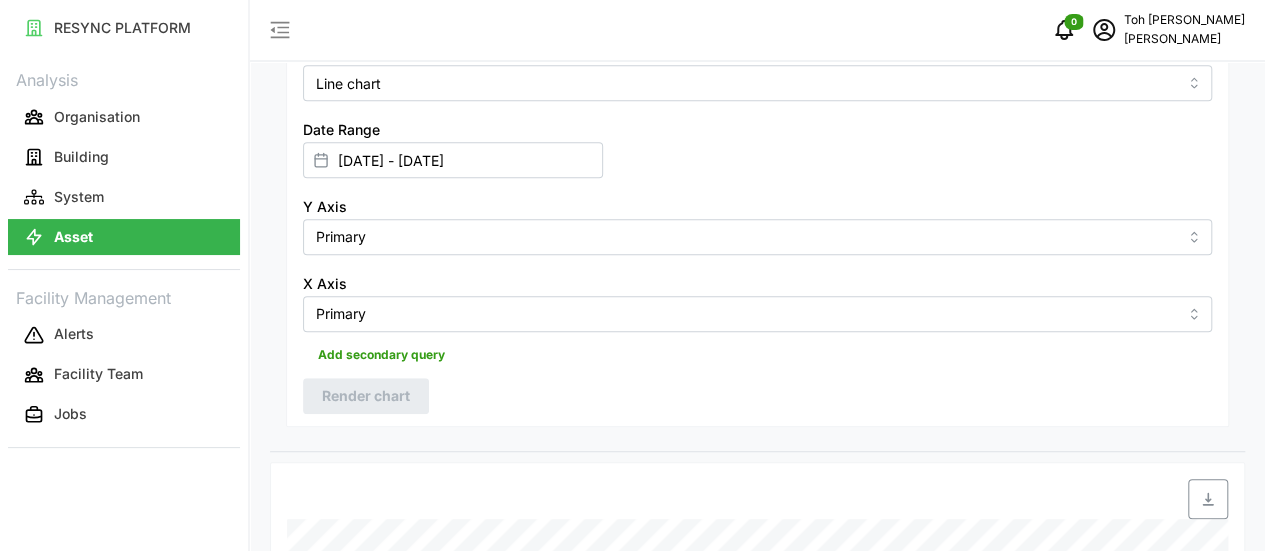 click 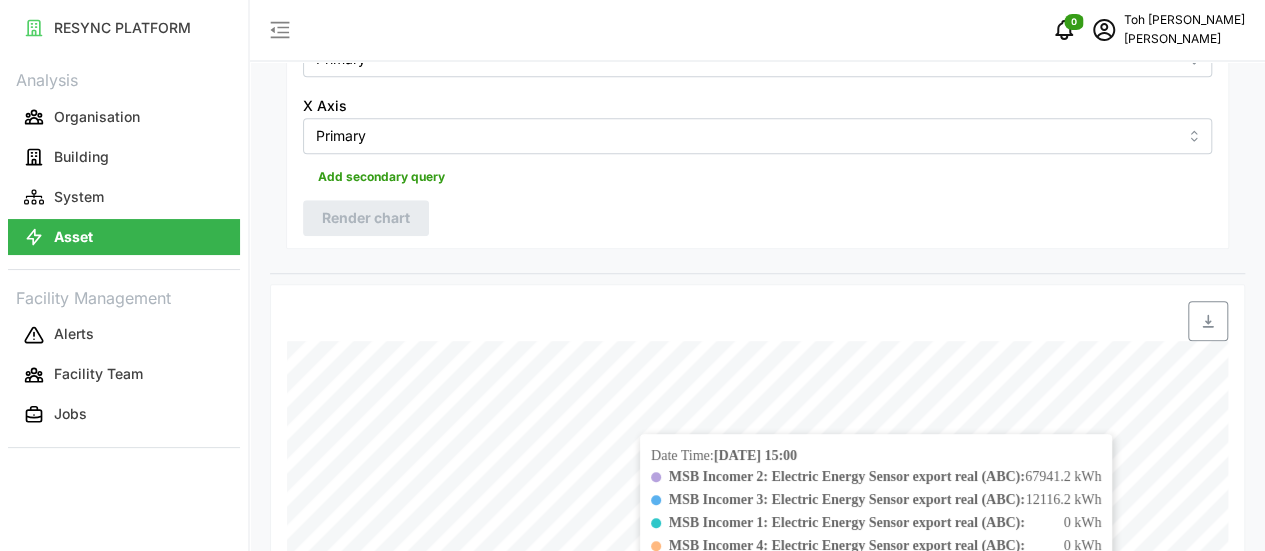 scroll, scrollTop: 697, scrollLeft: 0, axis: vertical 